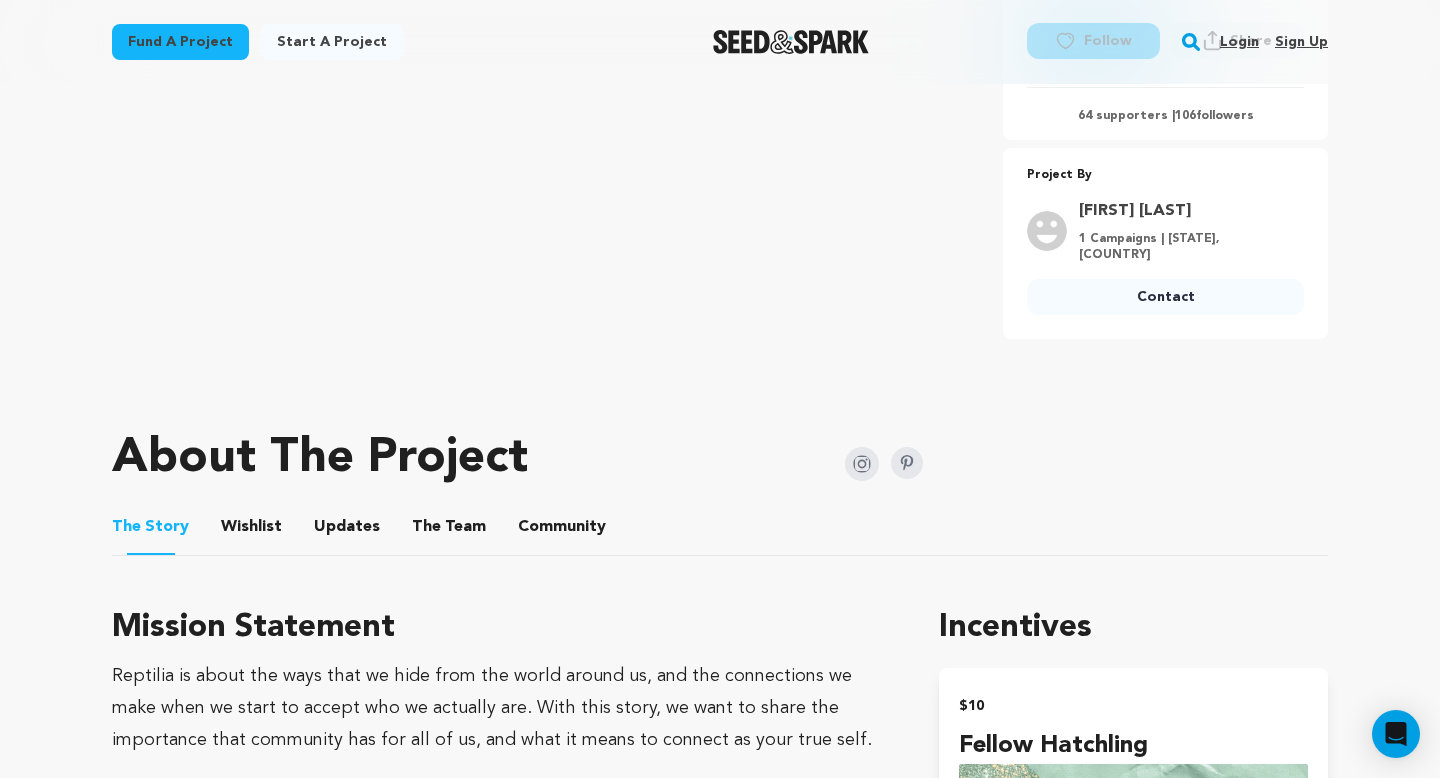 scroll, scrollTop: 199, scrollLeft: 0, axis: vertical 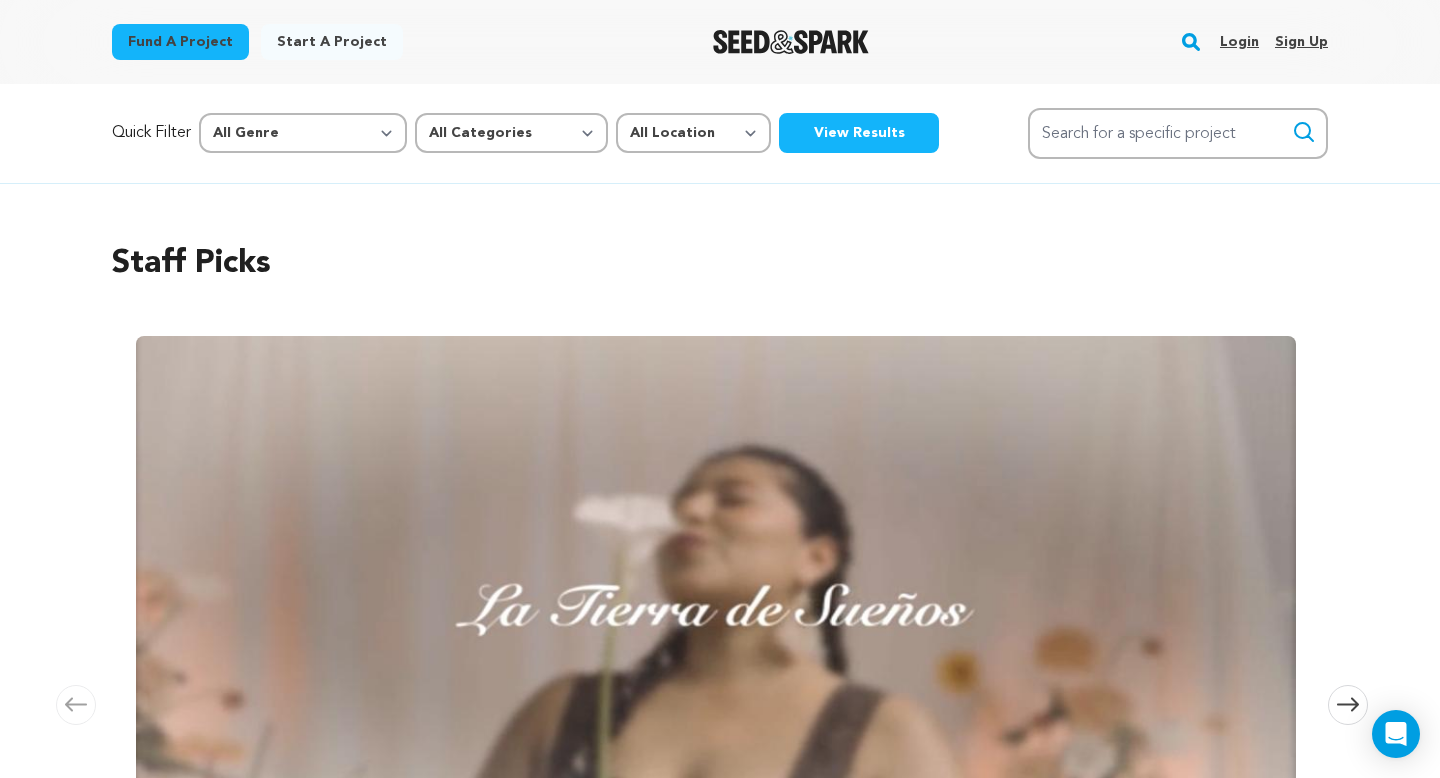 click on "Login" at bounding box center (1239, 42) 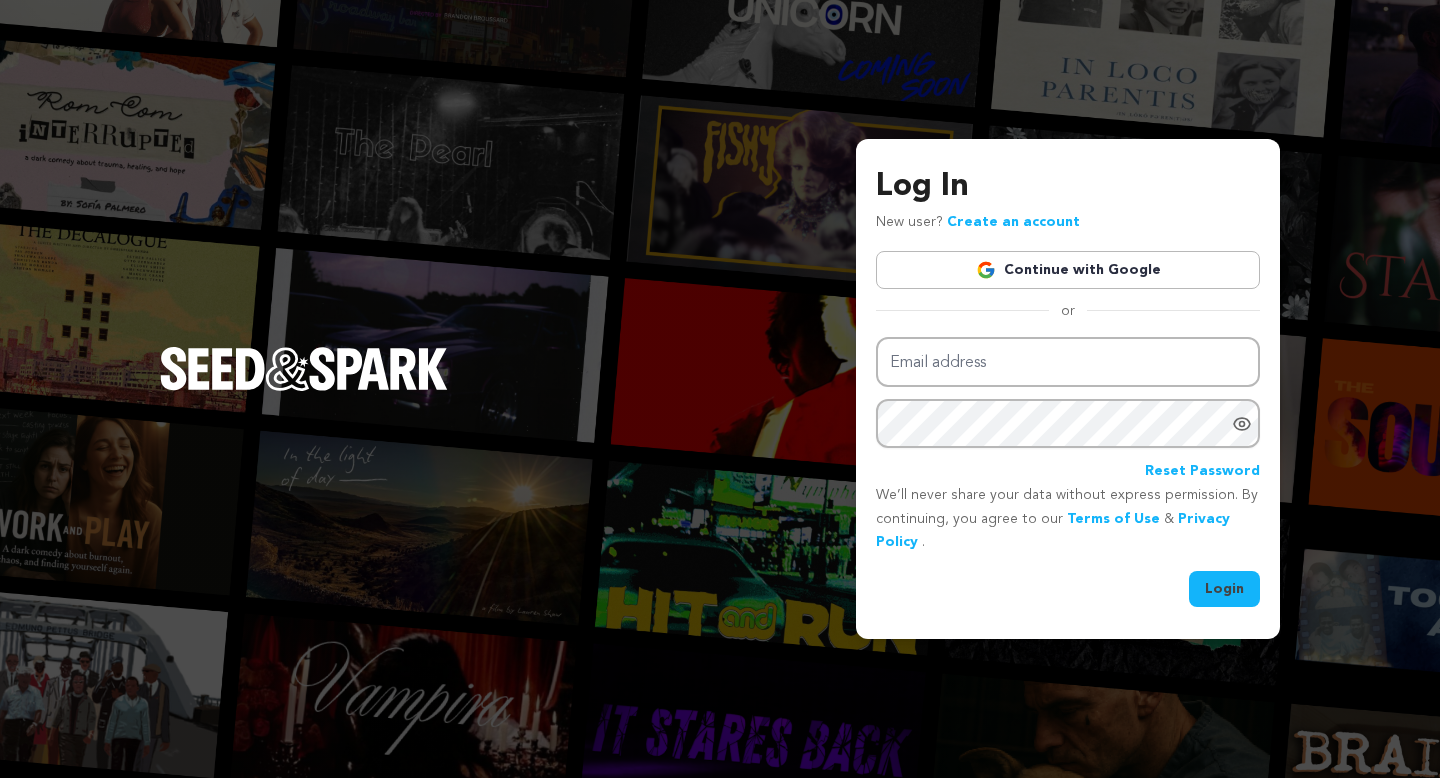 scroll, scrollTop: 0, scrollLeft: 0, axis: both 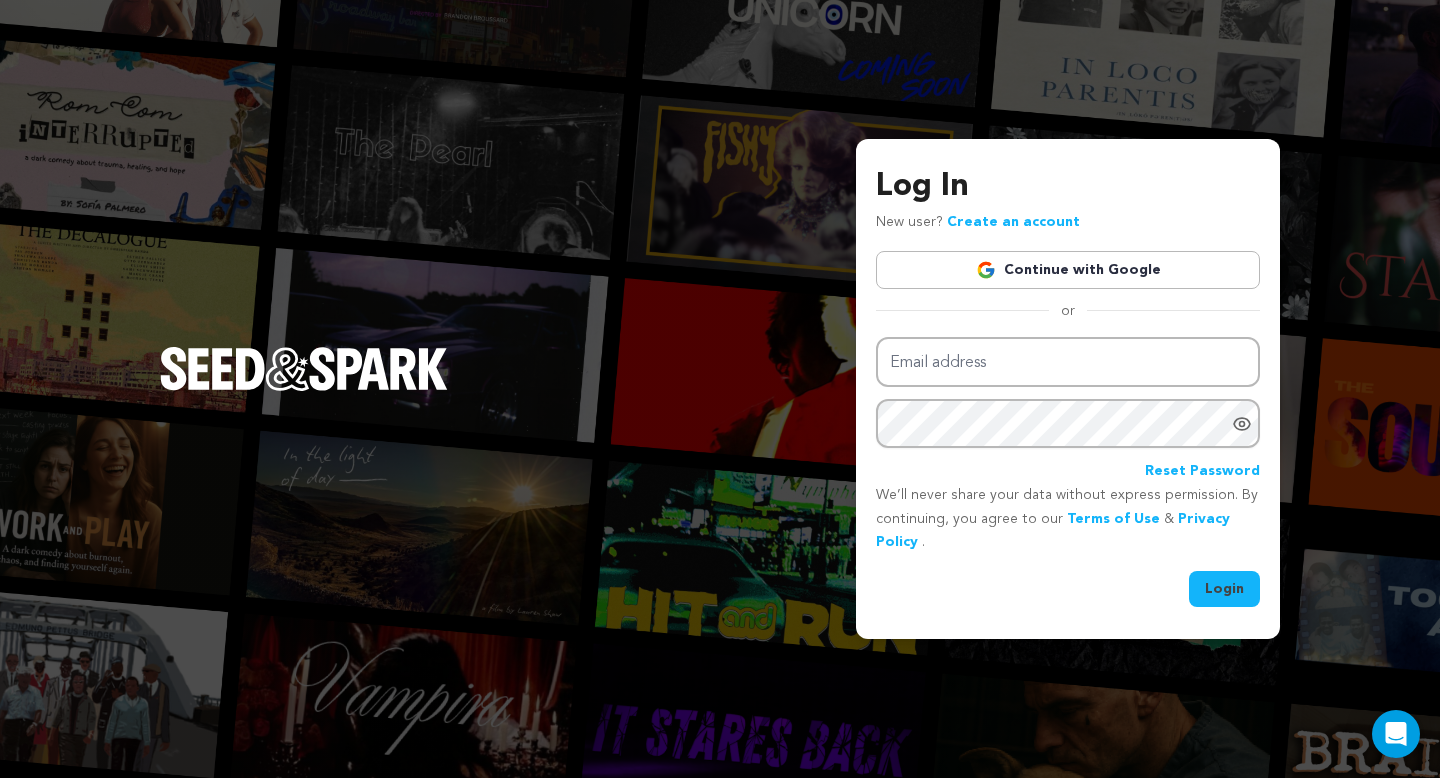 click on "Continue with Google" at bounding box center (1068, 270) 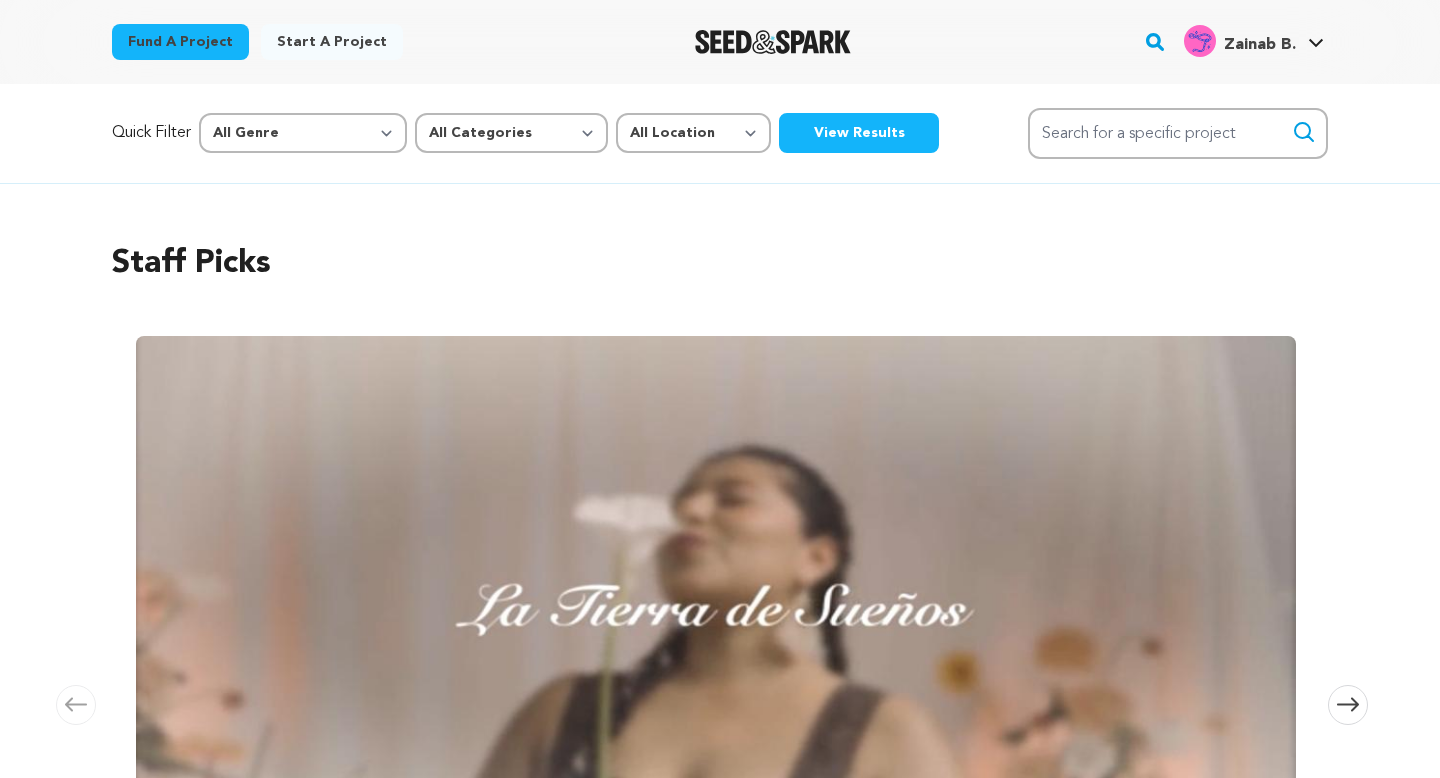 scroll, scrollTop: 0, scrollLeft: 0, axis: both 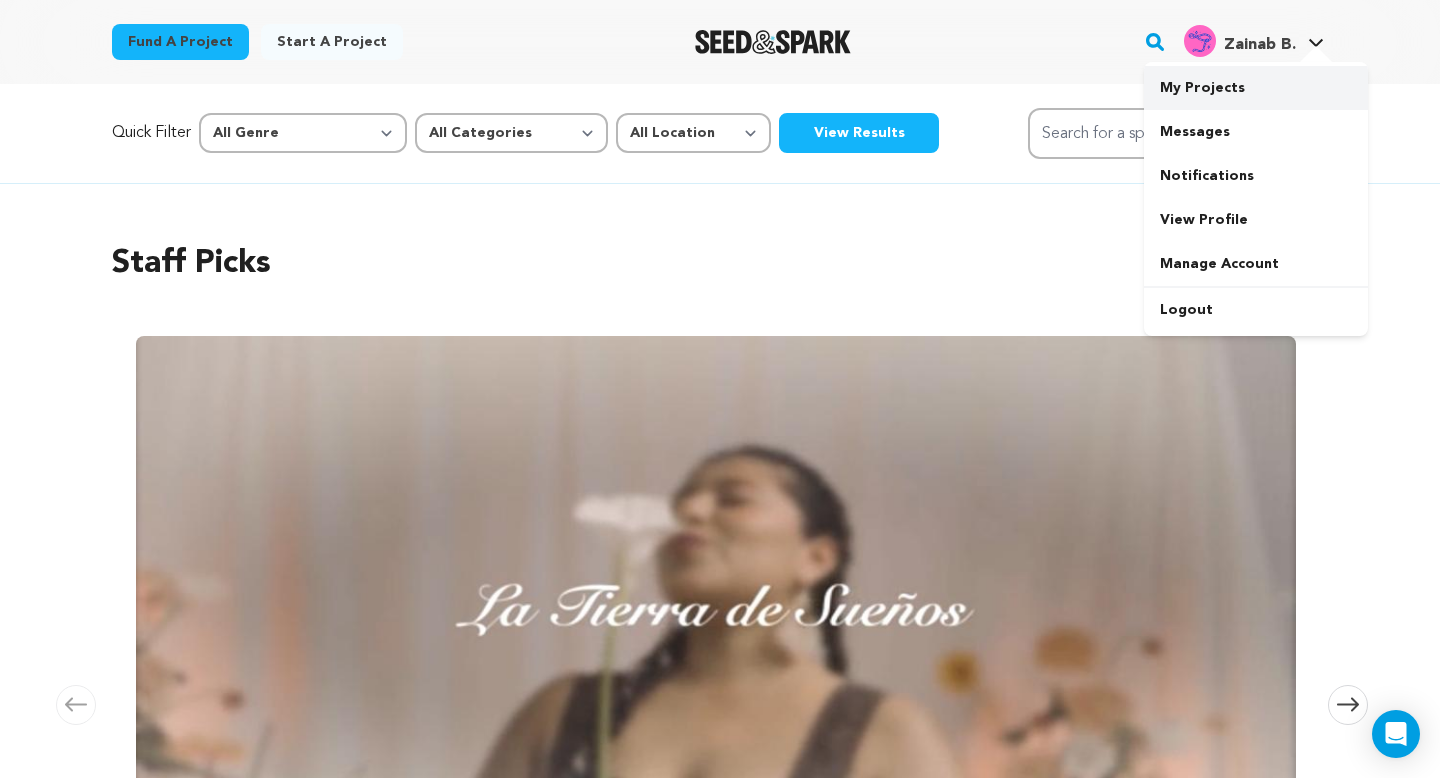 click on "My Projects" at bounding box center [1256, 88] 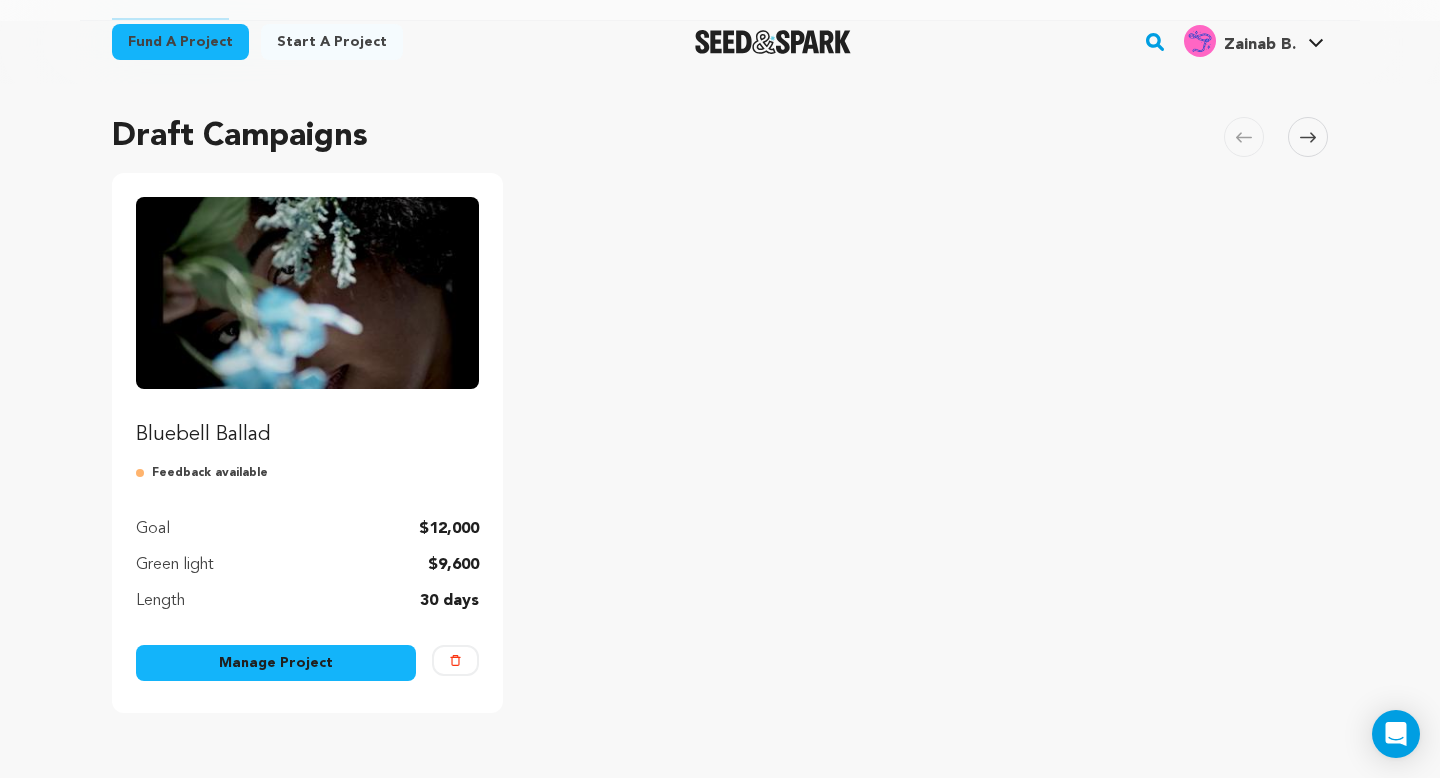 scroll, scrollTop: 122, scrollLeft: 0, axis: vertical 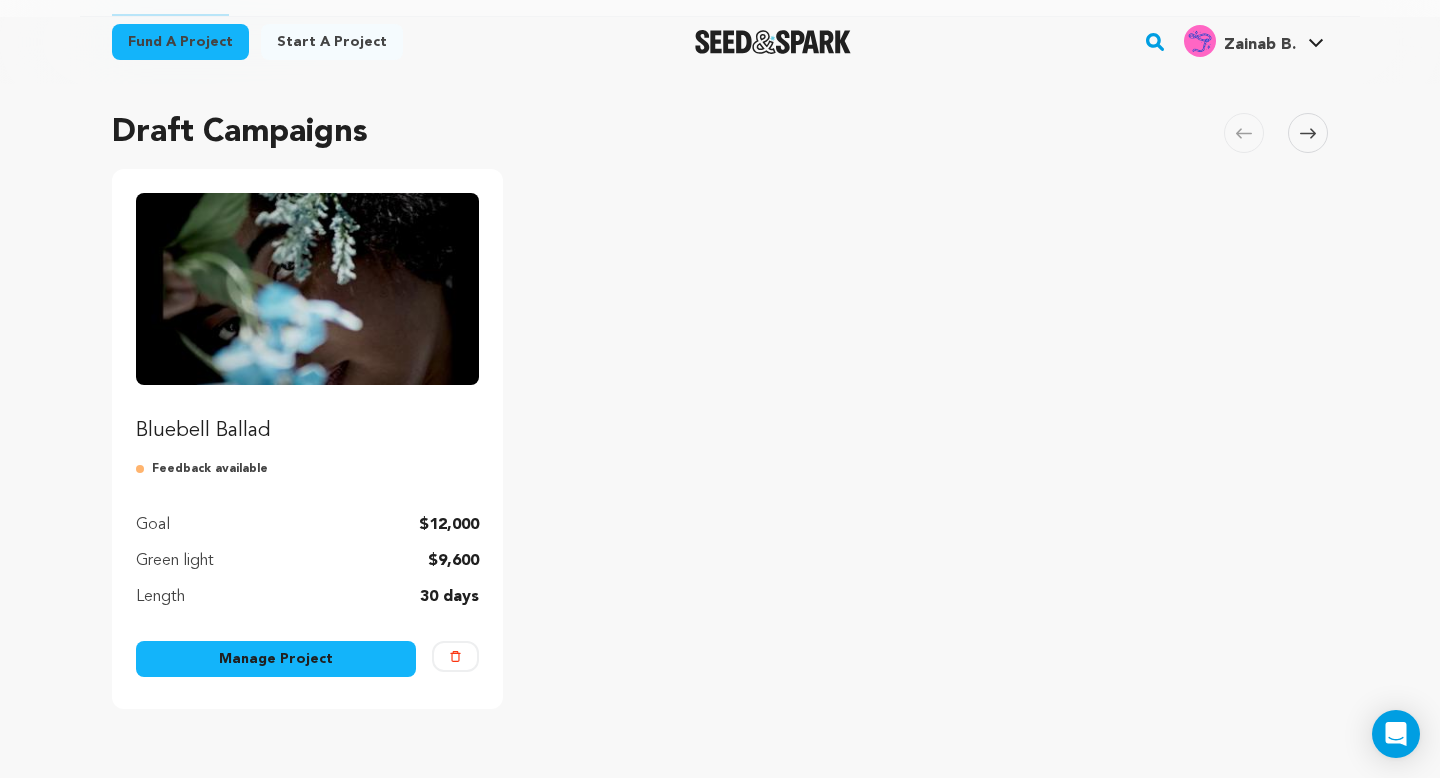 click on "Manage Project" at bounding box center [276, 659] 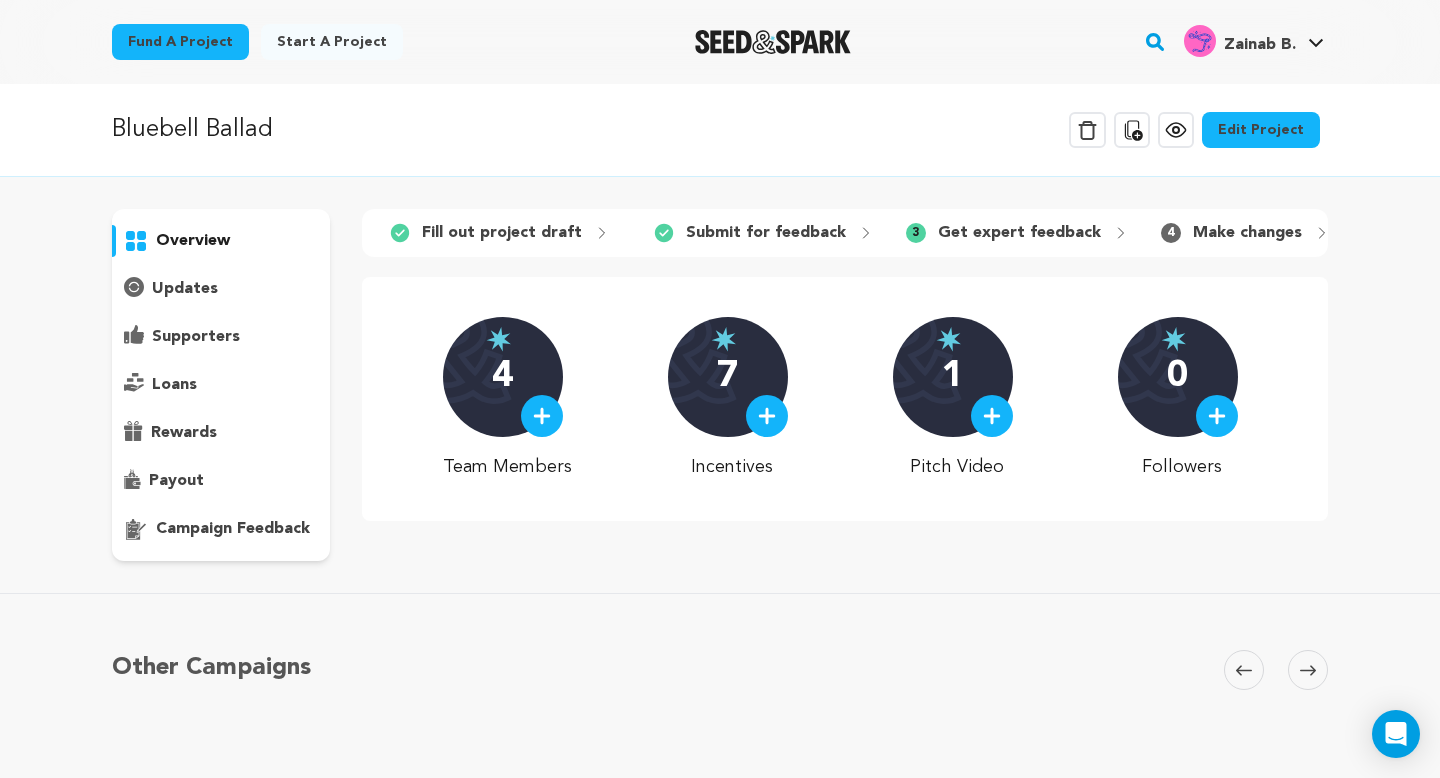 scroll, scrollTop: 0, scrollLeft: 0, axis: both 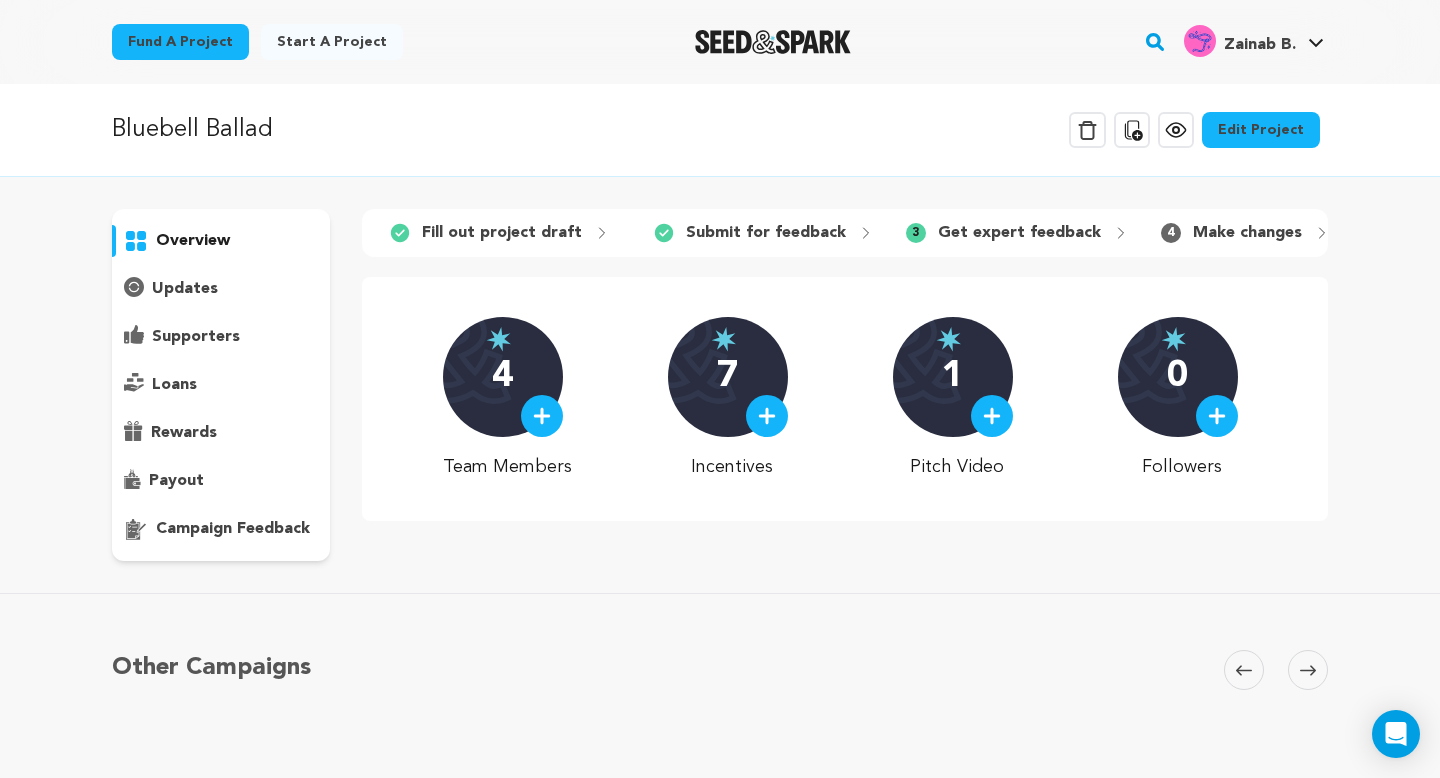 click on "Edit Project" at bounding box center (1261, 130) 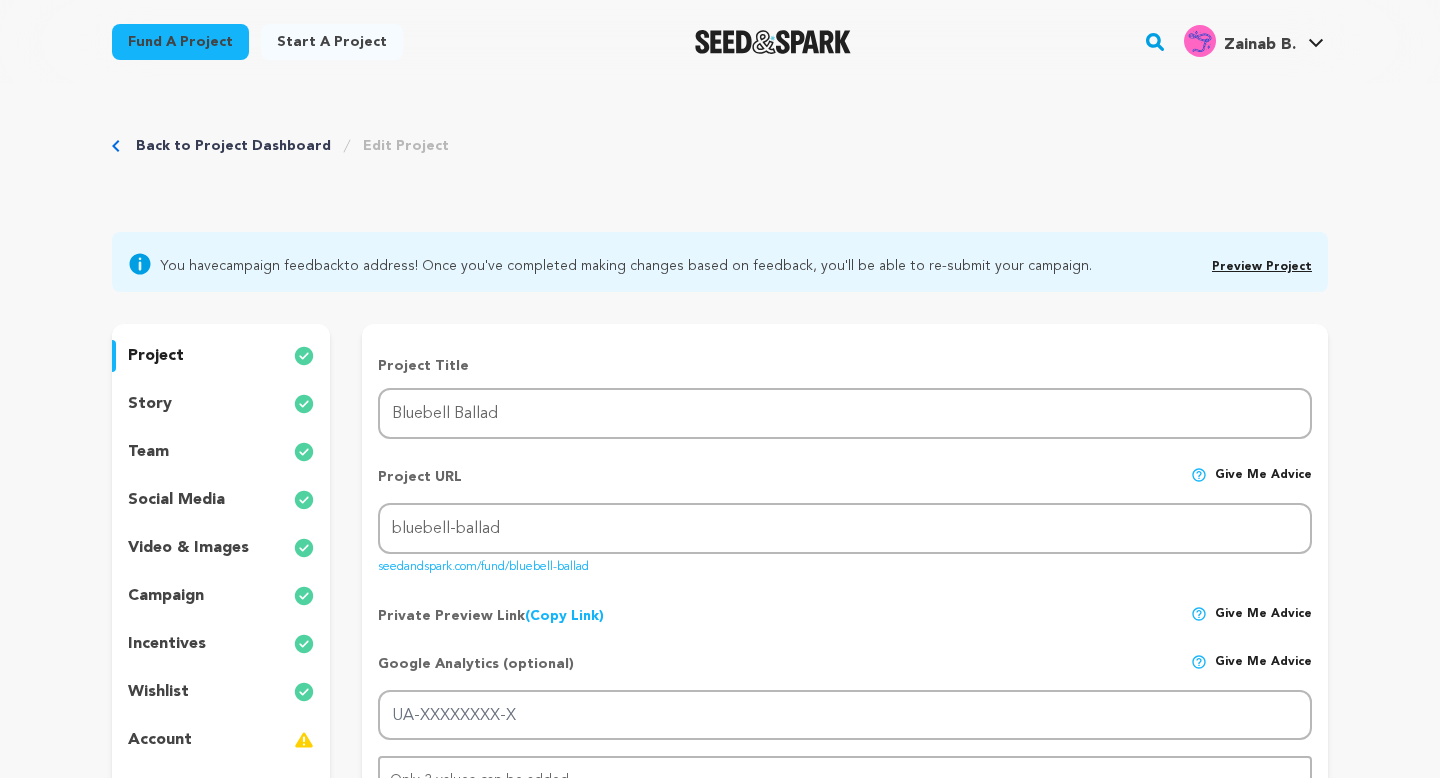 scroll, scrollTop: 0, scrollLeft: 0, axis: both 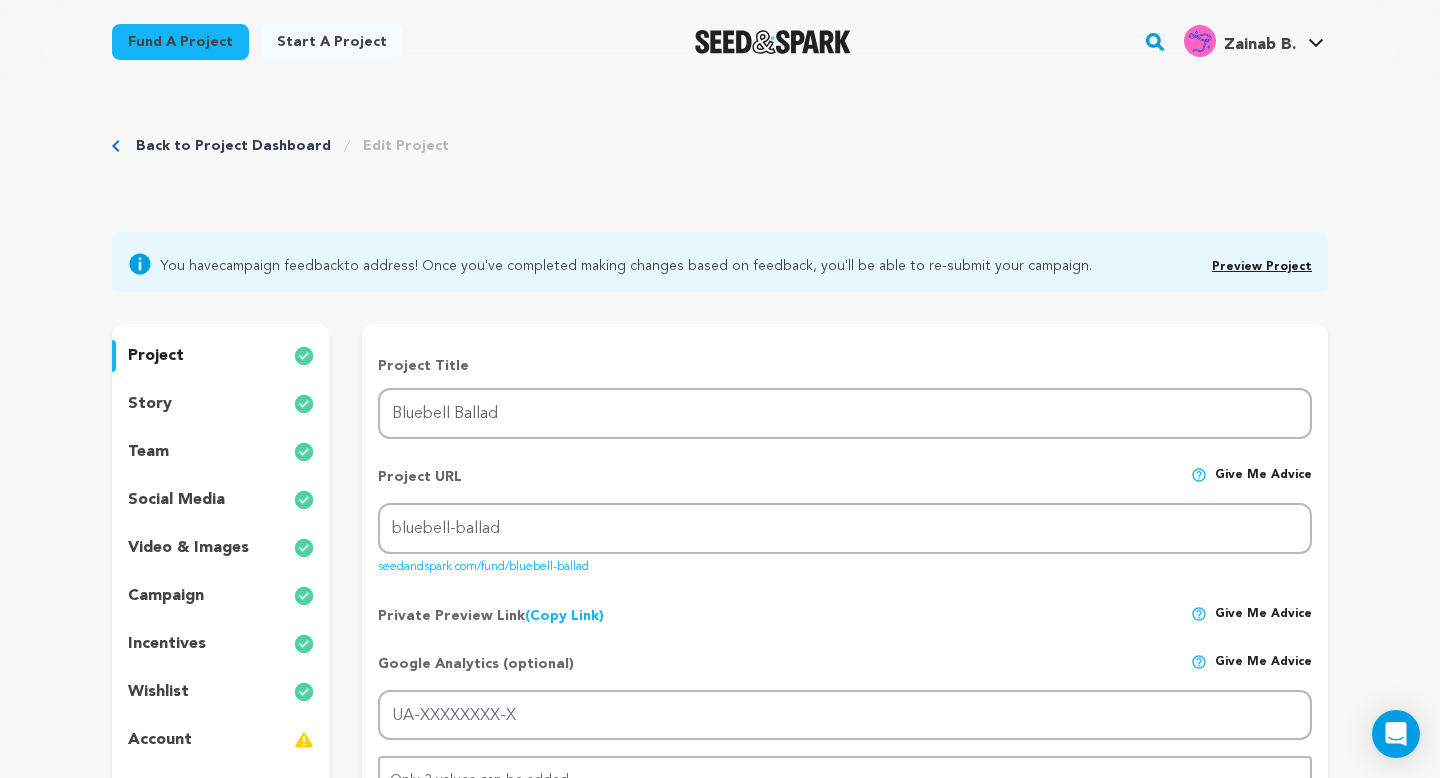click on "Preview Project" at bounding box center [1262, 264] 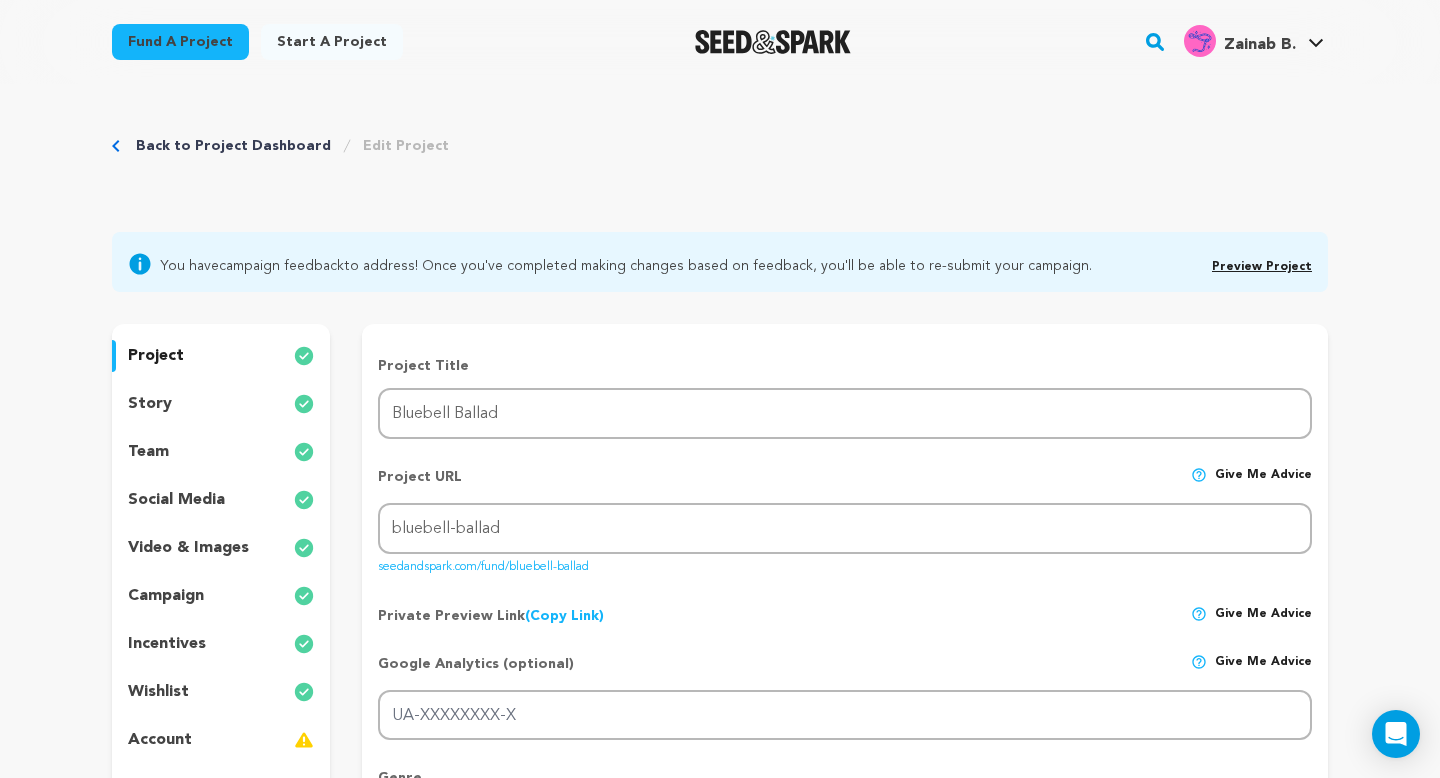 click on "Preview Project" at bounding box center (1262, 267) 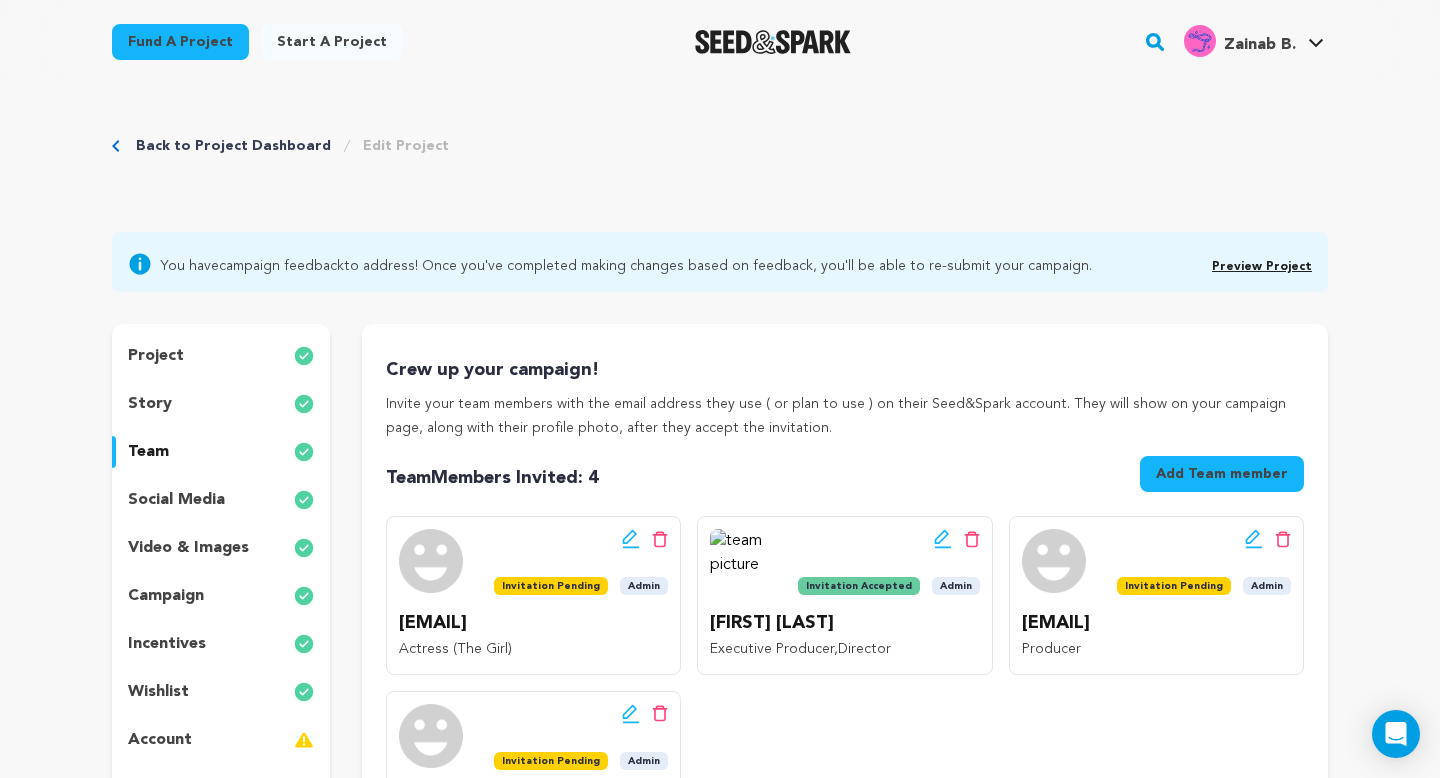 click on "story" at bounding box center (221, 404) 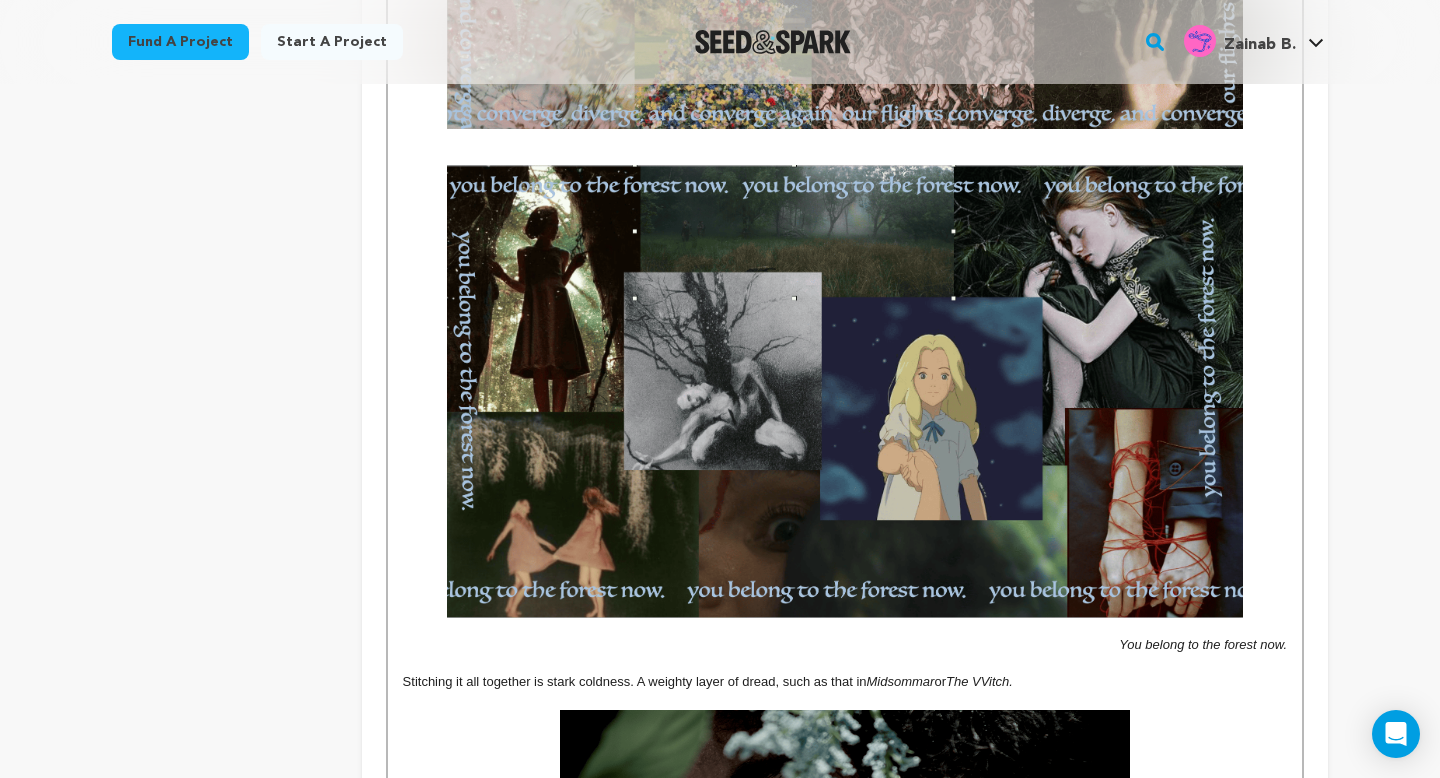 scroll, scrollTop: 1993, scrollLeft: 0, axis: vertical 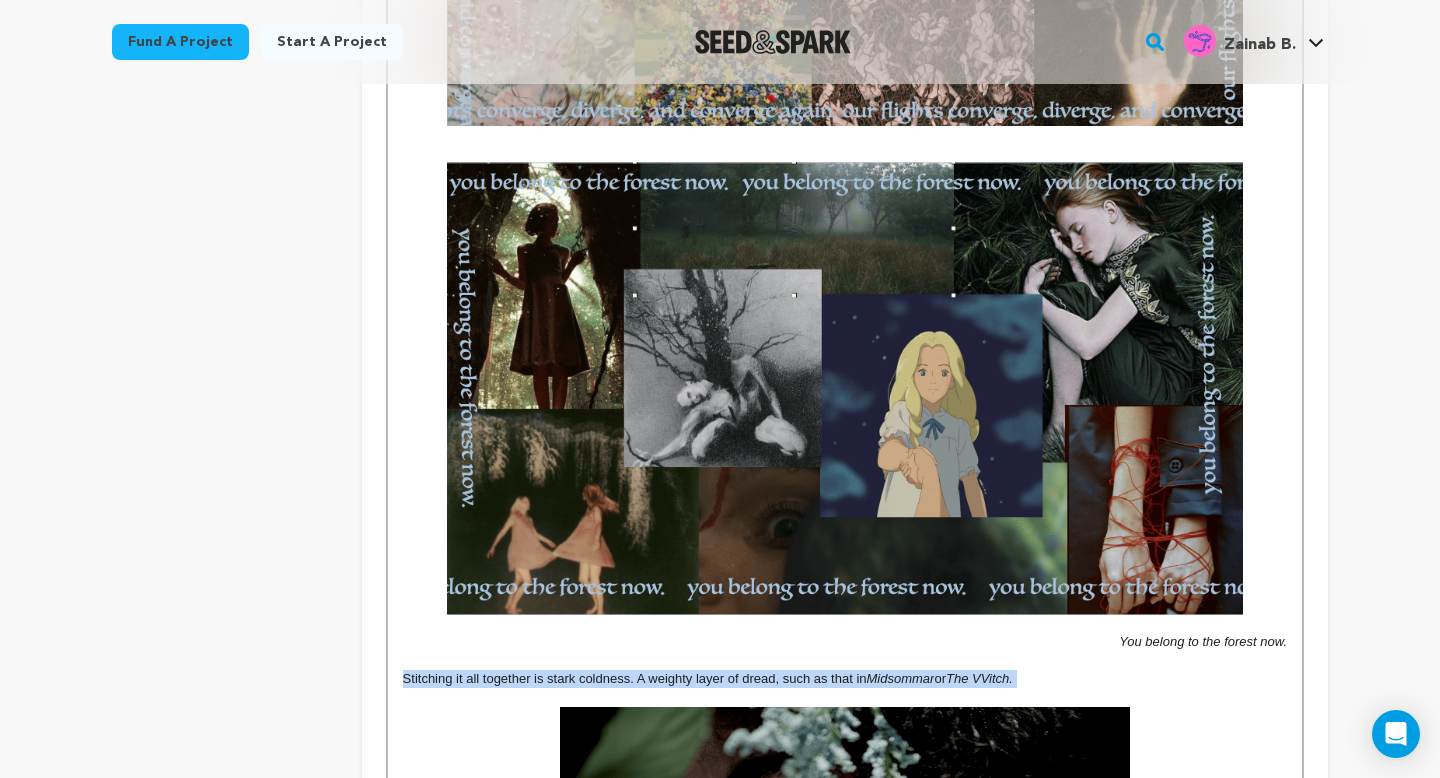drag, startPoint x: 1041, startPoint y: 680, endPoint x: 370, endPoint y: 676, distance: 671.0119 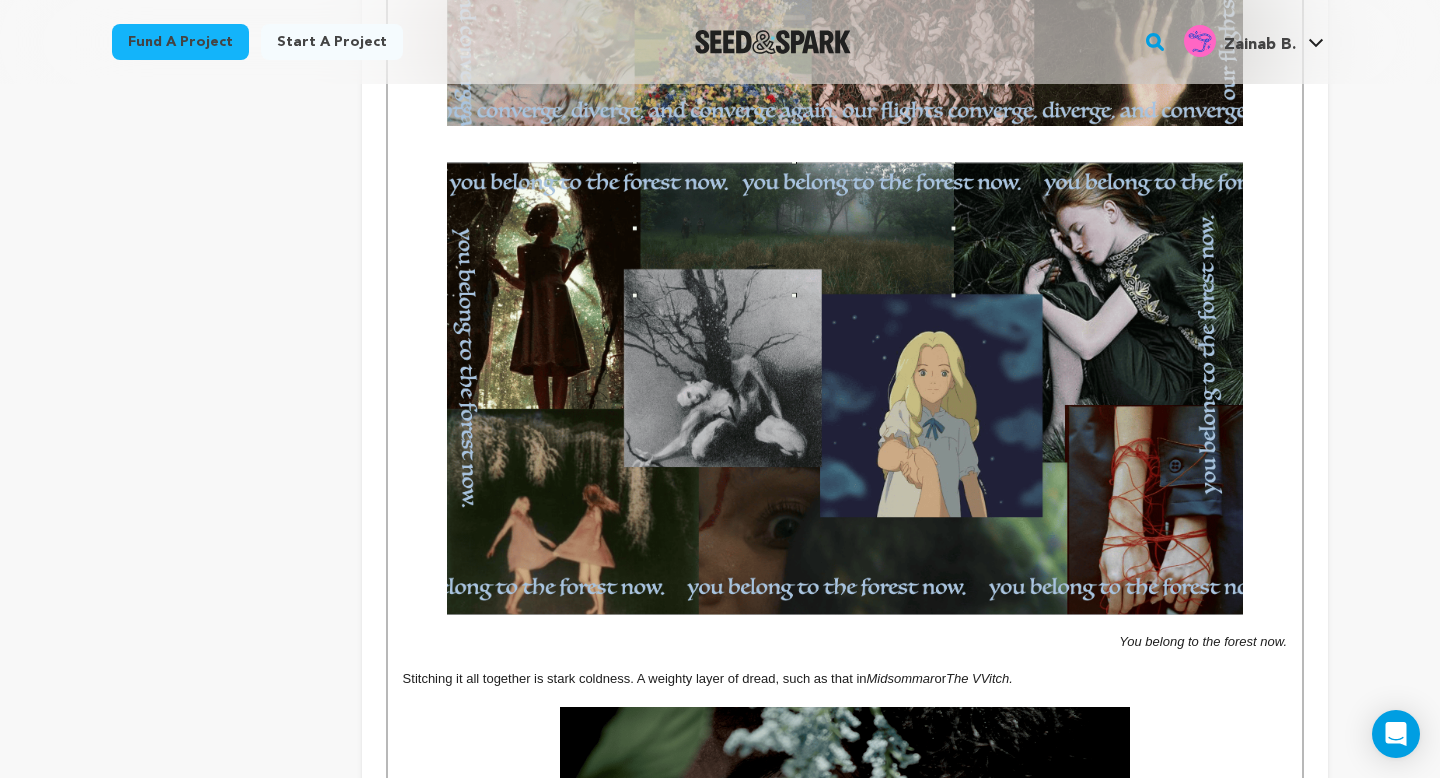 click at bounding box center [845, 153] 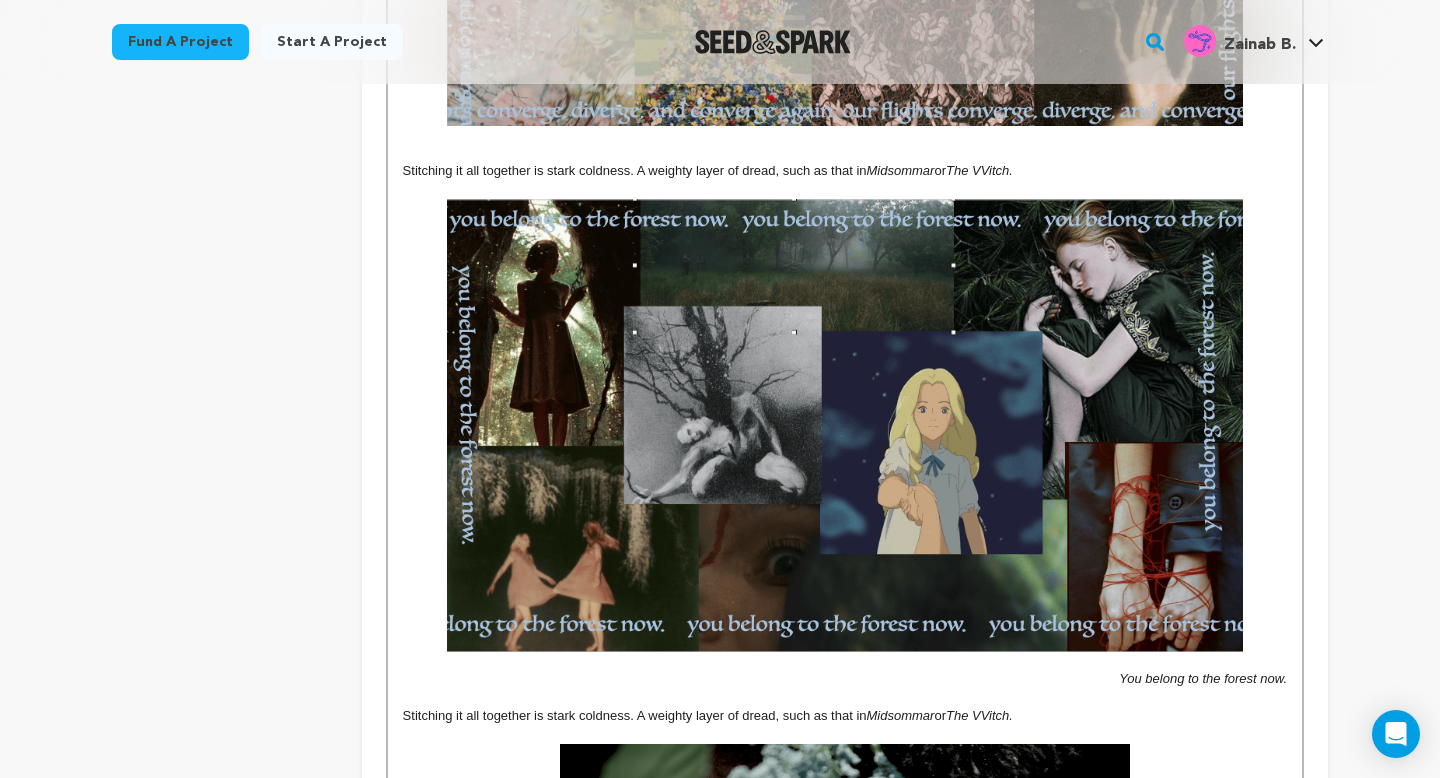 scroll, scrollTop: 0, scrollLeft: 0, axis: both 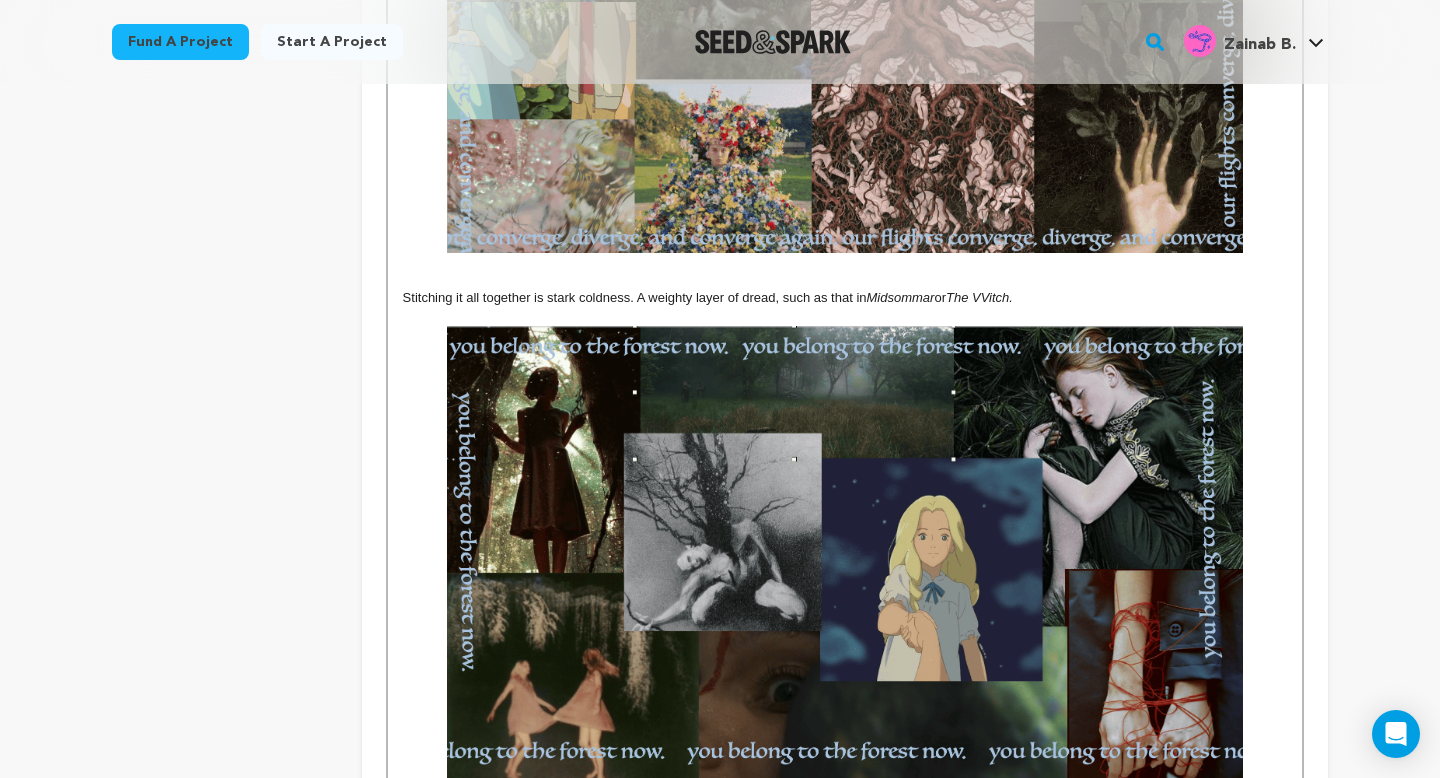 click at bounding box center (845, 280) 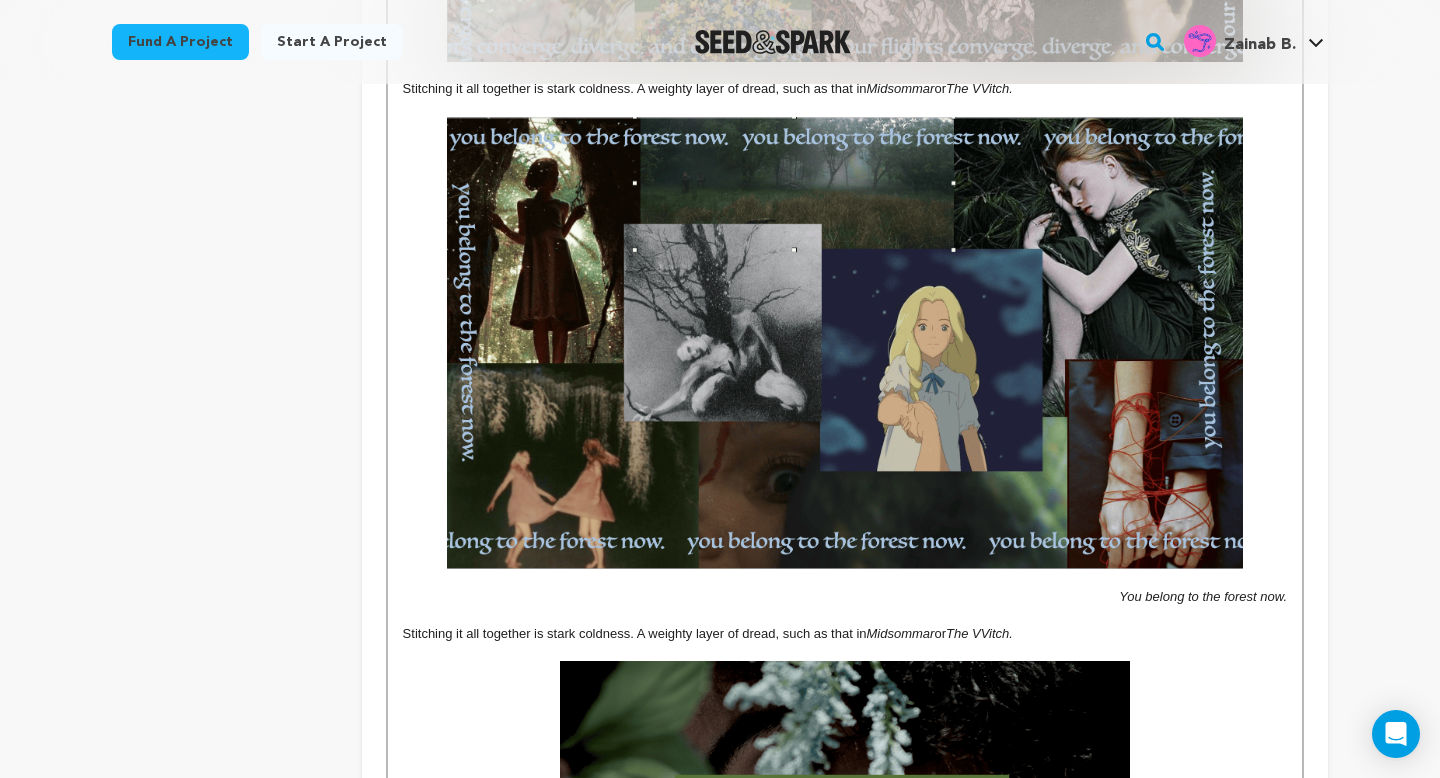 scroll, scrollTop: 2156, scrollLeft: 0, axis: vertical 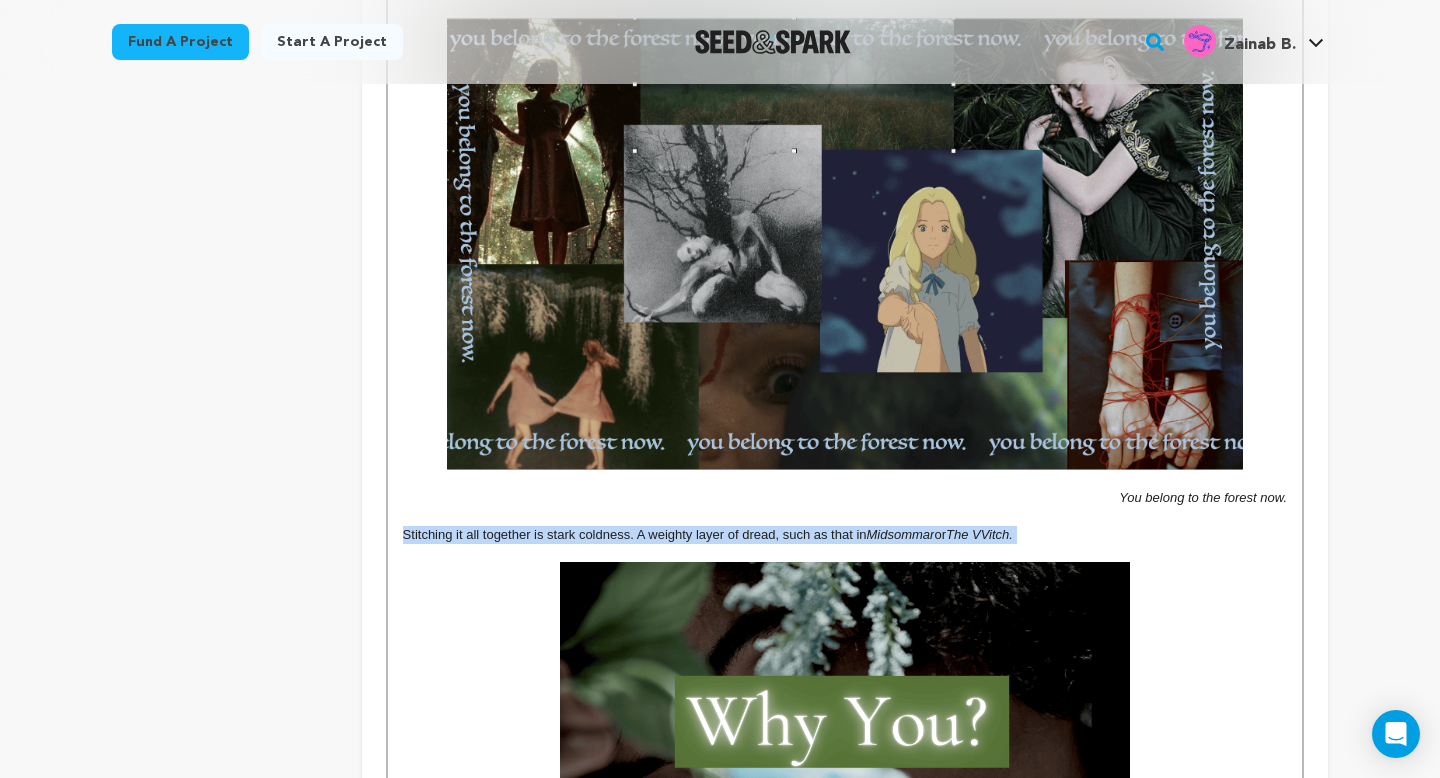 drag, startPoint x: 1040, startPoint y: 527, endPoint x: 364, endPoint y: 537, distance: 676.074 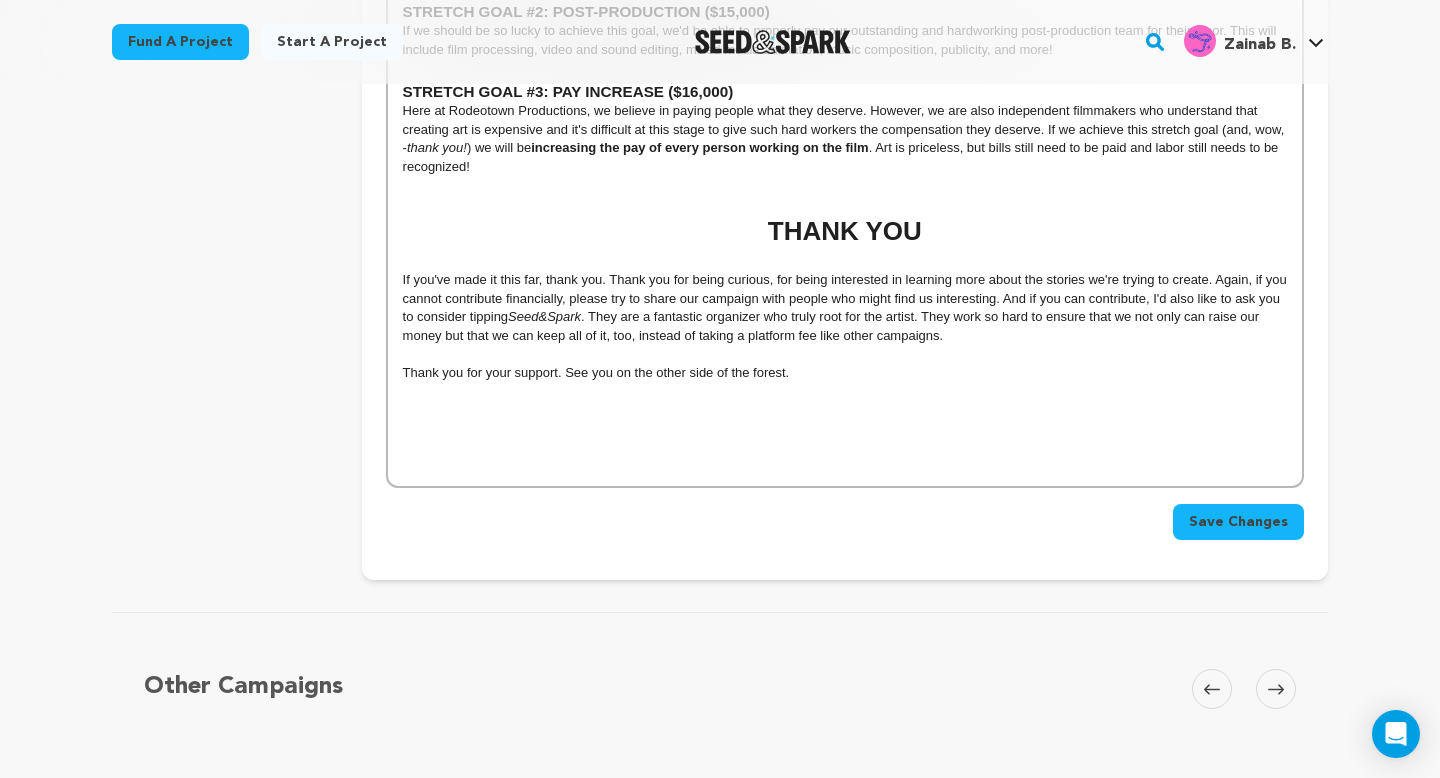 scroll, scrollTop: 4514, scrollLeft: 0, axis: vertical 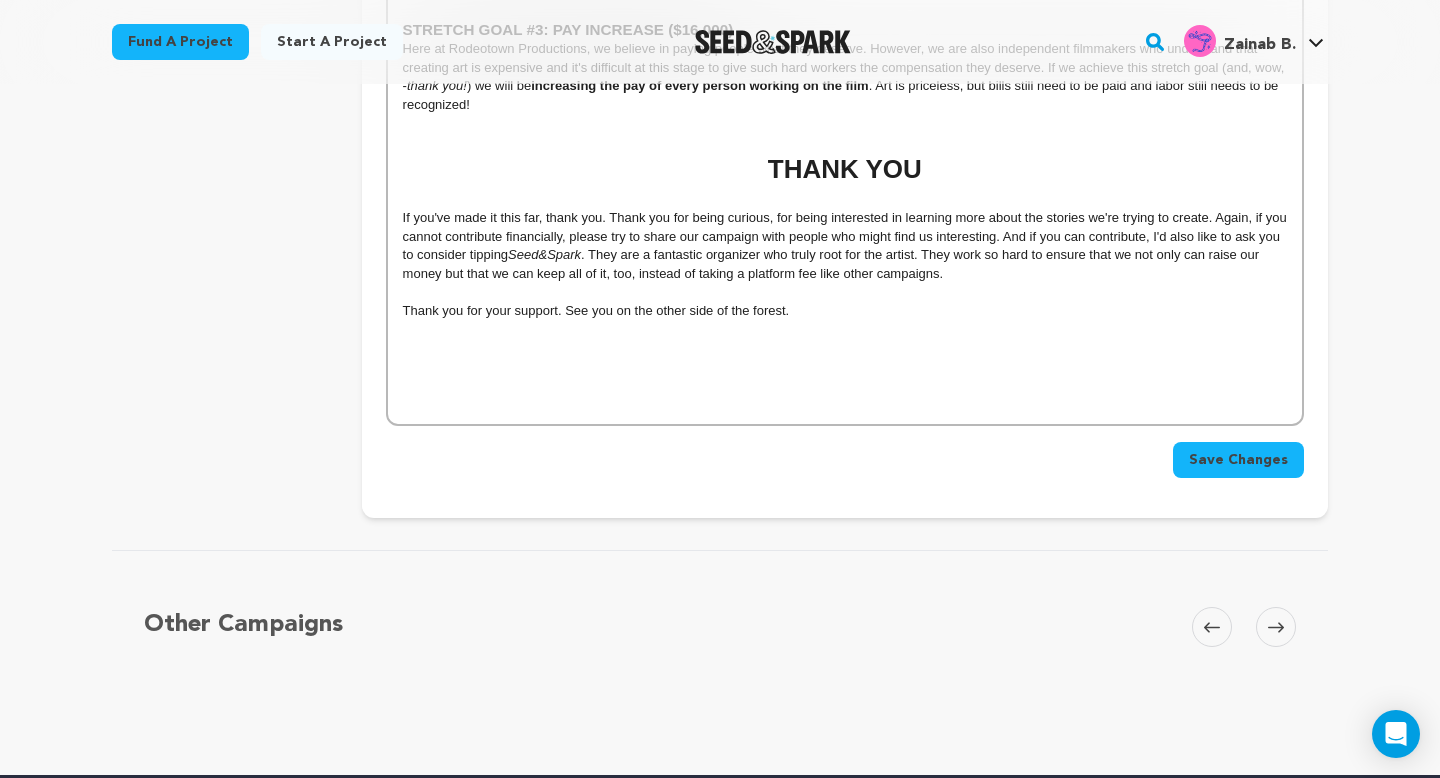click on "Save Changes" at bounding box center [1238, 460] 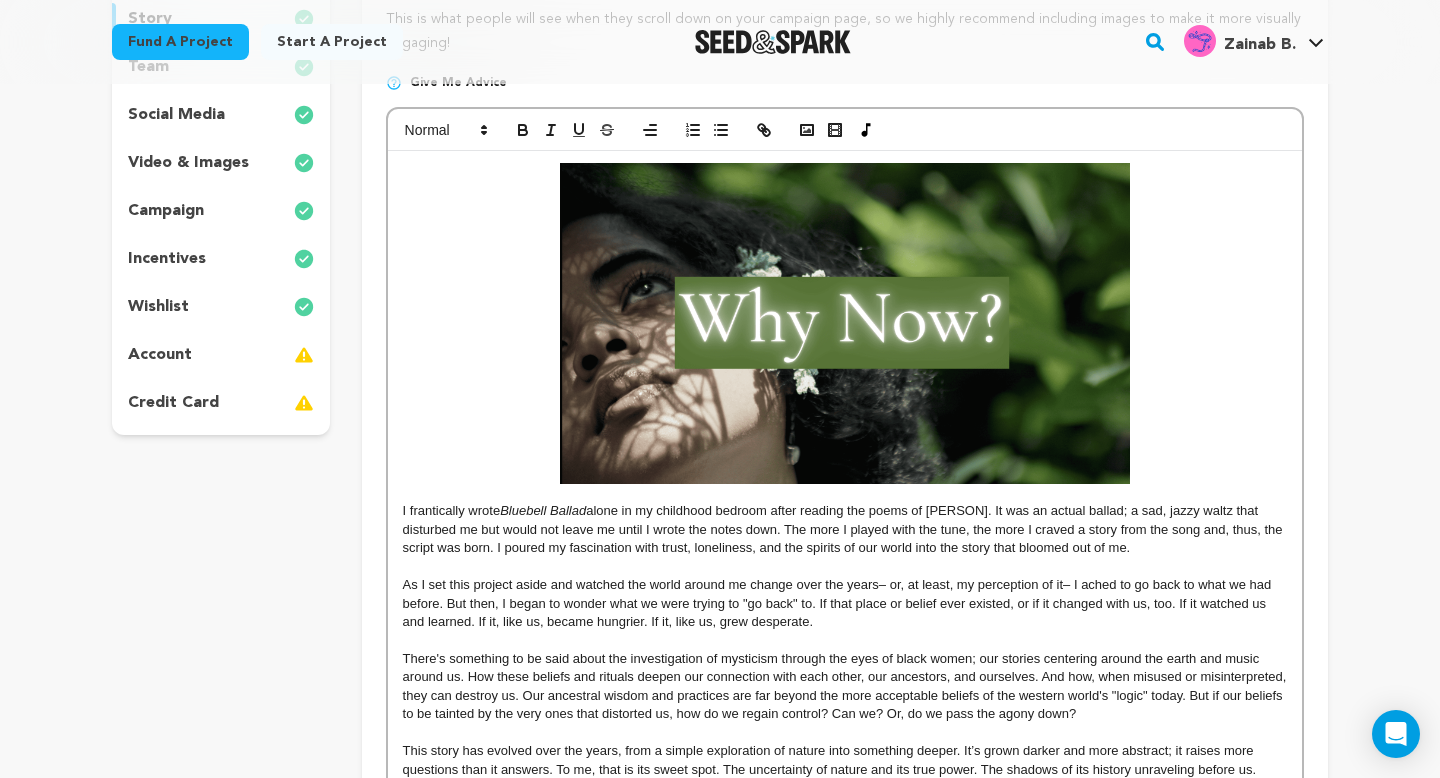 scroll, scrollTop: 381, scrollLeft: 0, axis: vertical 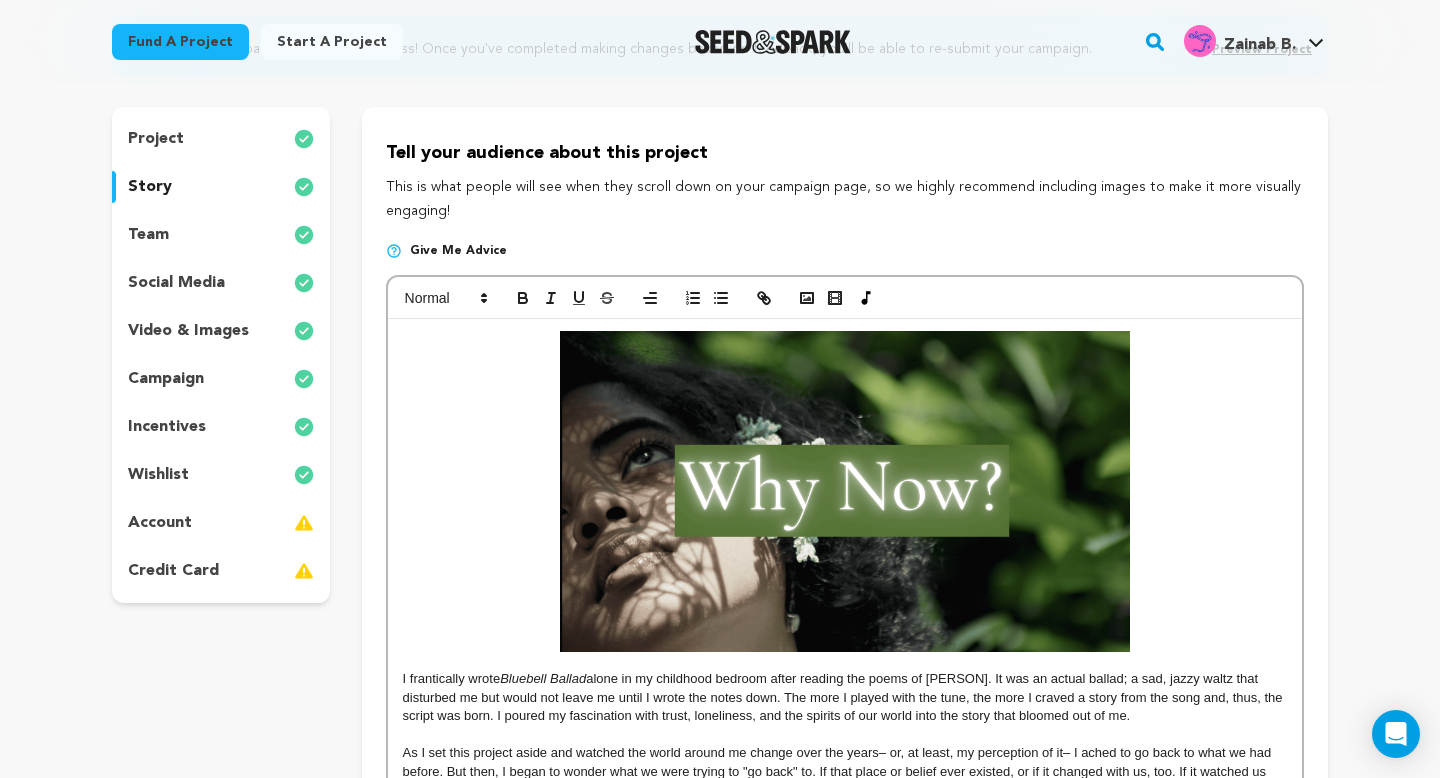 click on "team" at bounding box center [221, 235] 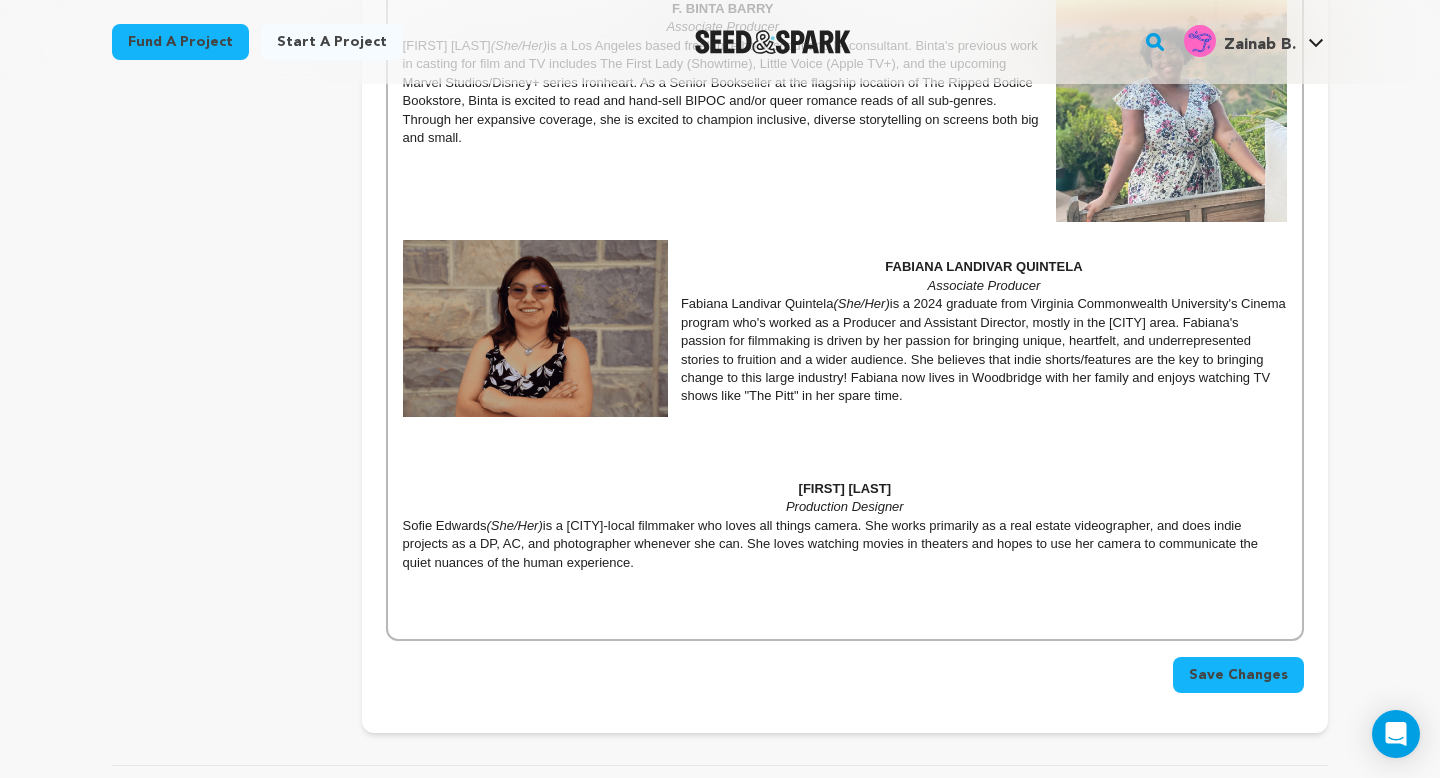 scroll, scrollTop: 2098, scrollLeft: 0, axis: vertical 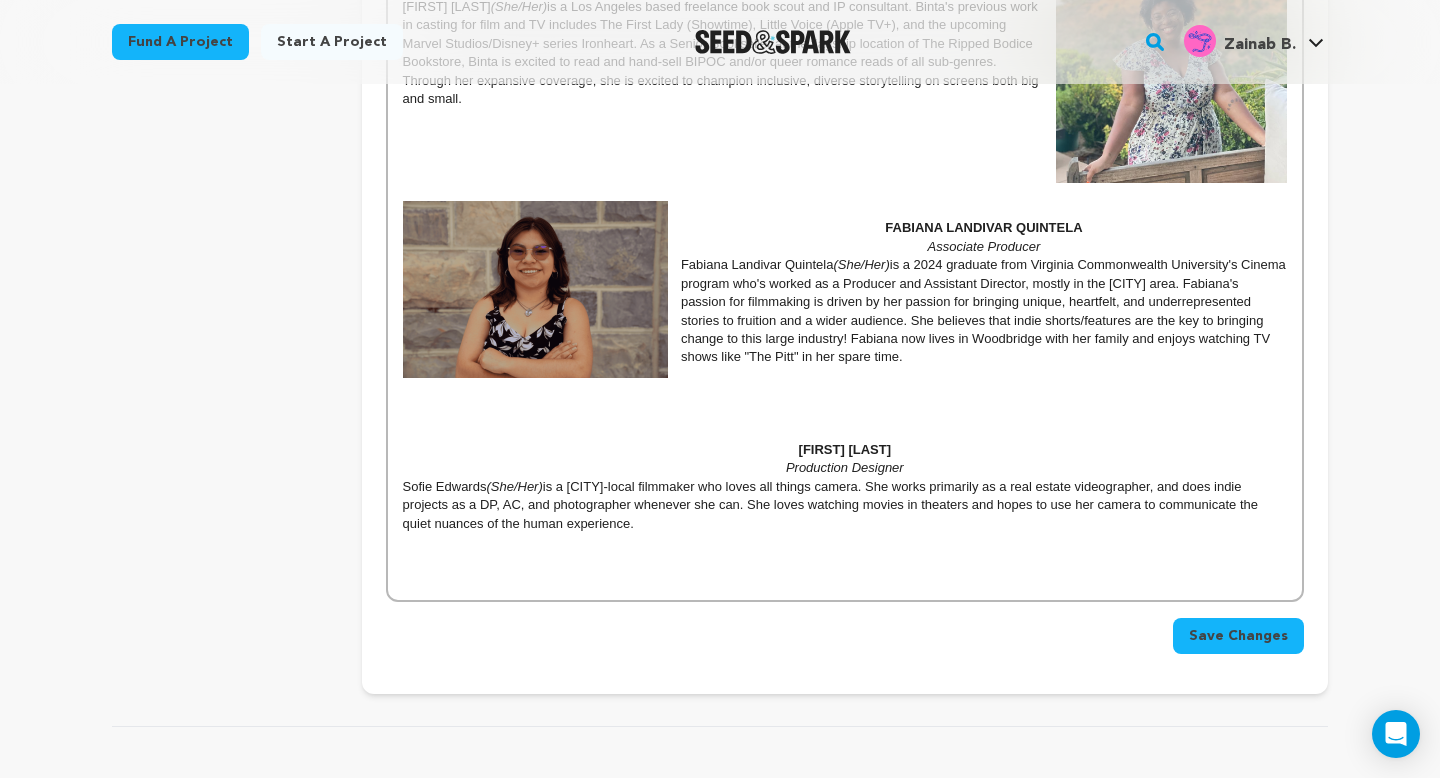 click at bounding box center [845, 431] 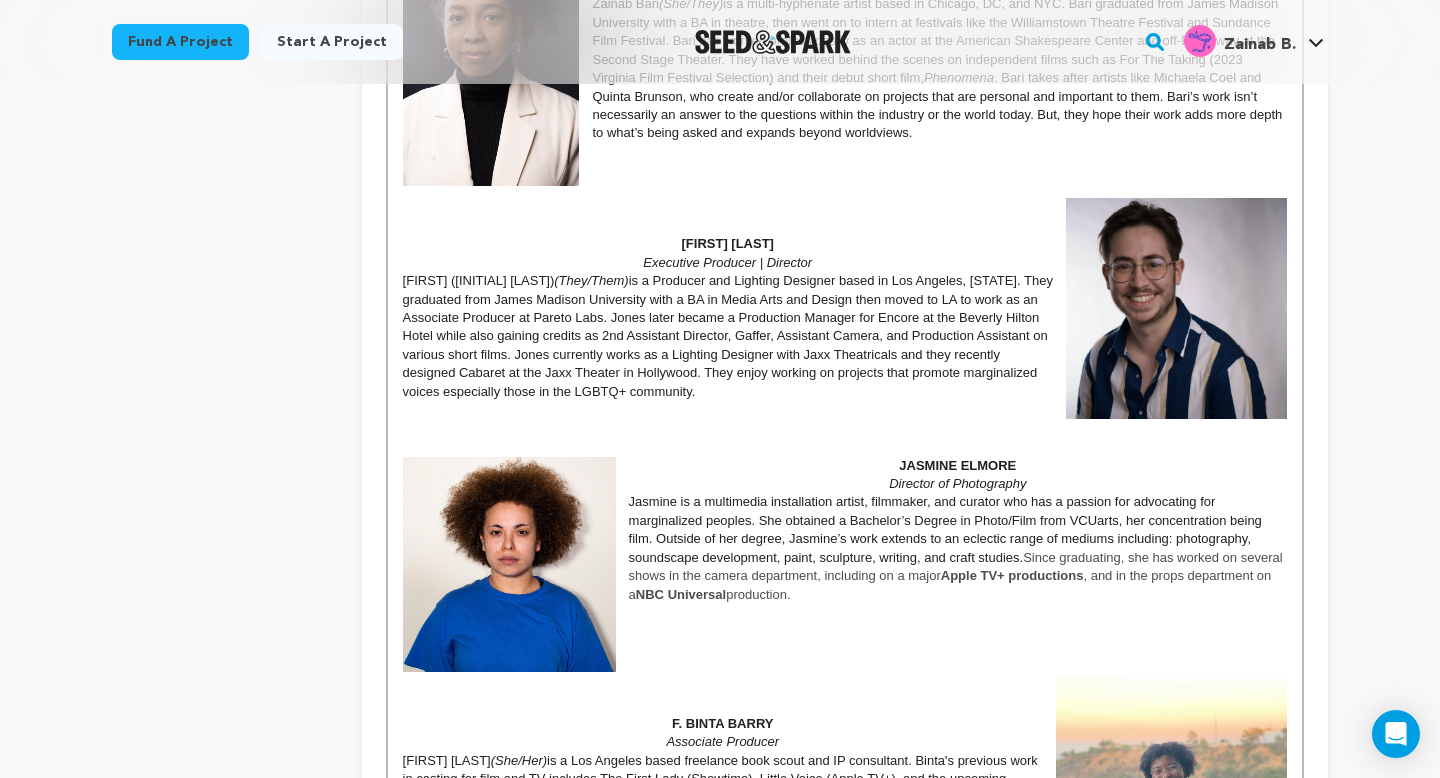 scroll, scrollTop: 1361, scrollLeft: 0, axis: vertical 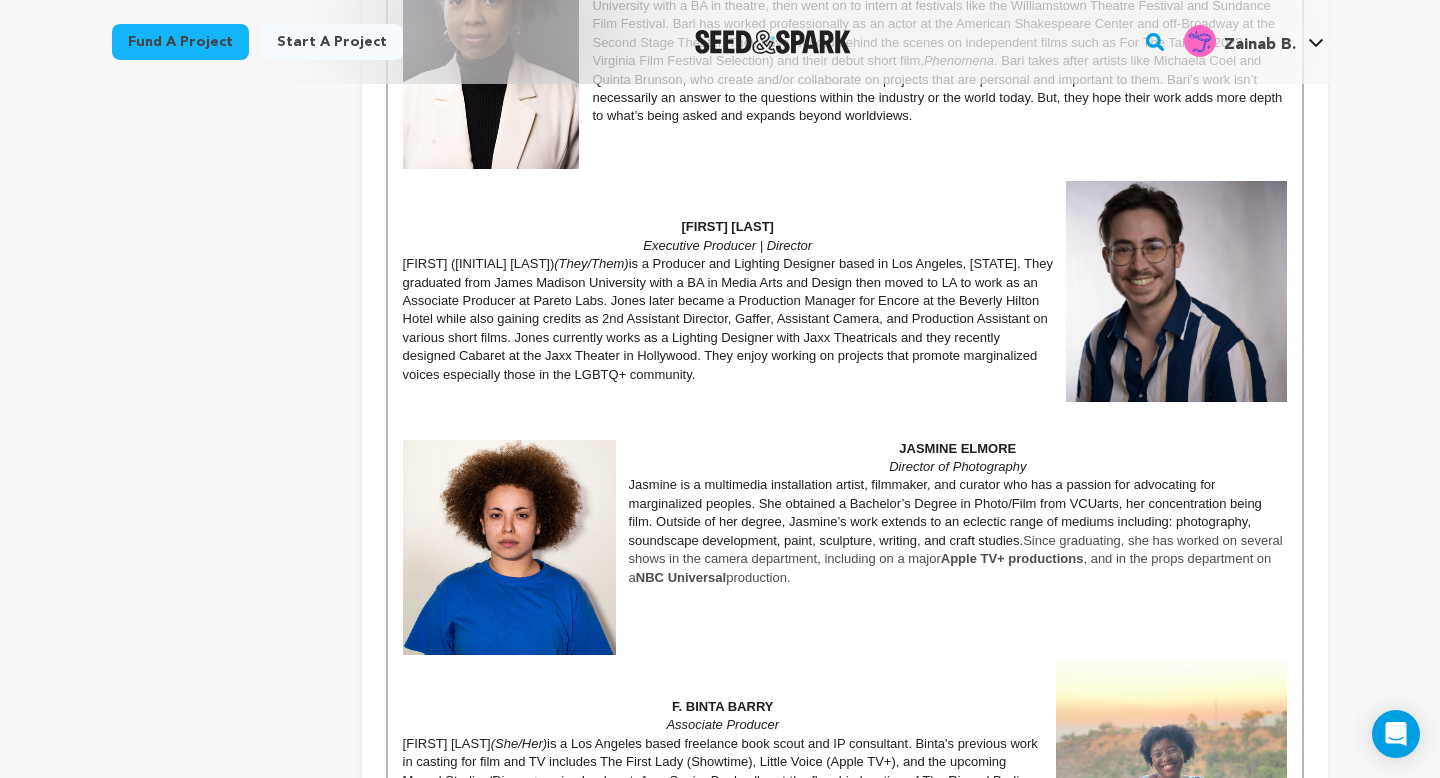 click at bounding box center [845, 412] 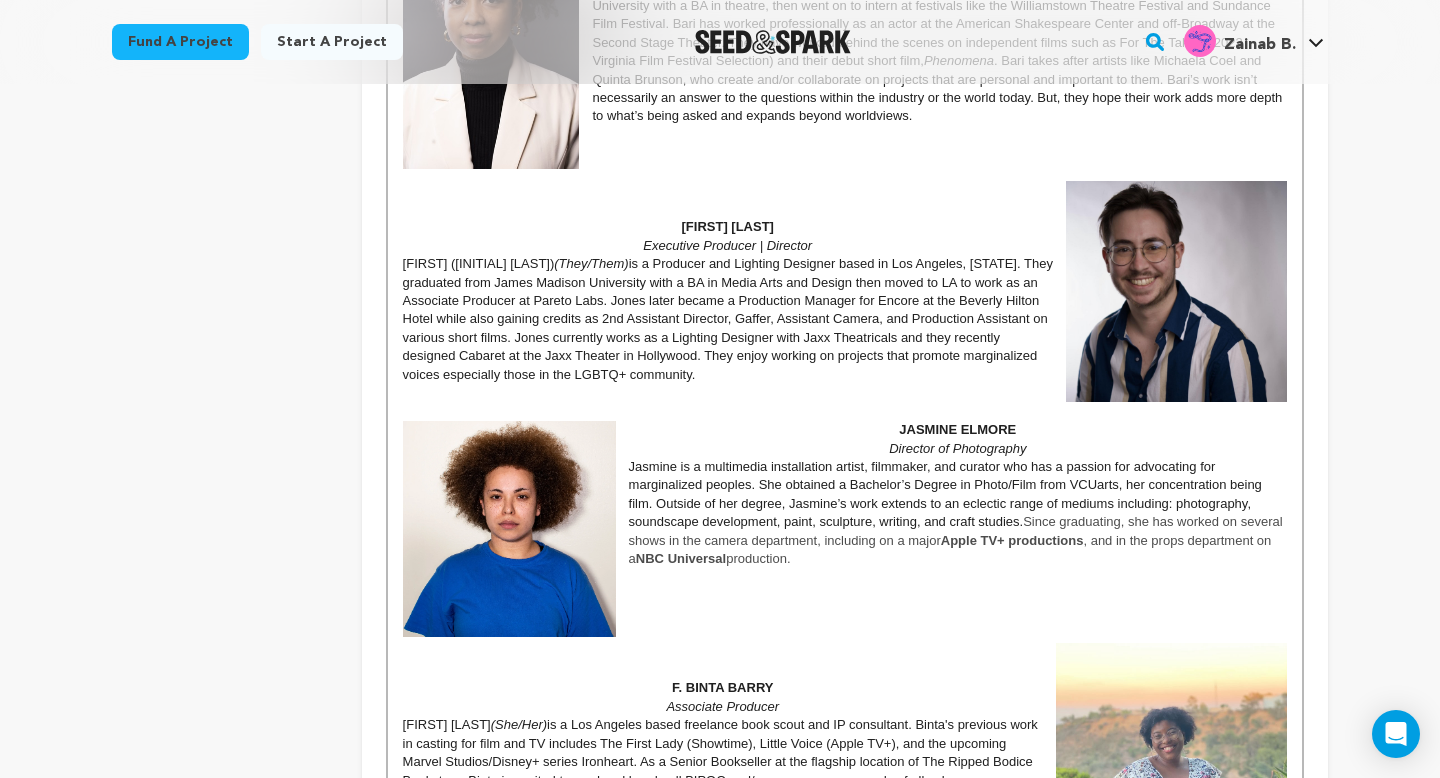 click at bounding box center [845, 172] 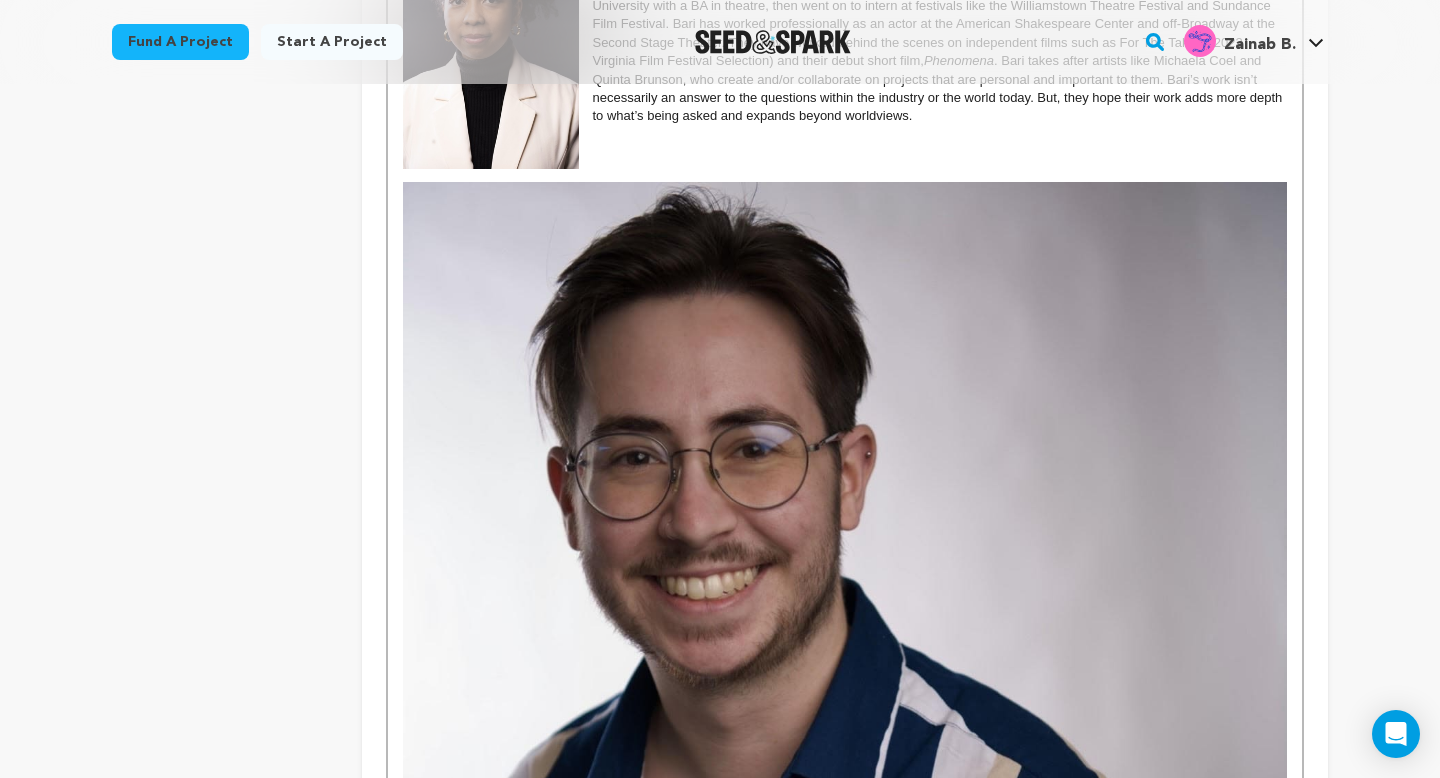 click on "project
story
team
social media
video & images
campaign
incentives
wishlist" at bounding box center (221, 612) 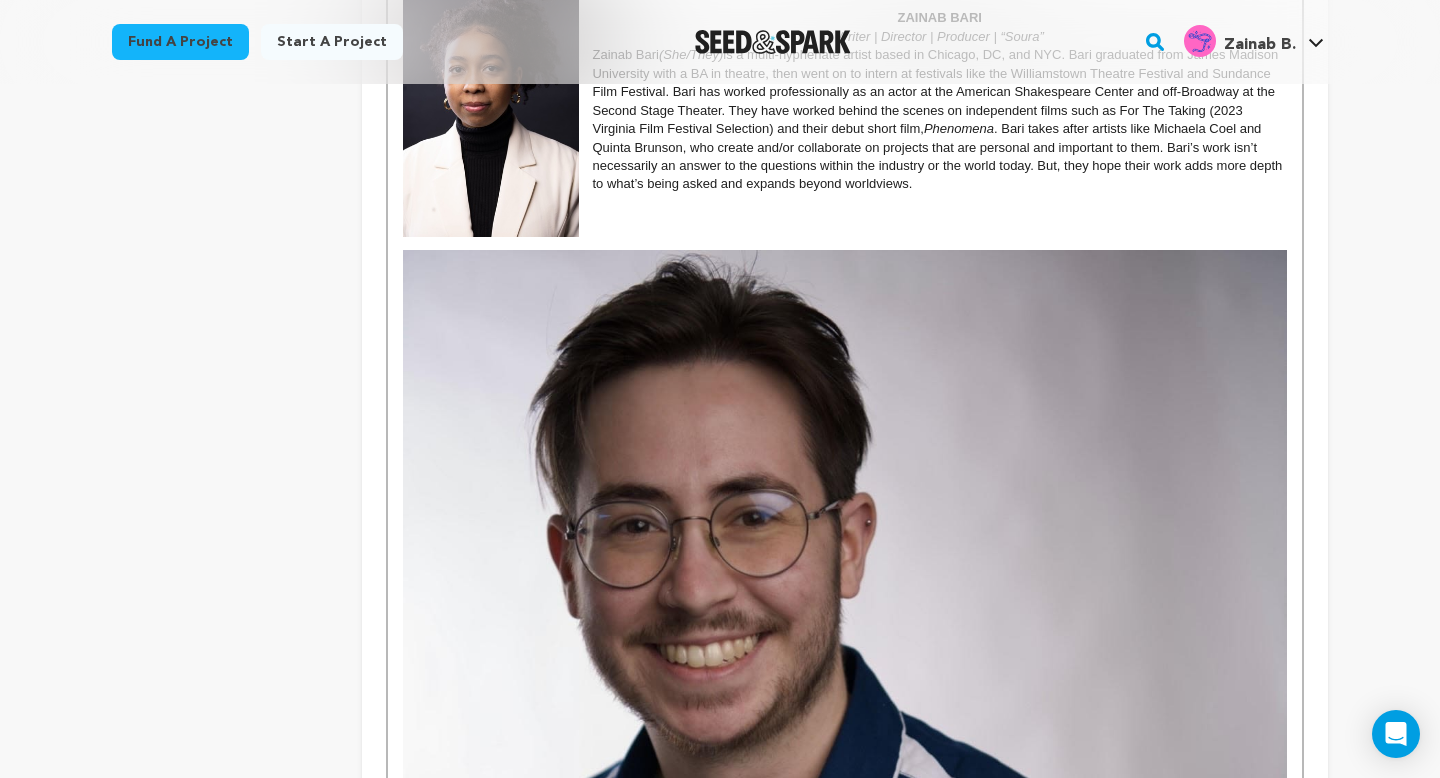 scroll, scrollTop: 1146, scrollLeft: 0, axis: vertical 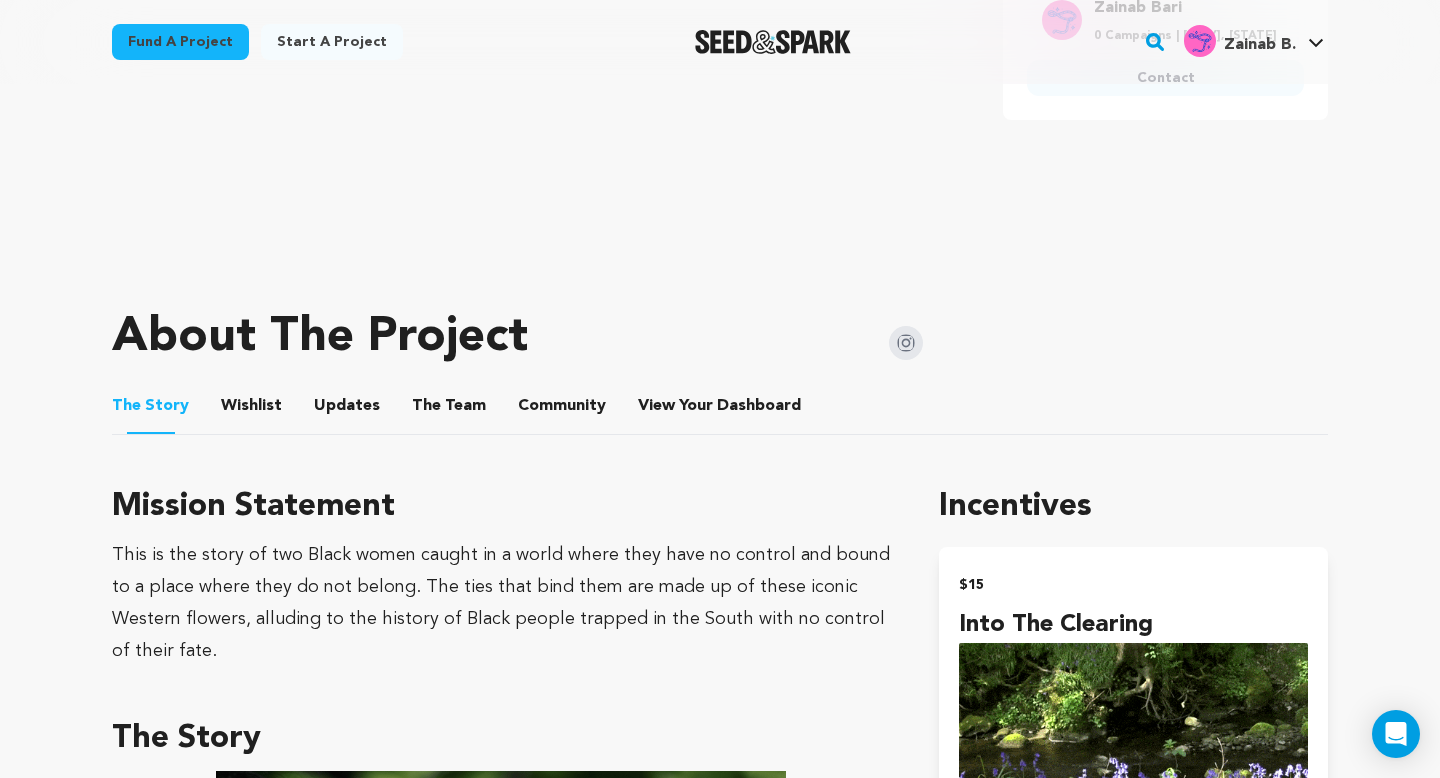 click on "Wishlist" at bounding box center [252, 410] 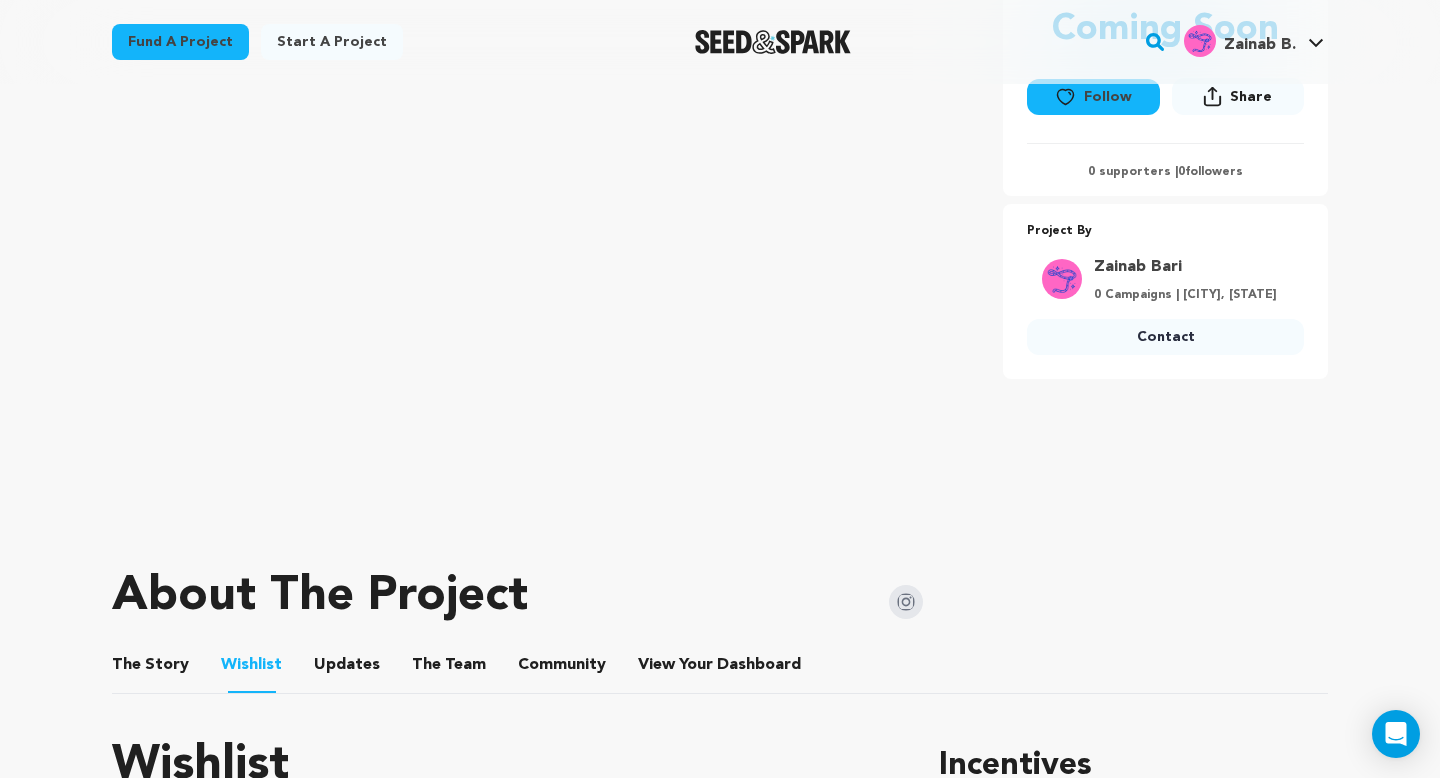 scroll, scrollTop: 432, scrollLeft: 0, axis: vertical 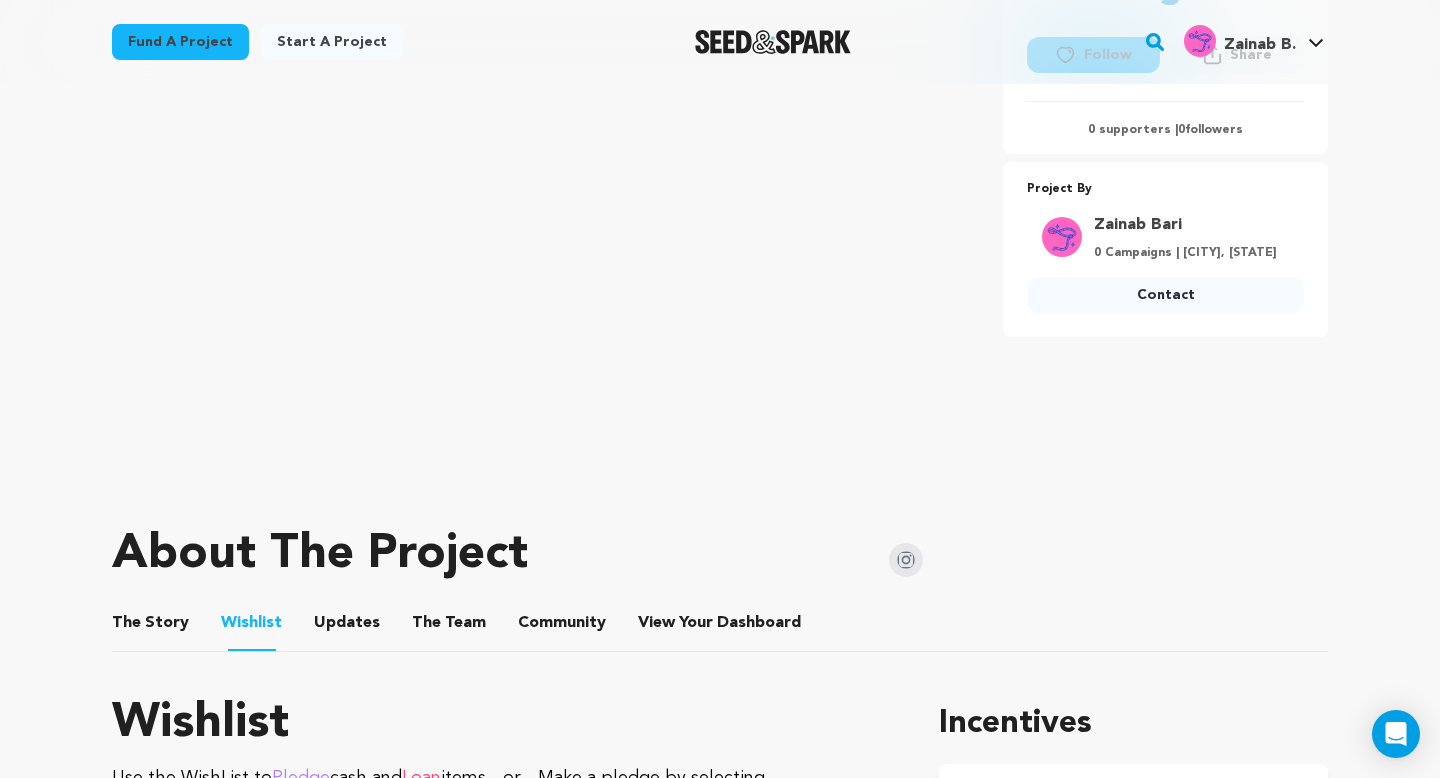 click on "The Team" at bounding box center (449, 627) 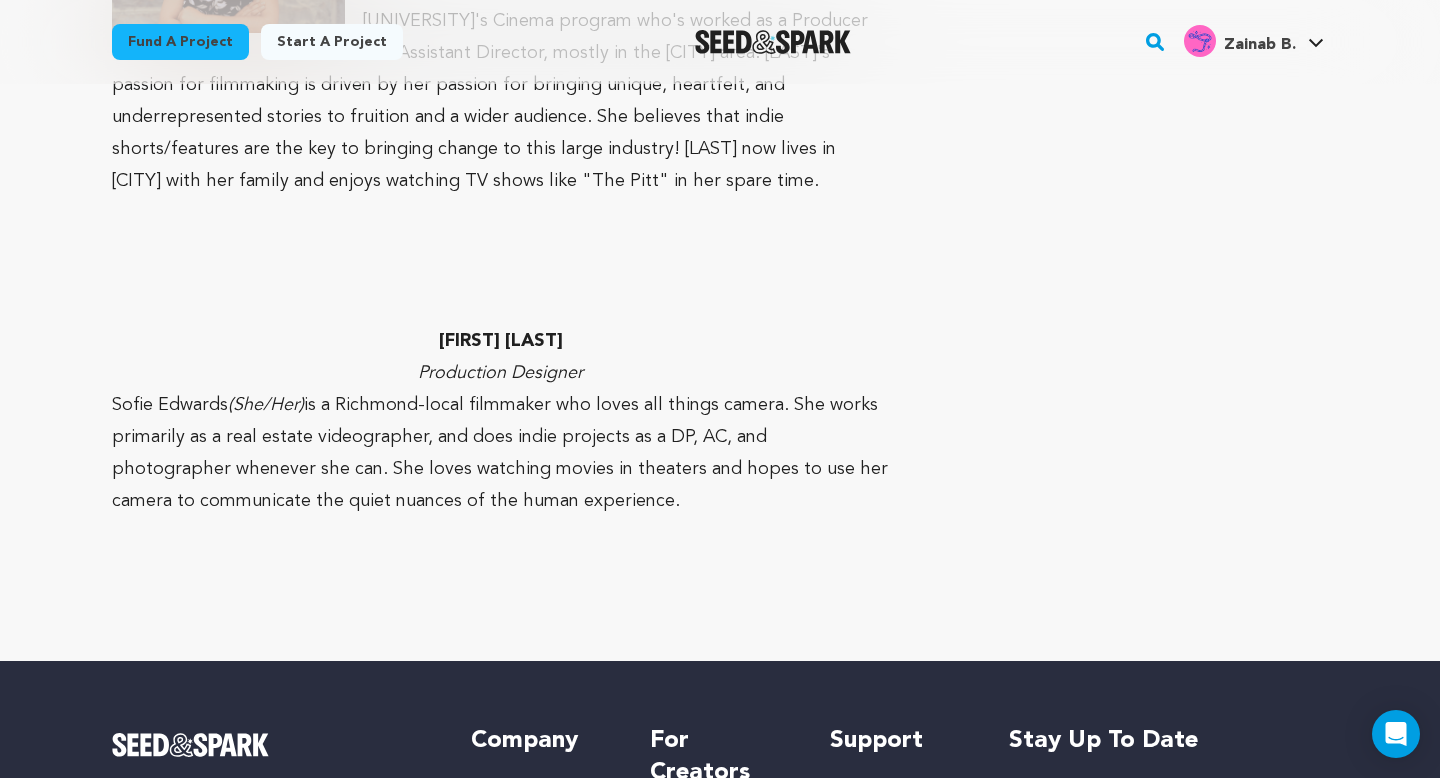scroll, scrollTop: 4146, scrollLeft: 0, axis: vertical 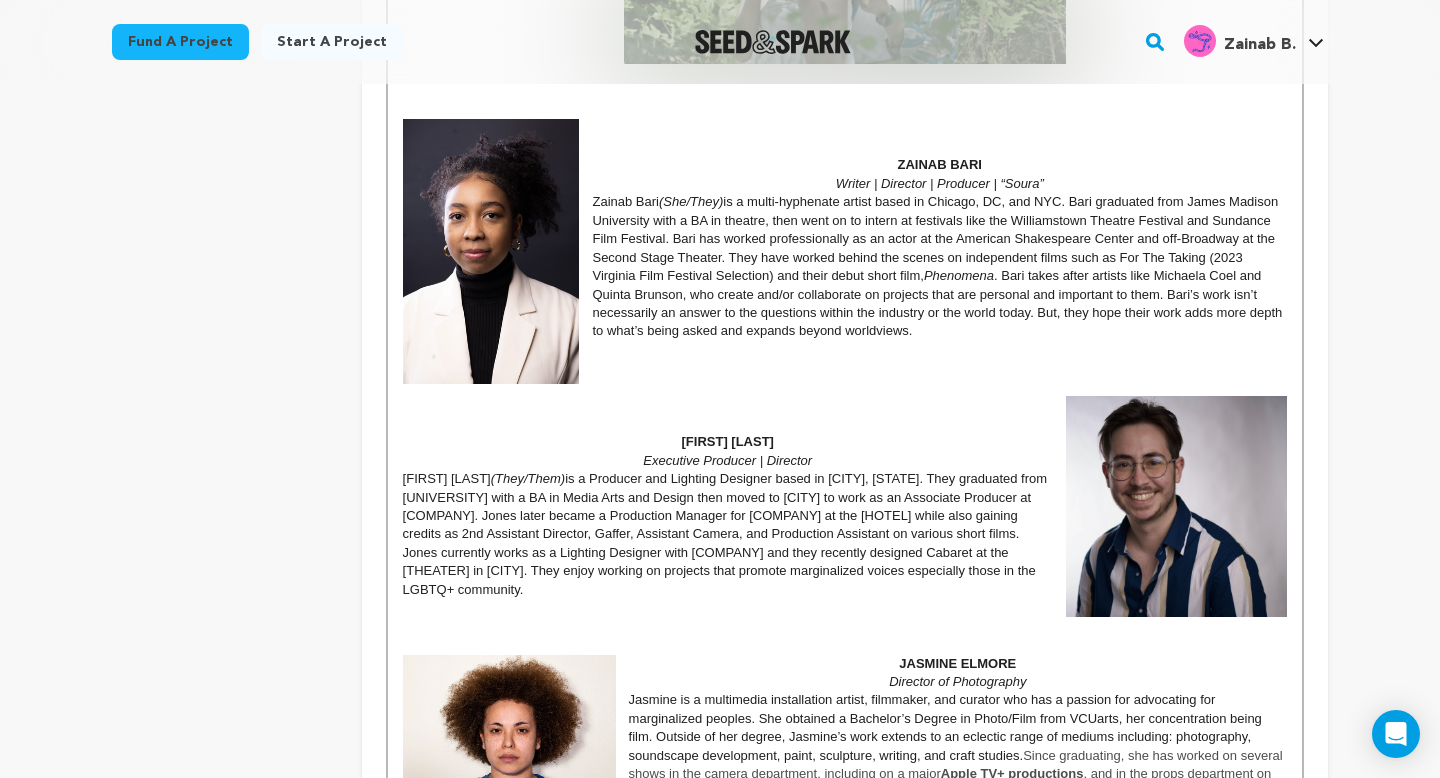 click at bounding box center (845, 368) 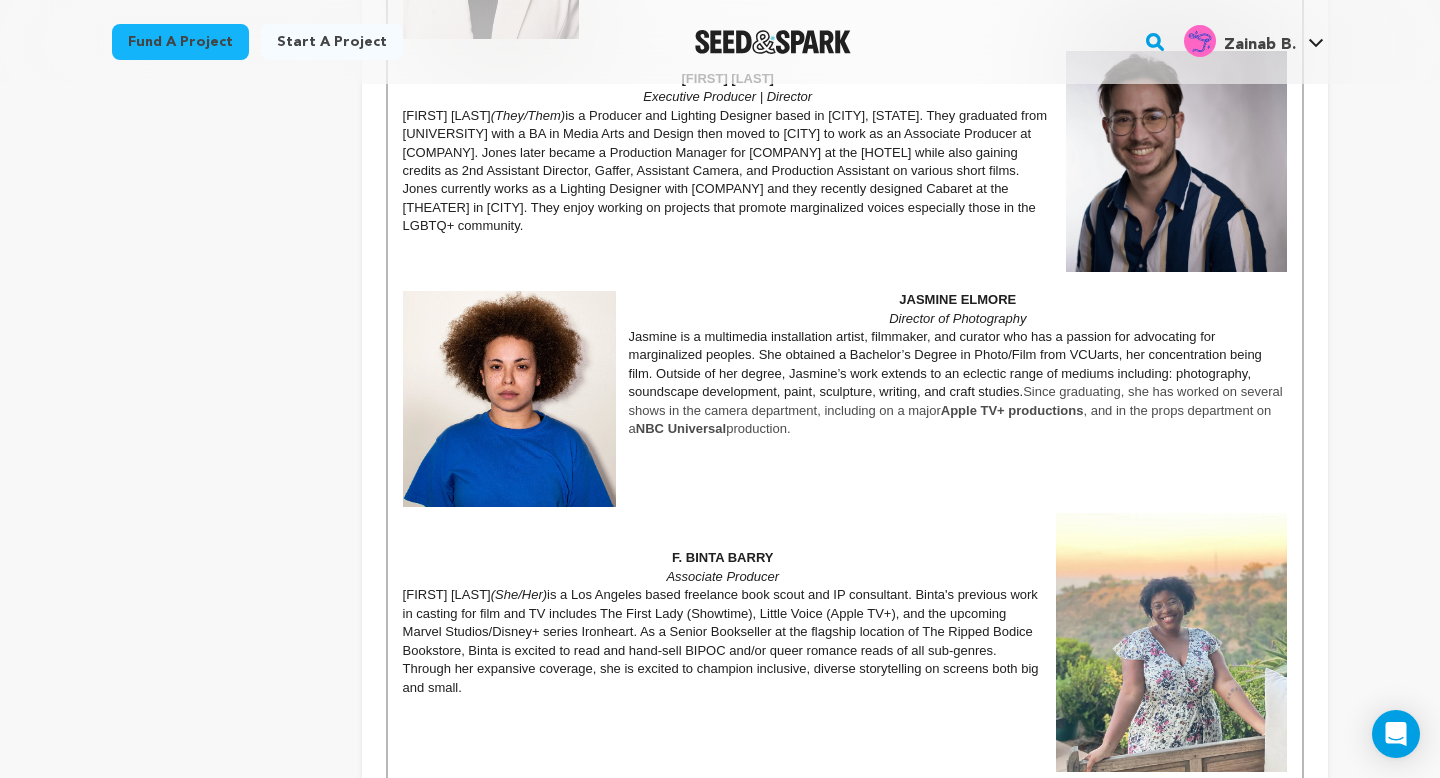 scroll, scrollTop: 1501, scrollLeft: 0, axis: vertical 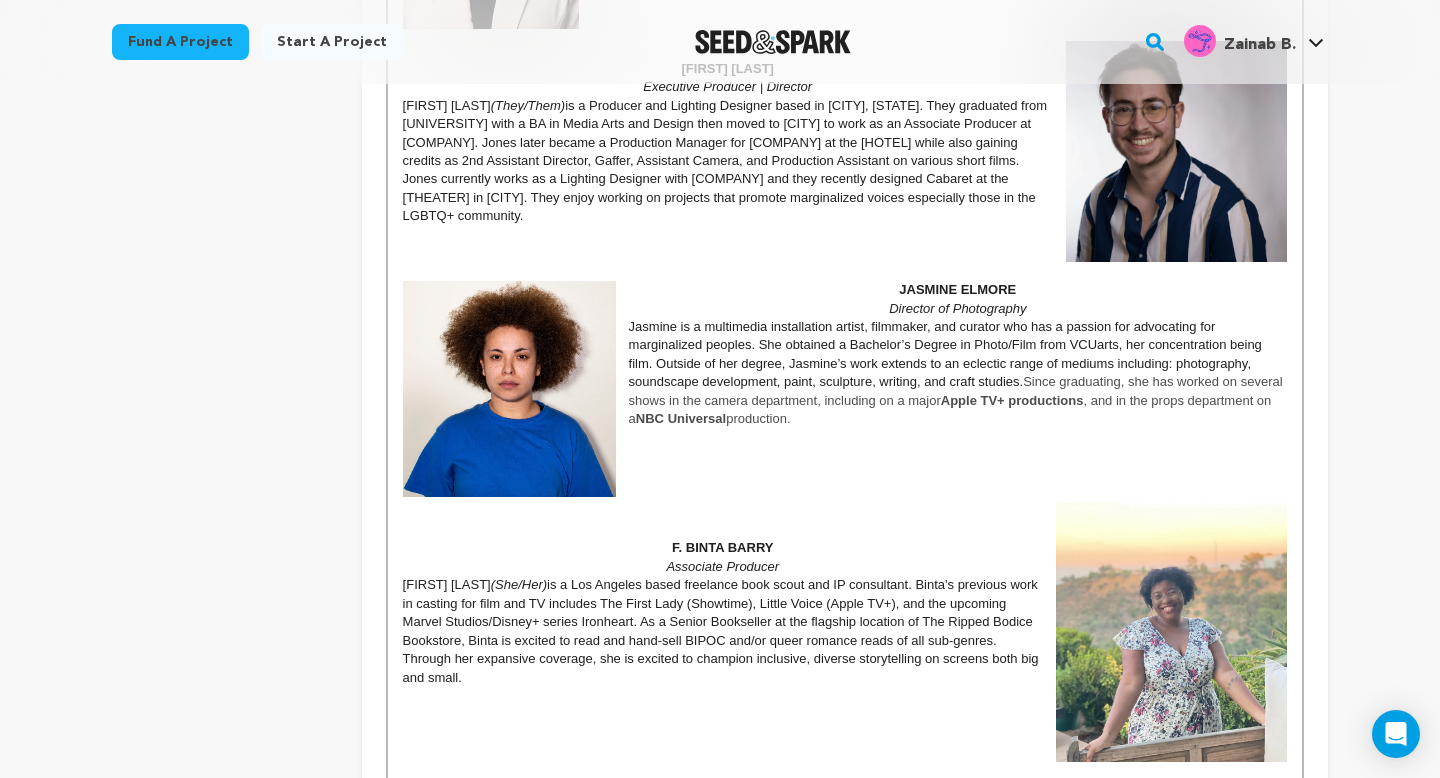 click at bounding box center (845, 512) 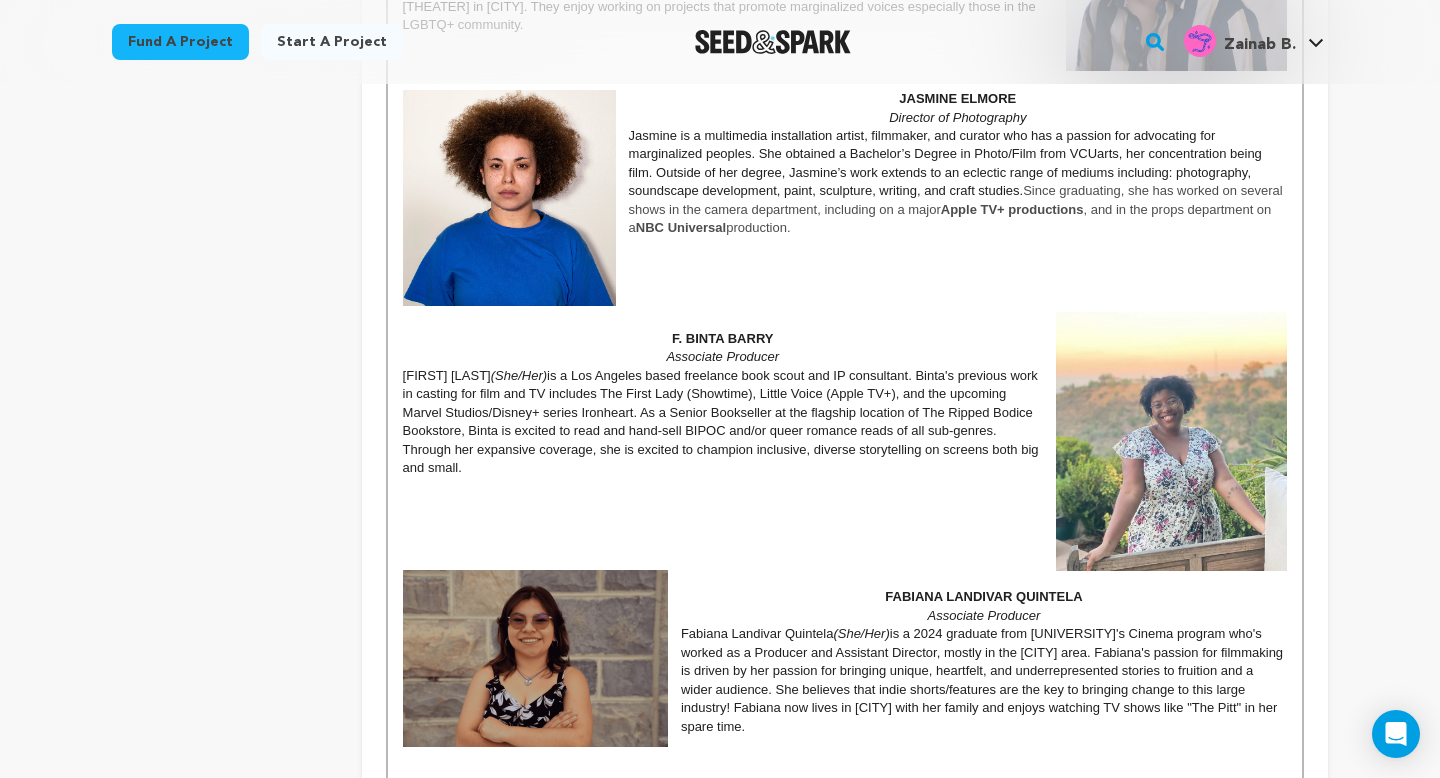 scroll, scrollTop: 1712, scrollLeft: 0, axis: vertical 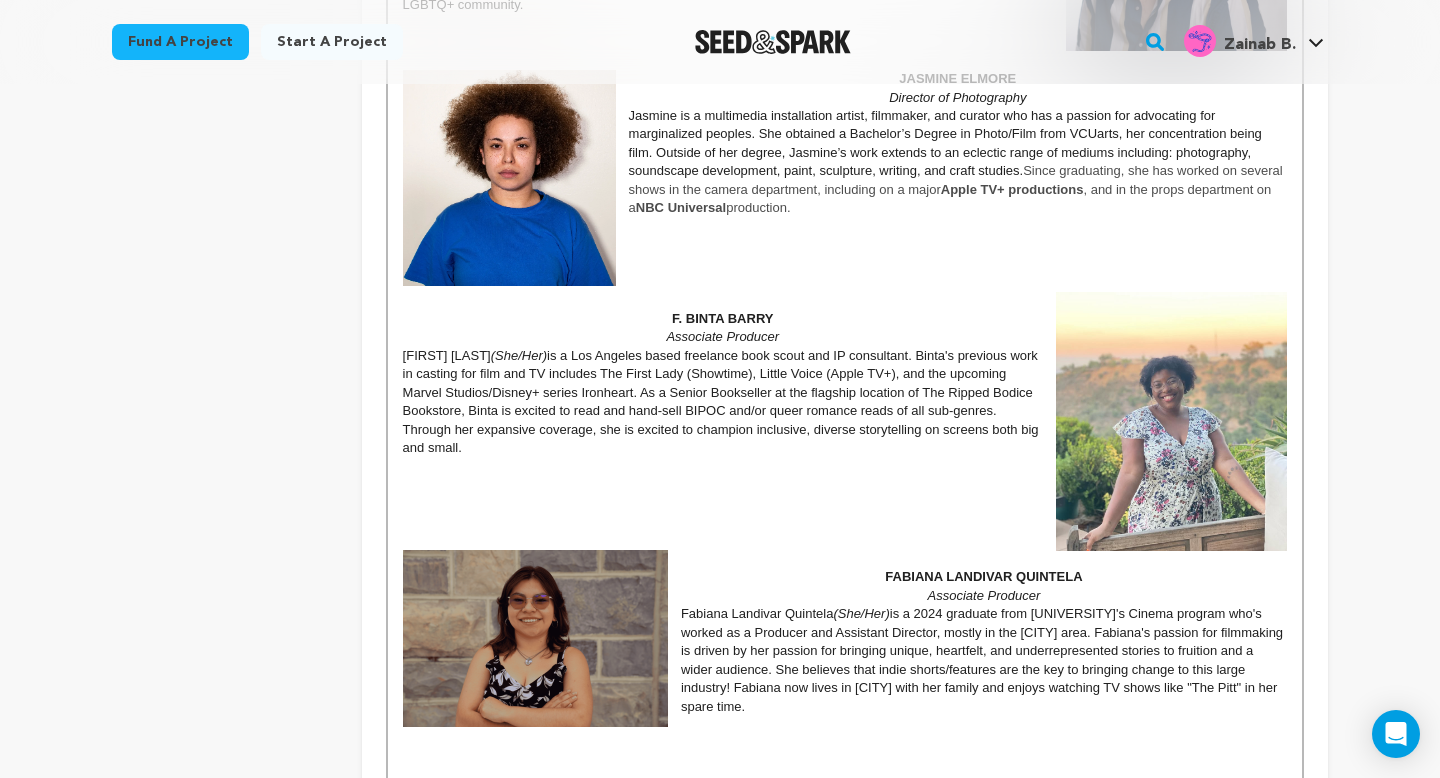 click at bounding box center [845, 522] 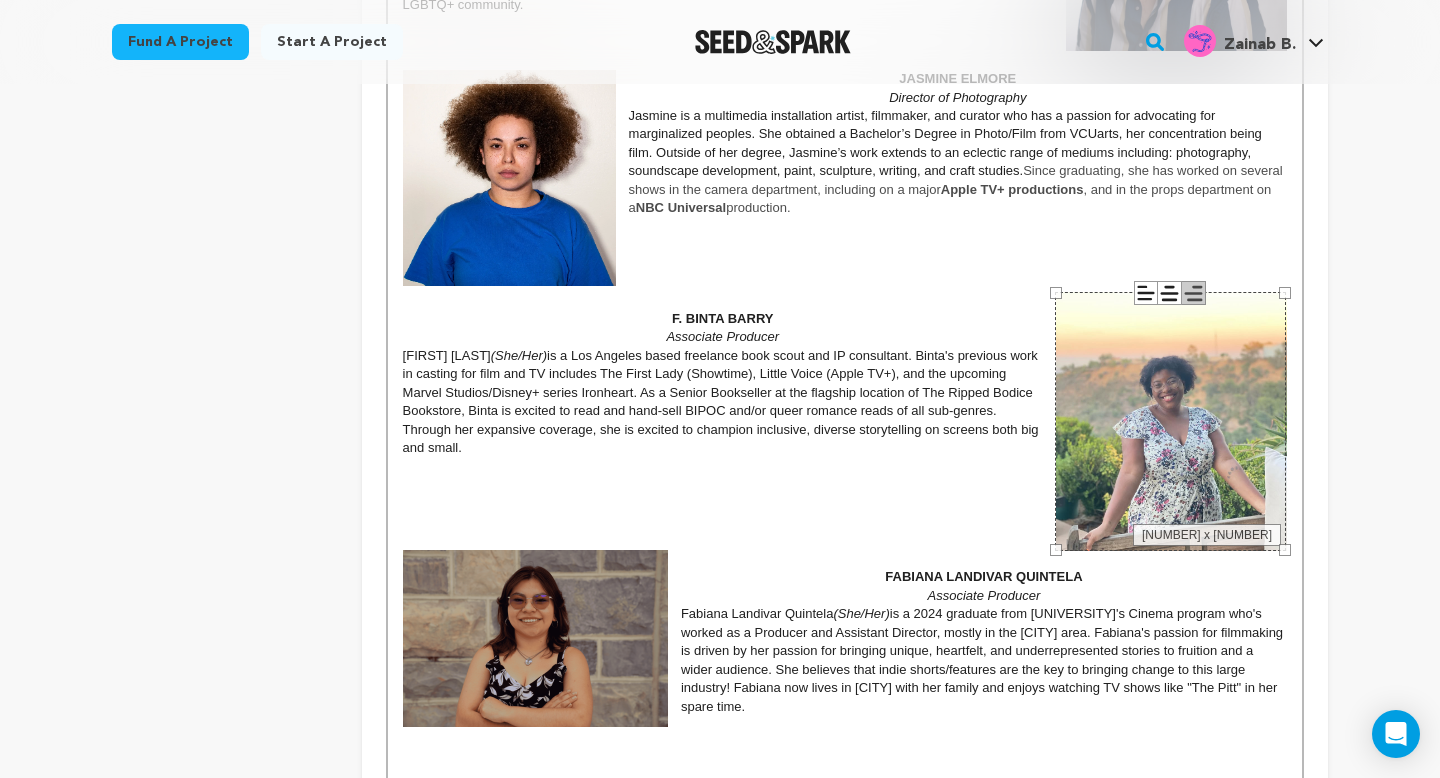 click at bounding box center [845, 282] 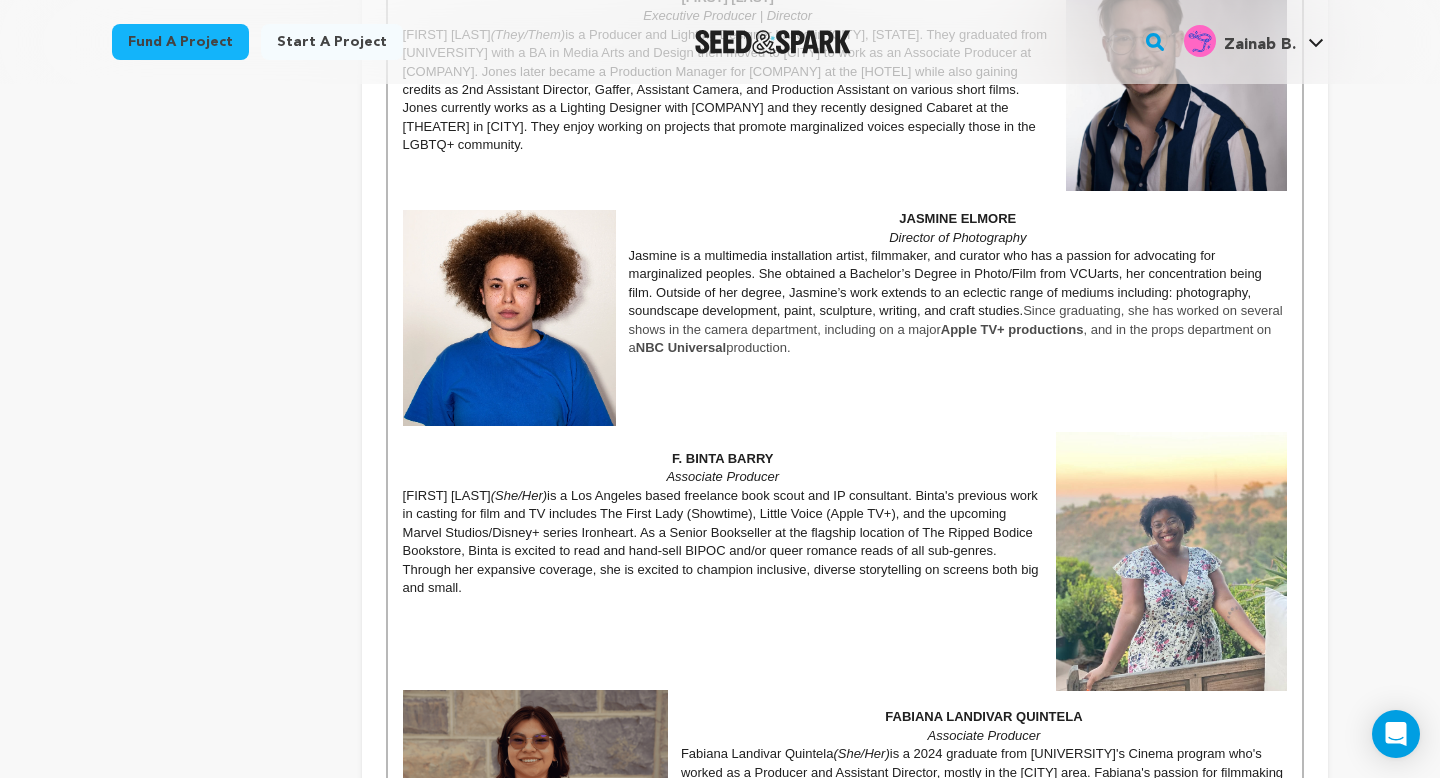 scroll, scrollTop: 1818, scrollLeft: 0, axis: vertical 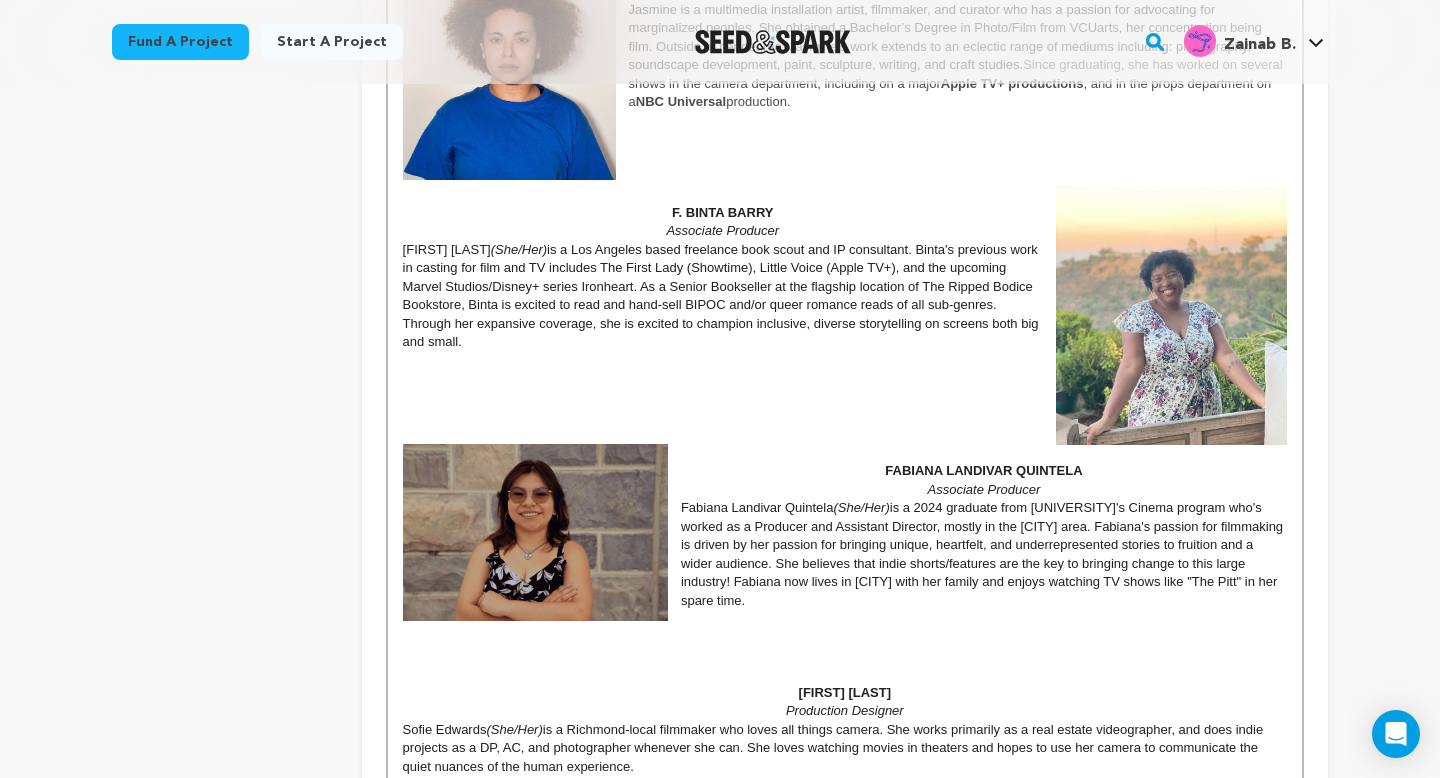click on "SOFIE EDWARDS" at bounding box center [845, 693] 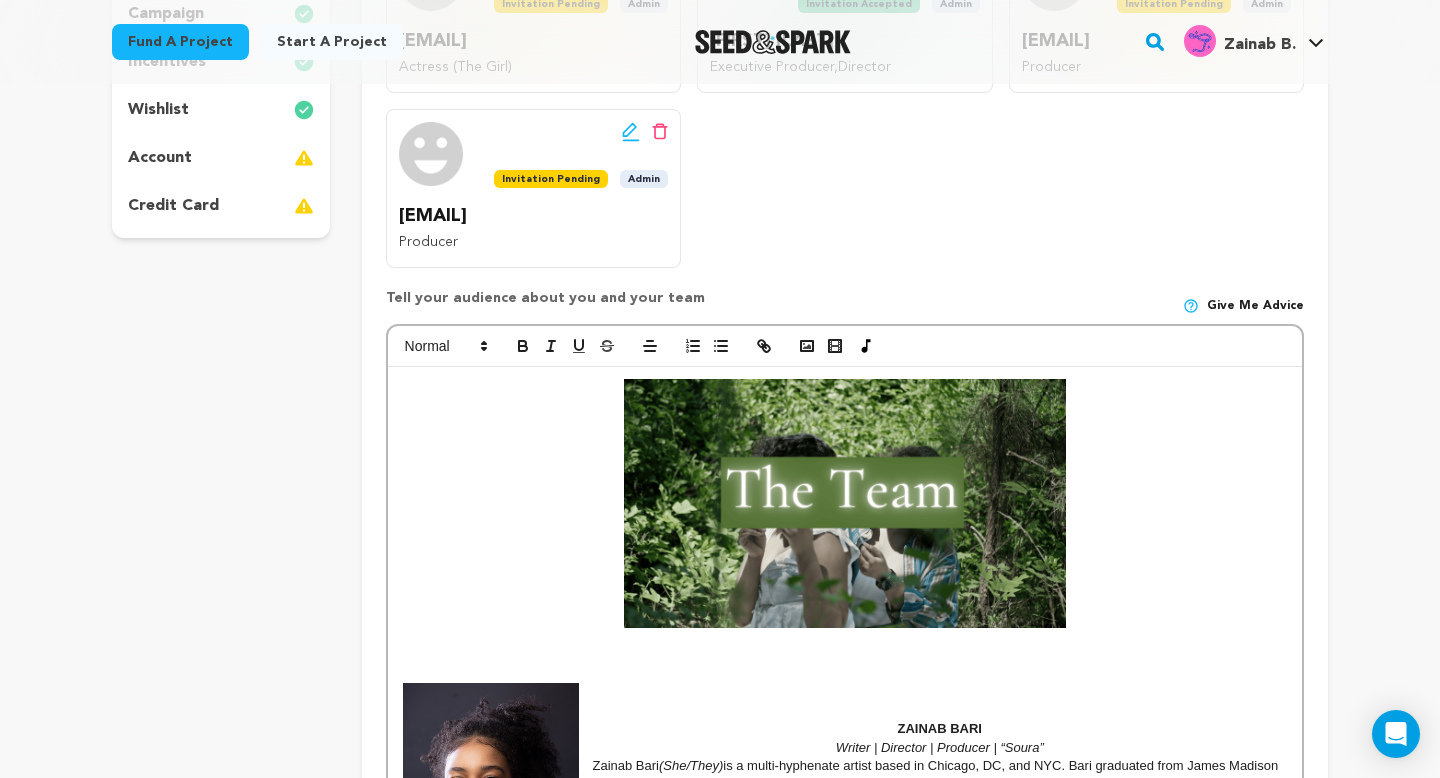 scroll, scrollTop: 601, scrollLeft: 0, axis: vertical 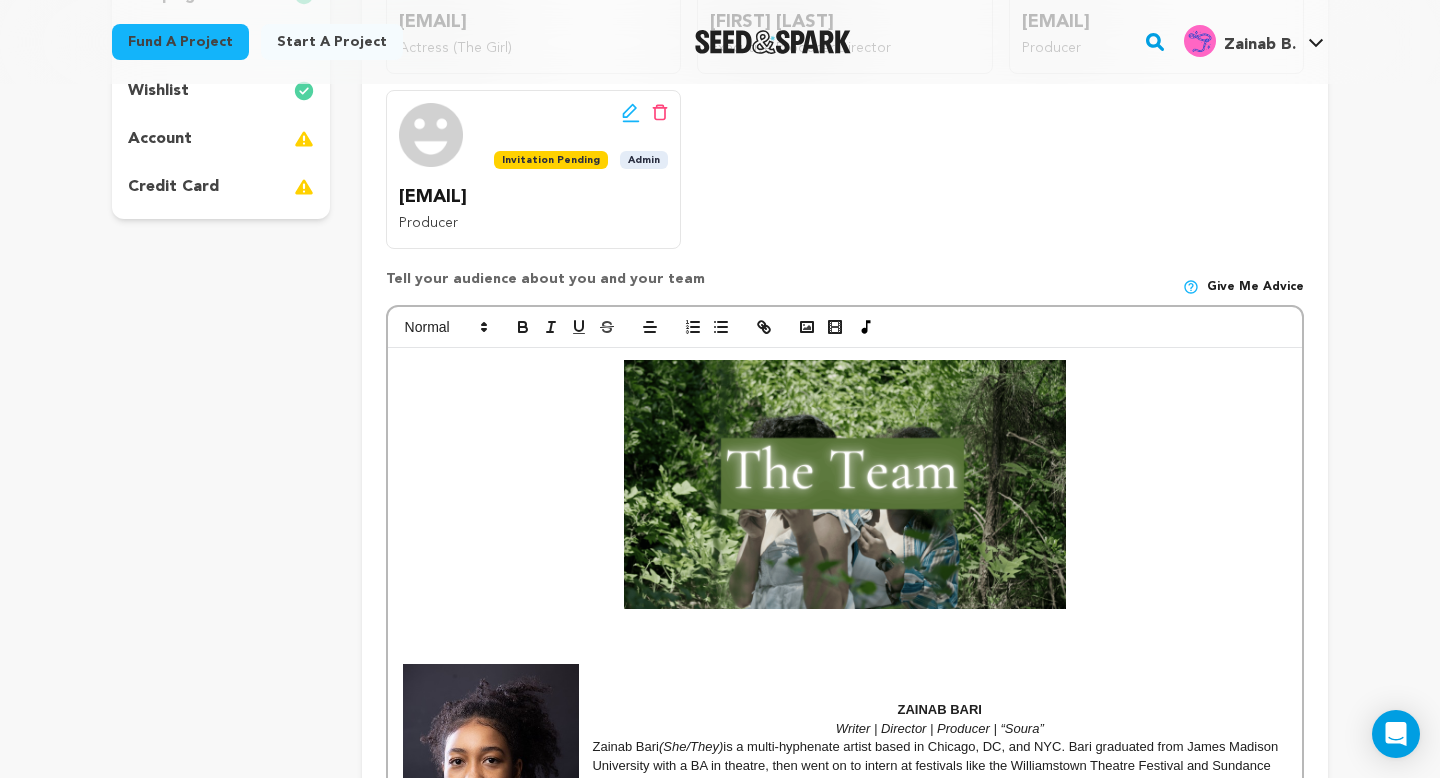 click at bounding box center [845, 328] 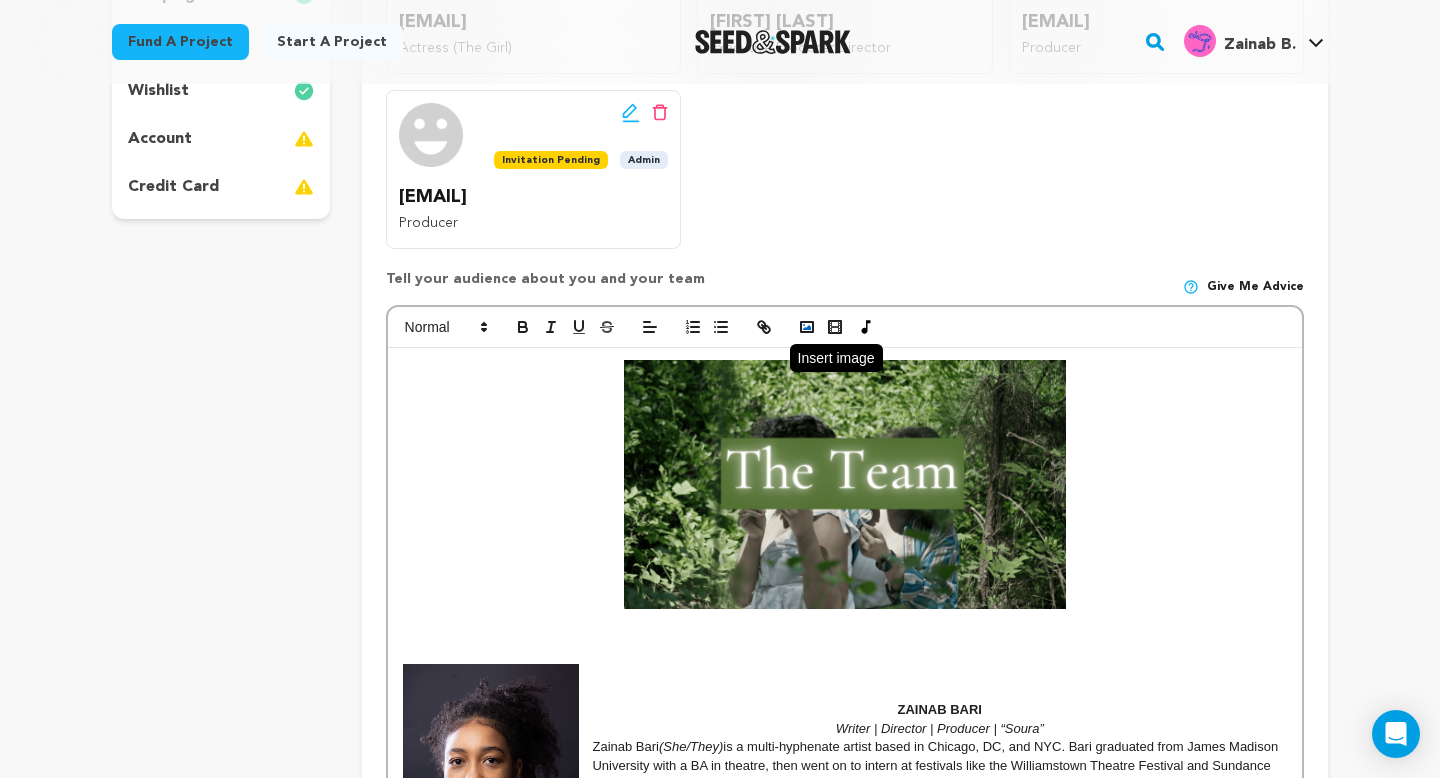 click 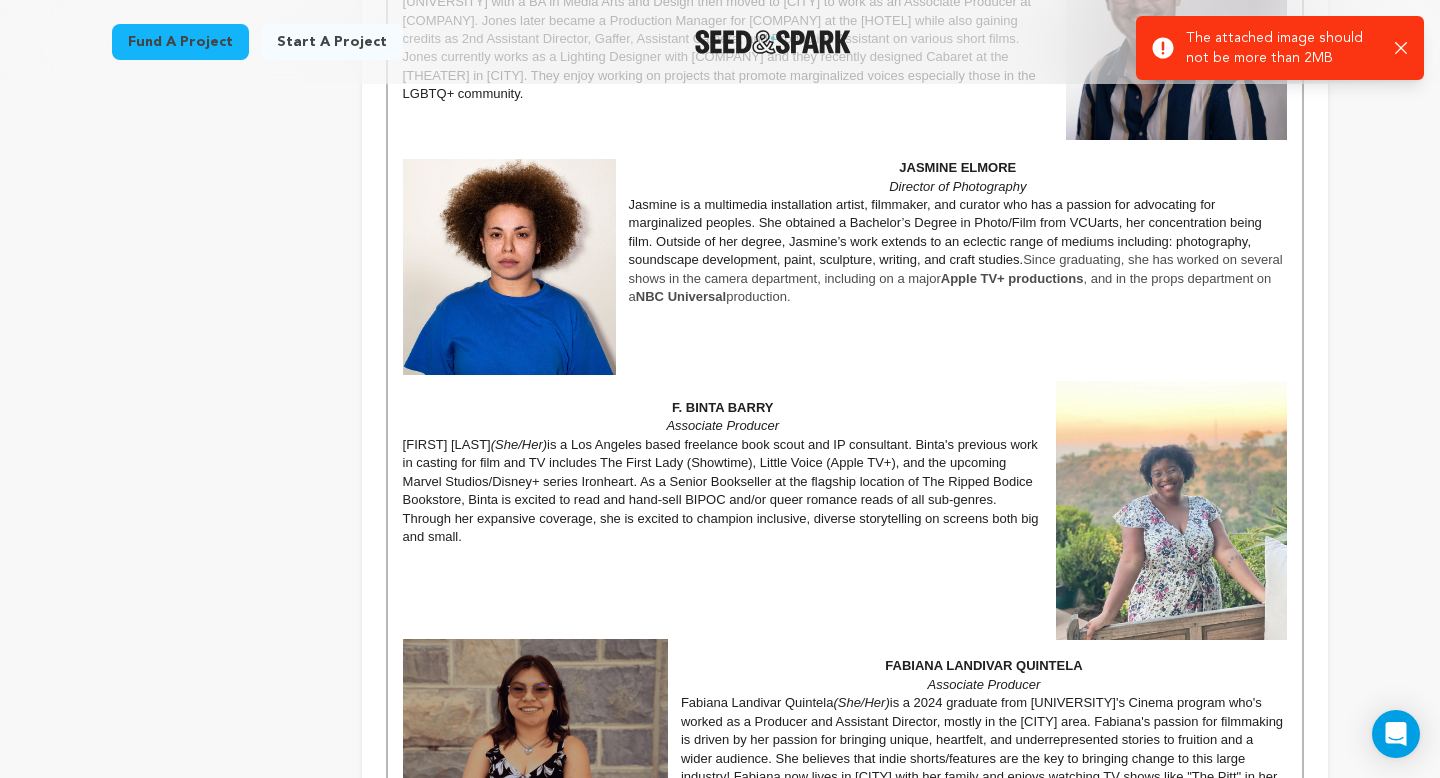 scroll, scrollTop: 1078, scrollLeft: 0, axis: vertical 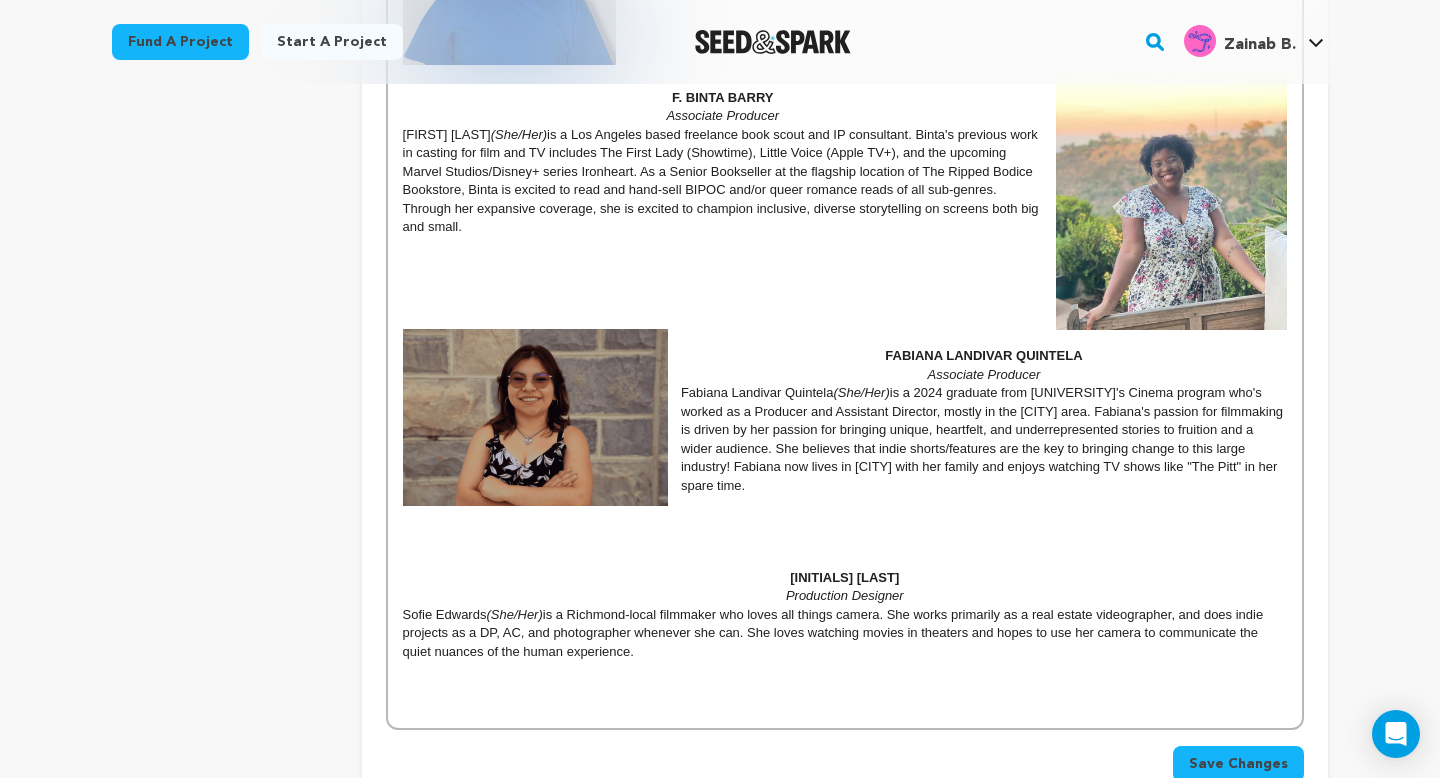 click at bounding box center (845, 559) 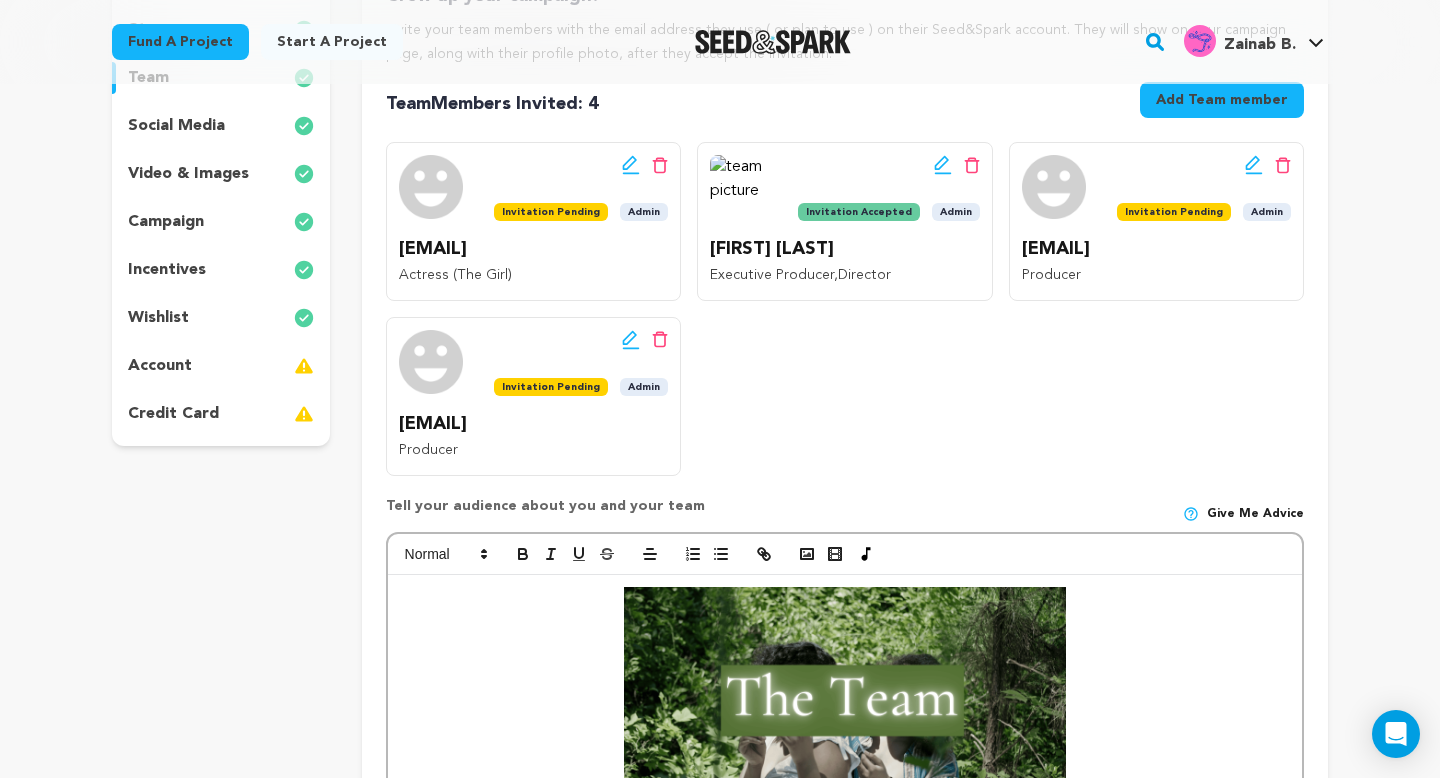 scroll, scrollTop: 410, scrollLeft: 0, axis: vertical 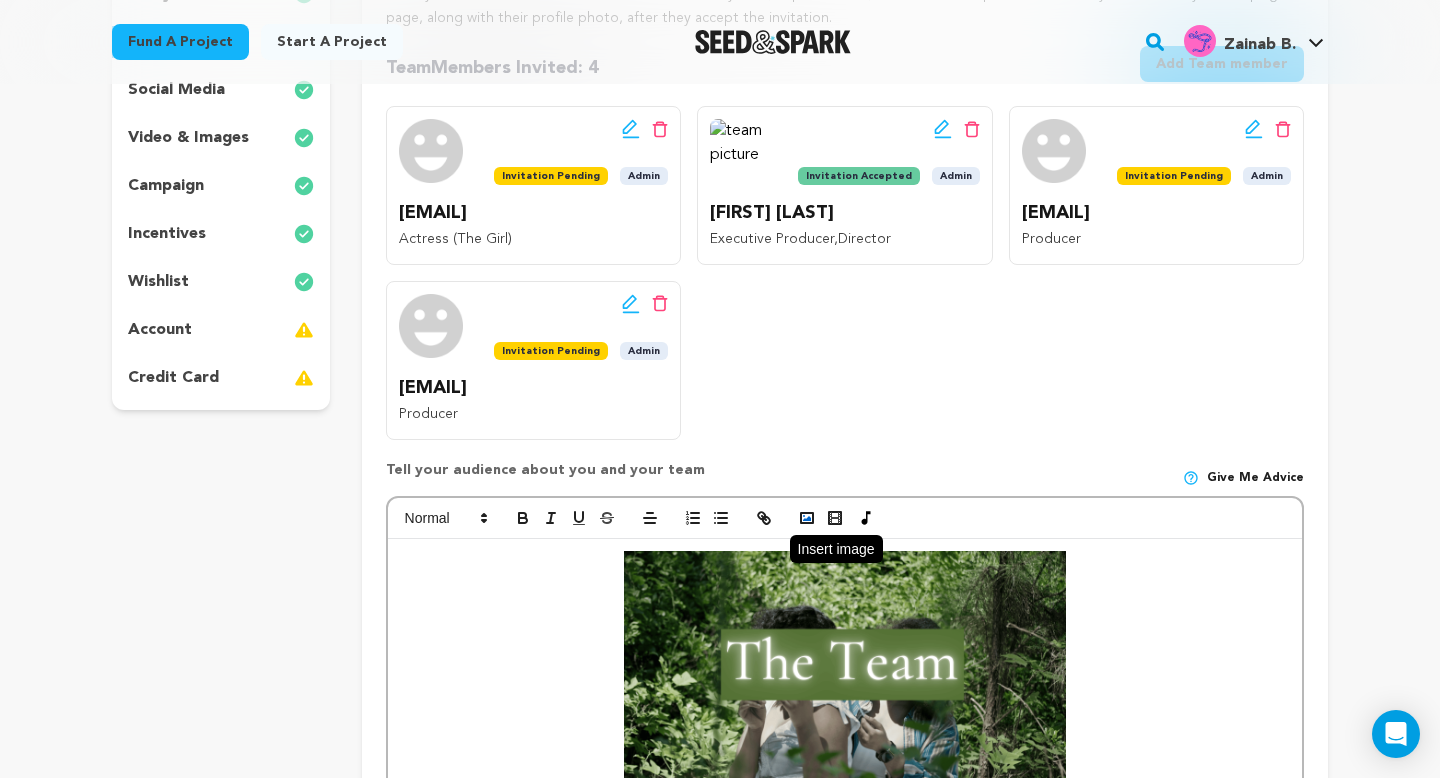 click 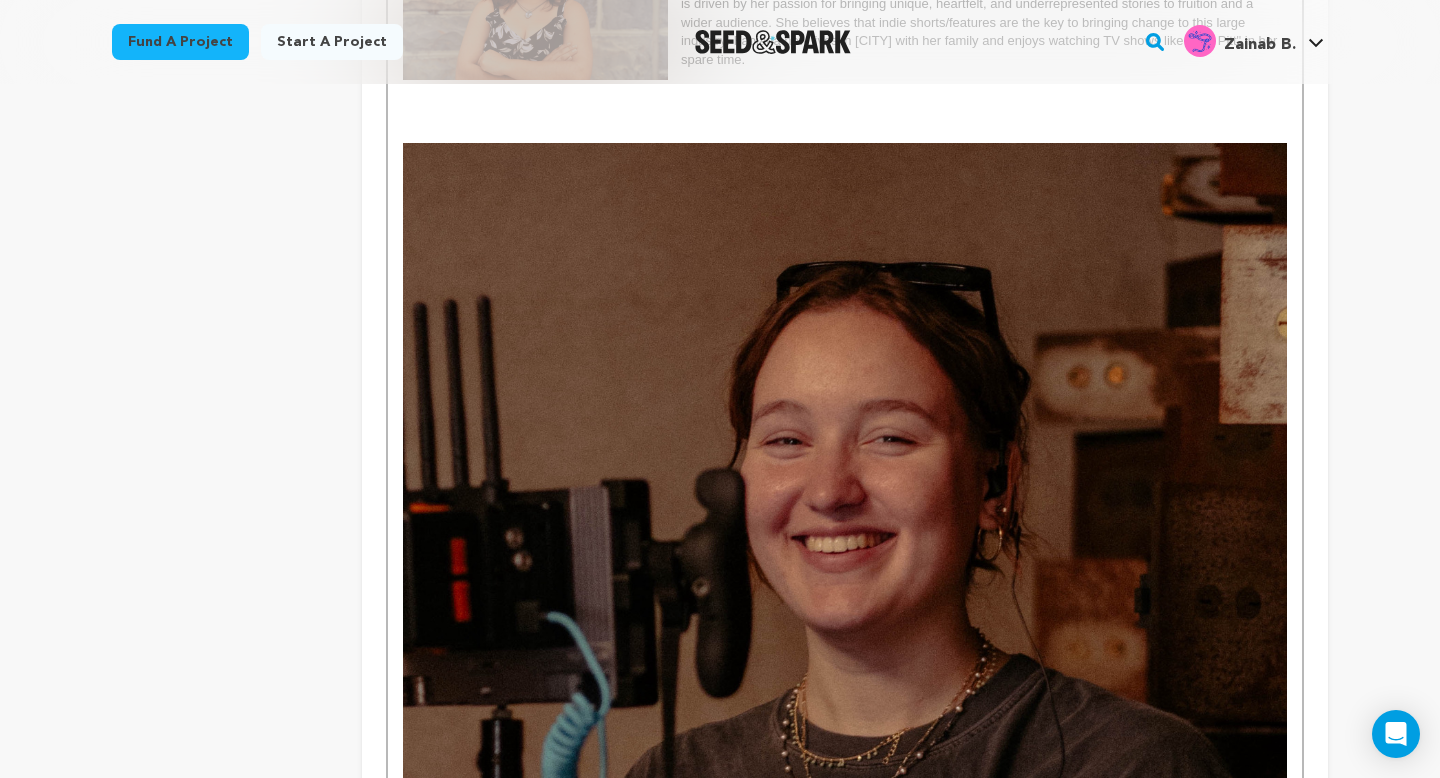 scroll, scrollTop: 2361, scrollLeft: 0, axis: vertical 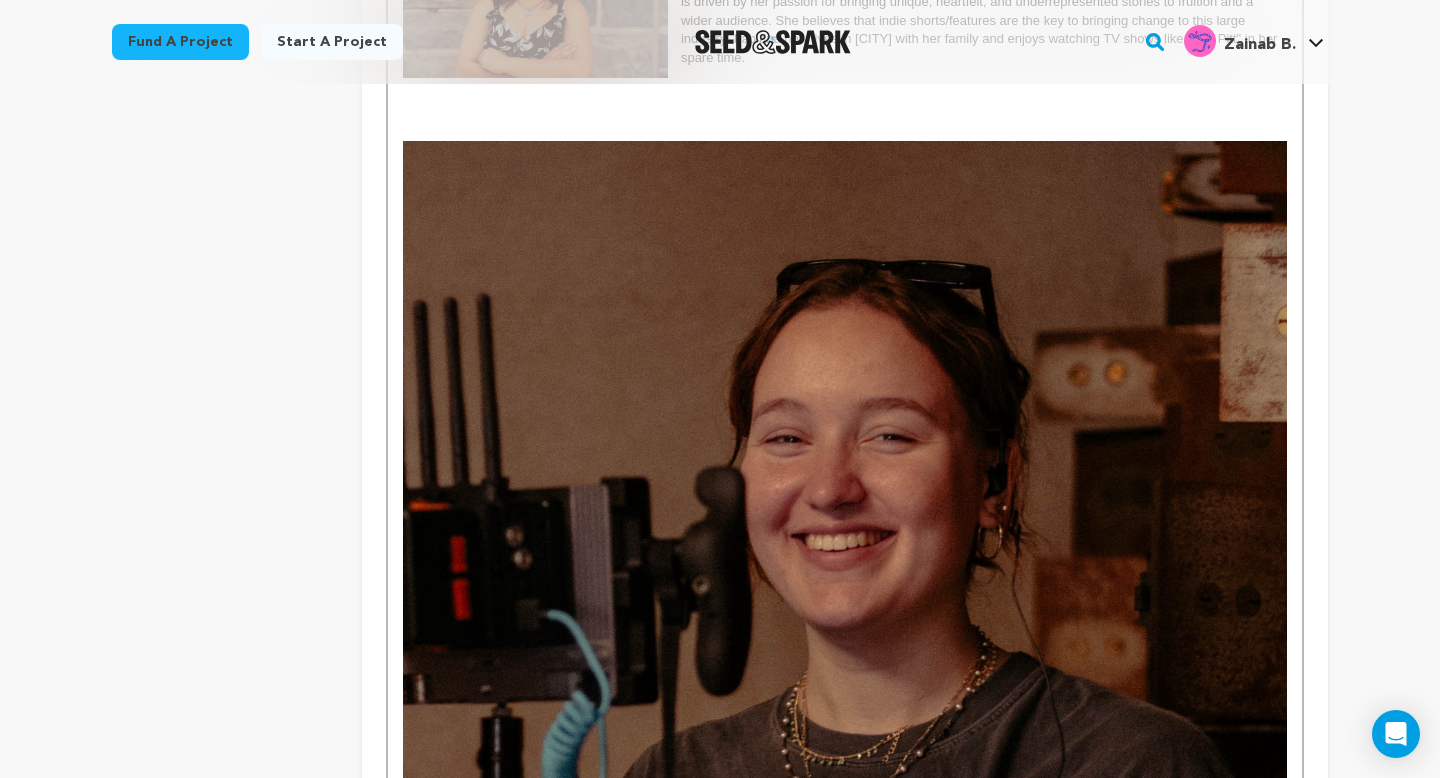 click at bounding box center (845, 746) 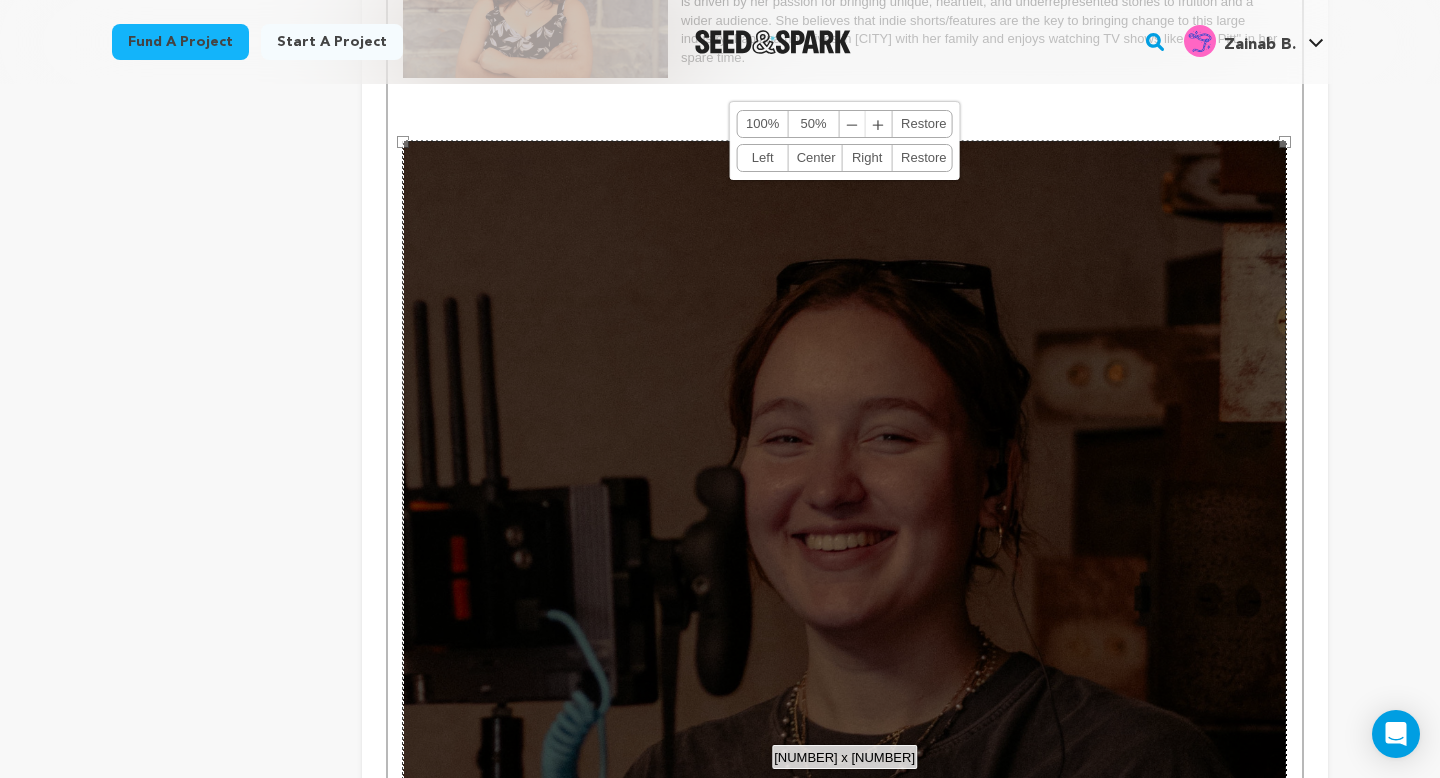 click on "50%" at bounding box center [814, 124] 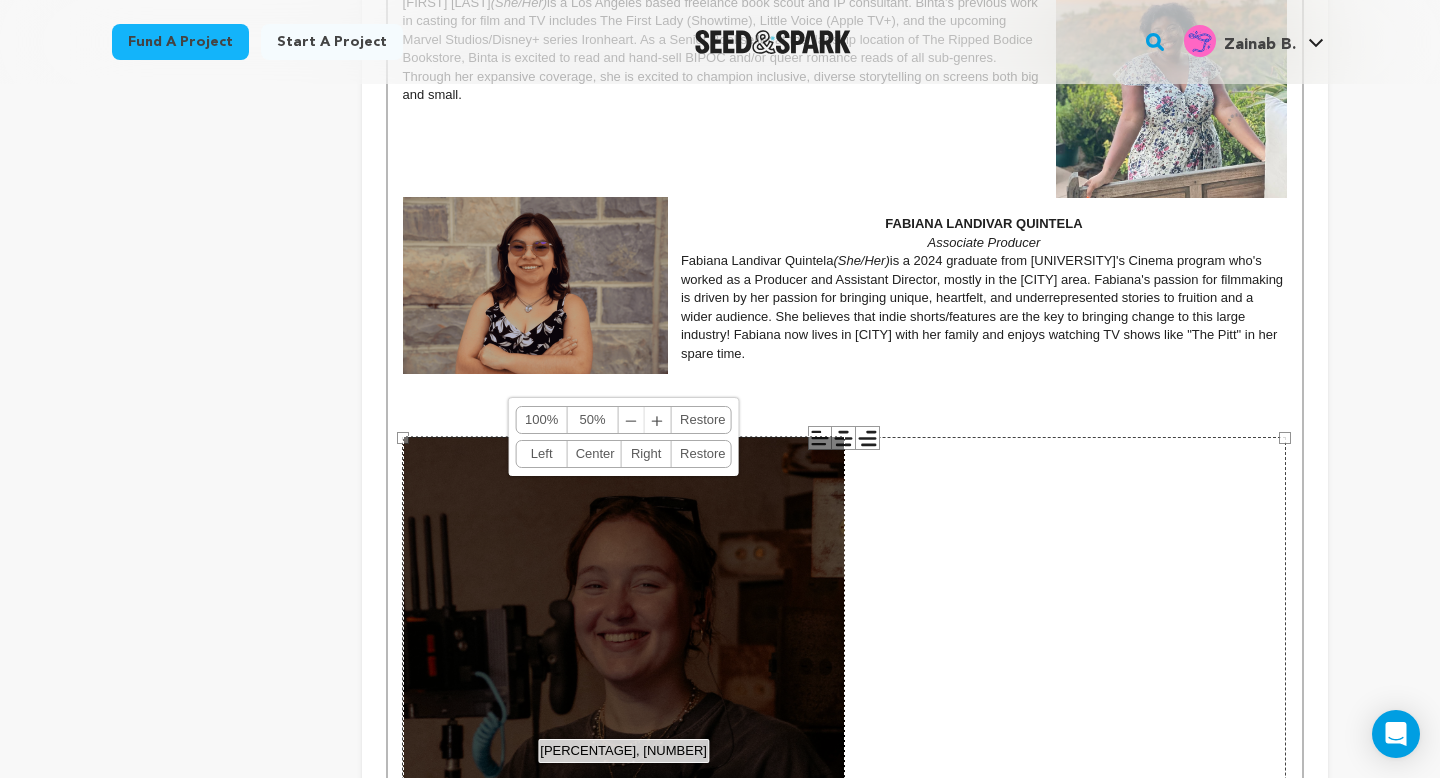 scroll, scrollTop: 2068, scrollLeft: 0, axis: vertical 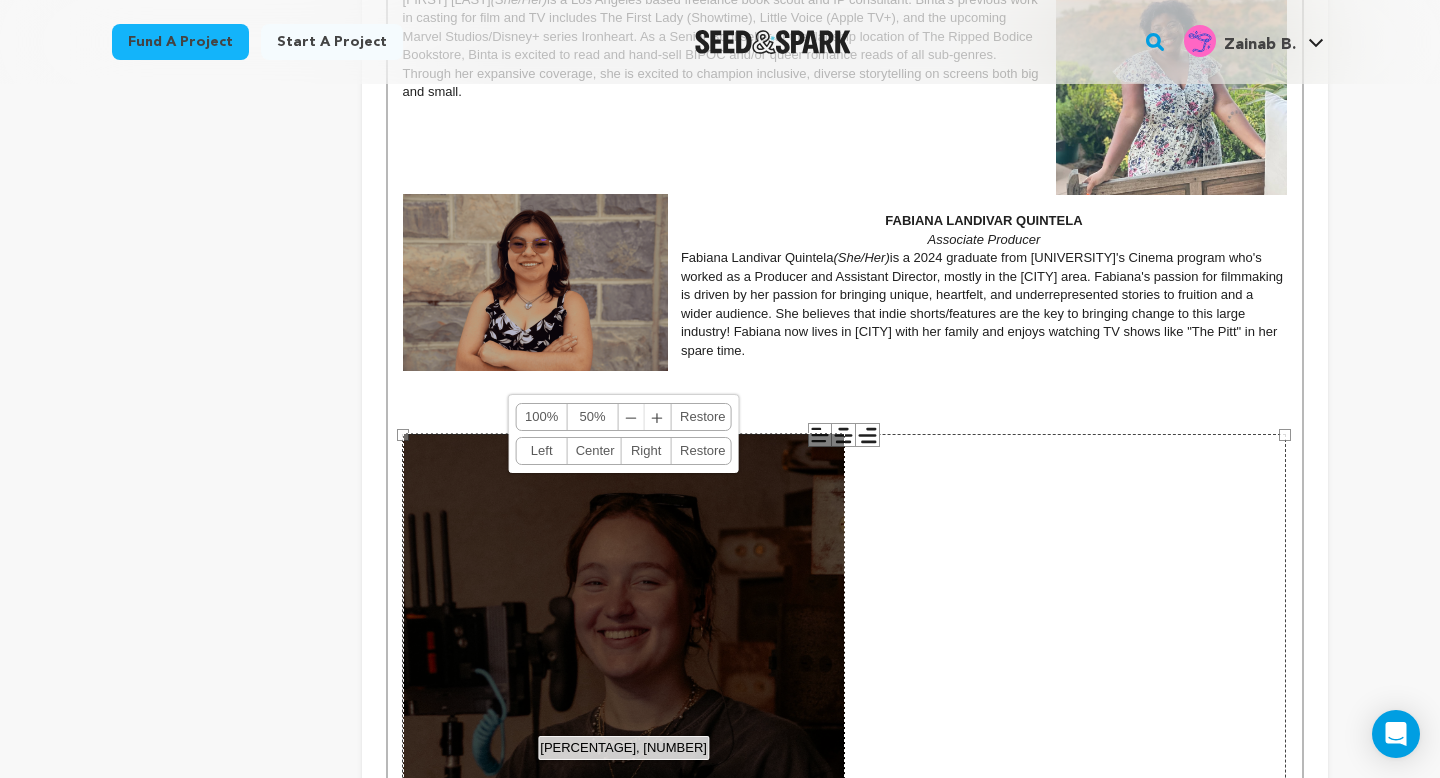 click on "﹣" at bounding box center [632, 417] 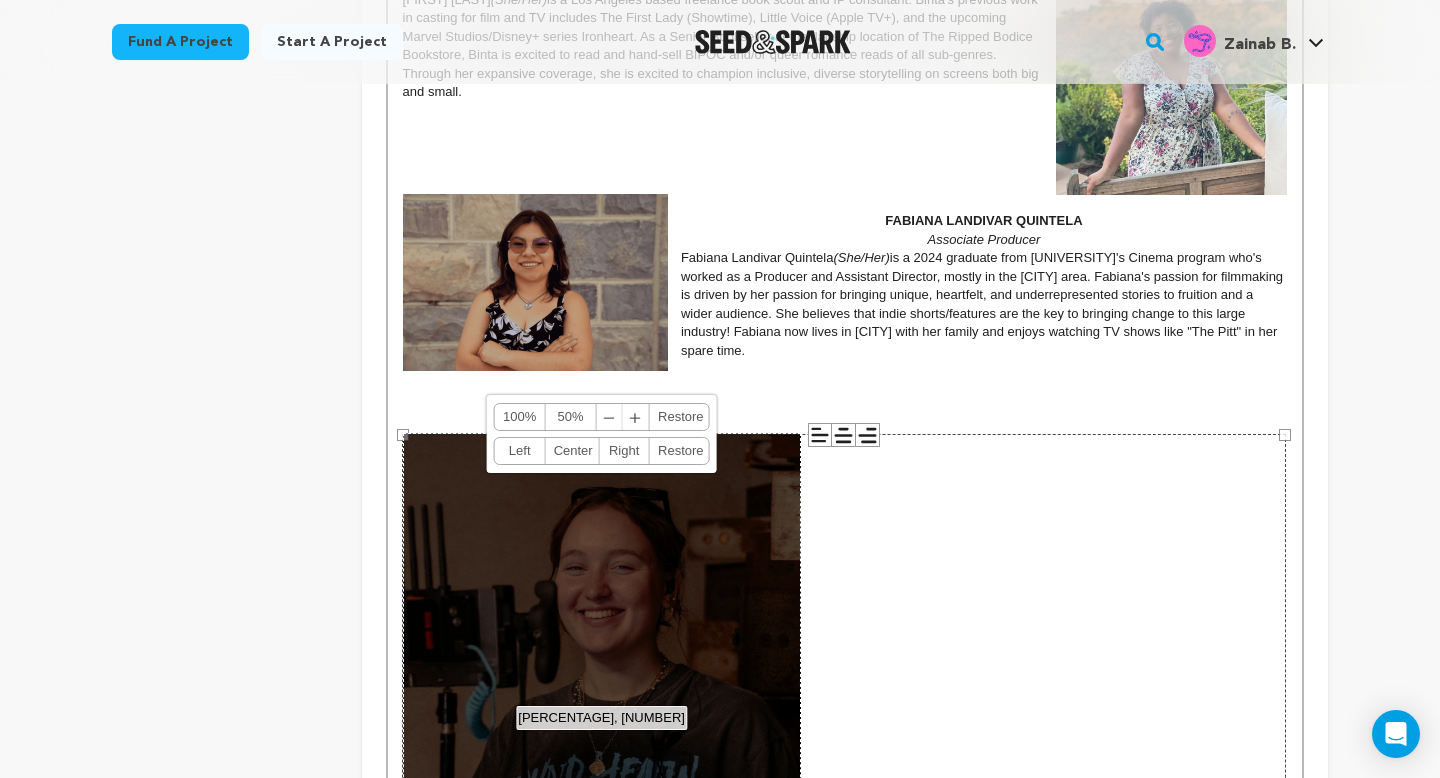 click on "﹣" at bounding box center (610, 417) 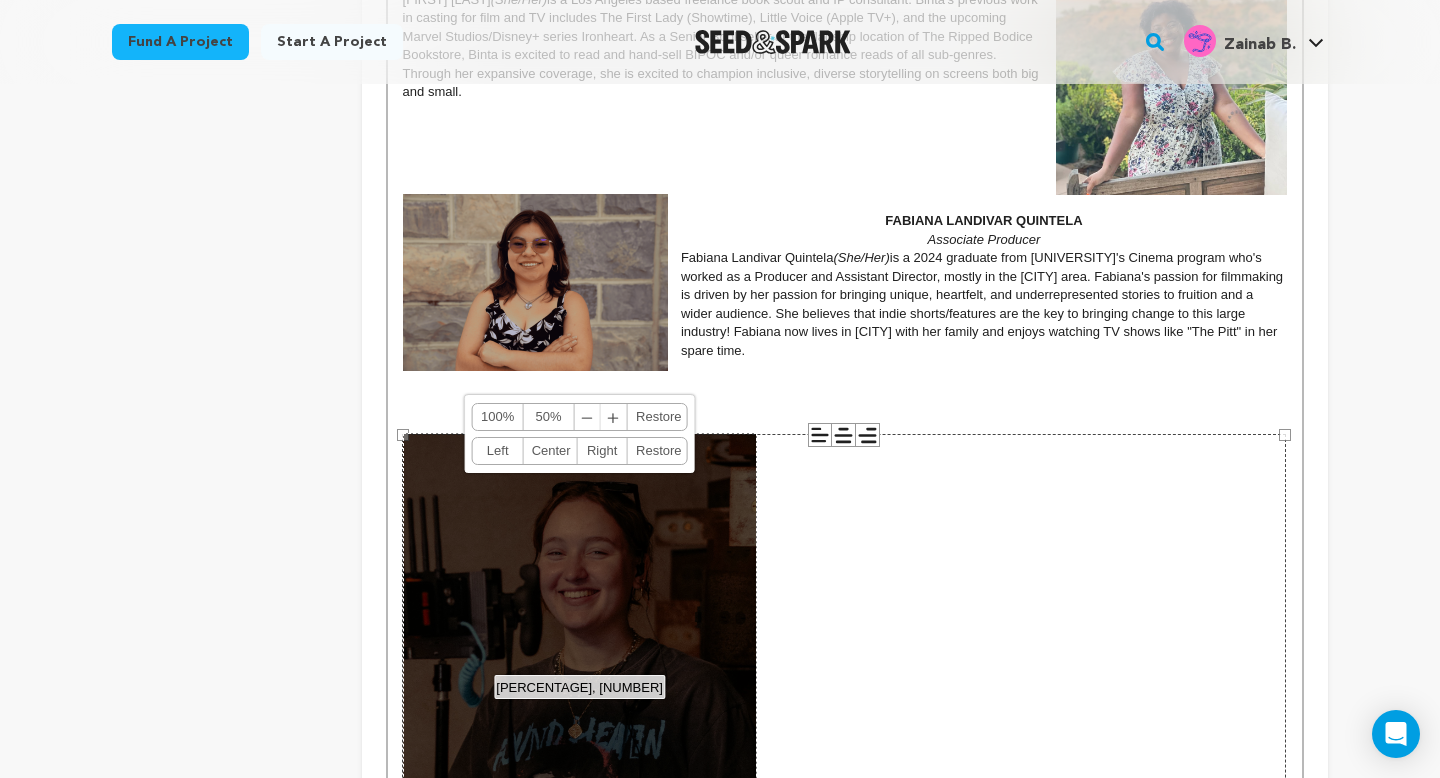 click on "﹣" at bounding box center (588, 417) 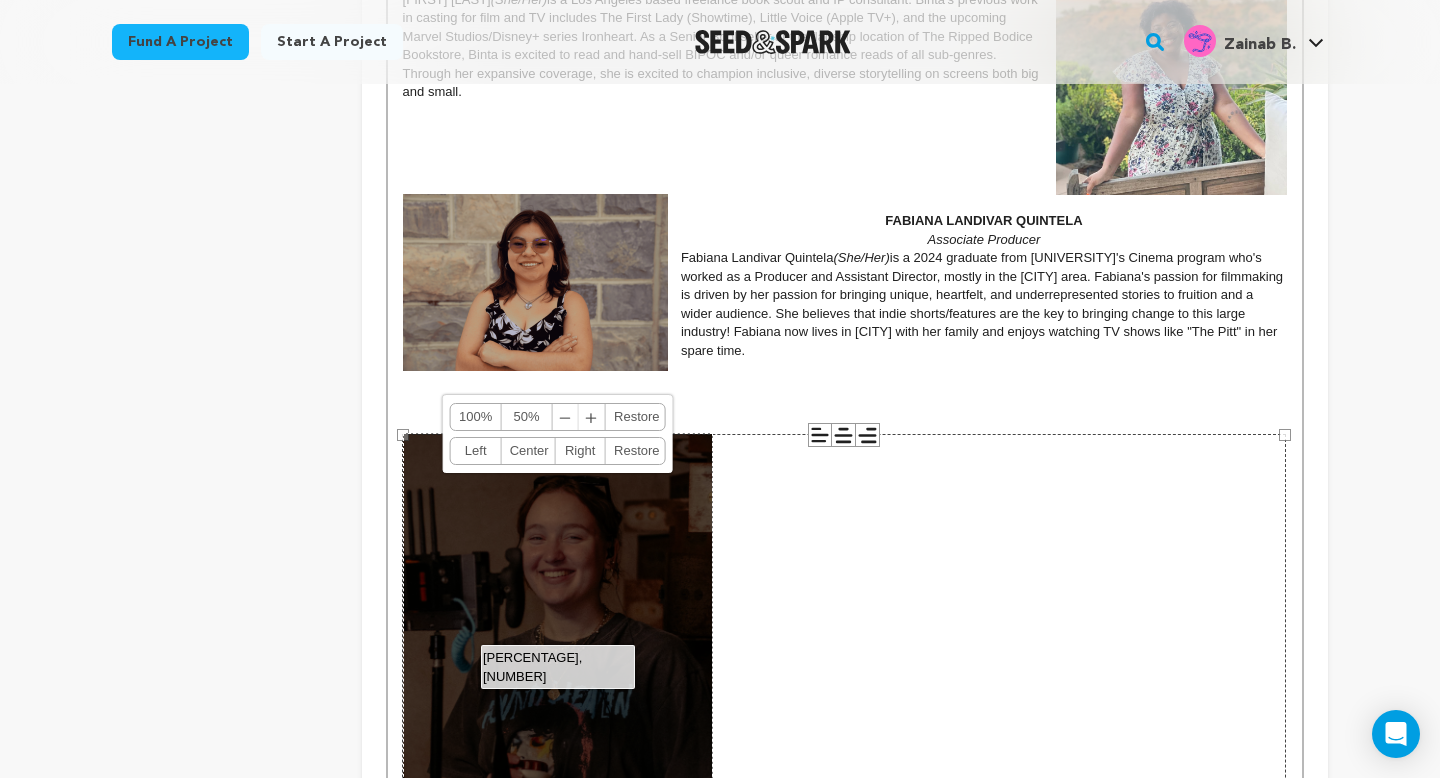 click on "﹣" at bounding box center [566, 417] 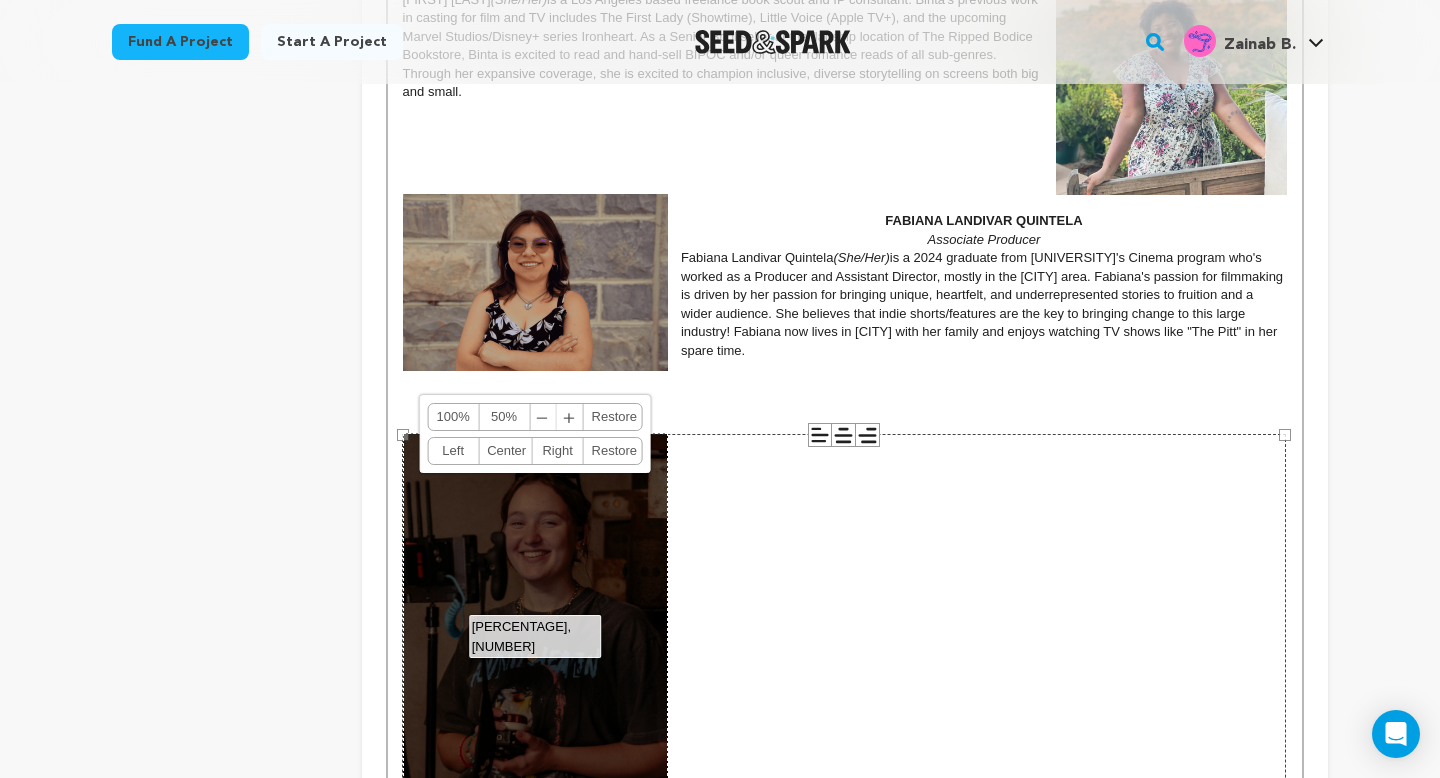 click on "﹣" at bounding box center [543, 417] 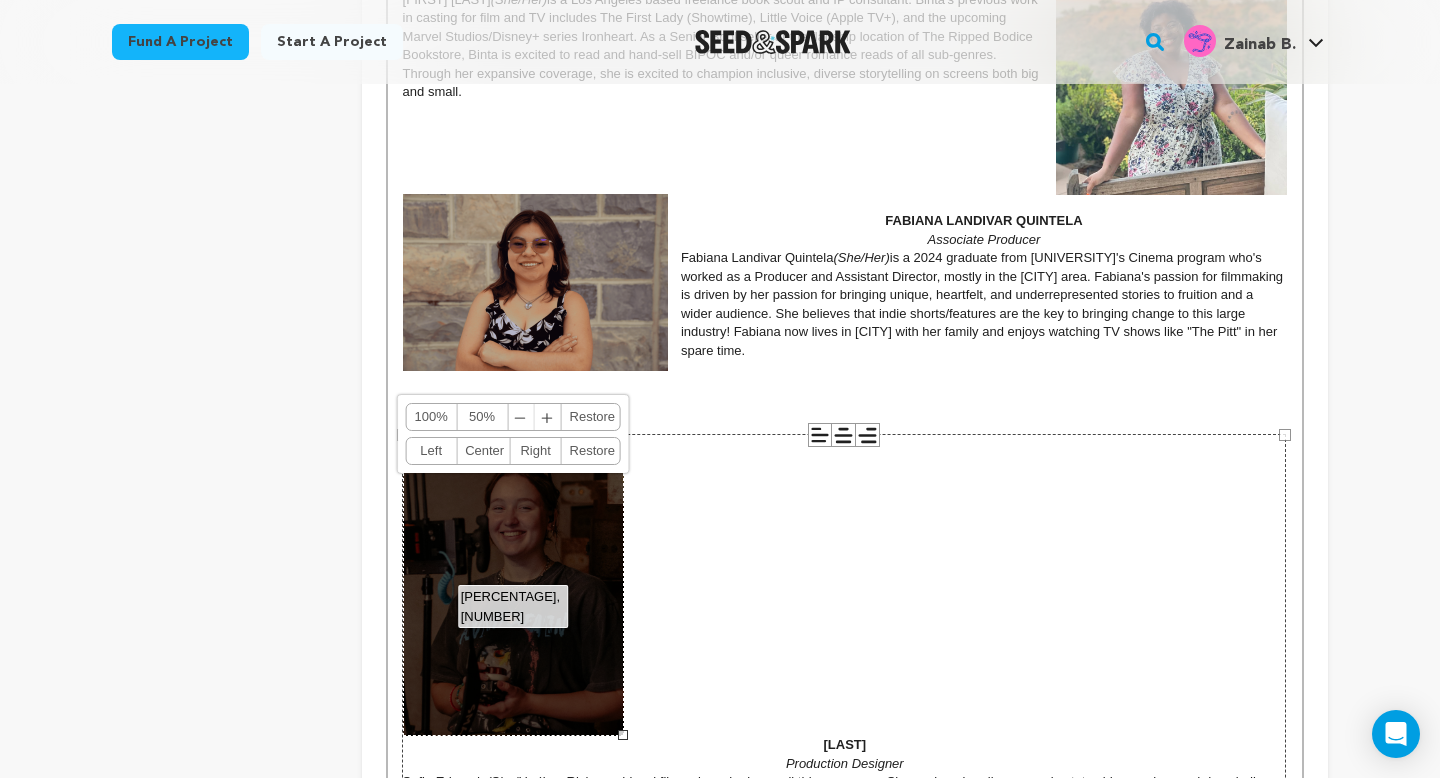 click on "Right" at bounding box center [536, 451] 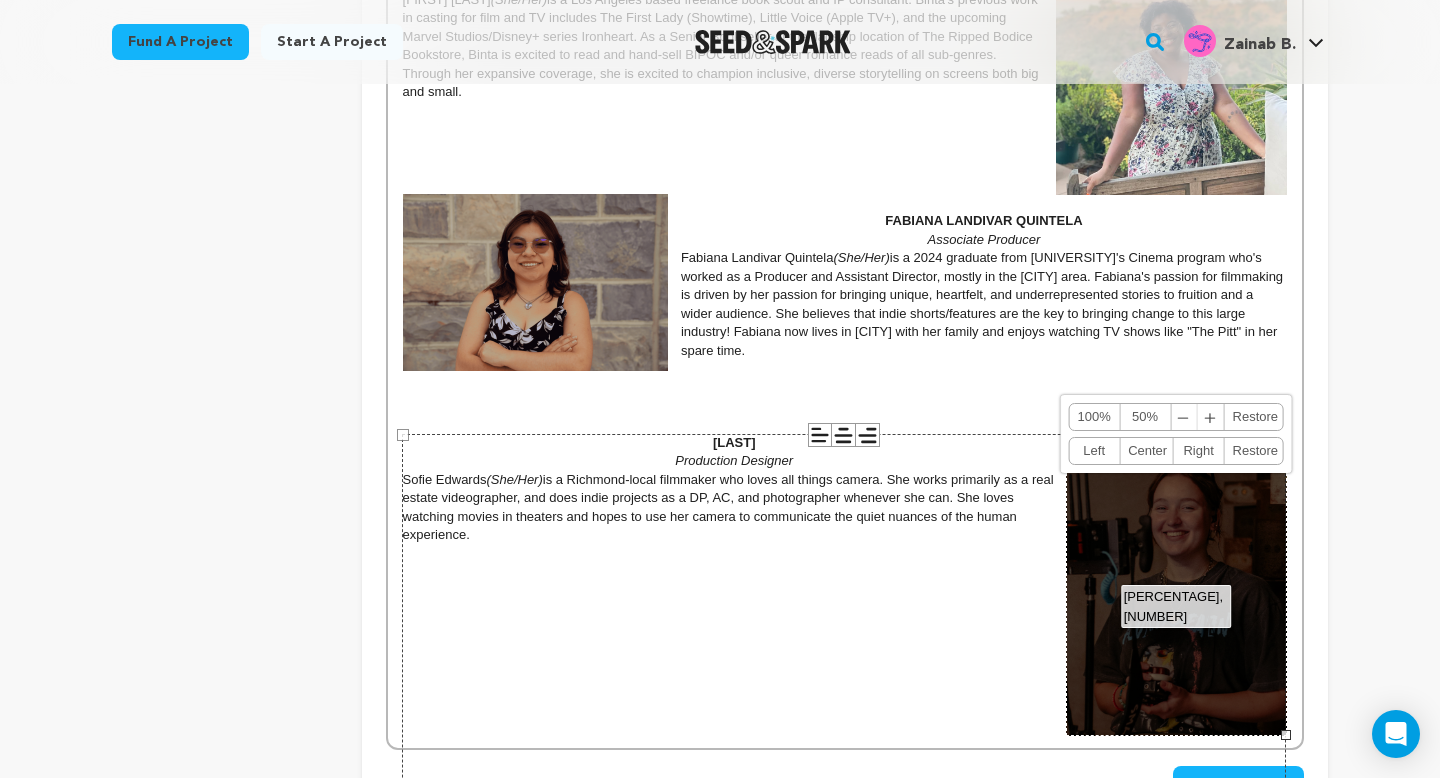 click 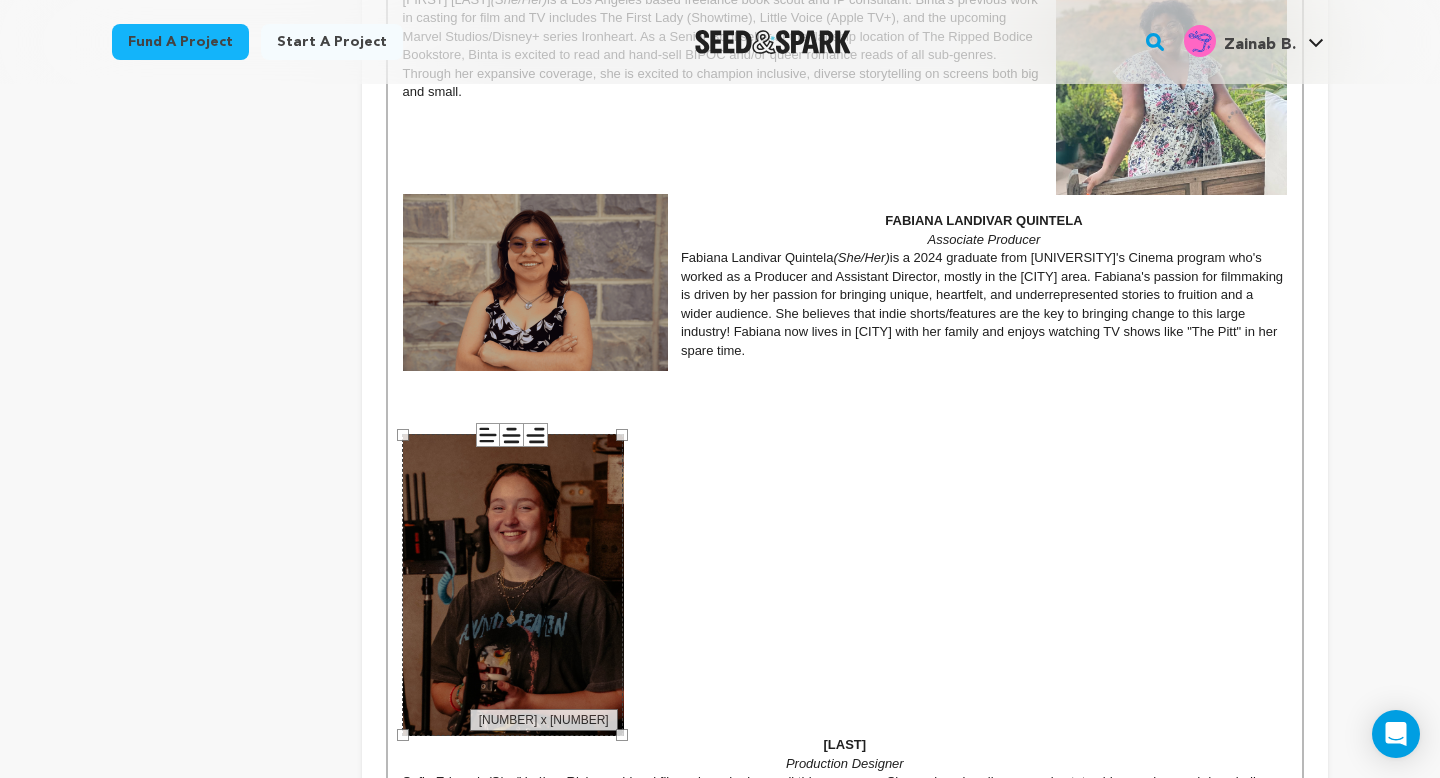 click 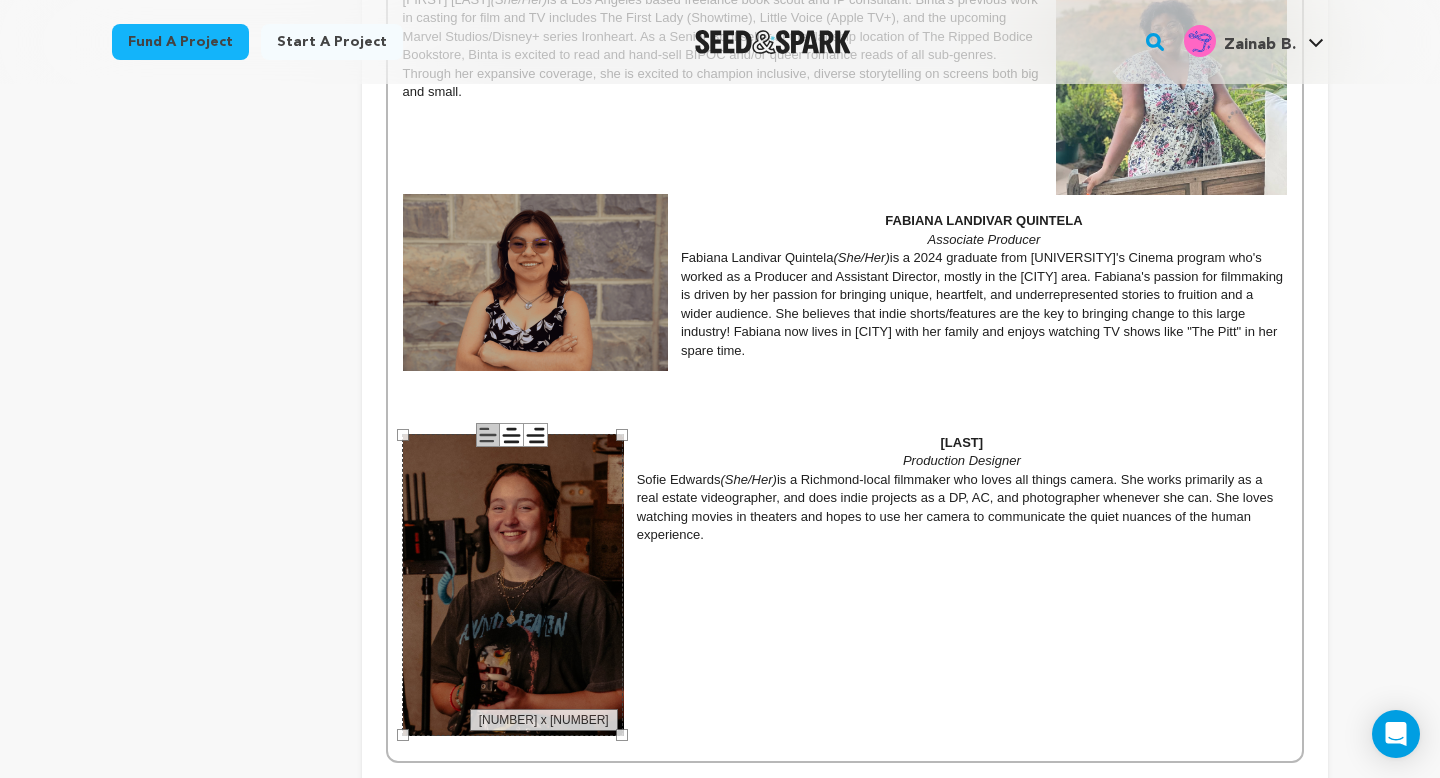 click 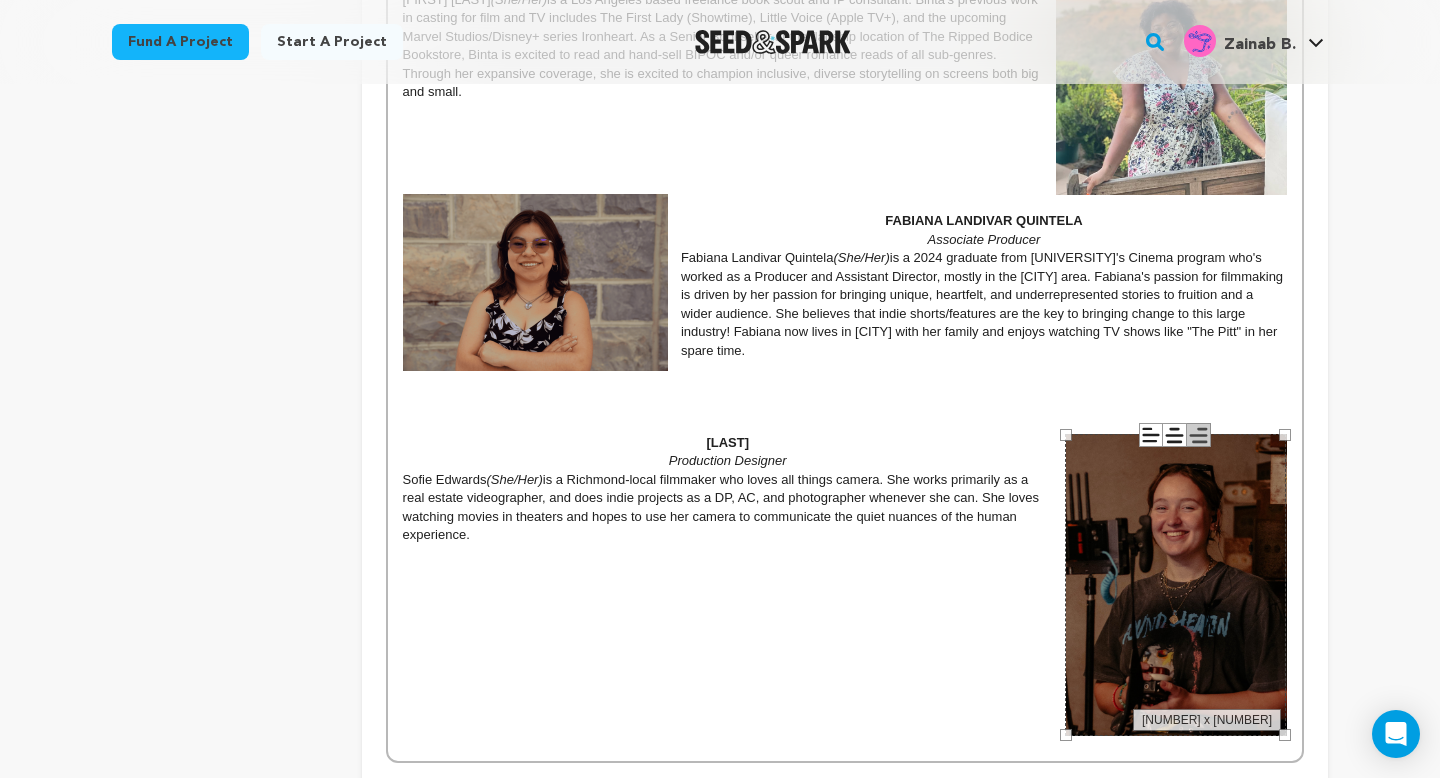 click at bounding box center [845, 590] 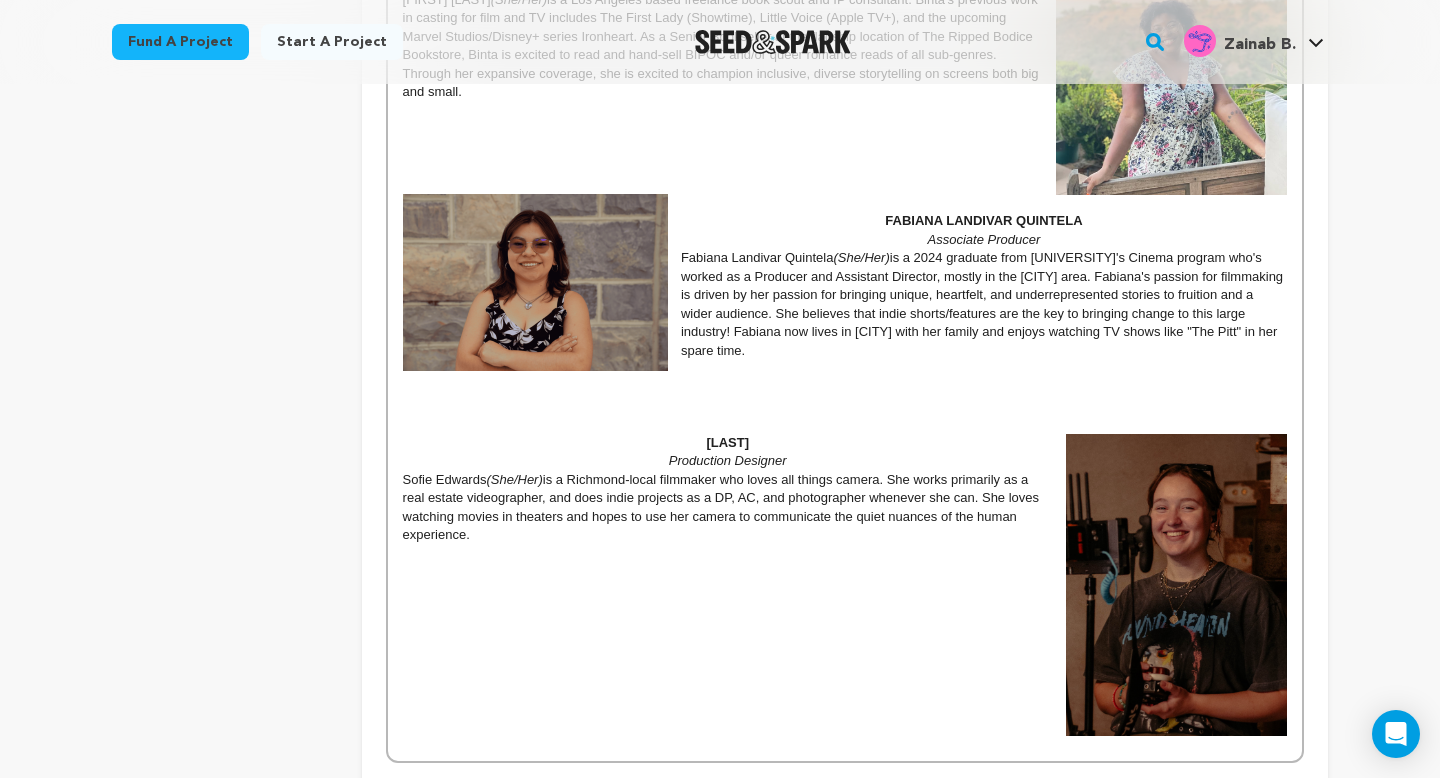 click on "EDWARDS" at bounding box center (845, 443) 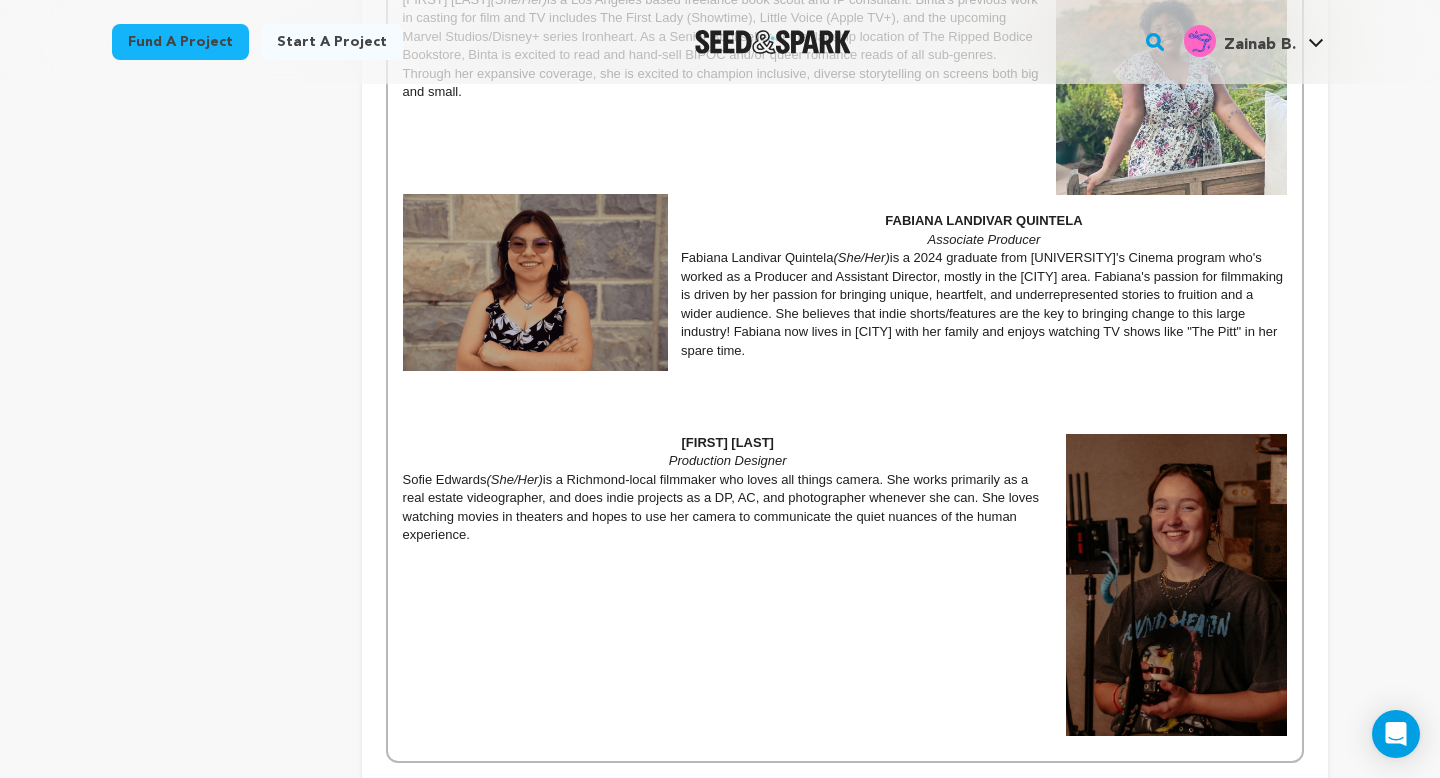 click on "ZAINAB BARI Writer | Director | Producer | “Soura” Zainab Bari  (She/They)  is a multi-hyphenate artist based in Chicago, DC, and NYC. Bari graduated from James Madison University with a BA in theatre, then went on to intern at festivals like the Williamstown Theatre Festival and Sundance Film Festival. Bari has worked professionally as an actor at the American Shakespeare Center and off-Broadway at the Second Stage Theater. They have worked behind the scenes on independent films such as For The Taking (2023 Virginia Film Festival Selection) and their debut short film,  Phenomena . Bari takes after artists like Michaela Coel and Quinta Brunson, who create and/or collaborate on projects that are personal and important to them. Bari’s work isn’t necessarily an answer to the questions within the industry or the world today. But, they hope their work adds more depth to what’s being asked and expands beyond worldviews.  ATTICUS JONES  Executive Producer | Director Atticus (Attie) Jones  (They/Them)  NBC" at bounding box center [845, -179] 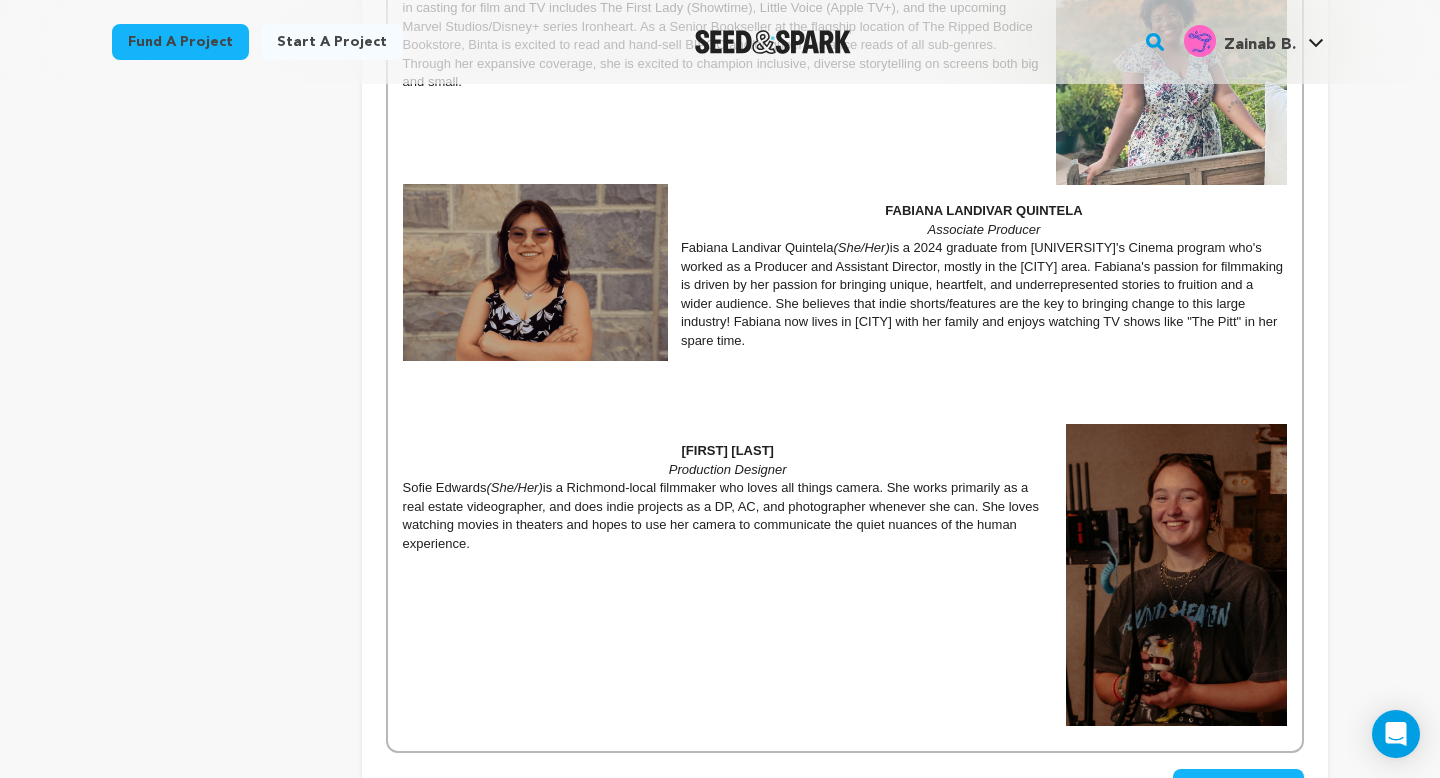 scroll, scrollTop: 2075, scrollLeft: 0, axis: vertical 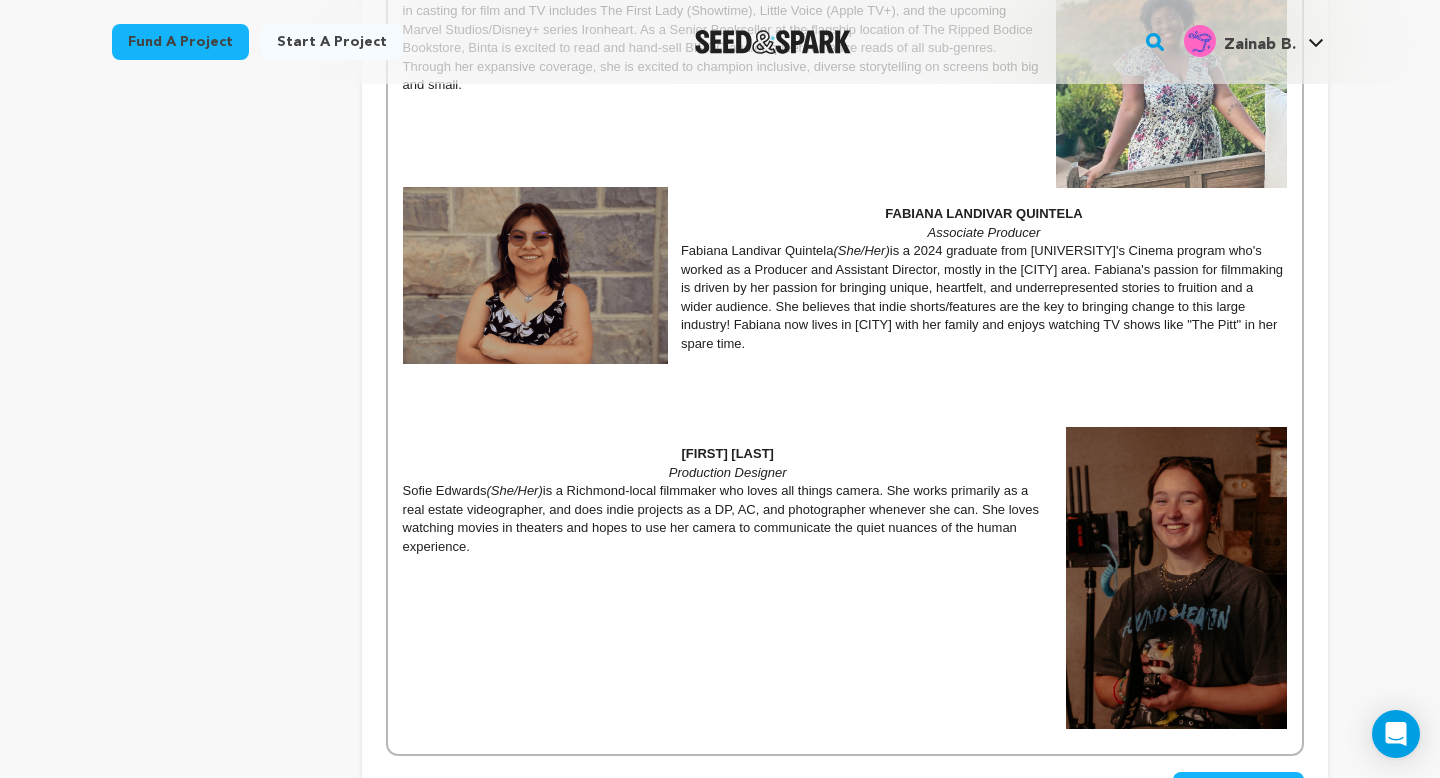 click at bounding box center [845, 399] 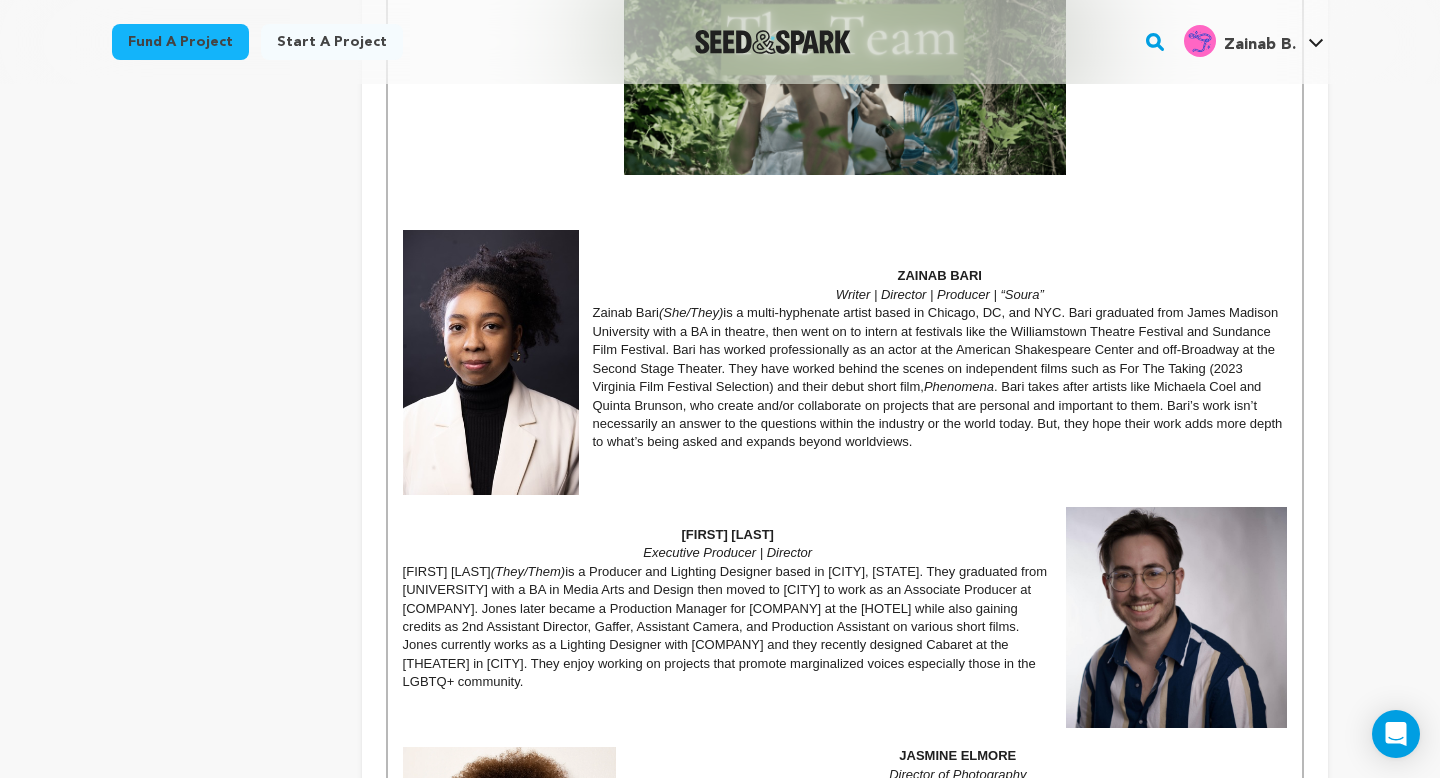 scroll, scrollTop: 986, scrollLeft: 0, axis: vertical 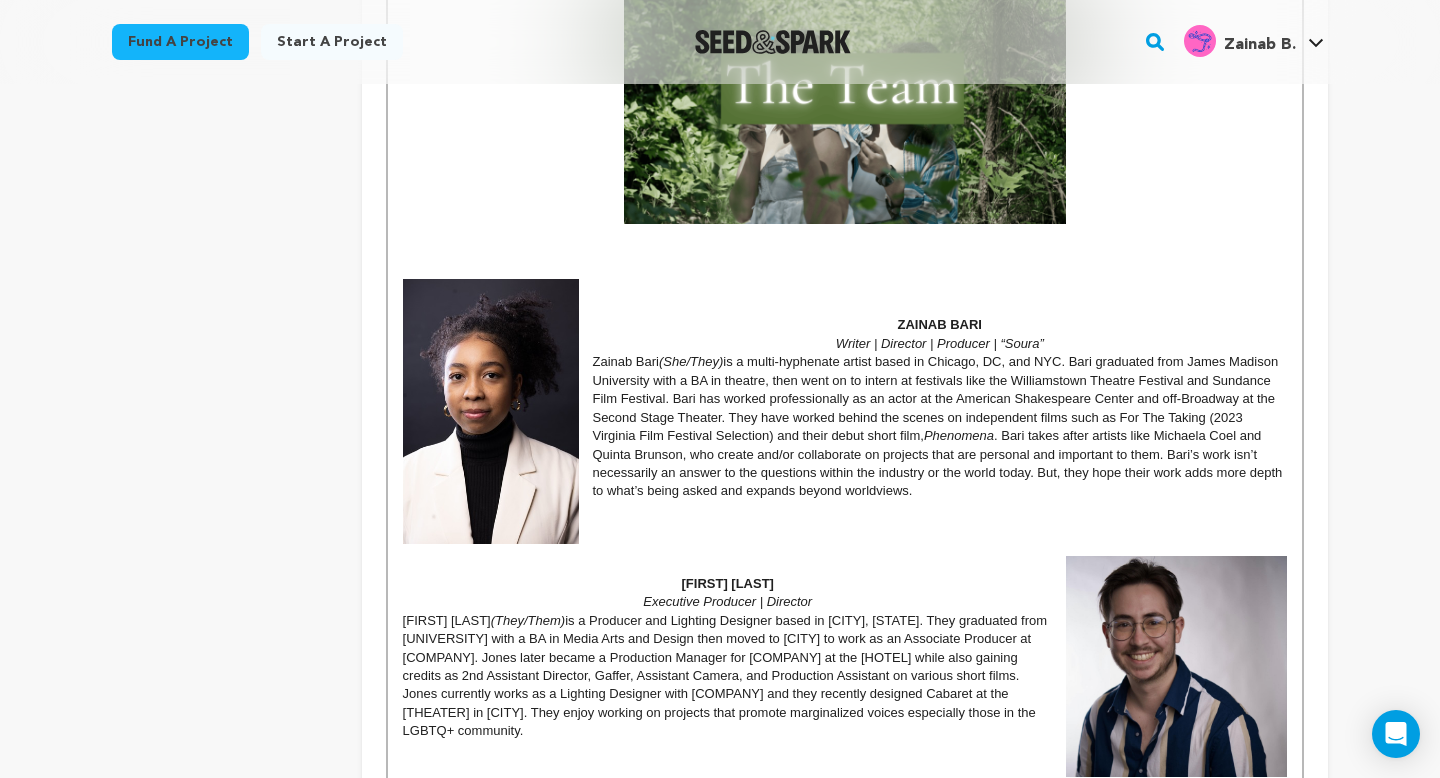 click at bounding box center (845, 288) 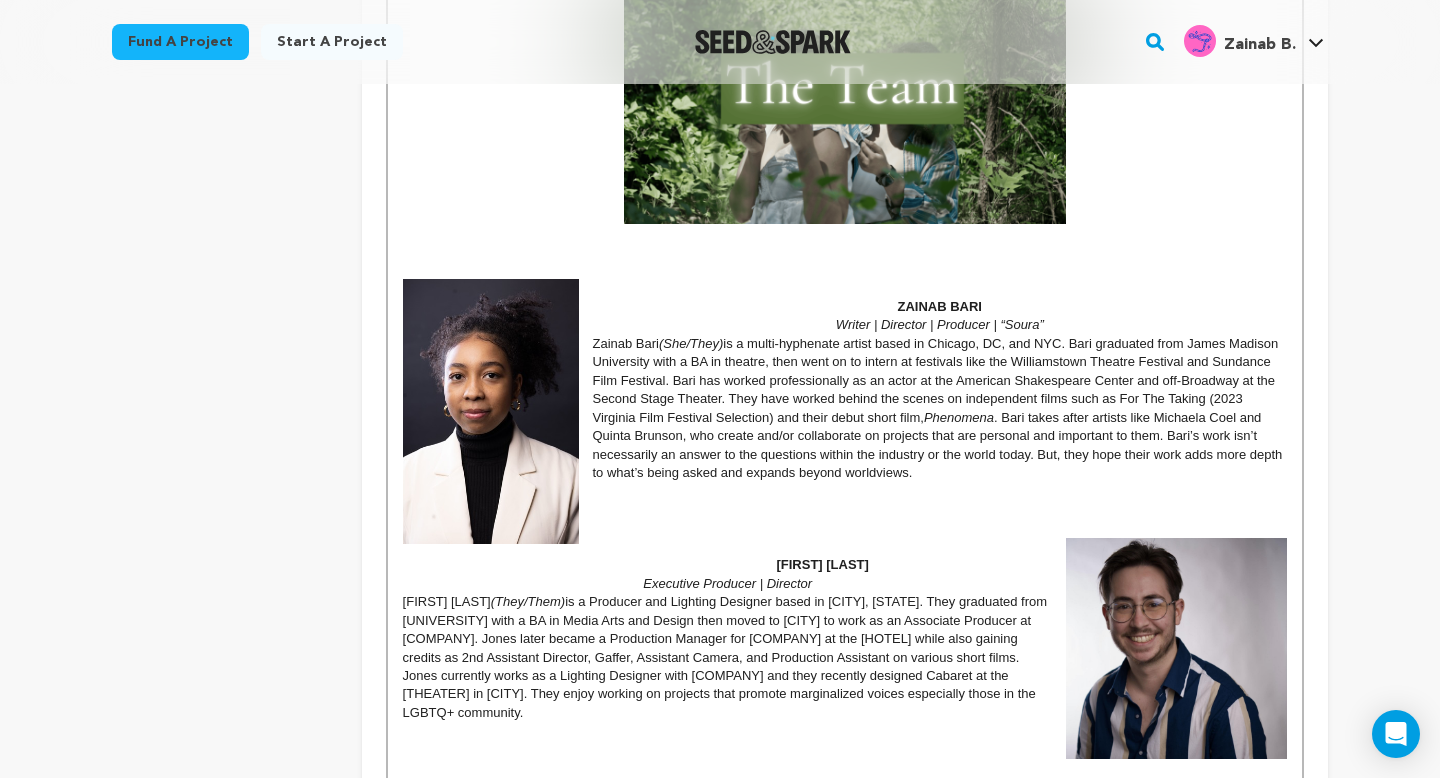 click on "ATTICUS JONES" at bounding box center (845, 565) 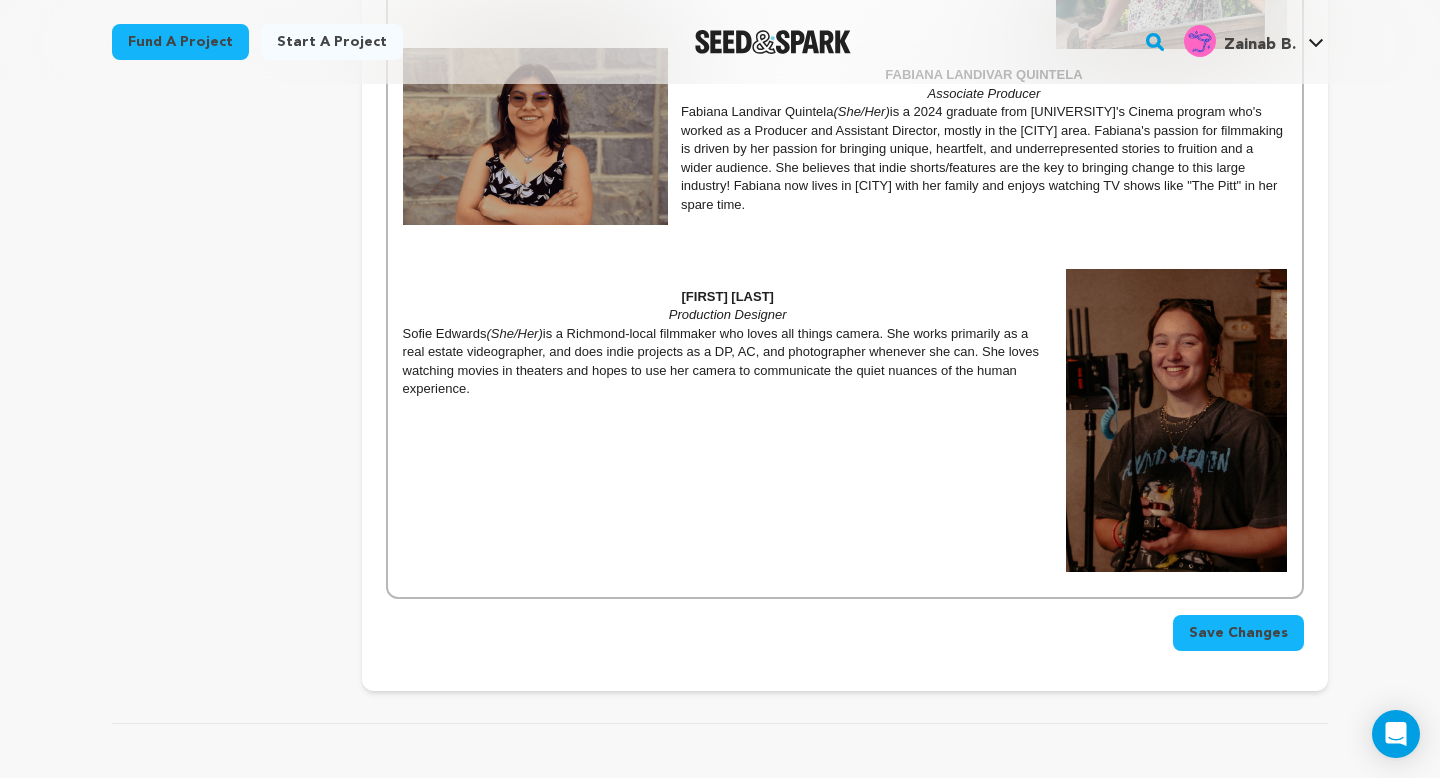 scroll, scrollTop: 2221, scrollLeft: 0, axis: vertical 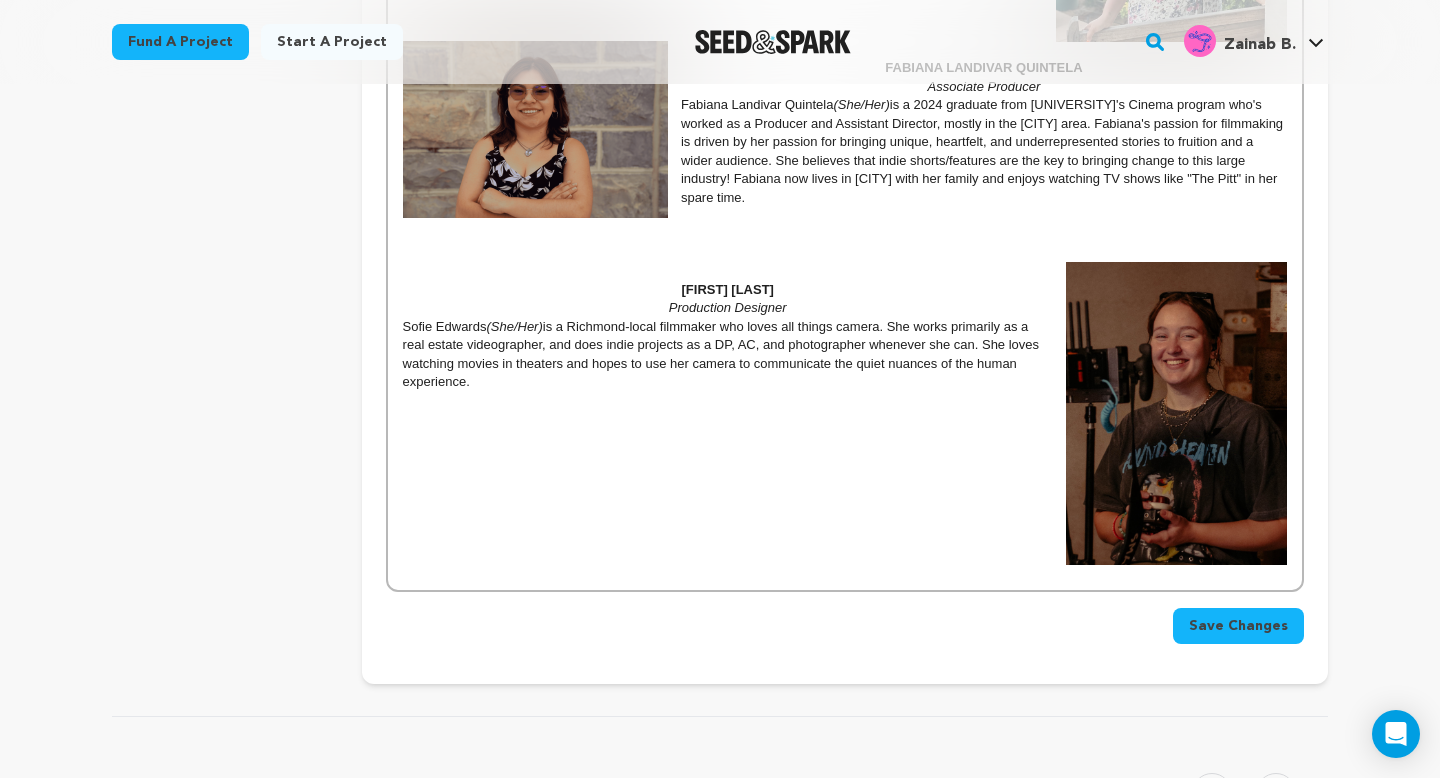 click on "Save Changes" at bounding box center (1238, 626) 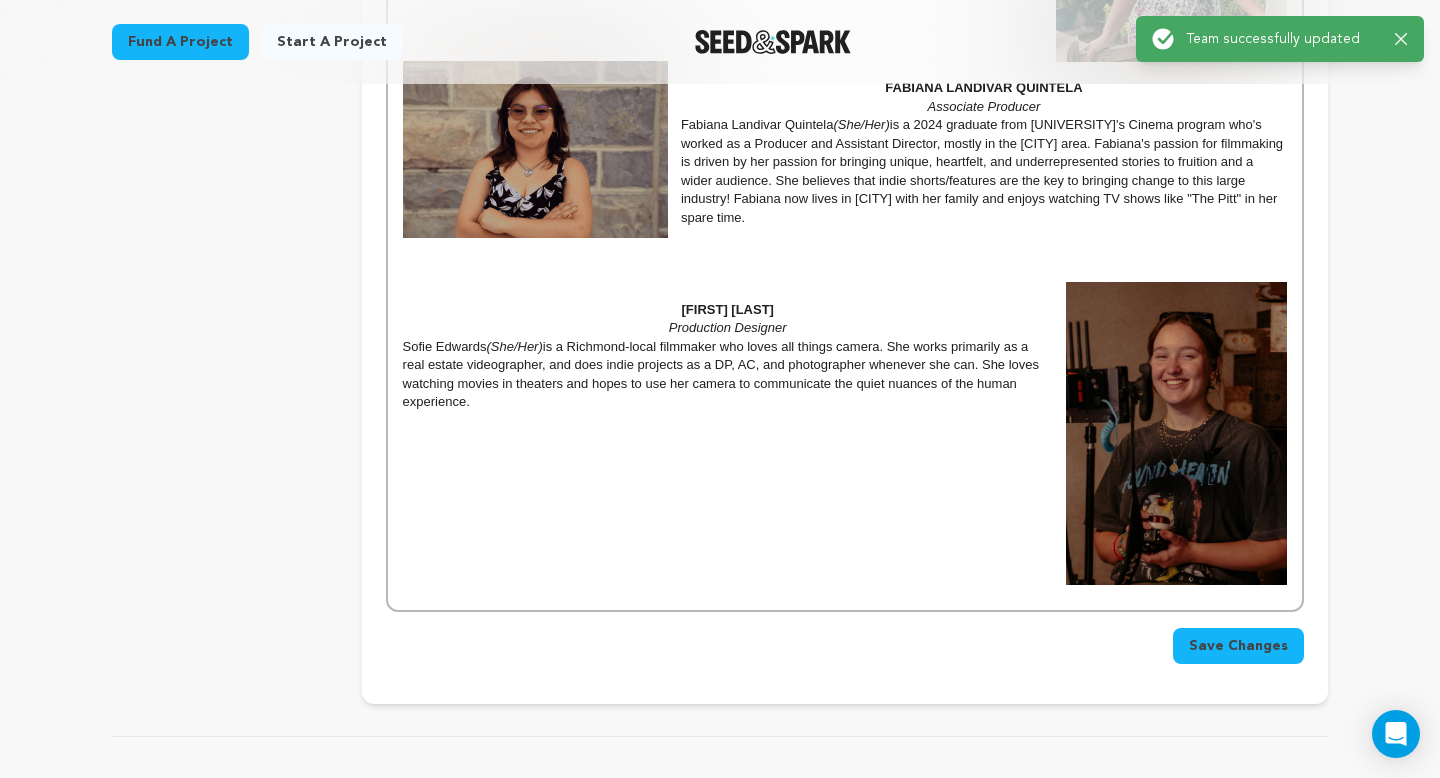 scroll, scrollTop: 2178, scrollLeft: 0, axis: vertical 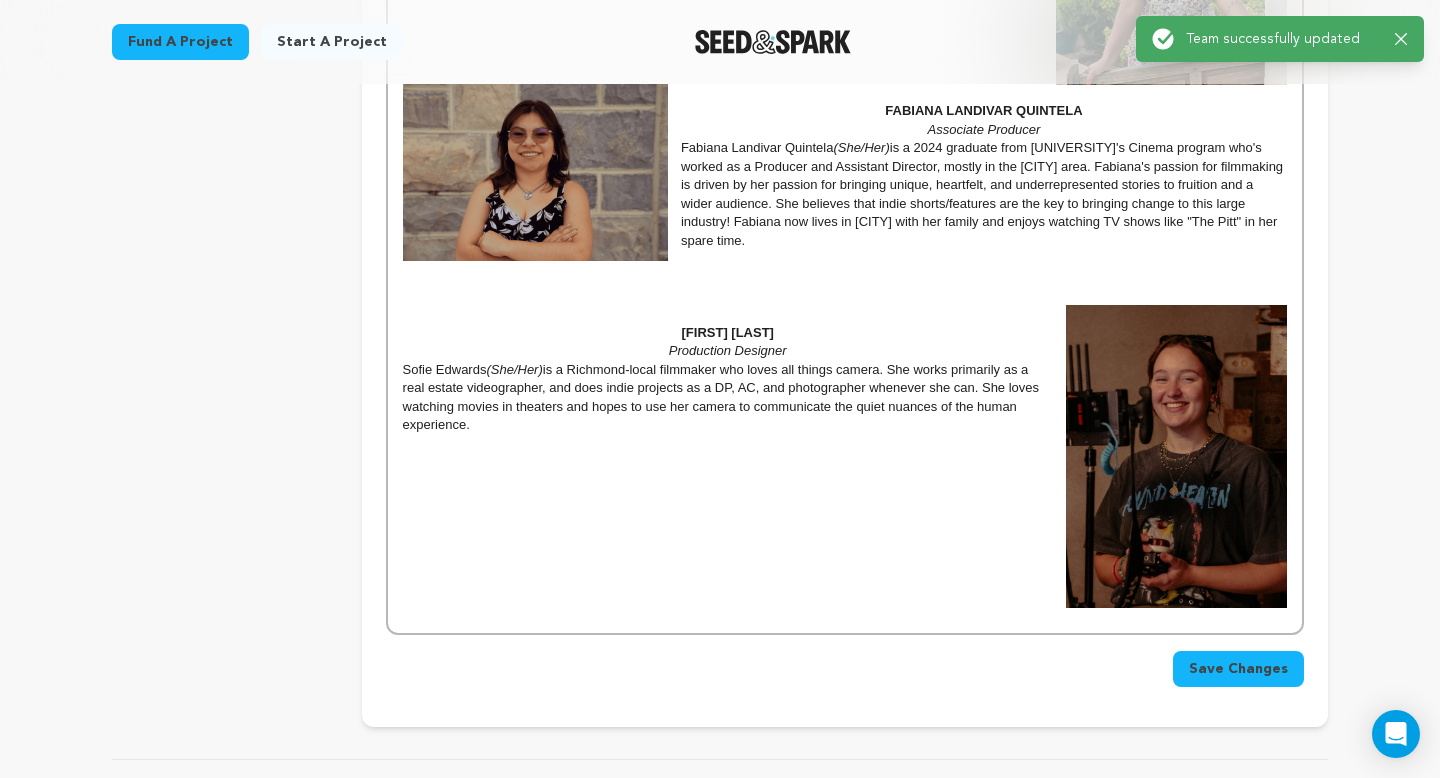 click at bounding box center (1176, 456) 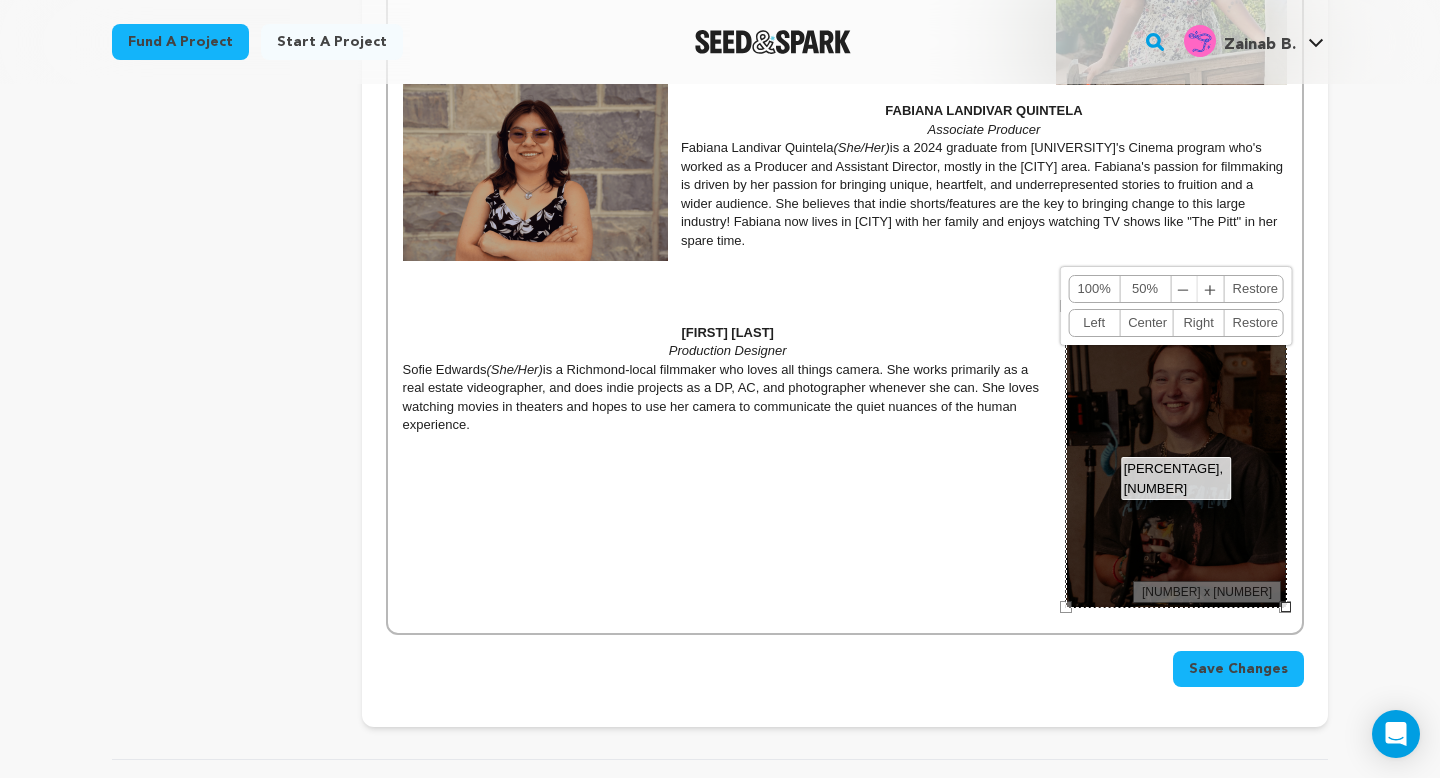 click on "﹣" at bounding box center [1184, 289] 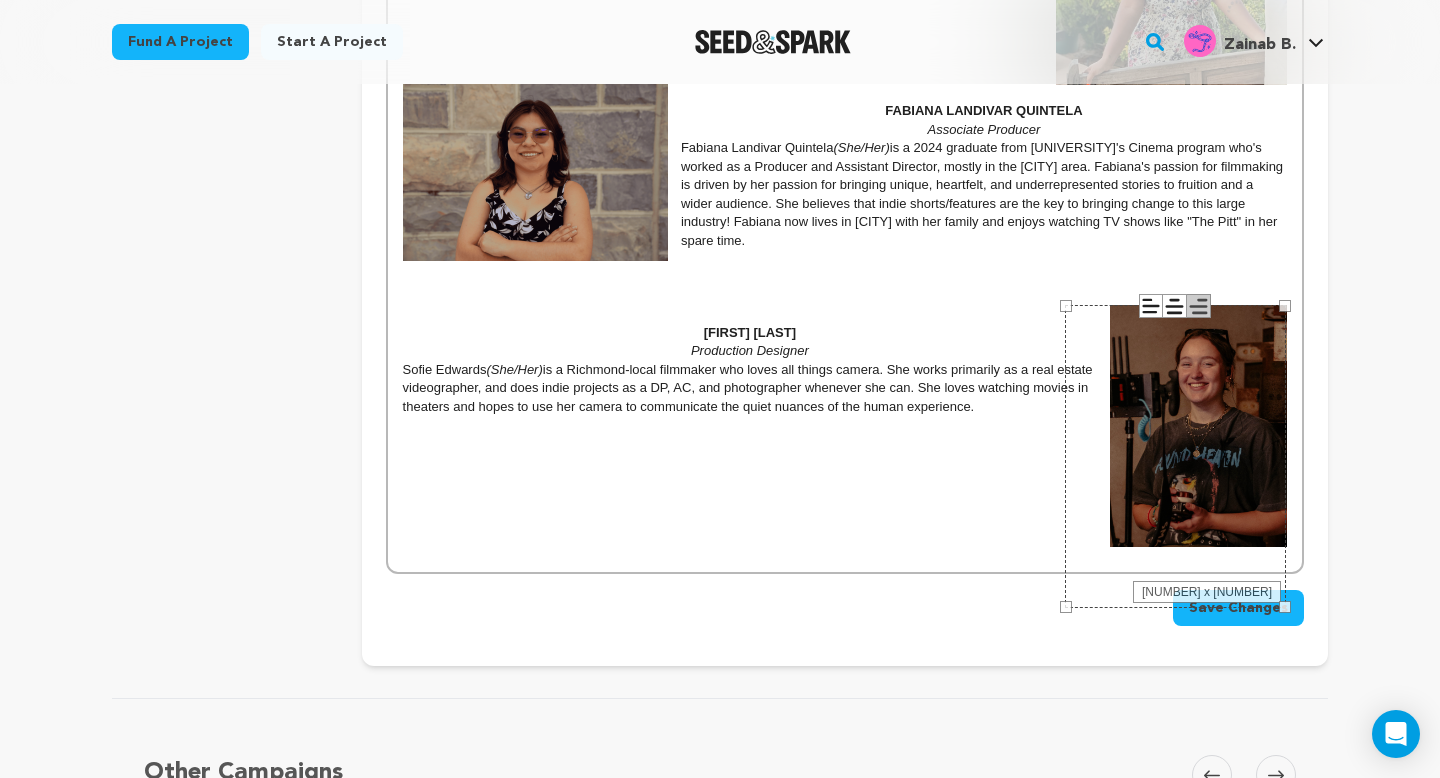 click at bounding box center [845, 314] 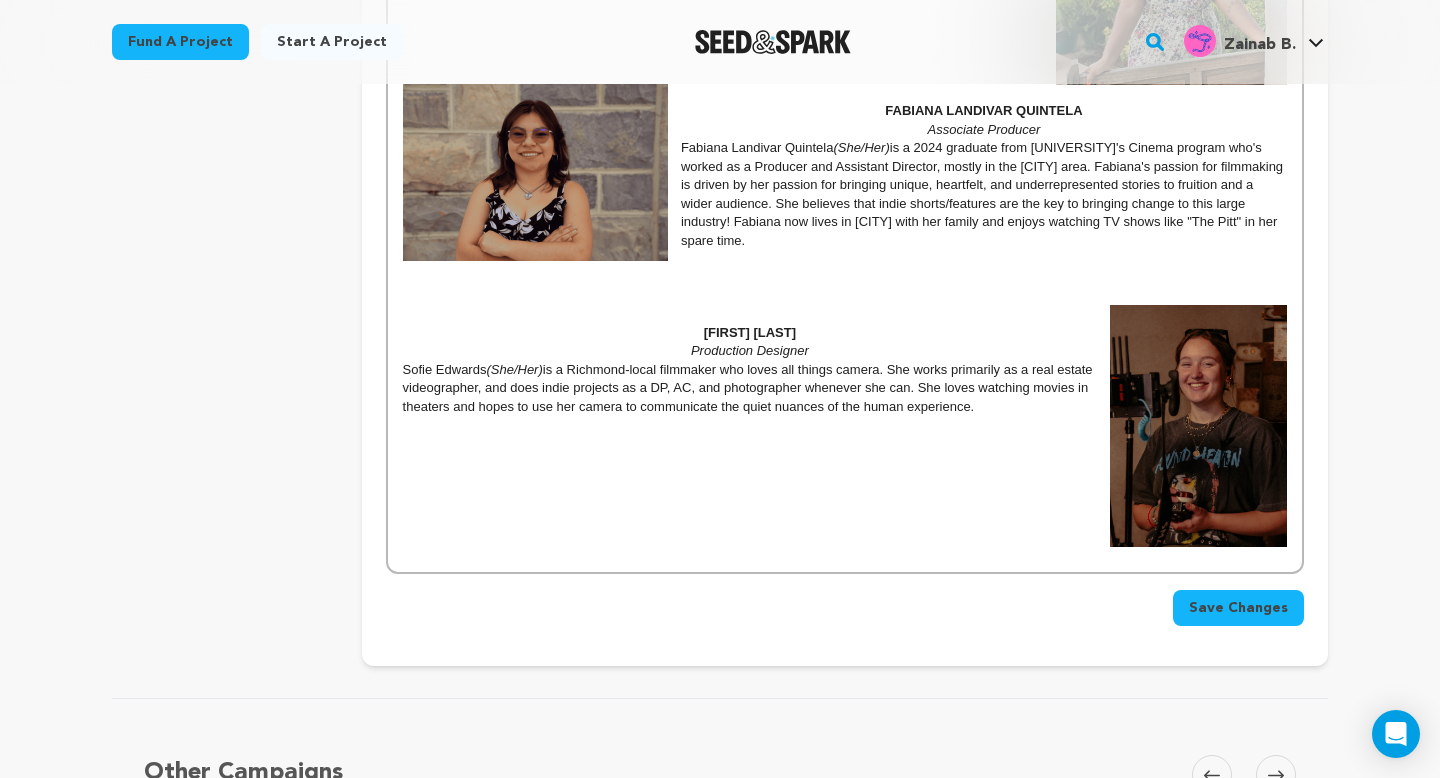 scroll, scrollTop: 2012, scrollLeft: 0, axis: vertical 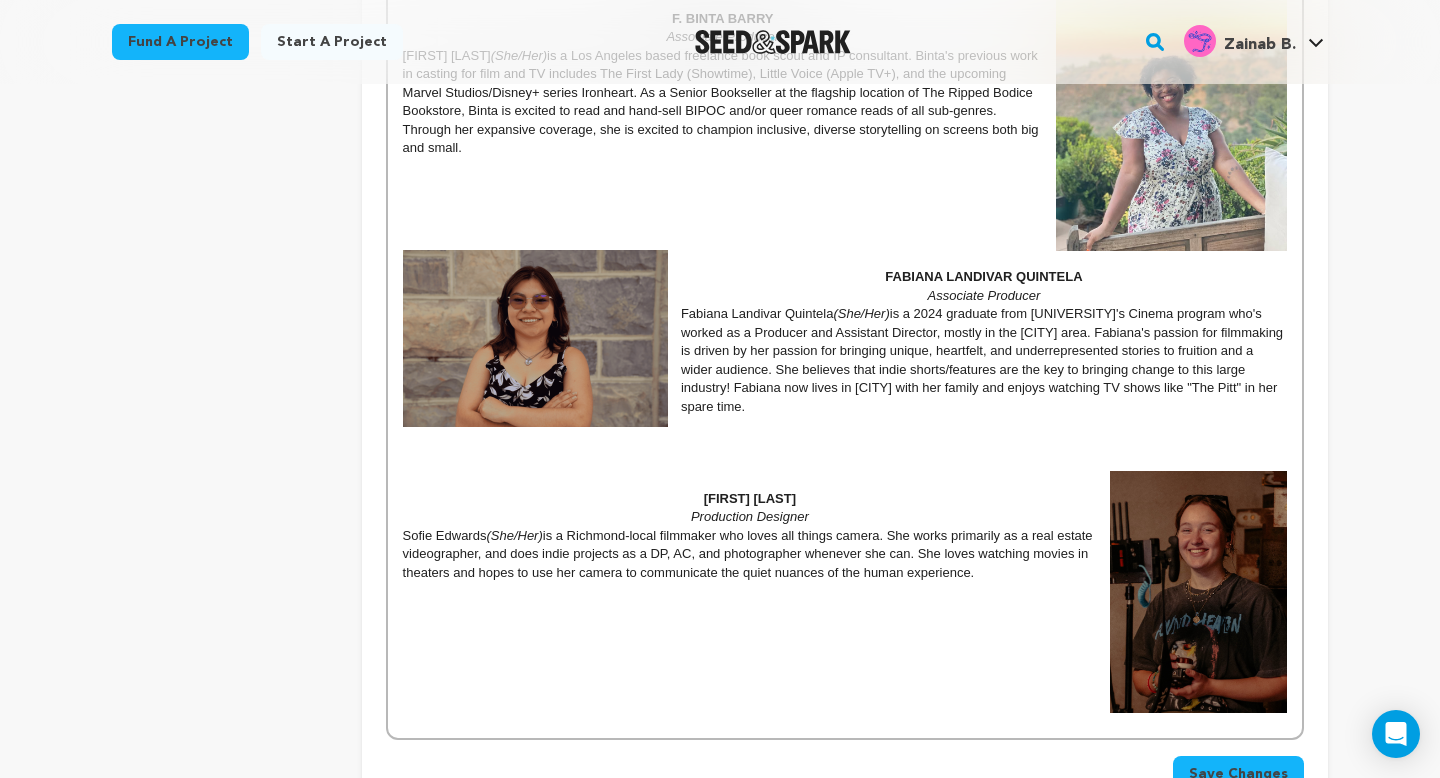 click on "Sofie Edwards  (She/Her)  is a Richmond-local filmmaker who loves all things camera. She works primarily as a real estate videographer, and does indie projects as a DP, AC, and photographer whenever she can. She loves watching movies in theaters and hopes to use her camera to communicate the quiet nuances of the human experience." at bounding box center (845, 554) 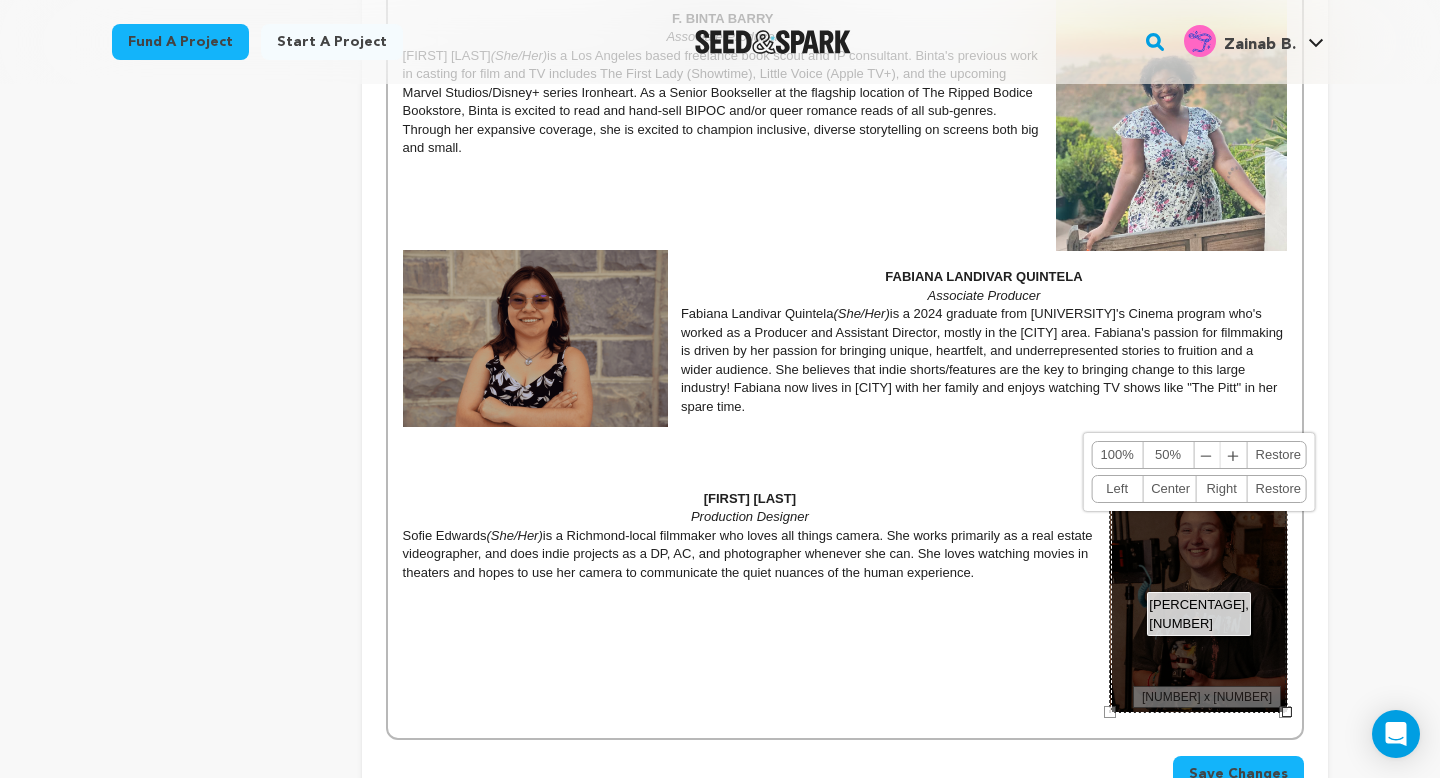 click at bounding box center [1110, 712] 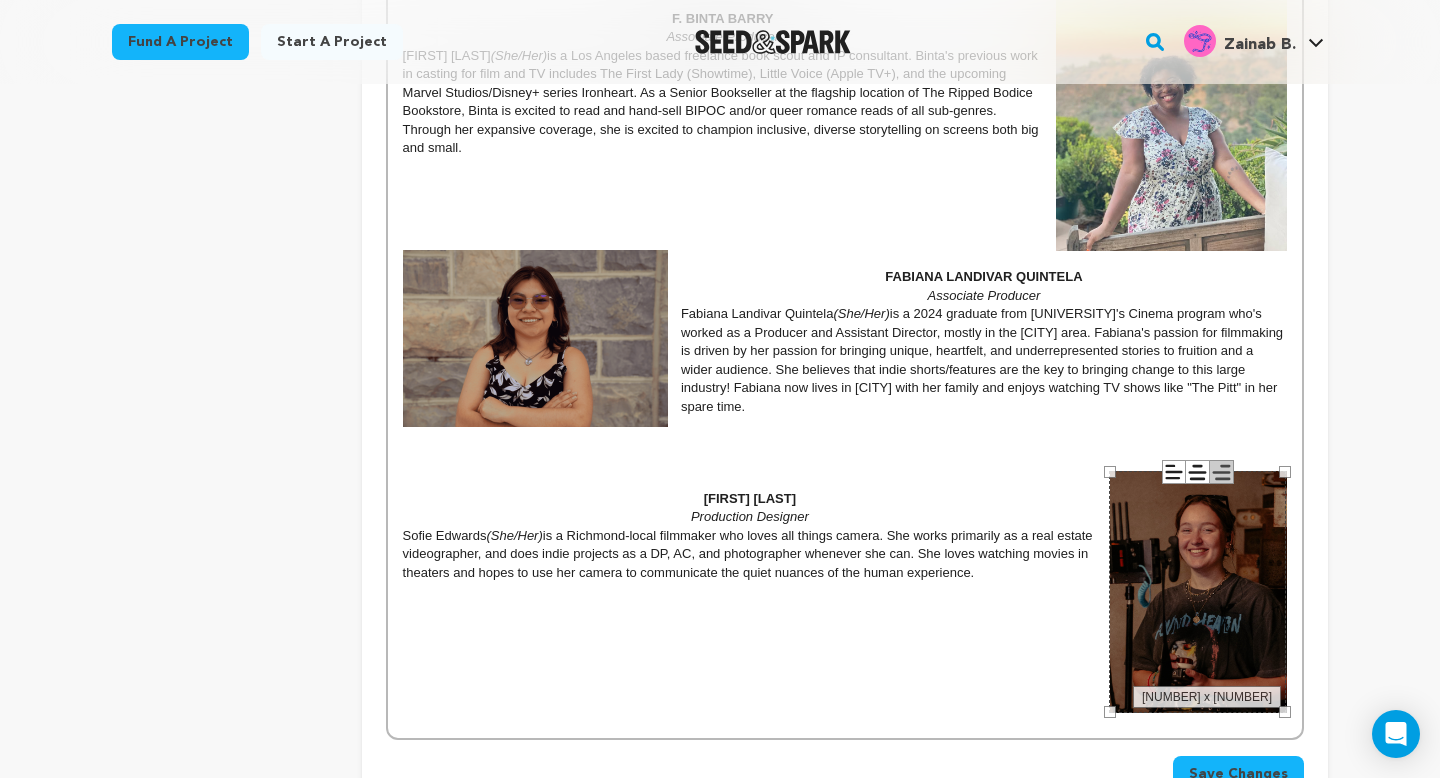 click 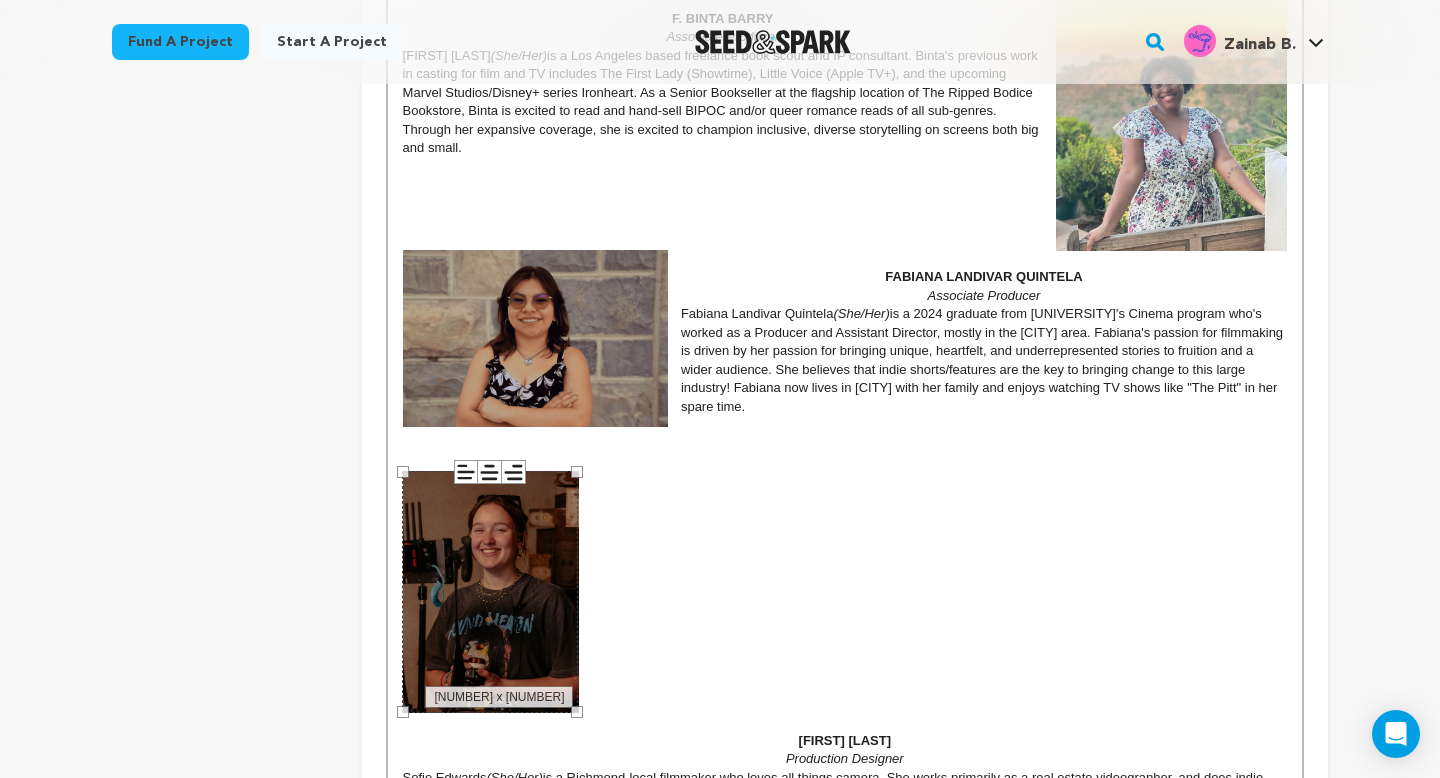 click 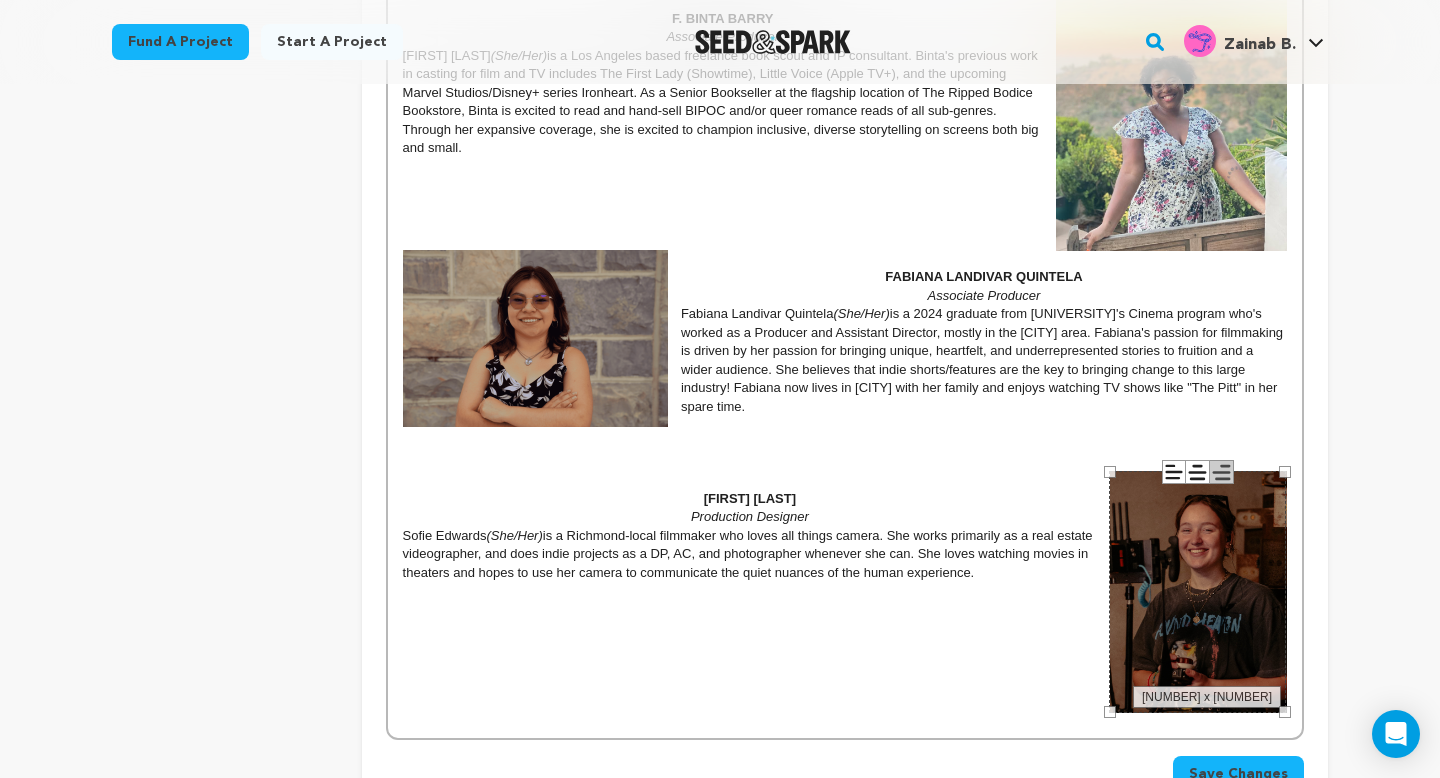 click on "Production Designer" at bounding box center (845, 517) 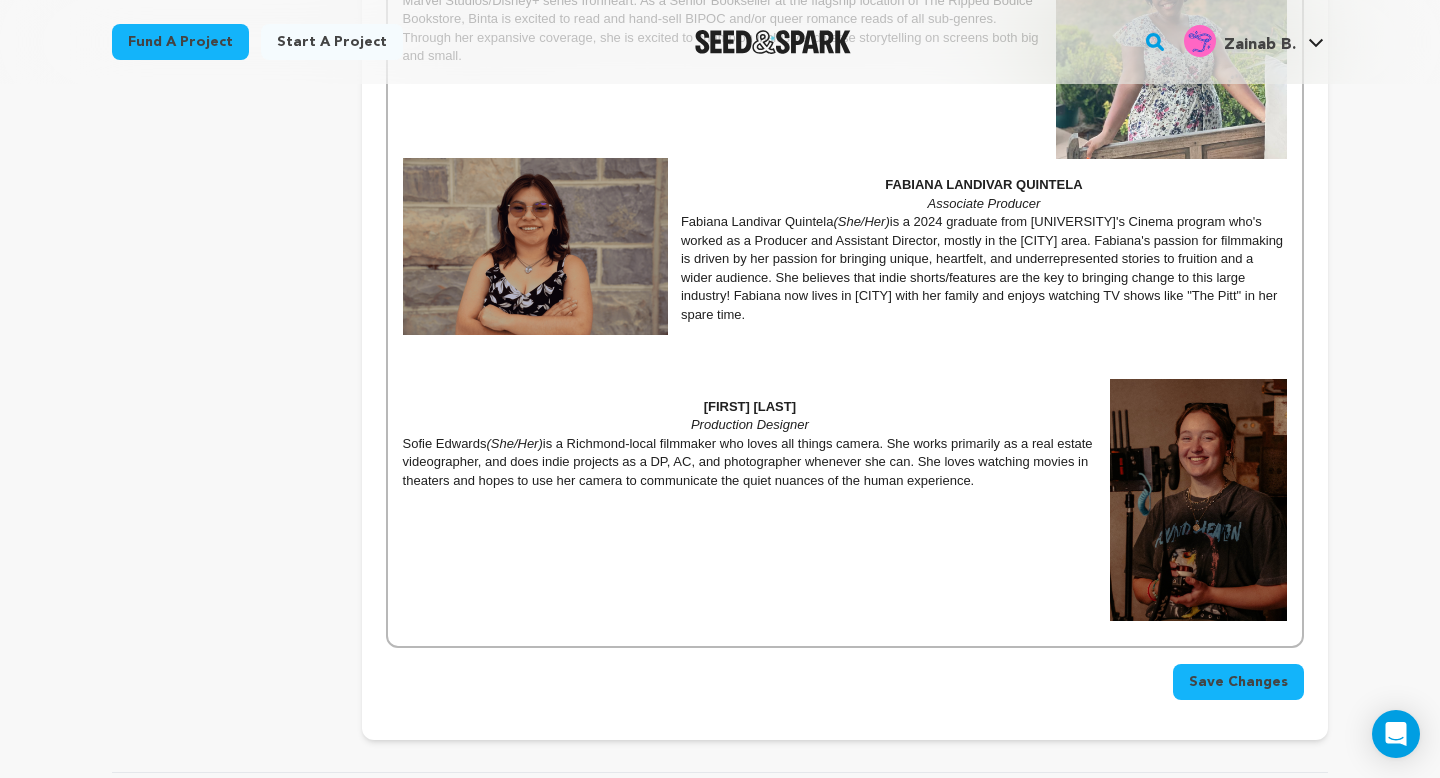 scroll, scrollTop: 2131, scrollLeft: 0, axis: vertical 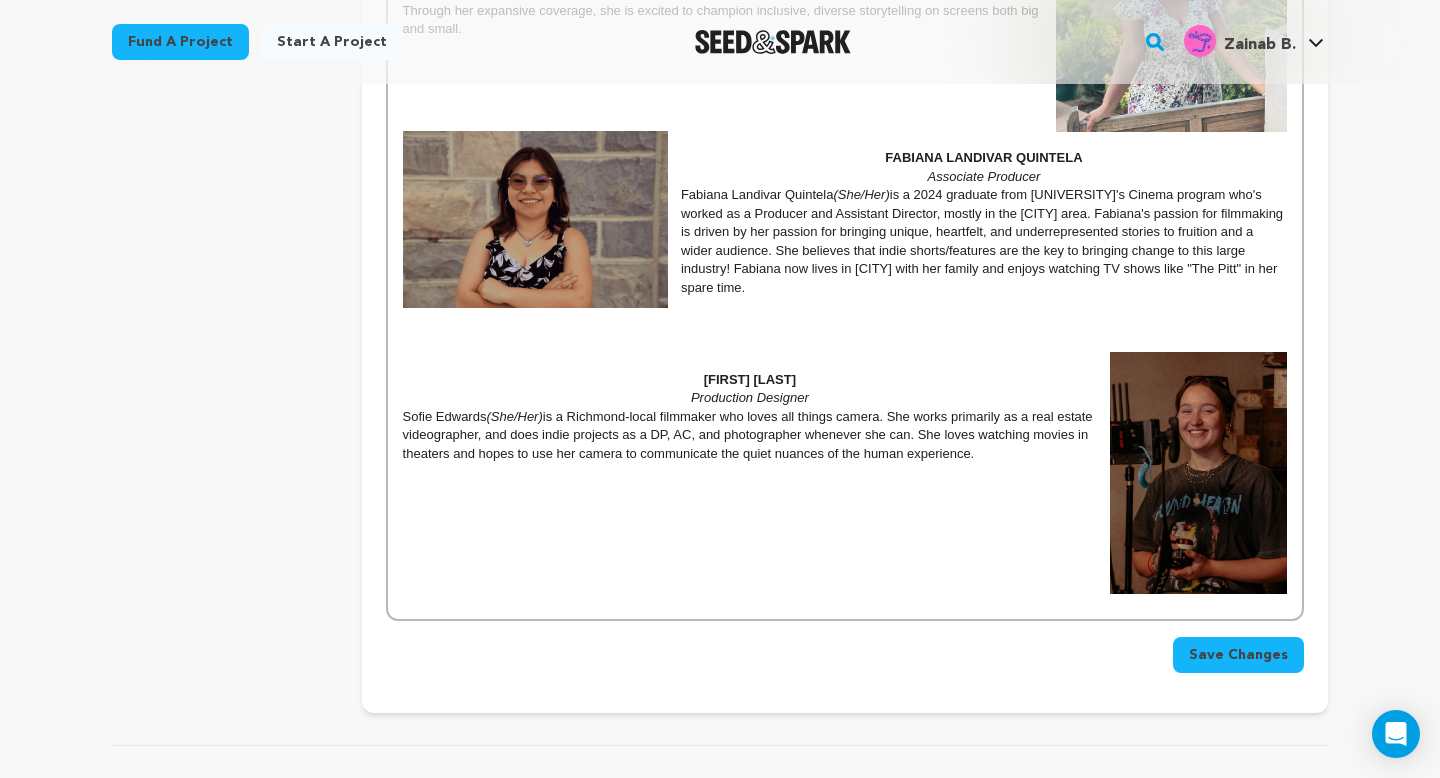 click on "Save Changes" at bounding box center (1238, 655) 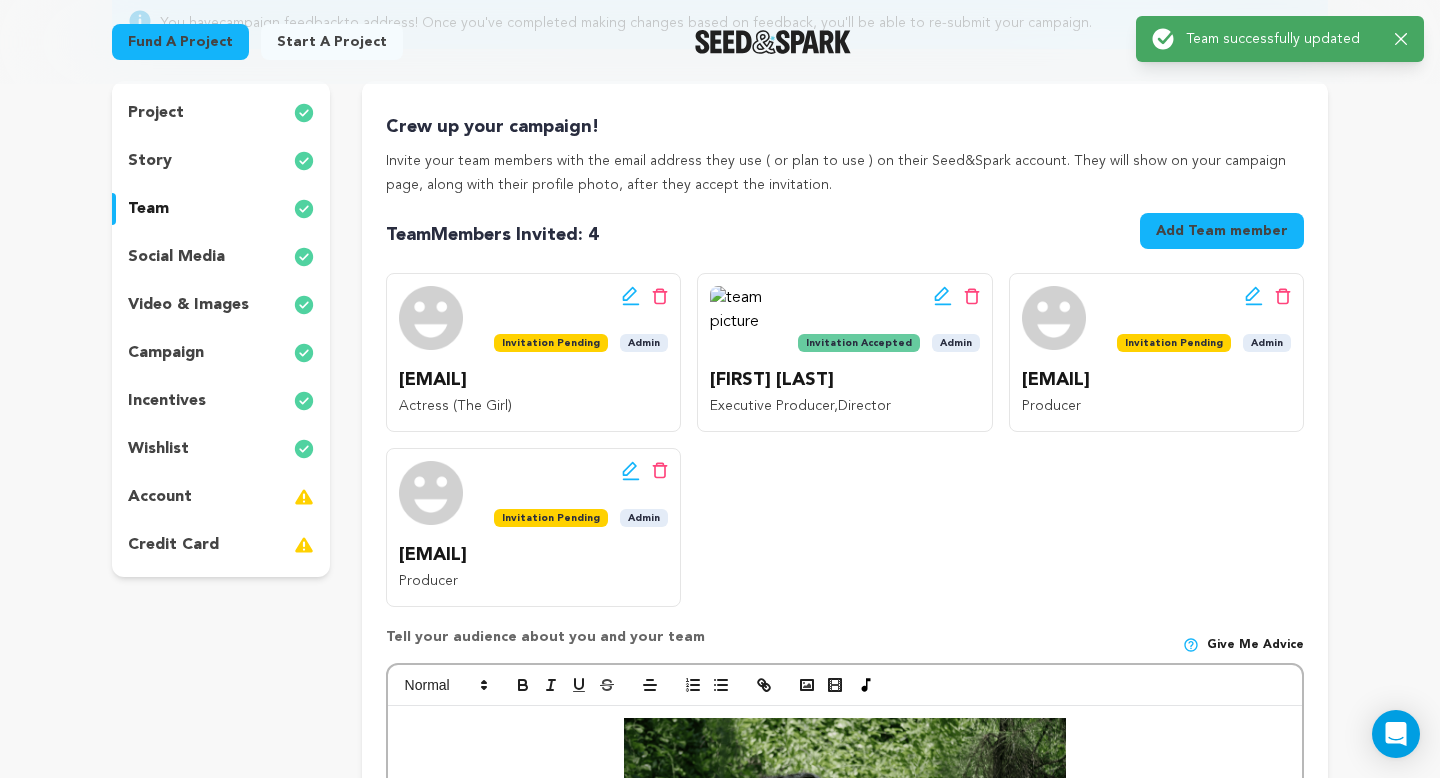 scroll, scrollTop: 244, scrollLeft: 0, axis: vertical 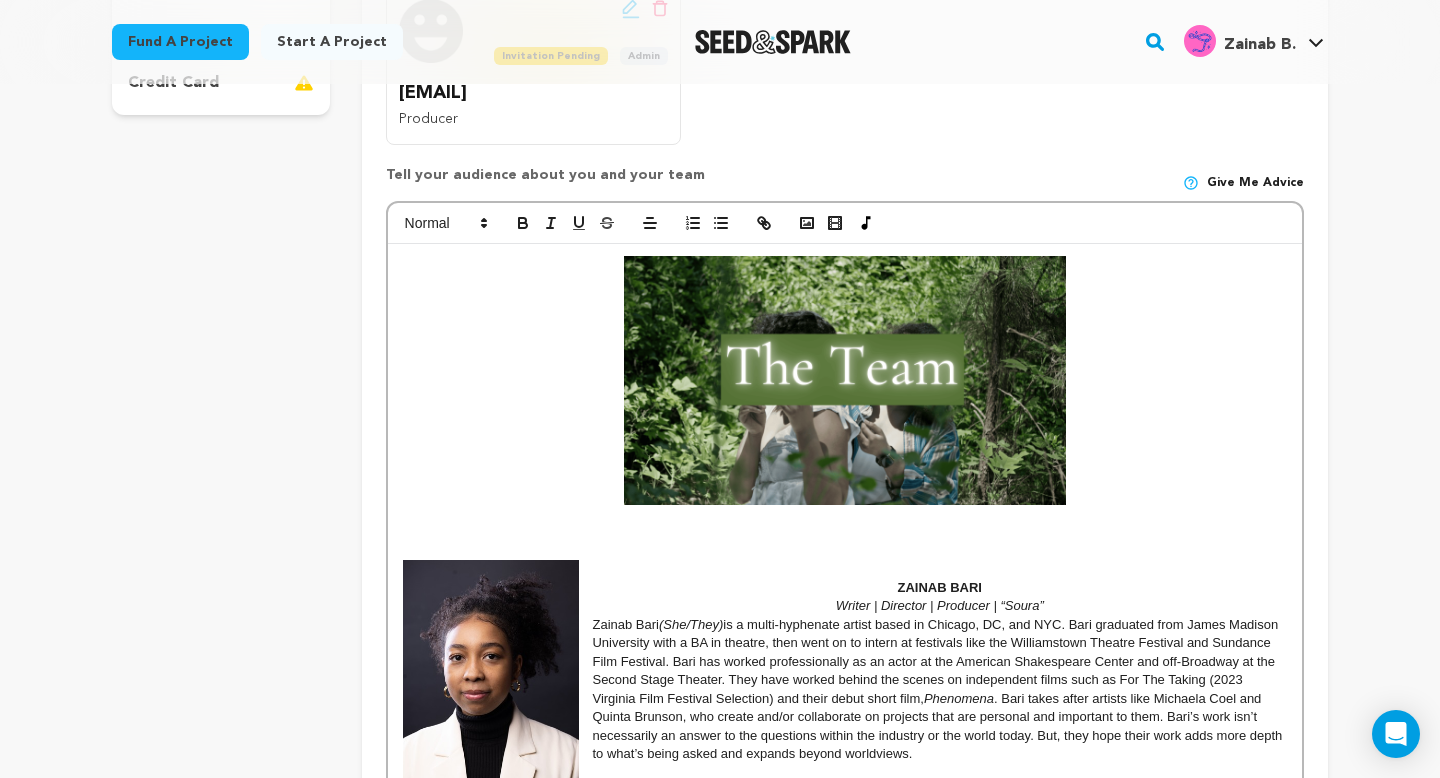 click at bounding box center [845, 380] 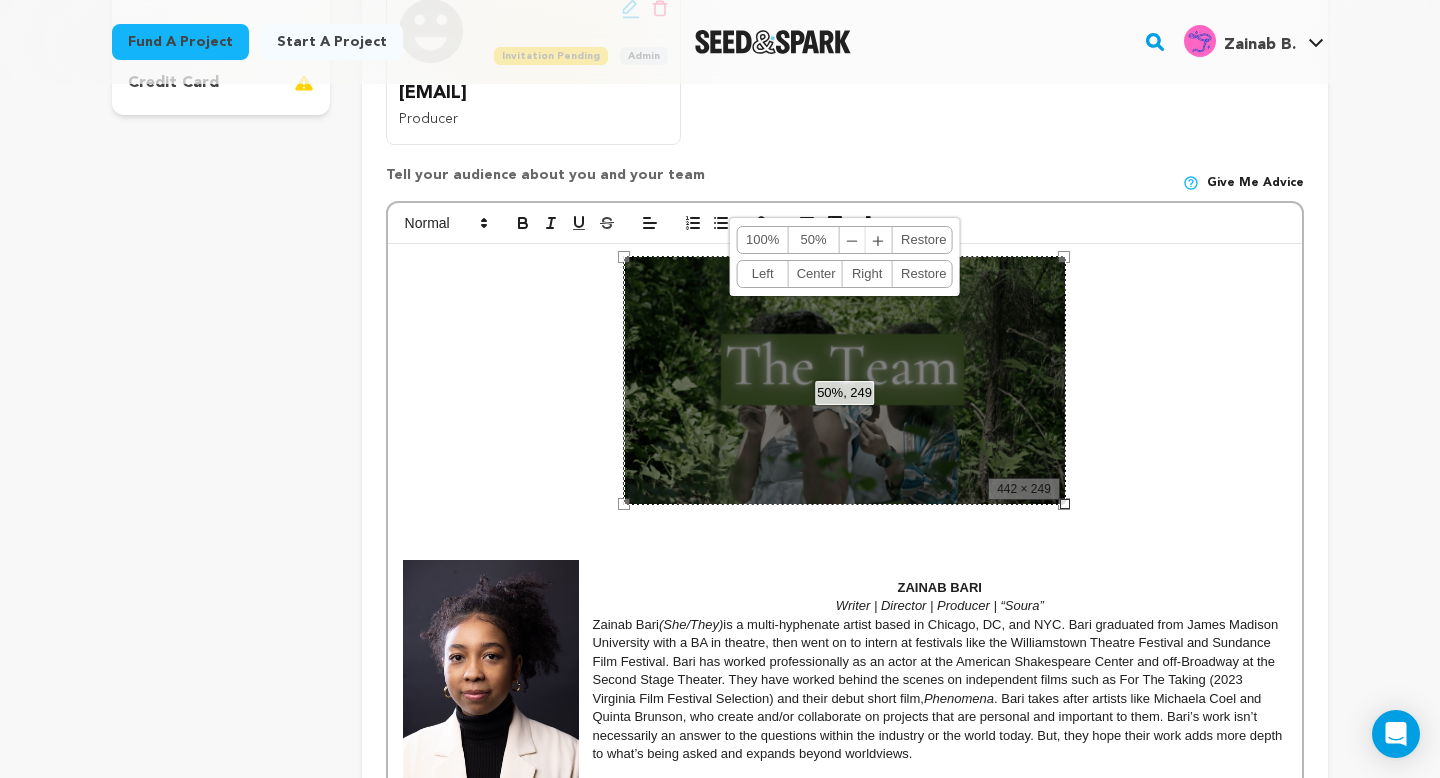 click on "﹢" at bounding box center [879, 240] 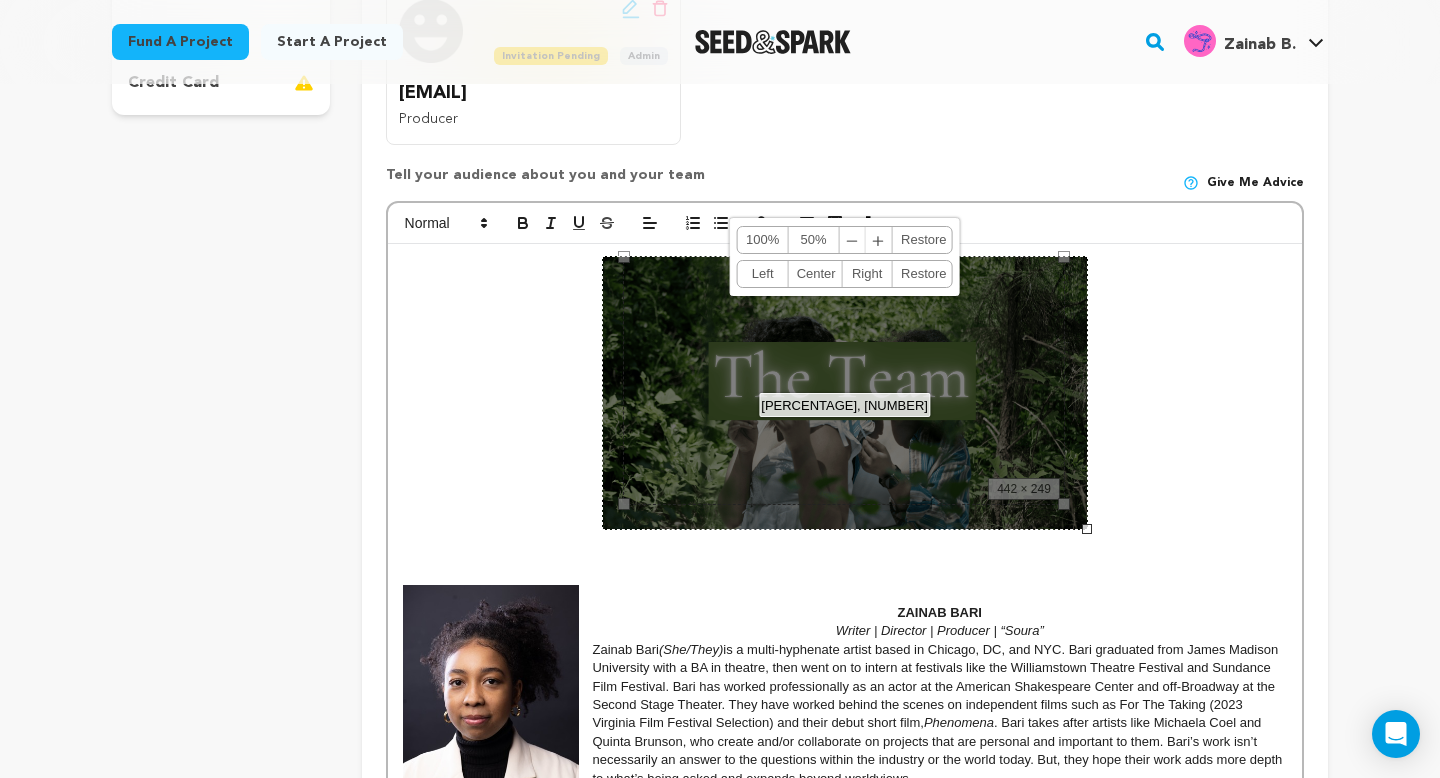 click on "﹢" at bounding box center [879, 240] 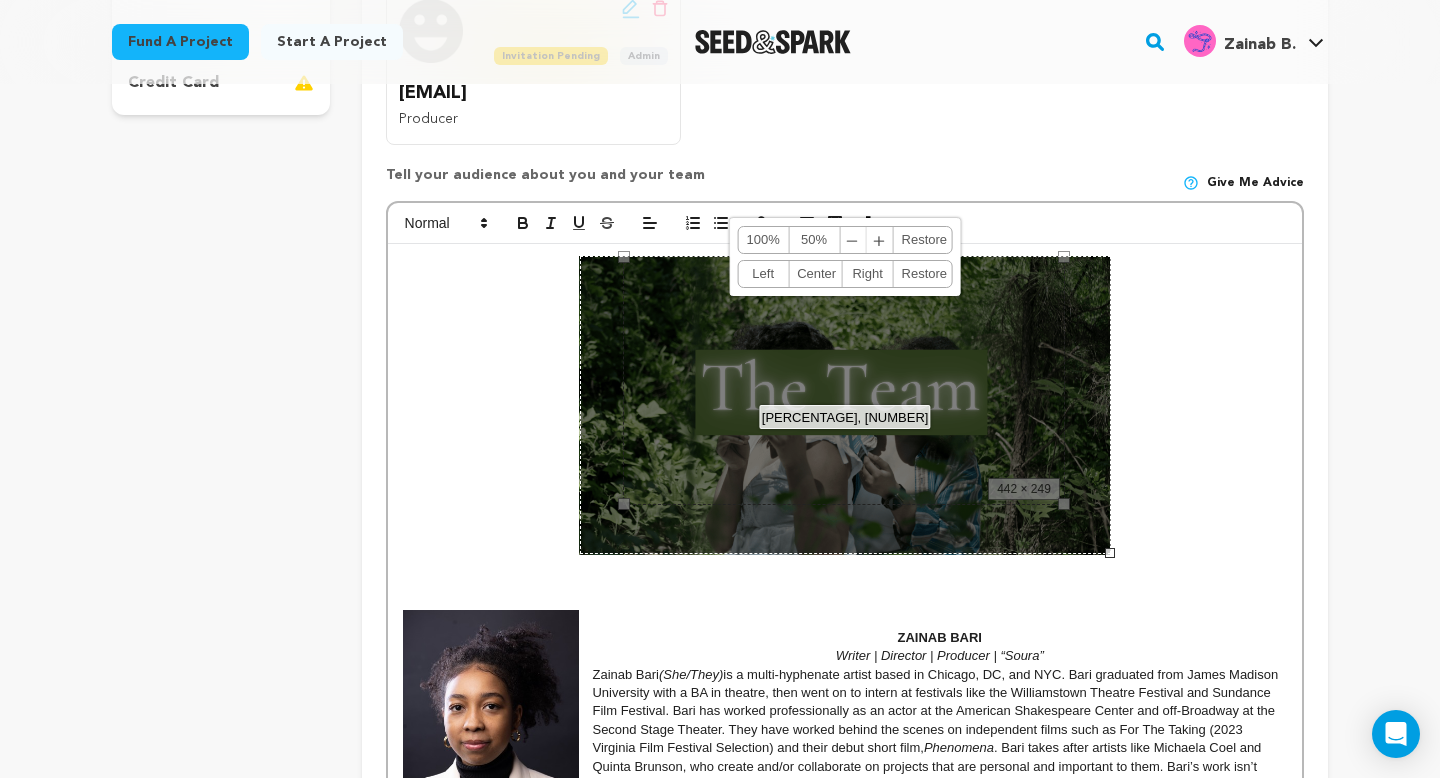 click on "﹢" at bounding box center [880, 240] 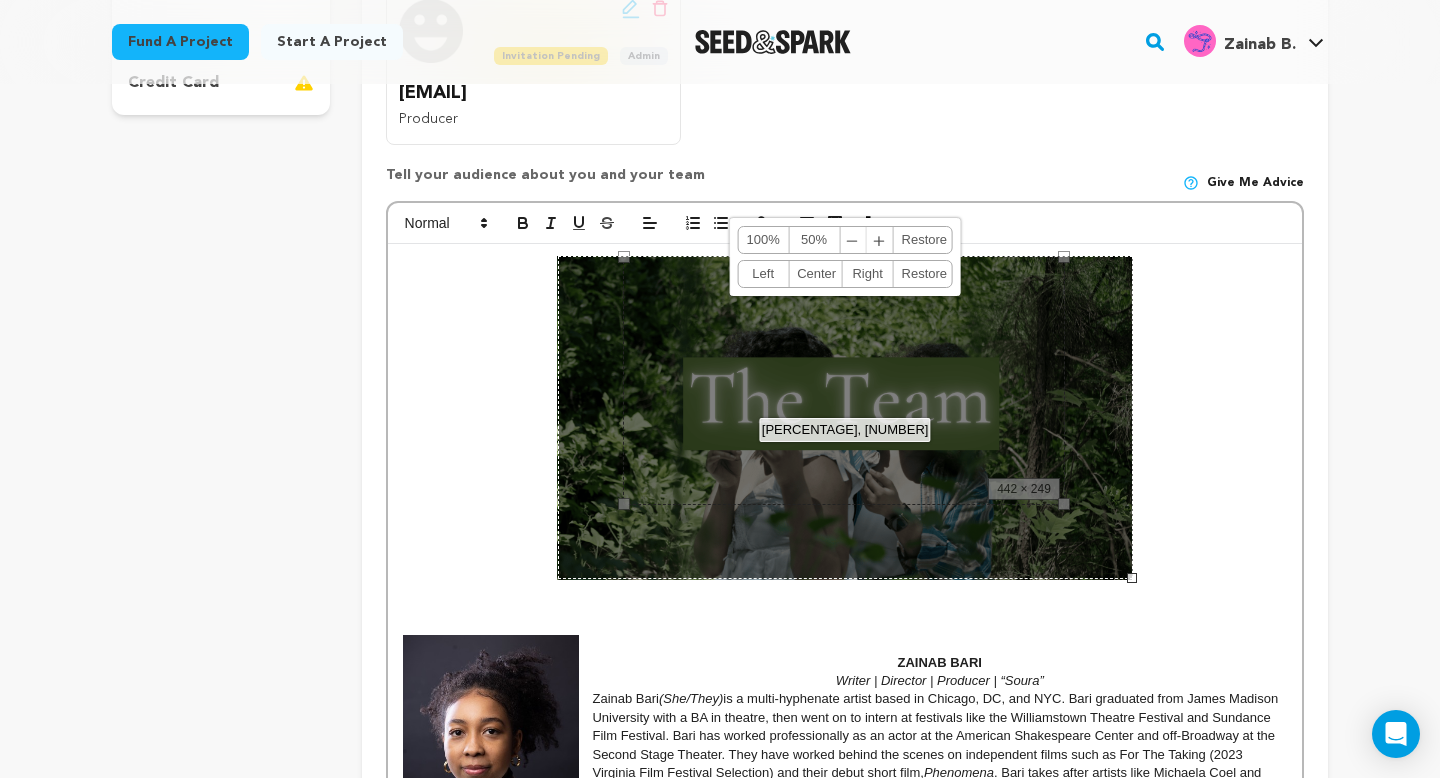 click on "﹢" at bounding box center (880, 240) 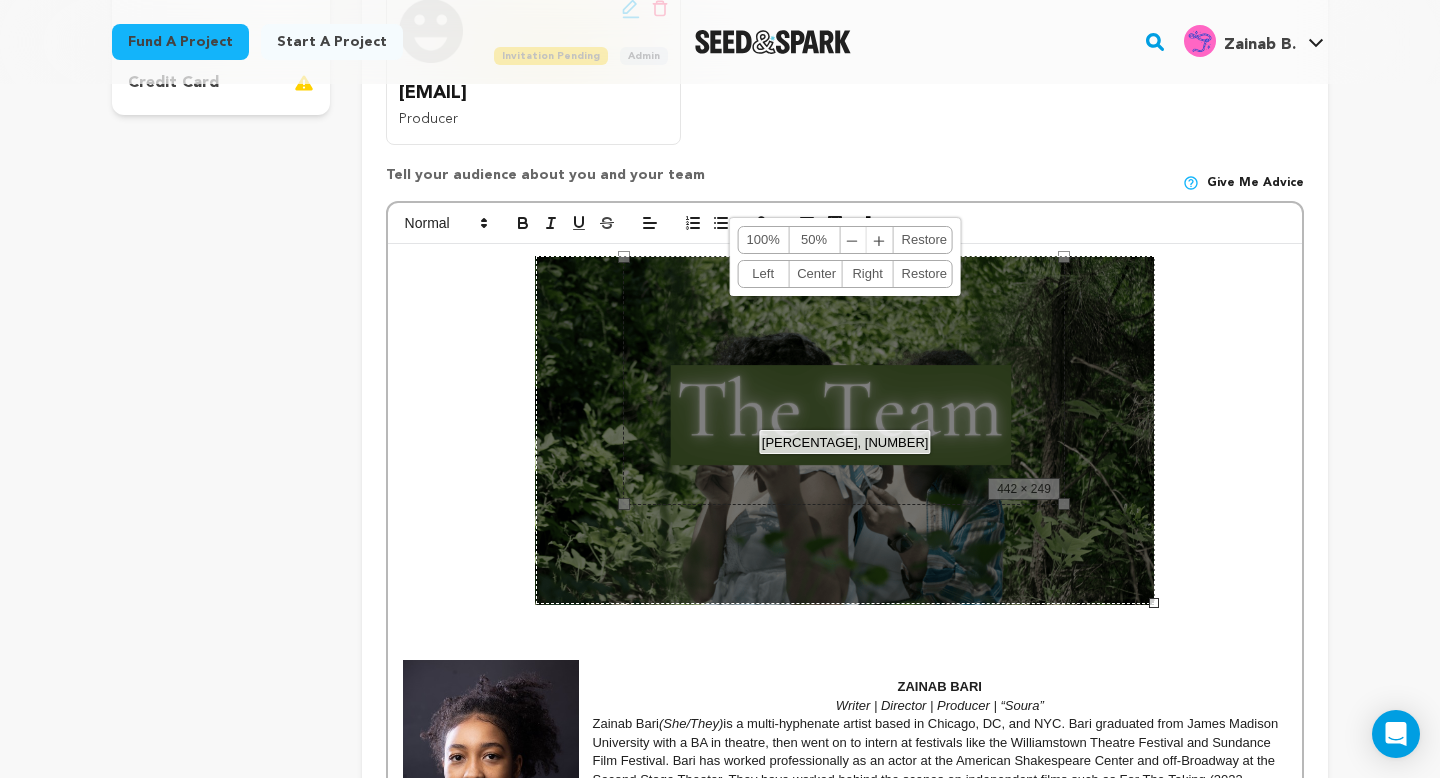 click on "Tell your audience about you and your team
Give me advice" at bounding box center [845, 183] 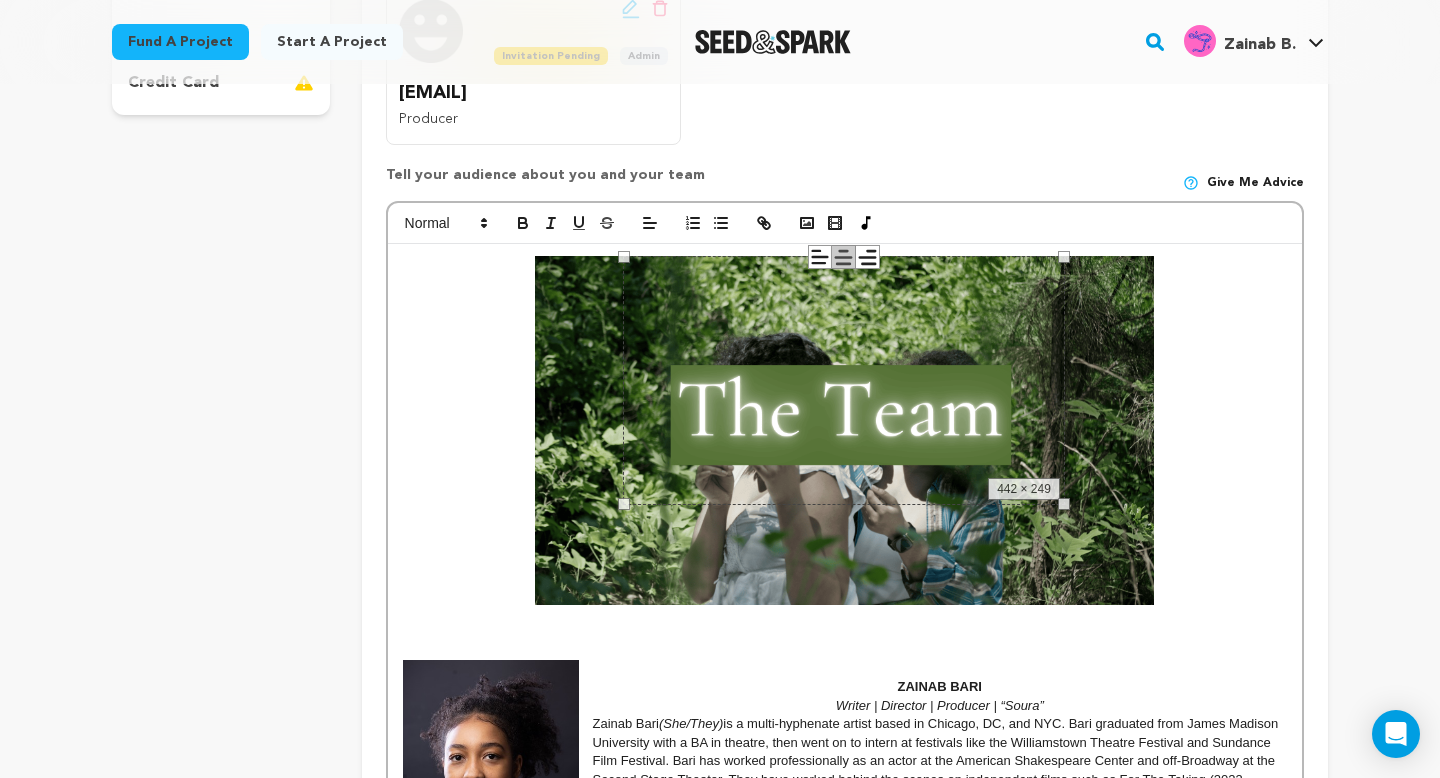 click on "442 × 249" at bounding box center (844, 380) 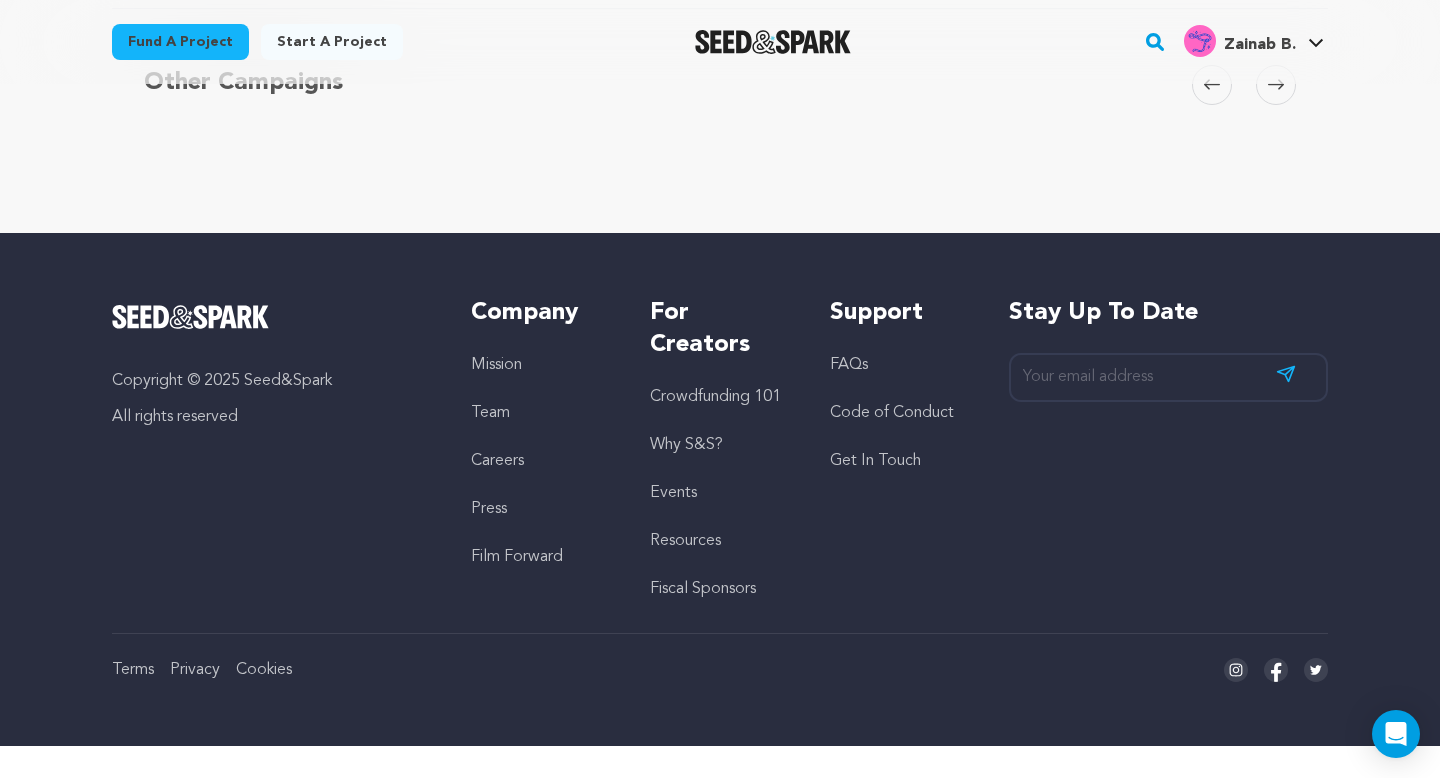 scroll, scrollTop: 2778, scrollLeft: 0, axis: vertical 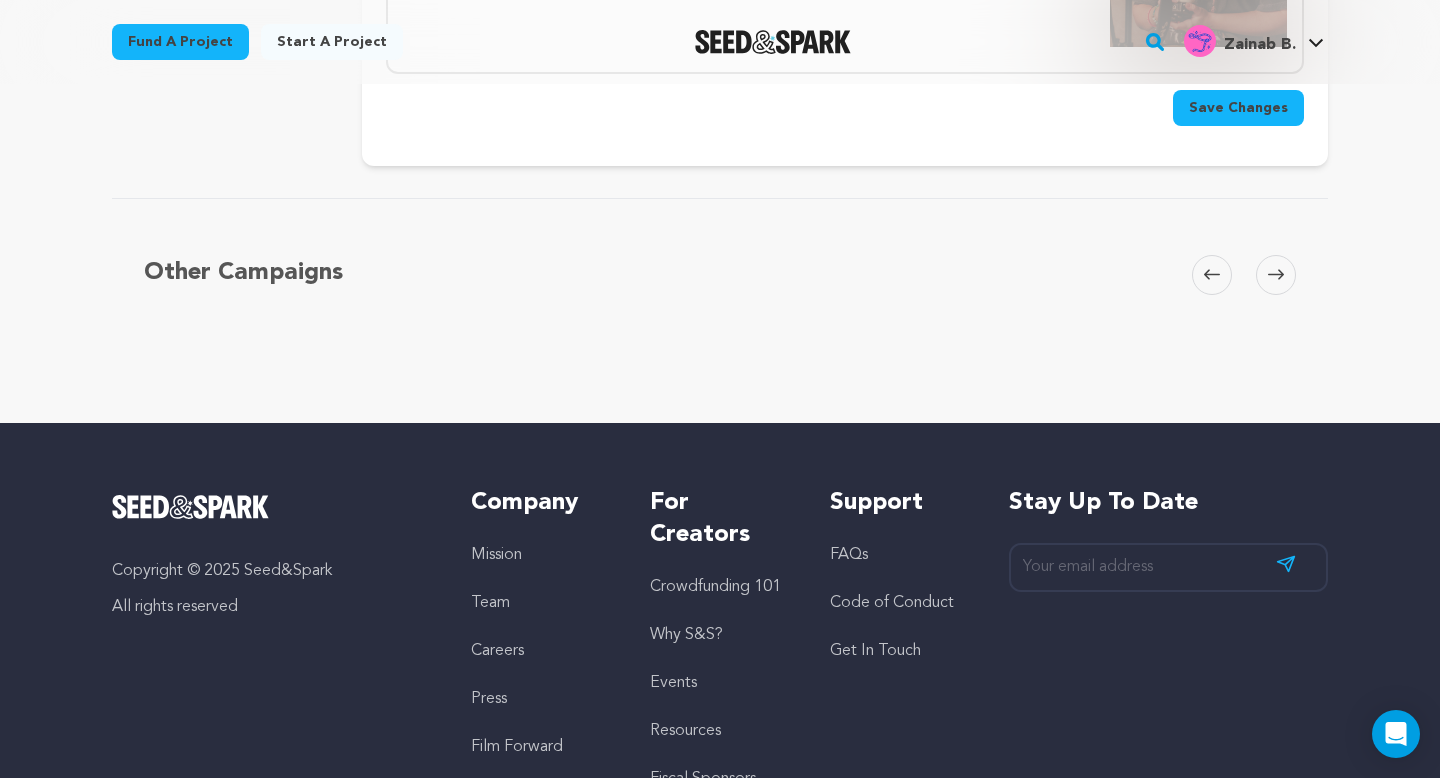 click on "Save Changes" at bounding box center [1238, 108] 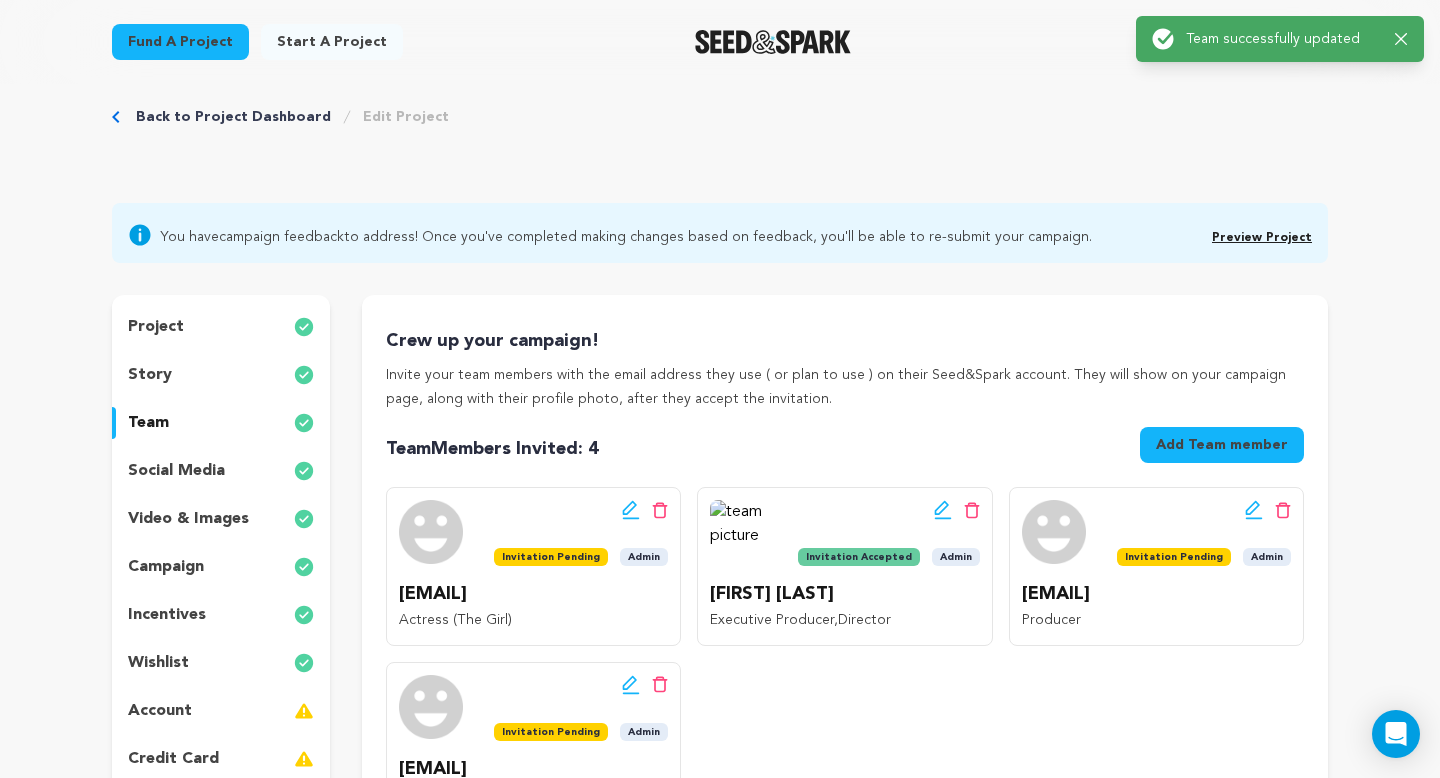 scroll, scrollTop: 0, scrollLeft: 0, axis: both 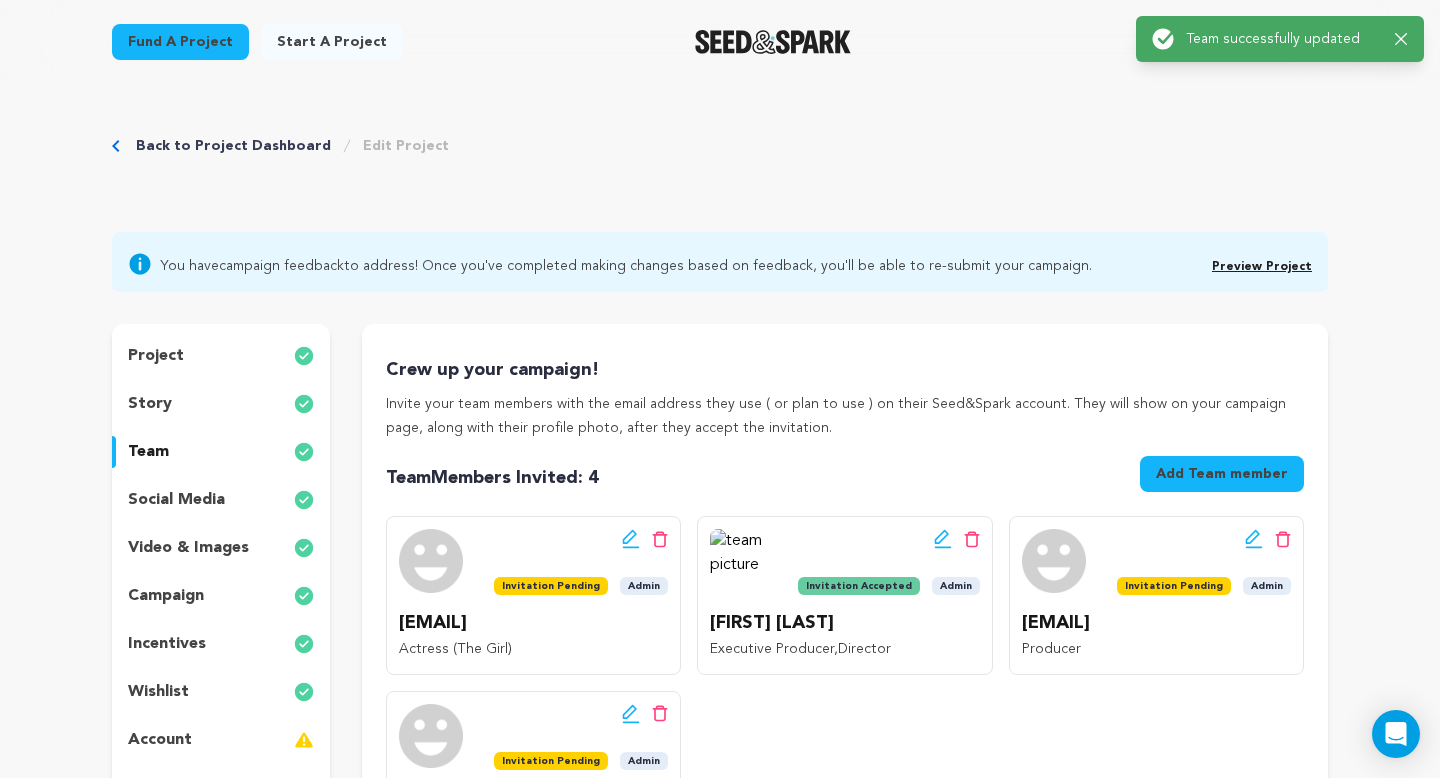 click on "story" at bounding box center (221, 404) 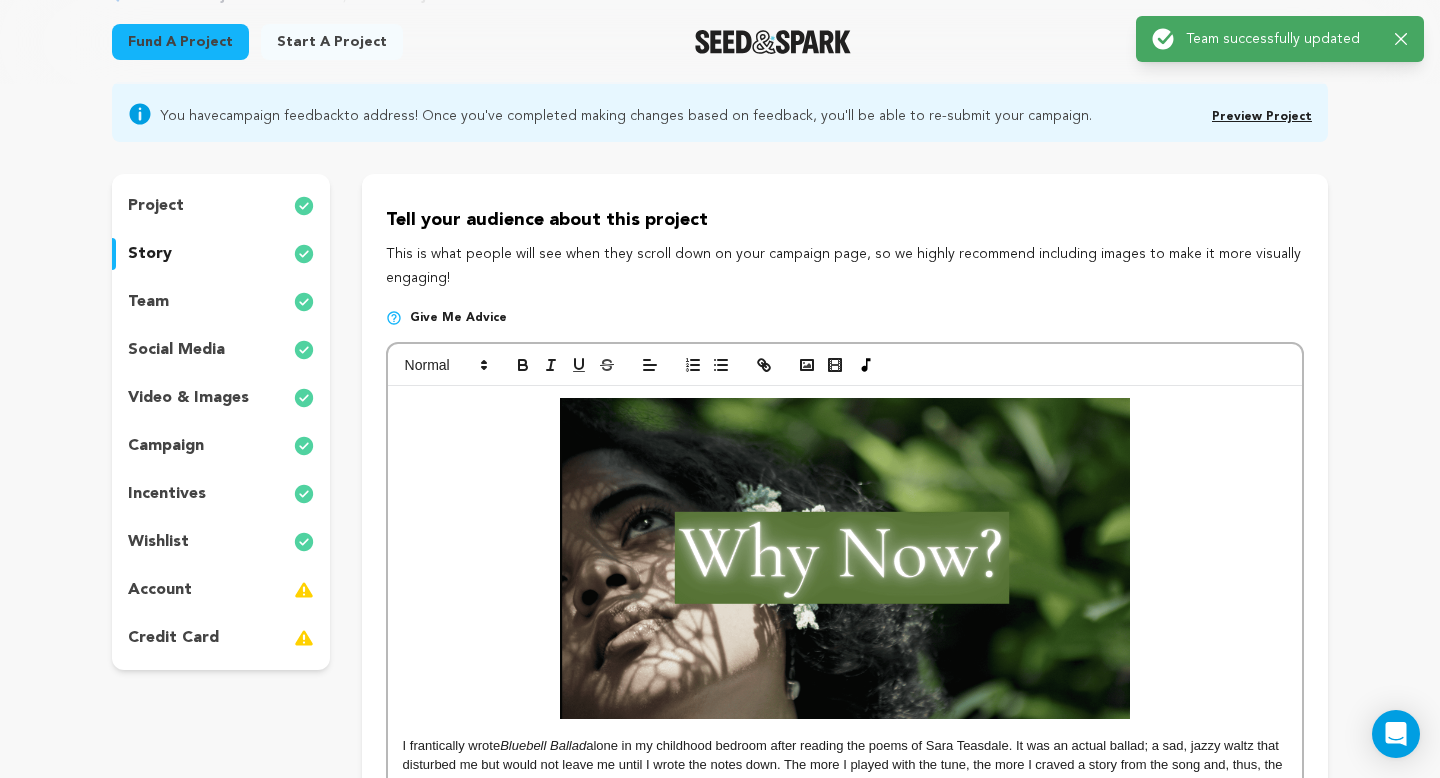 scroll, scrollTop: 189, scrollLeft: 0, axis: vertical 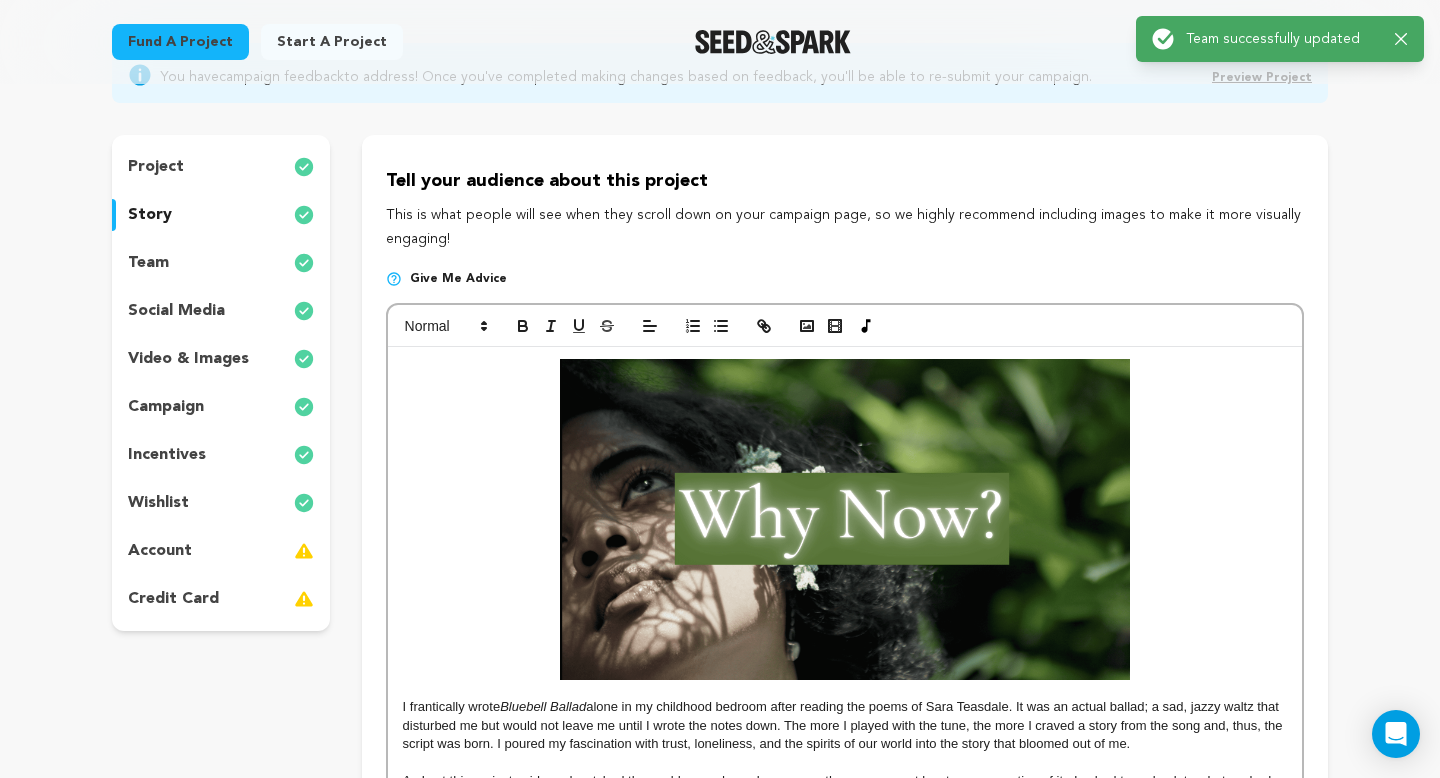 click at bounding box center [845, 519] 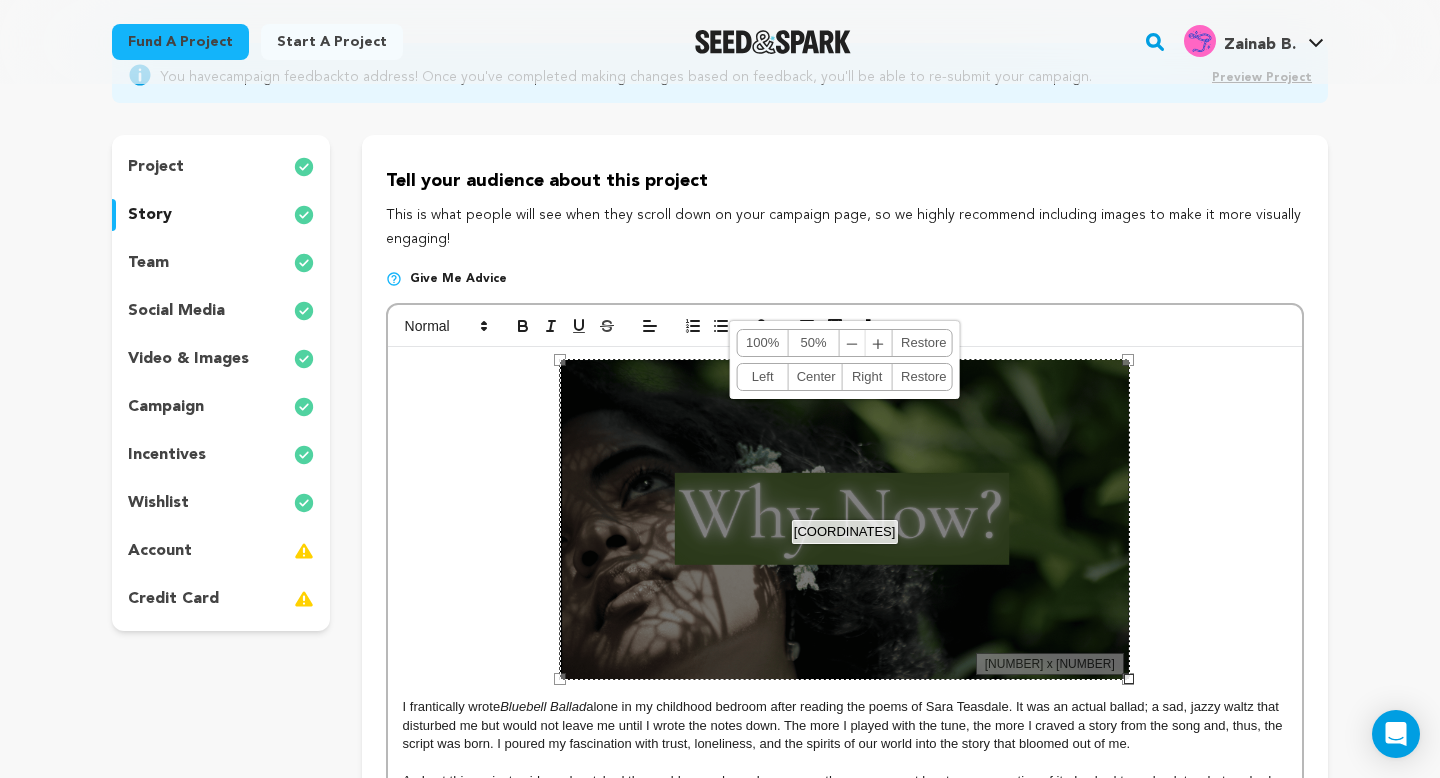 click on "team" at bounding box center [221, 263] 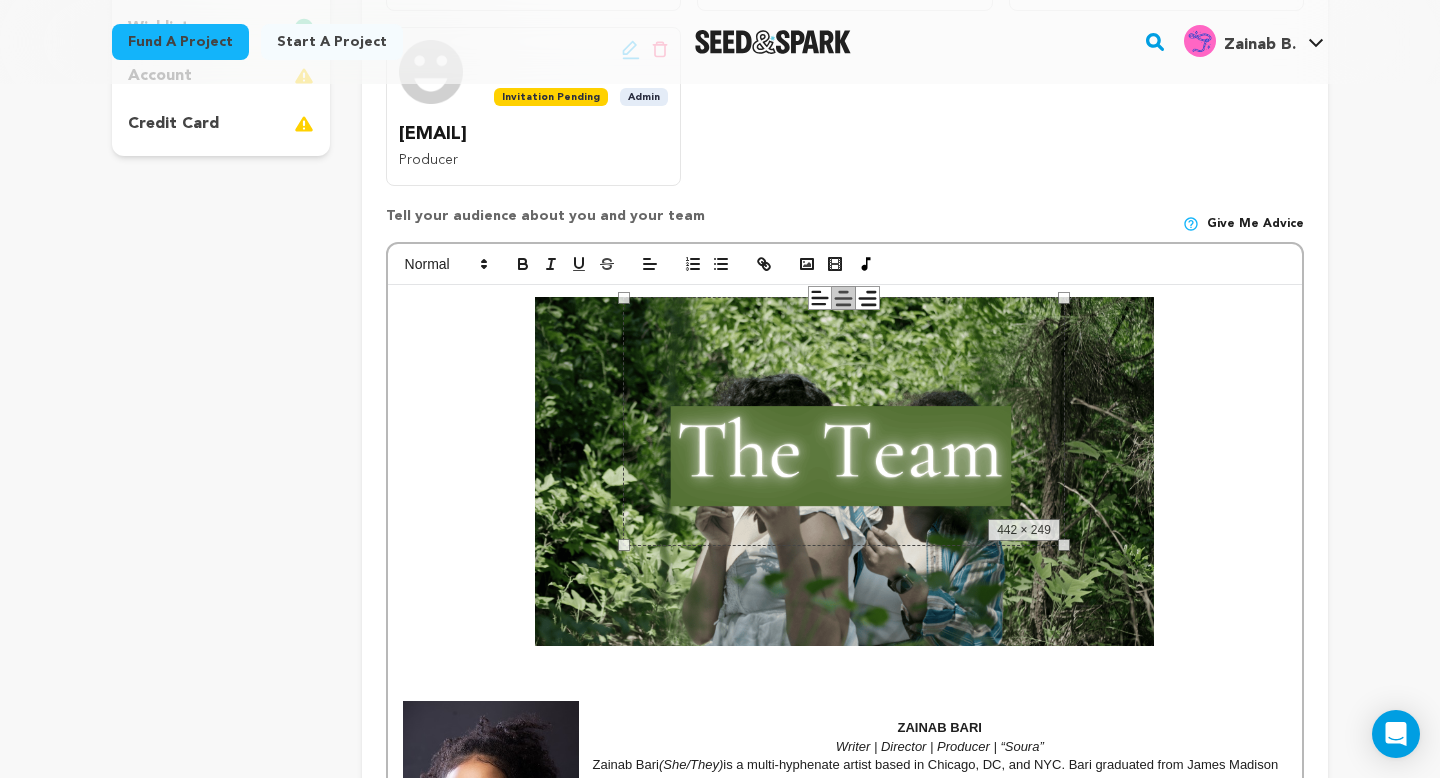 scroll, scrollTop: 668, scrollLeft: 0, axis: vertical 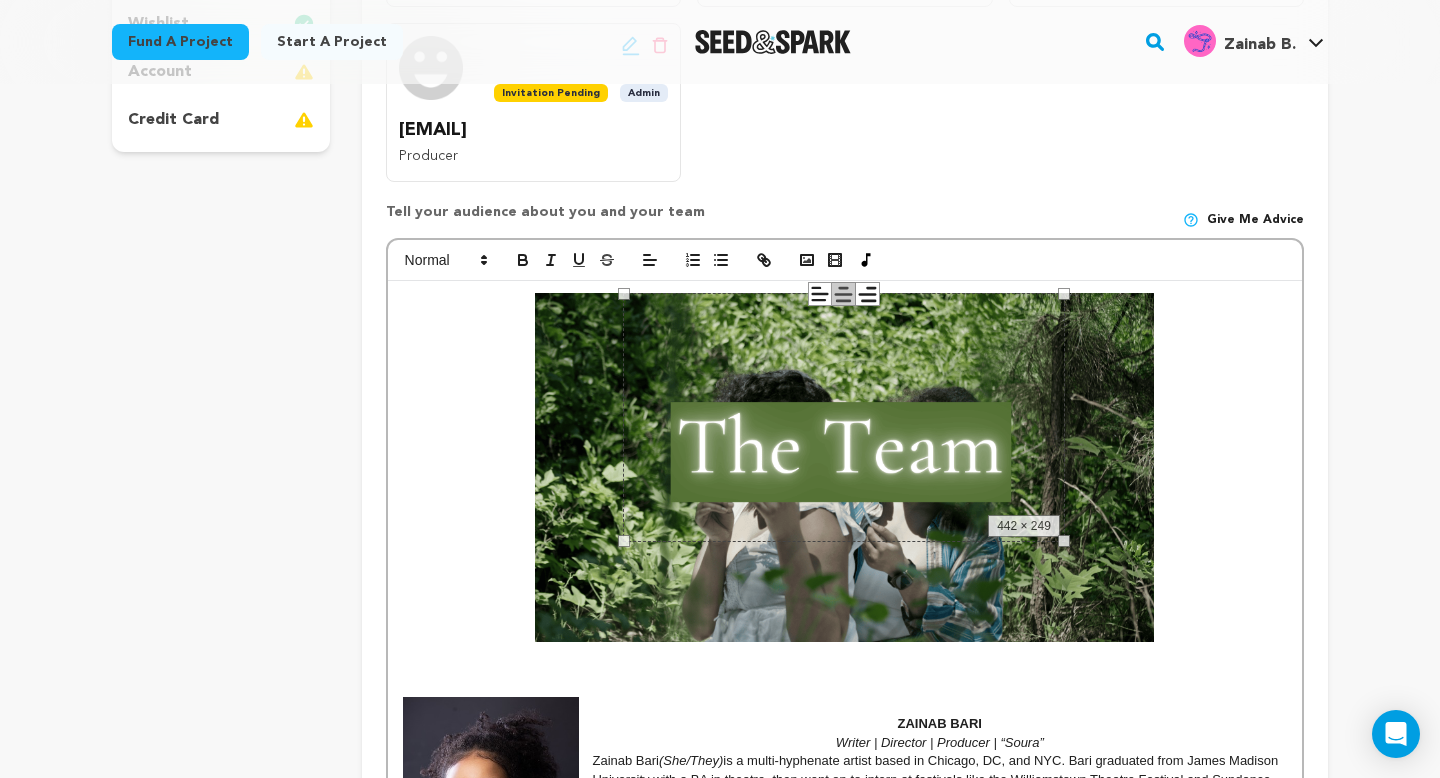 click on "442 × 249" at bounding box center (844, 417) 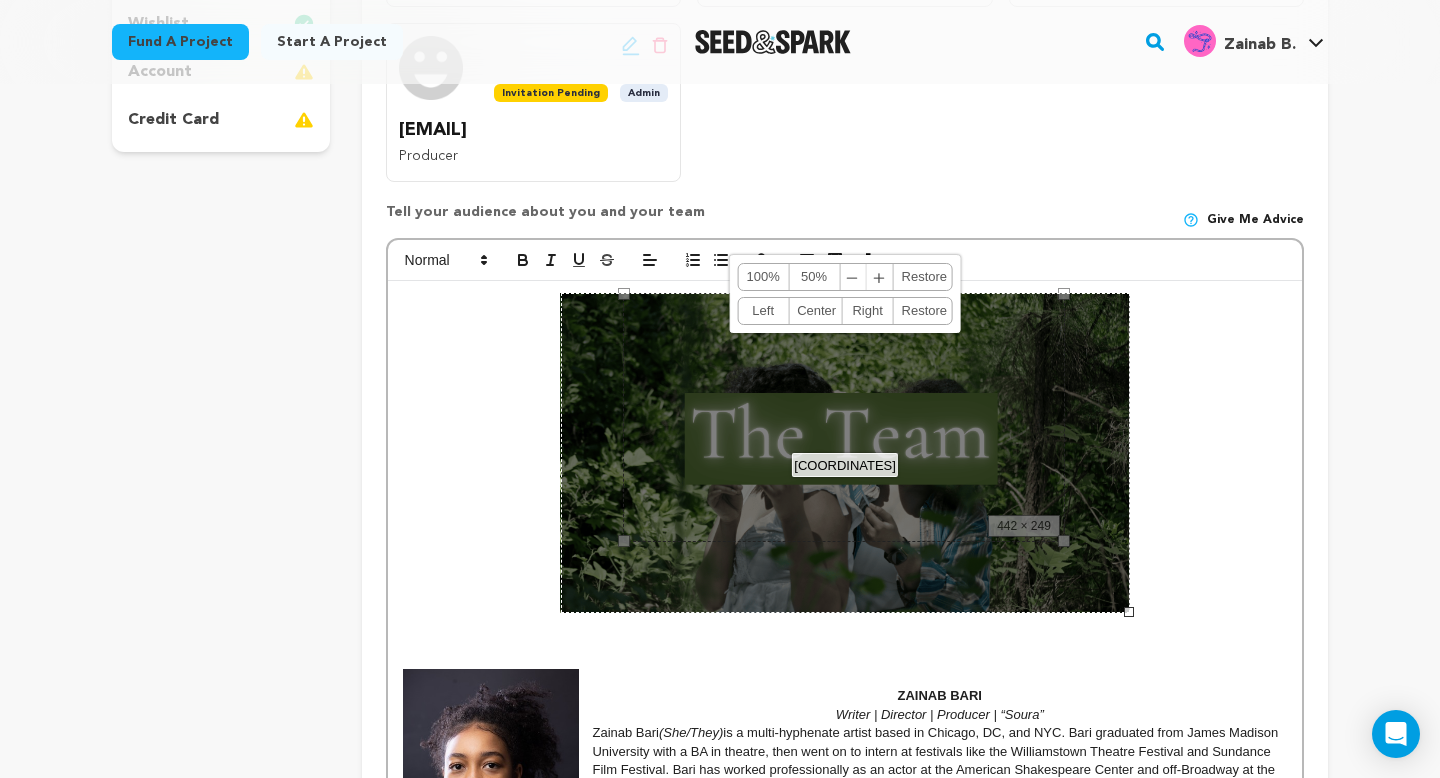 drag, startPoint x: 1150, startPoint y: 640, endPoint x: 1098, endPoint y: 591, distance: 71.44928 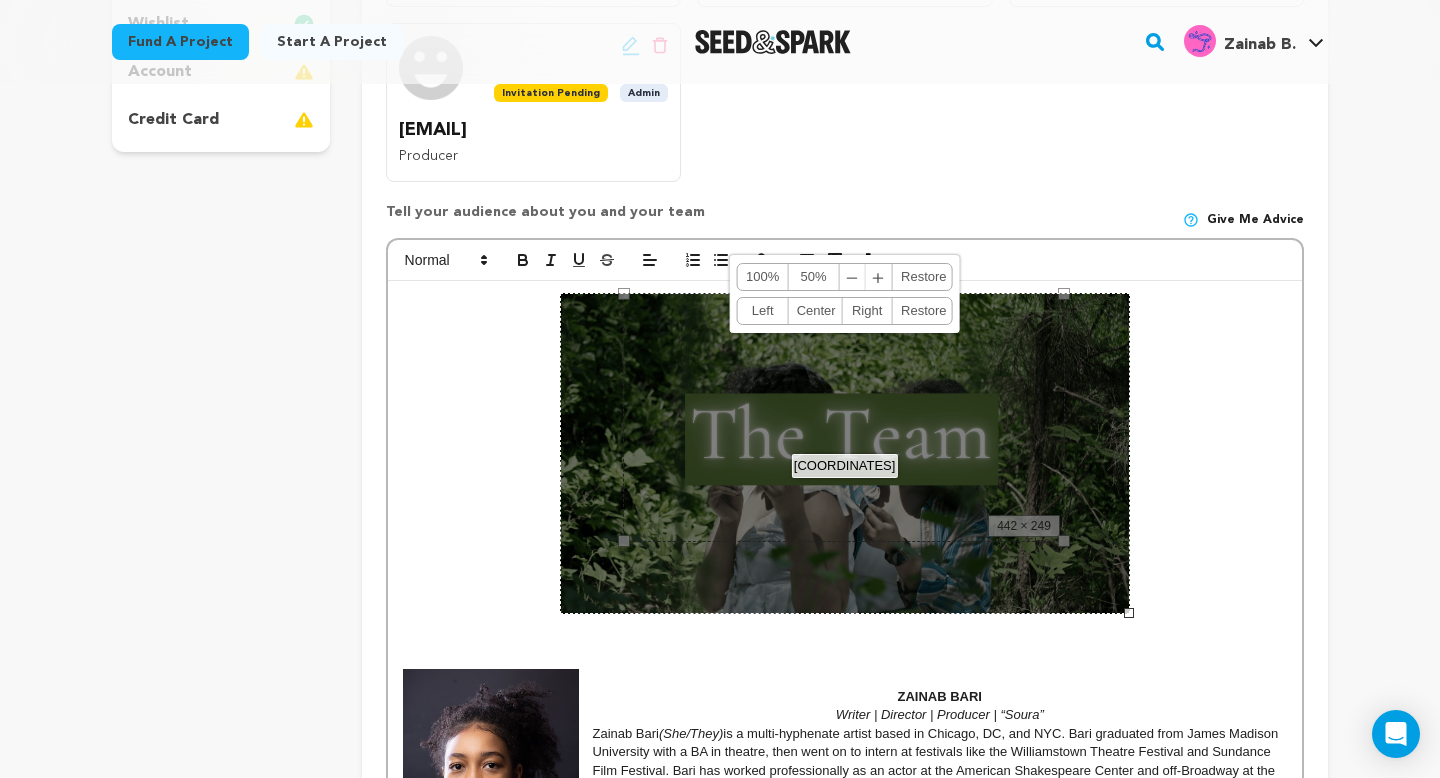 click at bounding box center (1129, 613) 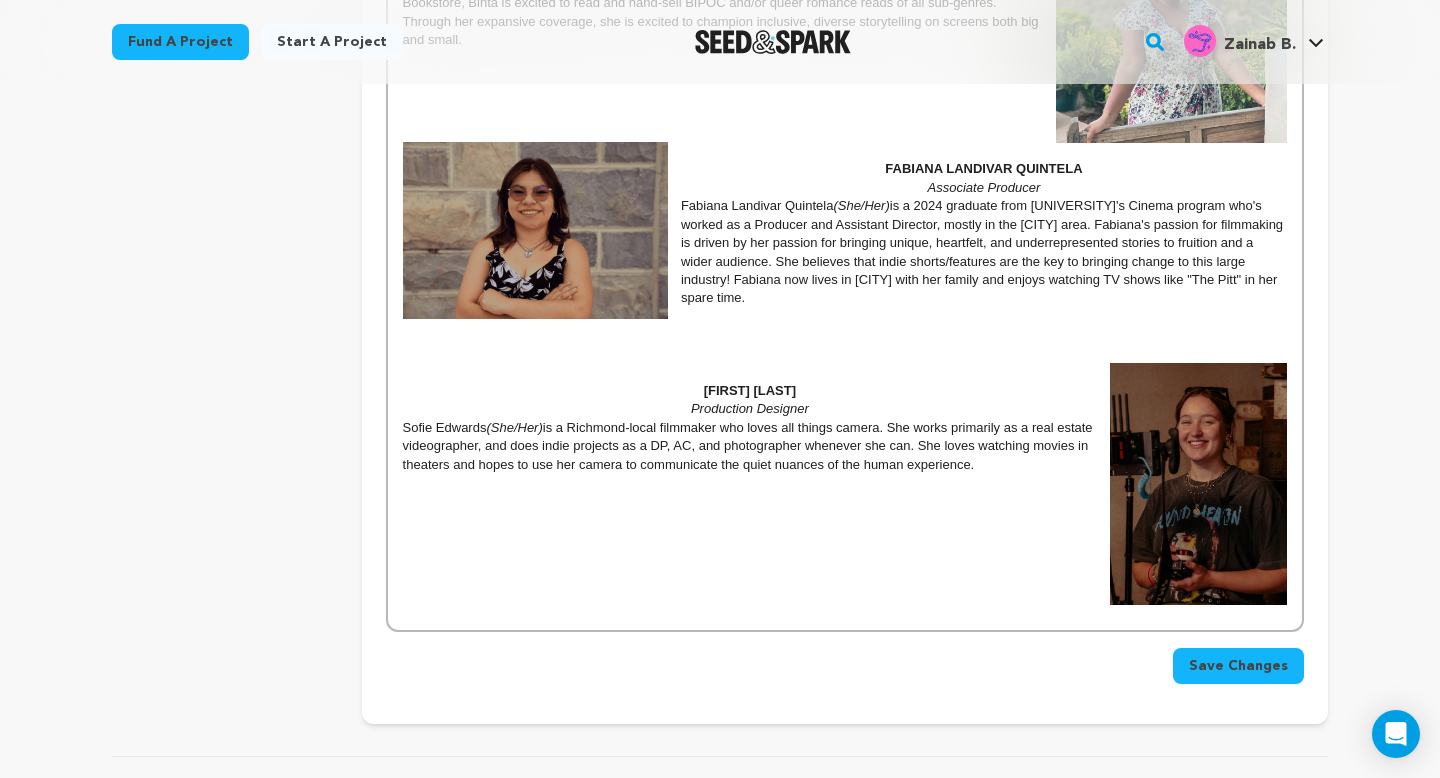 scroll, scrollTop: 2182, scrollLeft: 0, axis: vertical 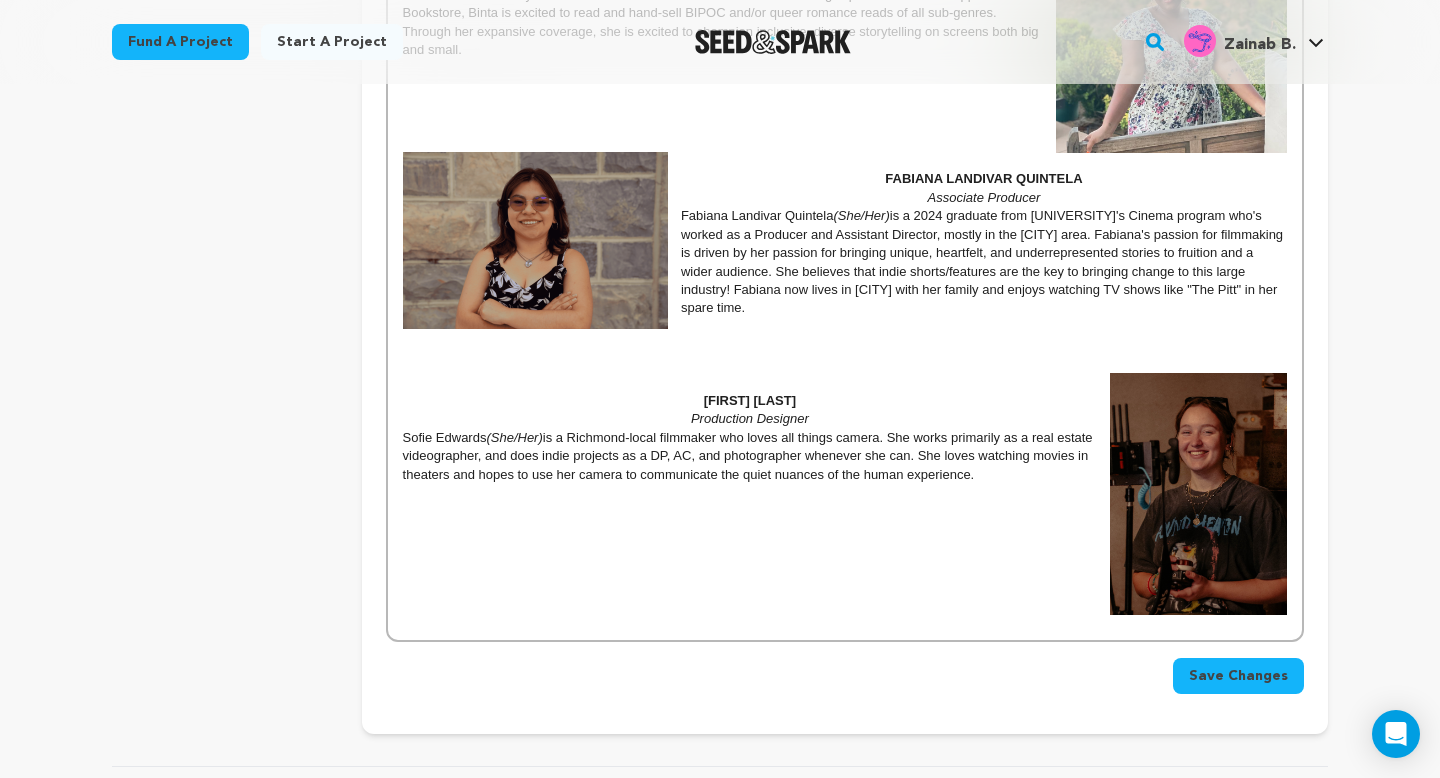 click on "Save Changes" at bounding box center (1238, 676) 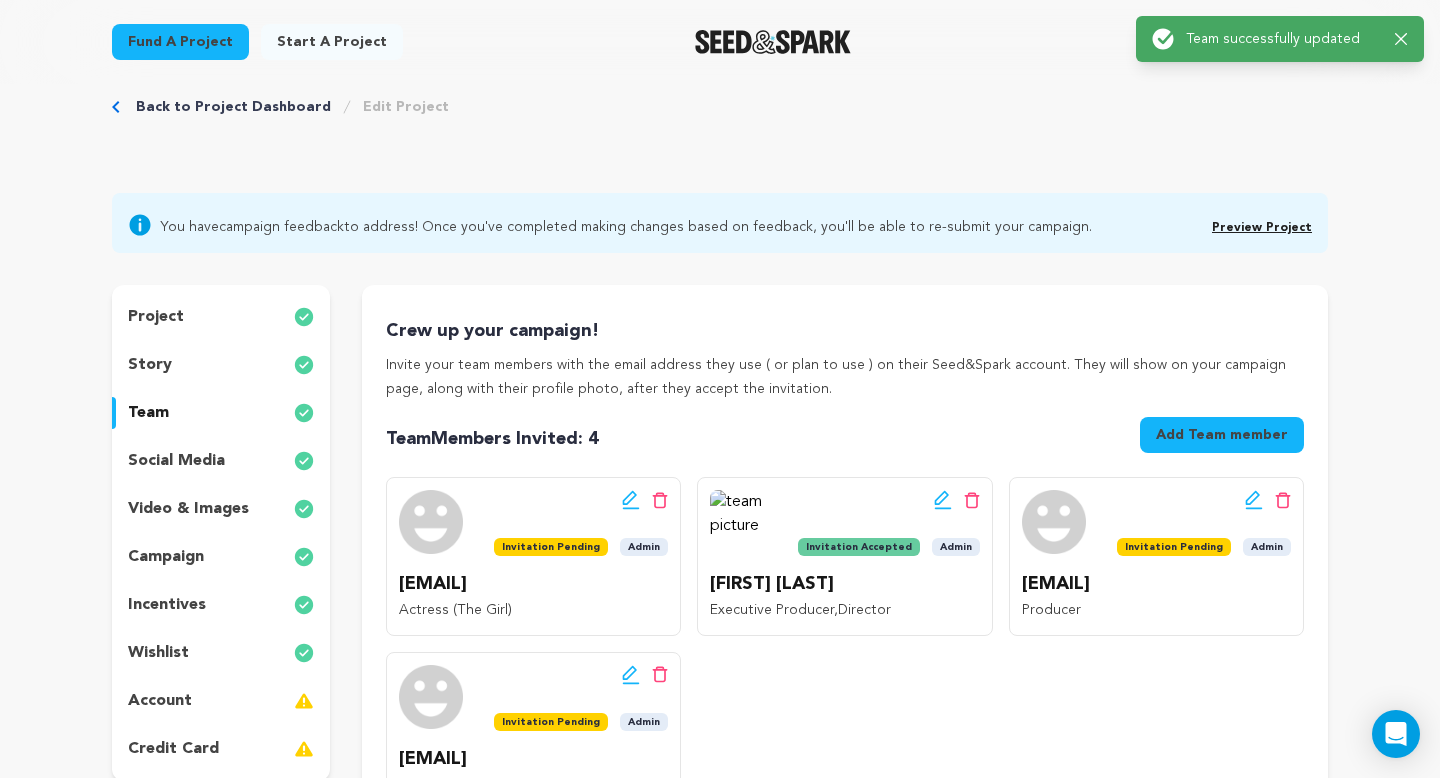 scroll, scrollTop: 0, scrollLeft: 0, axis: both 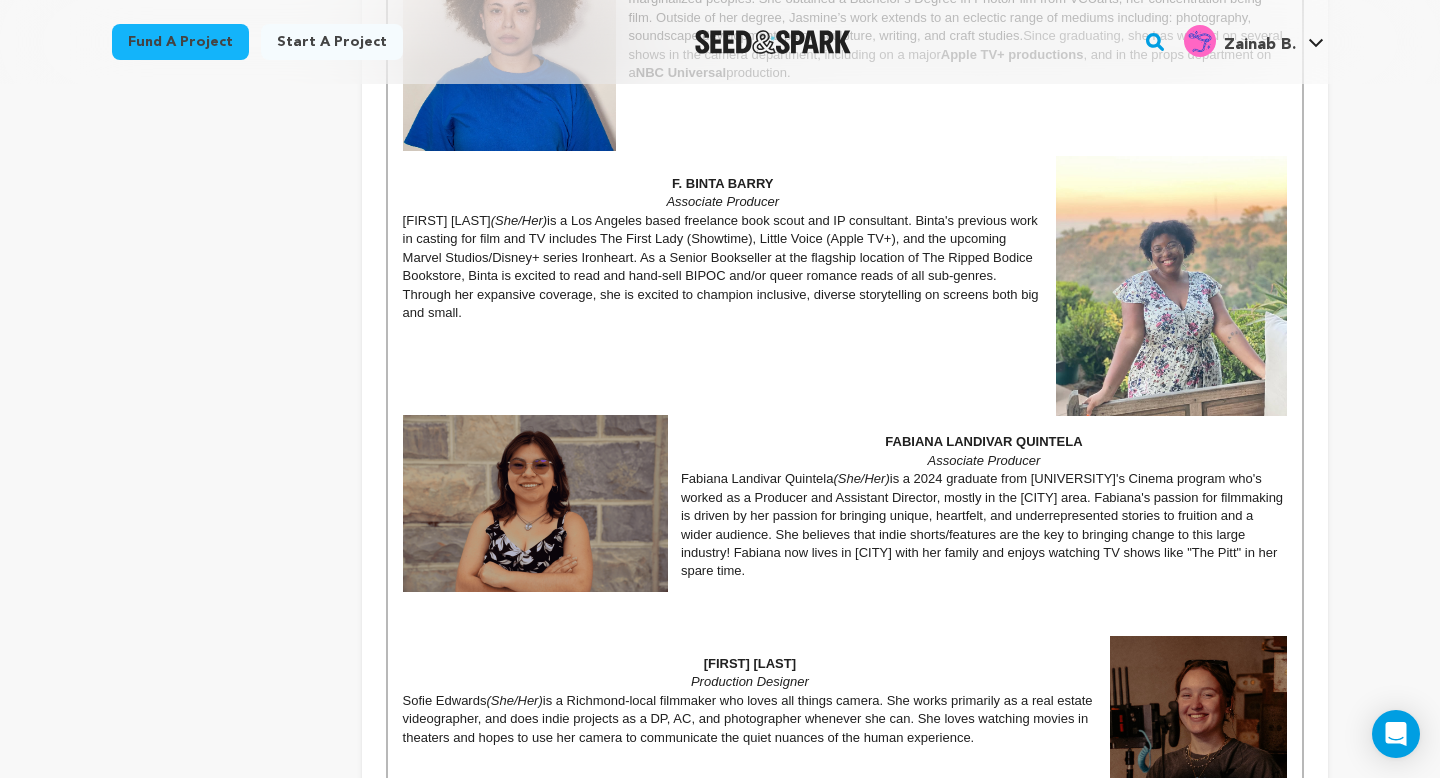 click on "Fabiana Landivar Quintela  (She/Her)  is a 2024 graduate from Virginia Commonwealth University's Cinema program who's worked as a Producer and Assistant Director, mostly in the Richmond area. Fabiana's passion for filmmaking is driven by her passion for bringing unique, heartfelt, and underrepresented stories to fruition and a wider audience. She believes that indie shorts/features are the key to bringing change to this large industry! Fabiana now lives in Woodbridge with her family and enjoys watching TV shows like "The Pitt" in her spare time." at bounding box center [845, 525] 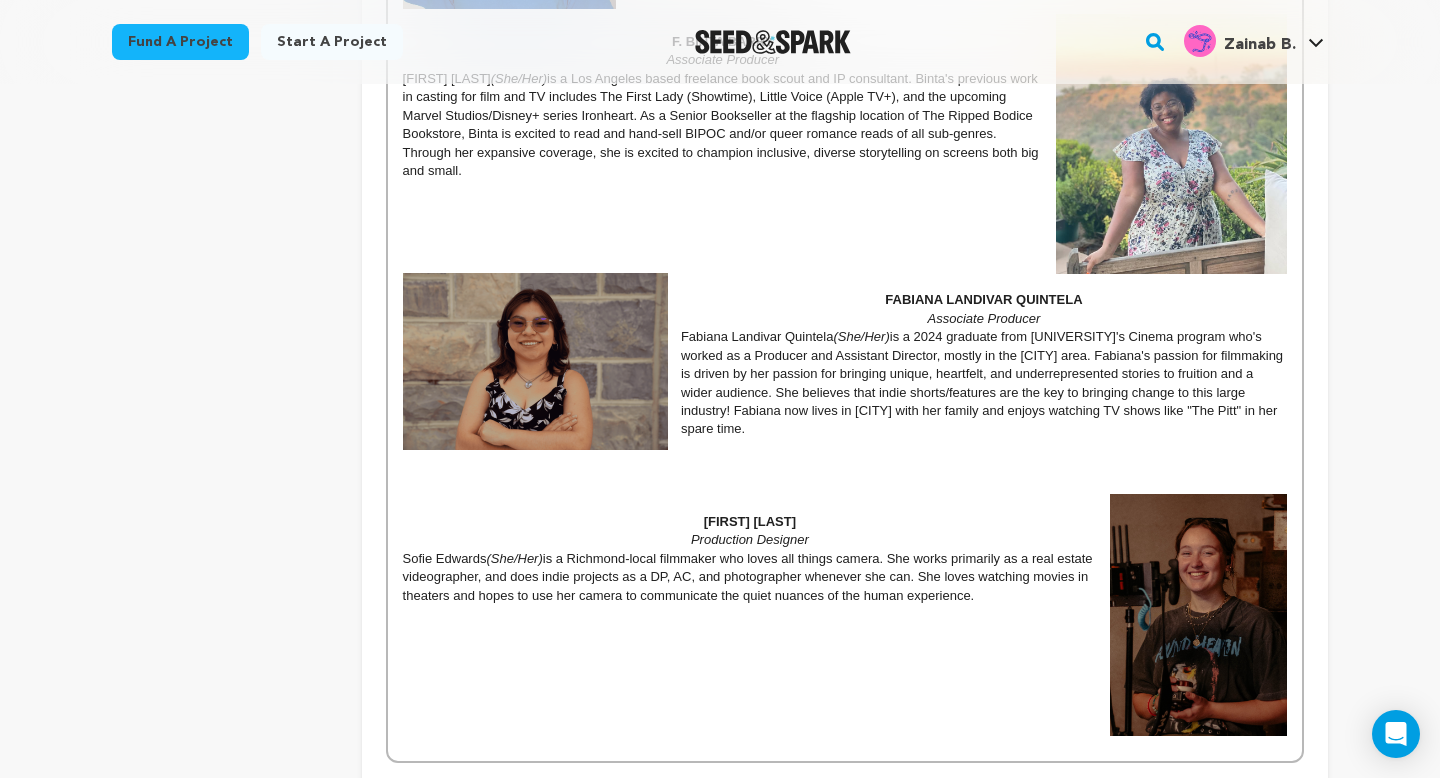 scroll, scrollTop: 2079, scrollLeft: 0, axis: vertical 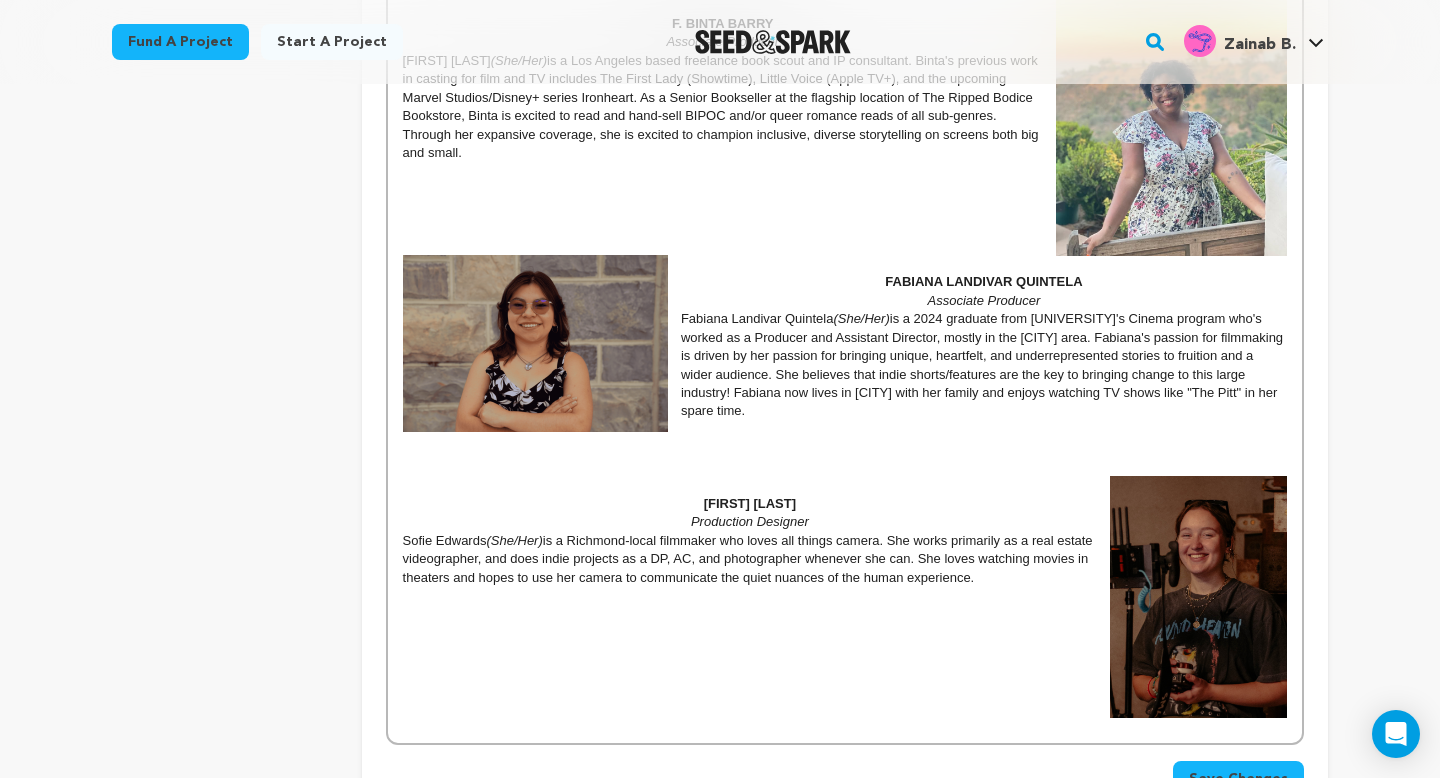 click on "Sofie Edwards  (She/Her)  is a Richmond-local filmmaker who loves all things camera. She works primarily as a real estate videographer, and does indie projects as a DP, AC, and photographer whenever she can. She loves watching movies in theaters and hopes to use her camera to communicate the quiet nuances of the human experience." at bounding box center (845, 559) 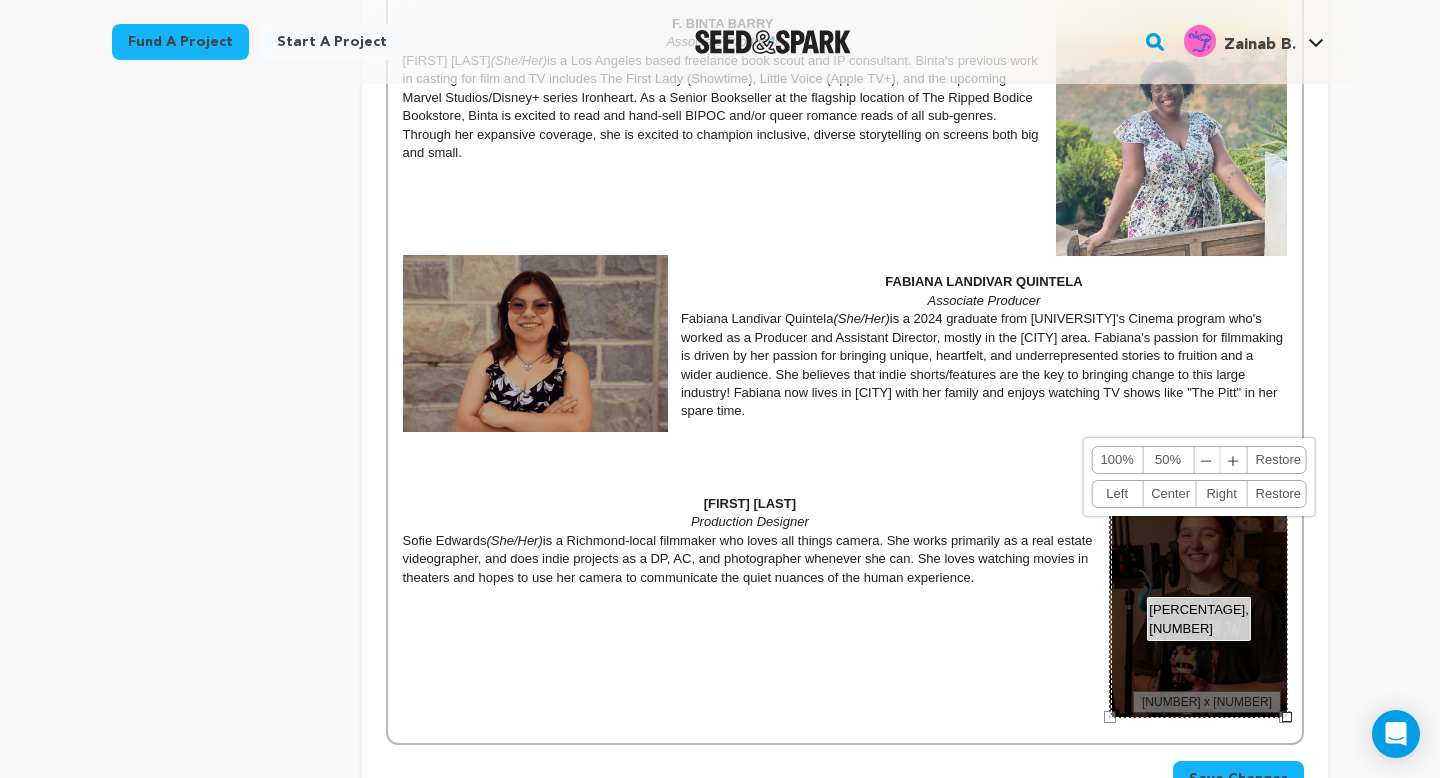 click on "20%, 242
100%
50%
﹣
﹢
Restore
Left
Center
Right
Restore" at bounding box center (1199, 597) 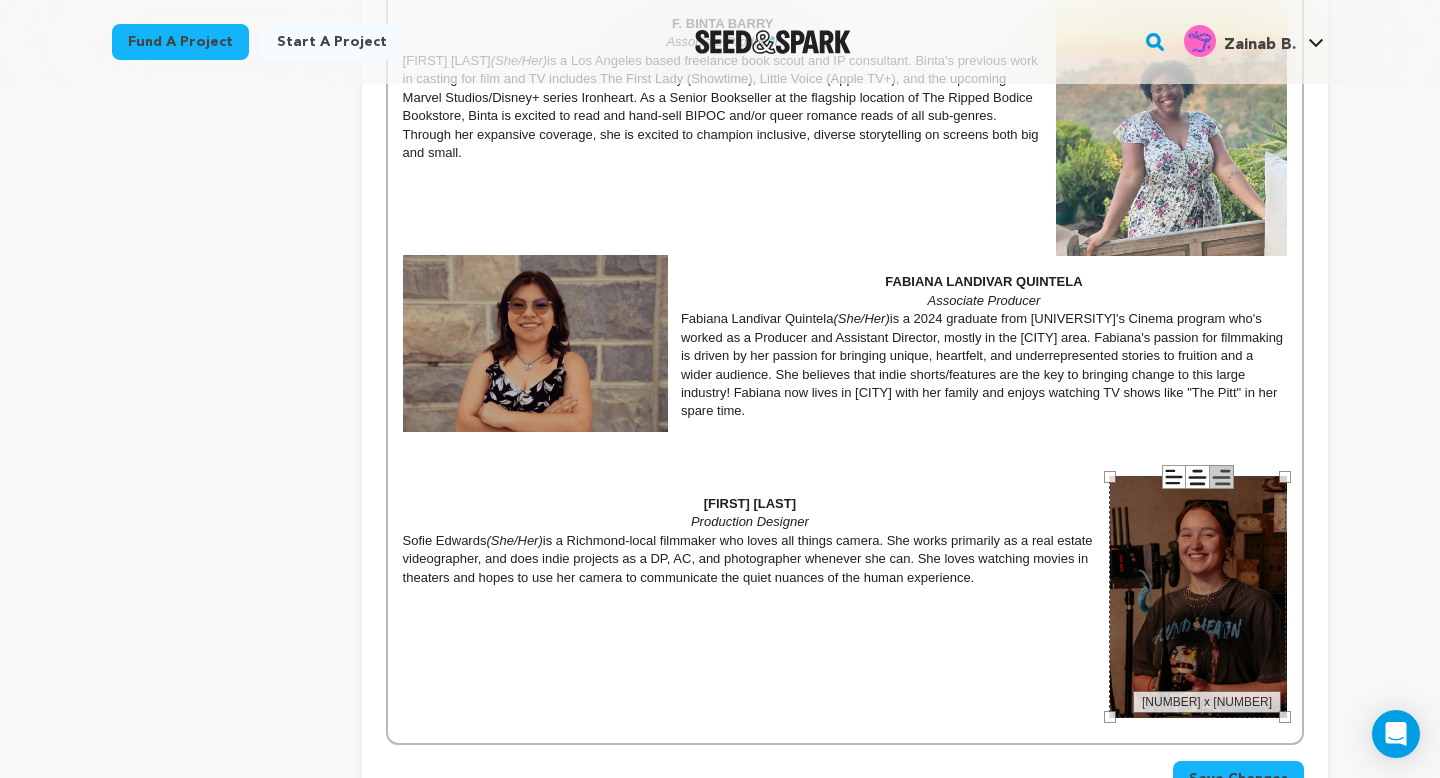 click 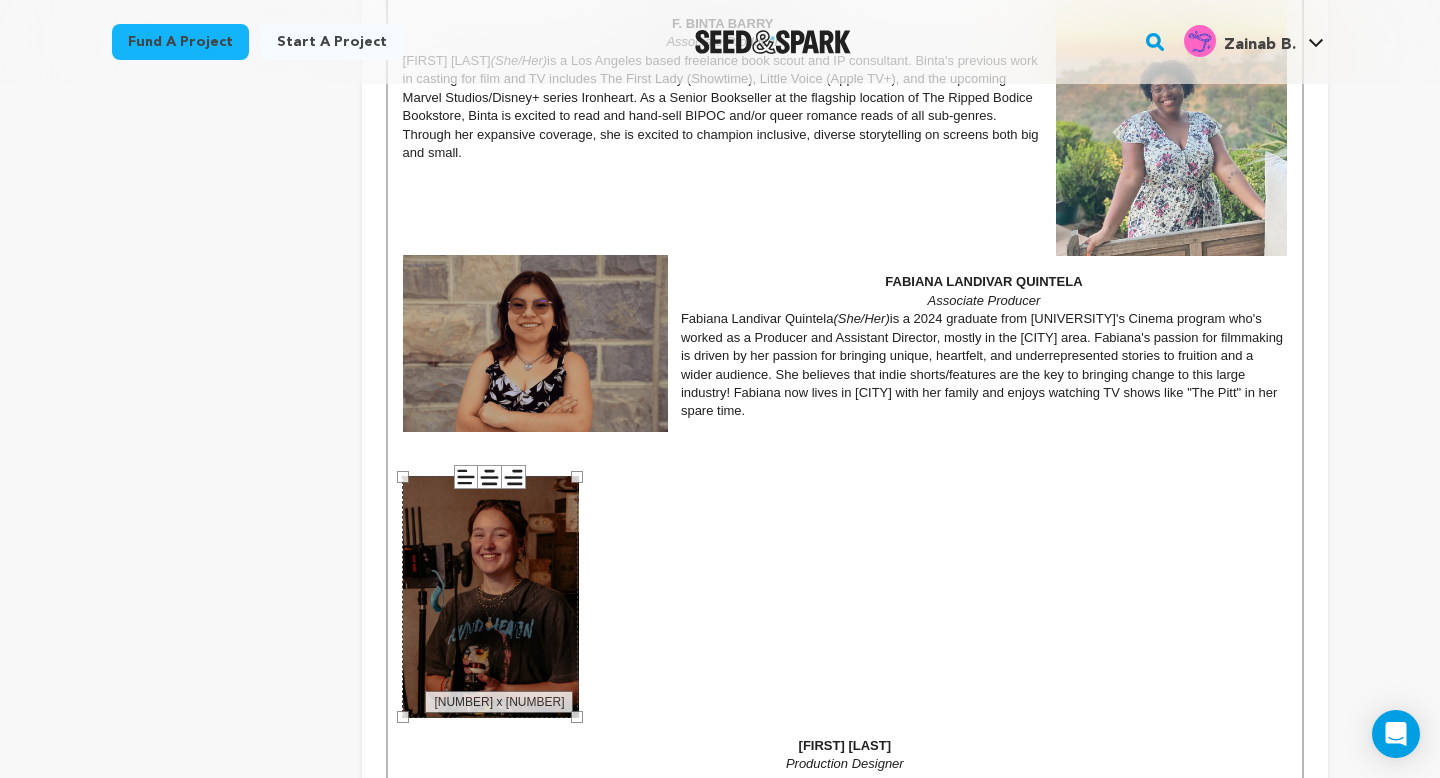 click 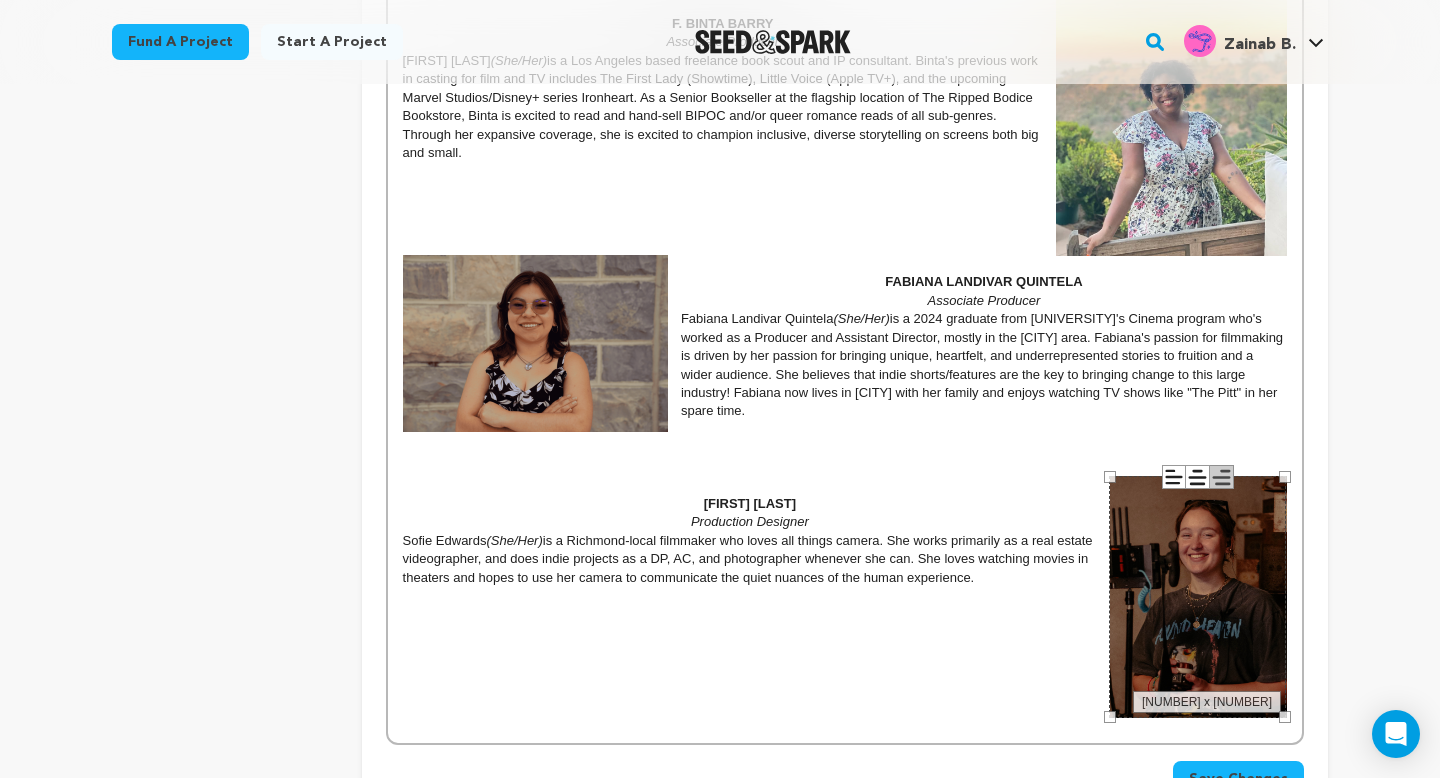 click on "Sofie Edwards  (She/Her)  is a Richmond-local filmmaker who loves all things camera. She works primarily as a real estate videographer, and does indie projects as a DP, AC, and photographer whenever she can. She loves watching movies in theaters and hopes to use her camera to communicate the quiet nuances of the human experience." at bounding box center [845, 559] 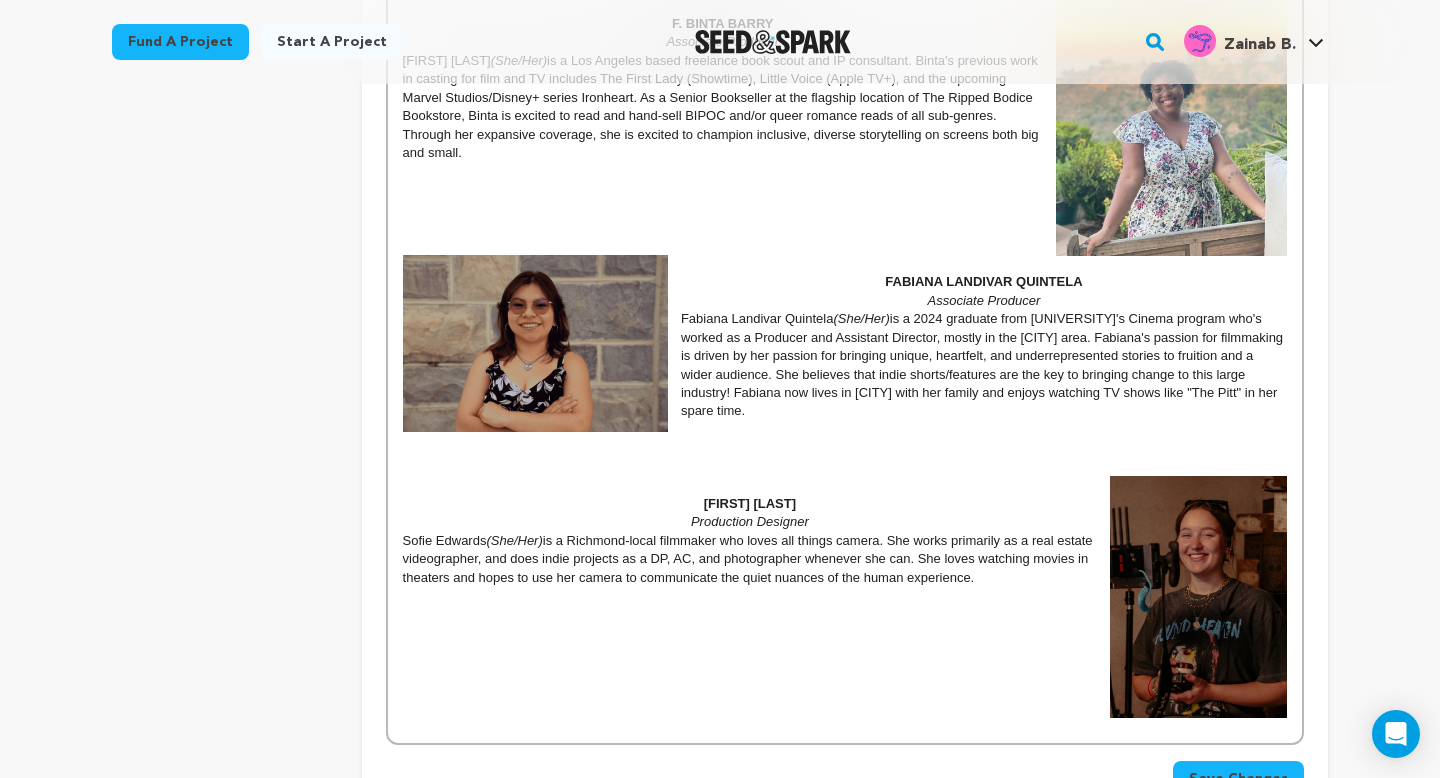 click on "Sofie Edwards  (She/Her)  is a Richmond-local filmmaker who loves all things camera. She works primarily as a real estate videographer, and does indie projects as a DP, AC, and photographer whenever she can. She loves watching movies in theaters and hopes to use her camera to communicate the quiet nuances of the human experience." at bounding box center [845, 559] 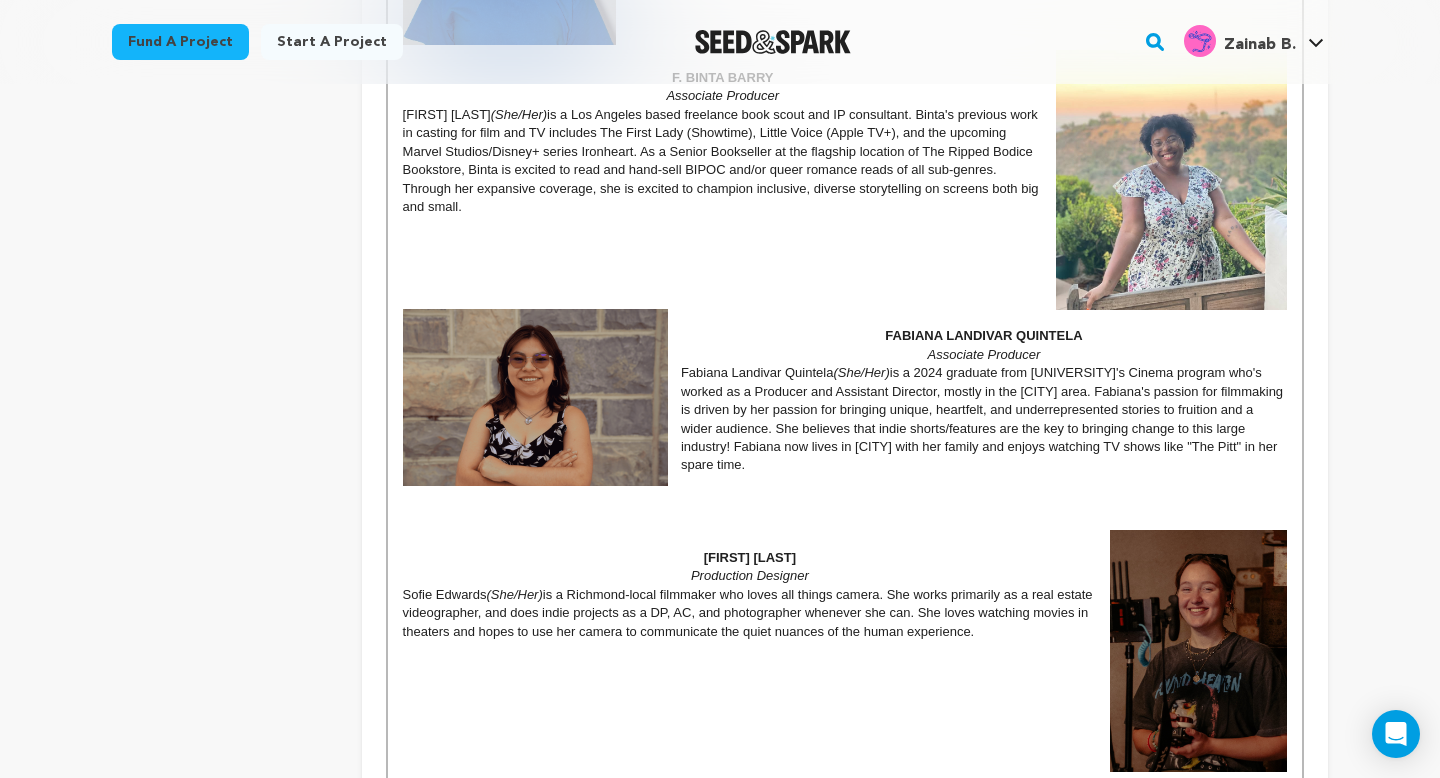 scroll, scrollTop: 2058, scrollLeft: 0, axis: vertical 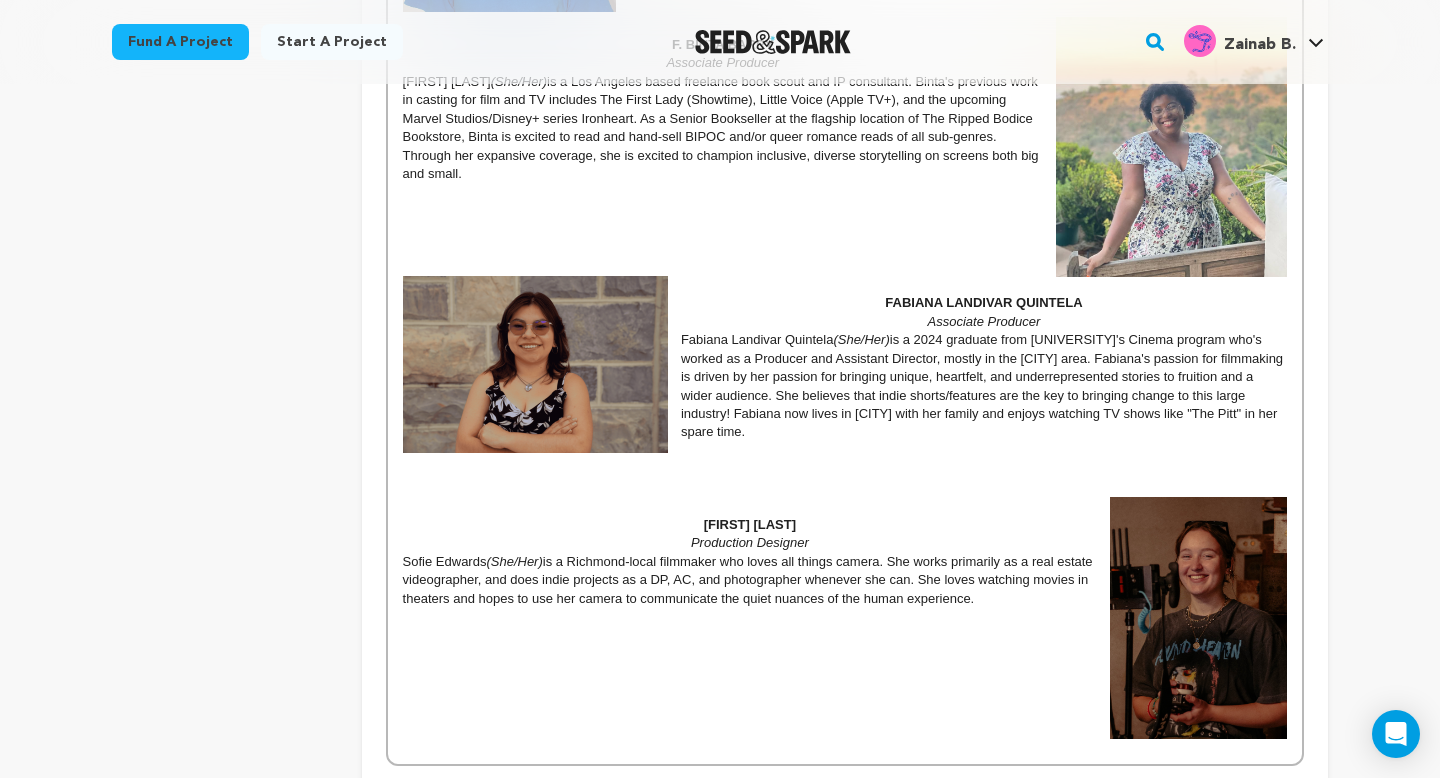 click at bounding box center (1198, 618) 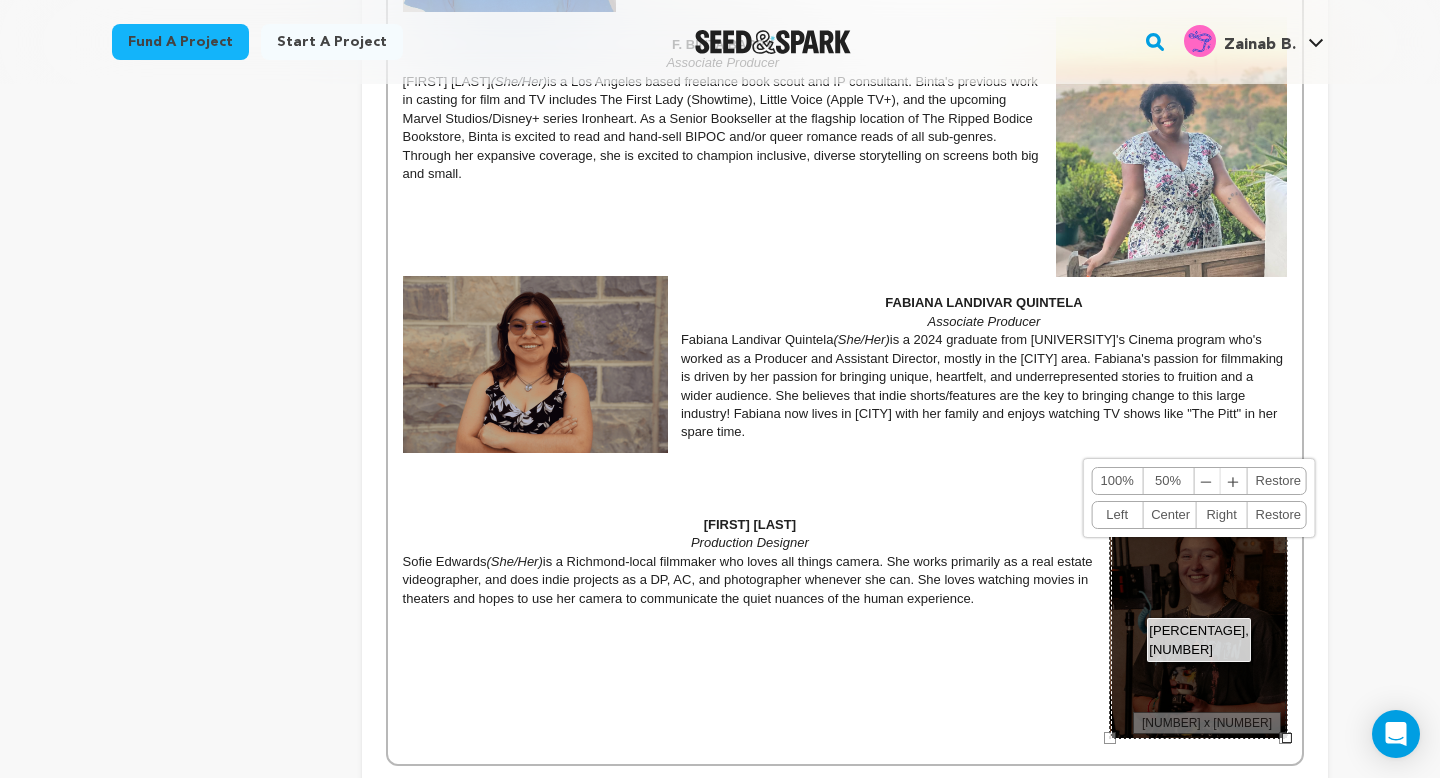 click on "﹢" at bounding box center (1234, 481) 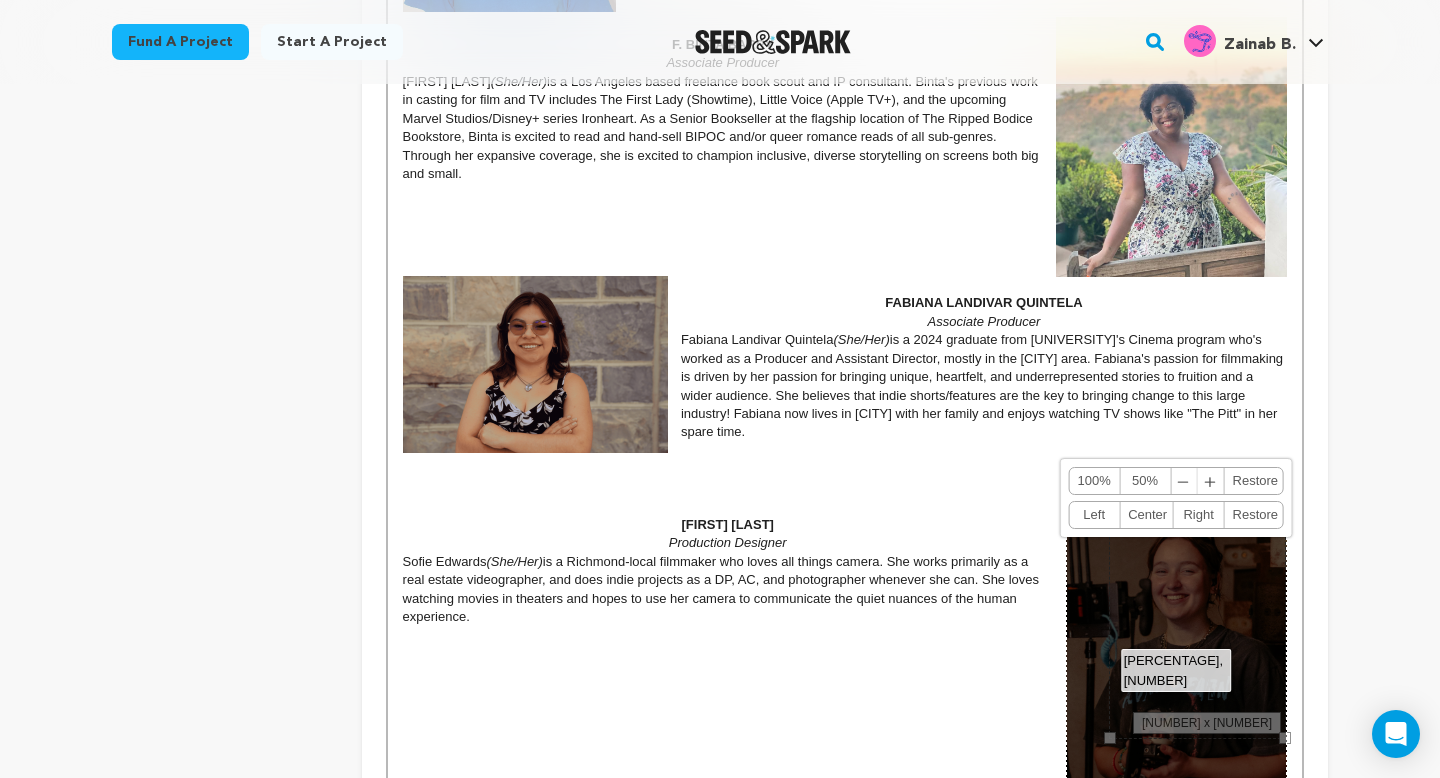 click on "﹣" at bounding box center [1184, 481] 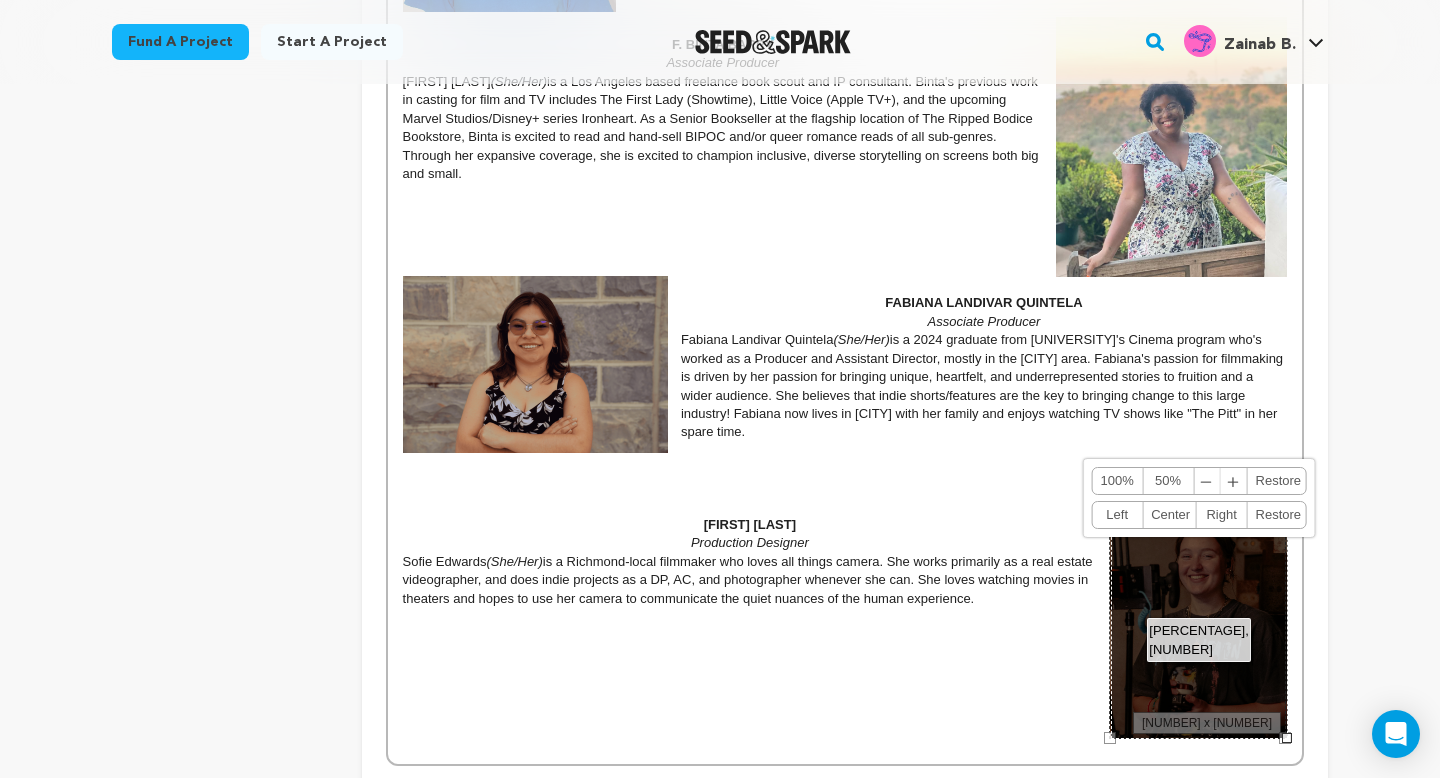 click at bounding box center (1171, 146) 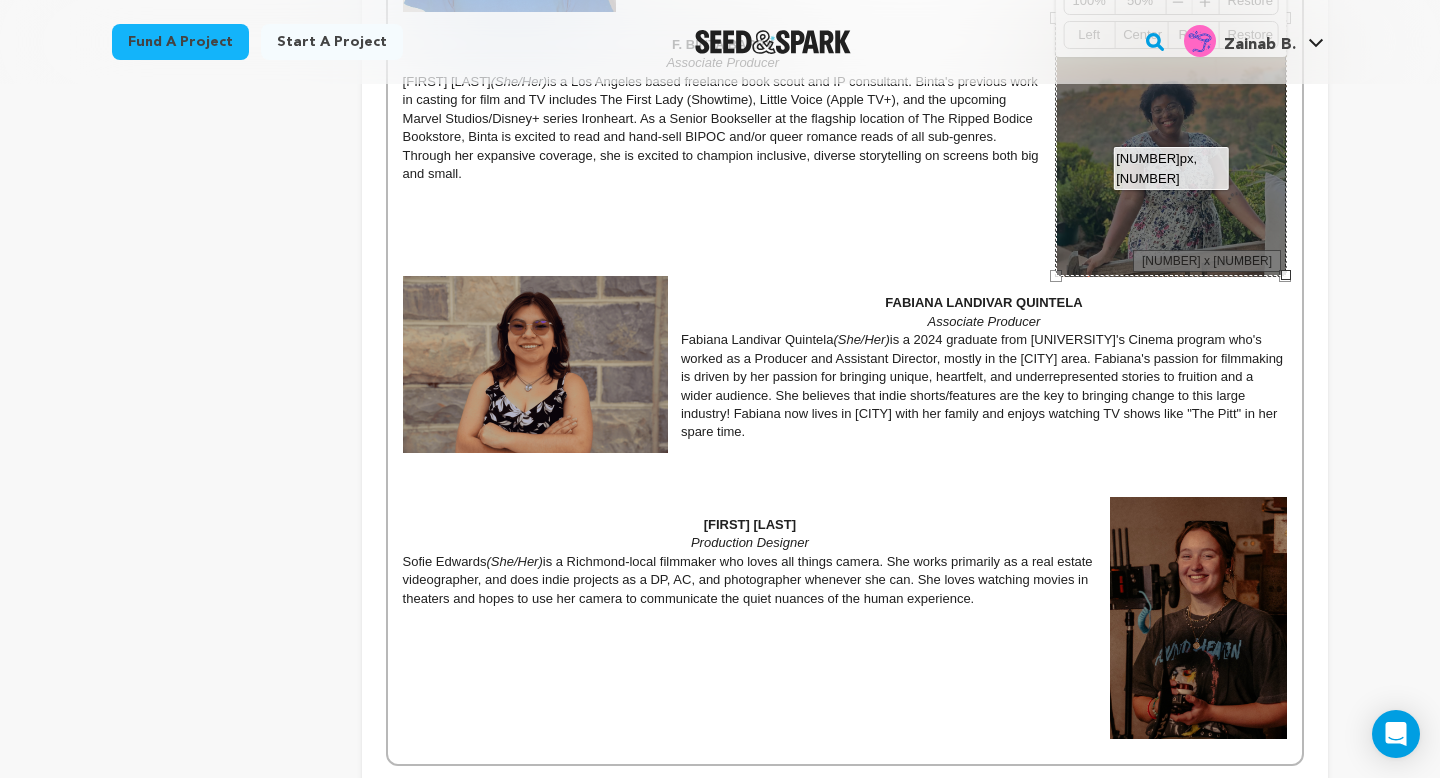 click at bounding box center (1198, 618) 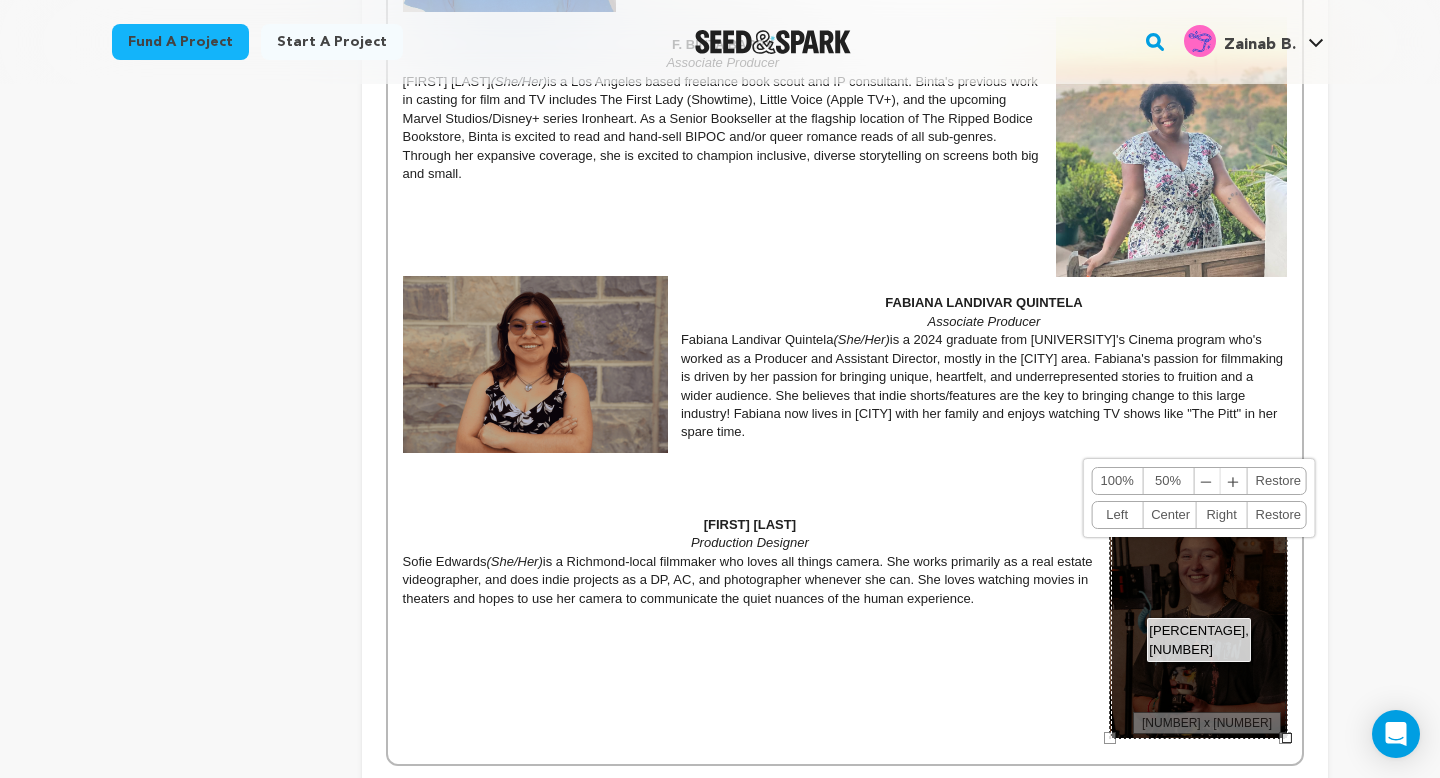 click on "SOFIE EDWARDS" at bounding box center [845, 525] 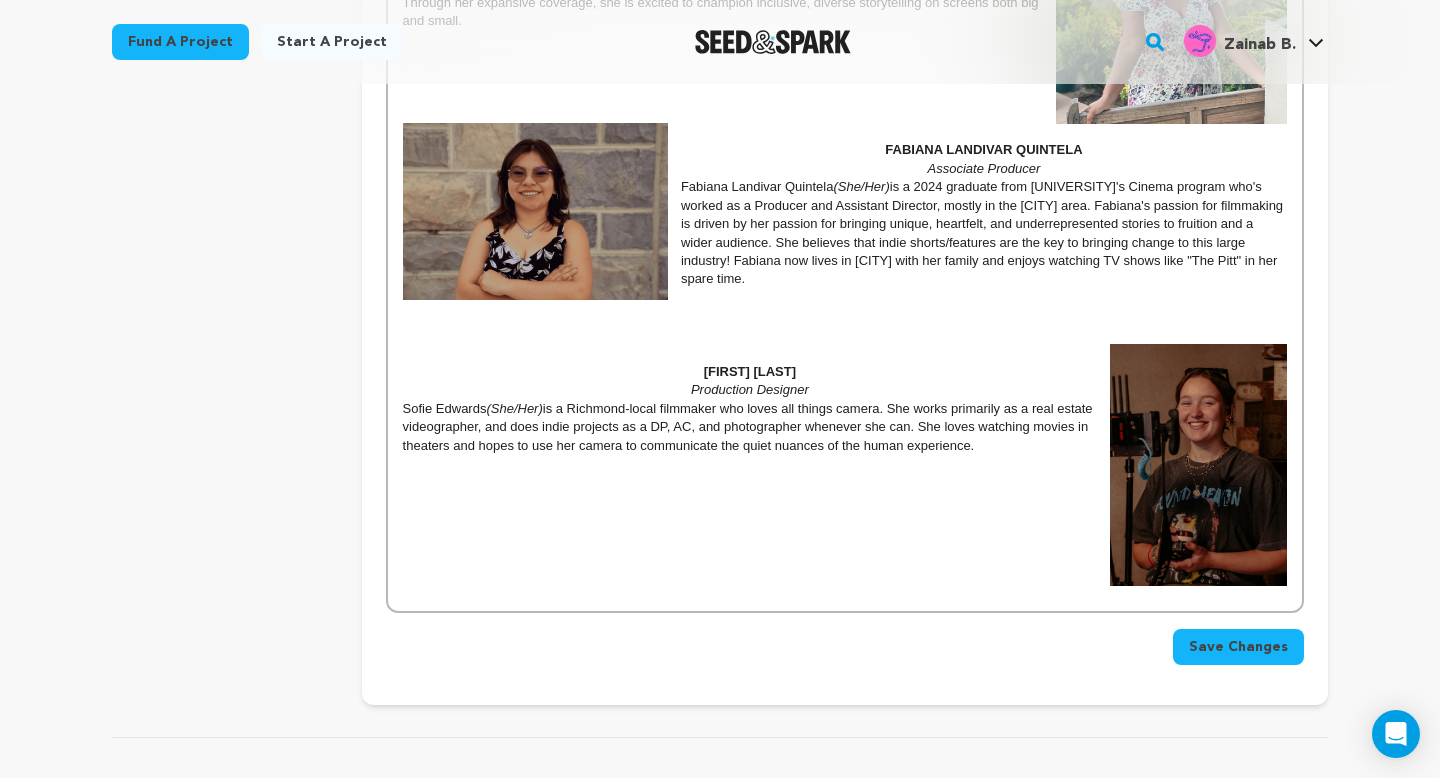 scroll, scrollTop: 2214, scrollLeft: 0, axis: vertical 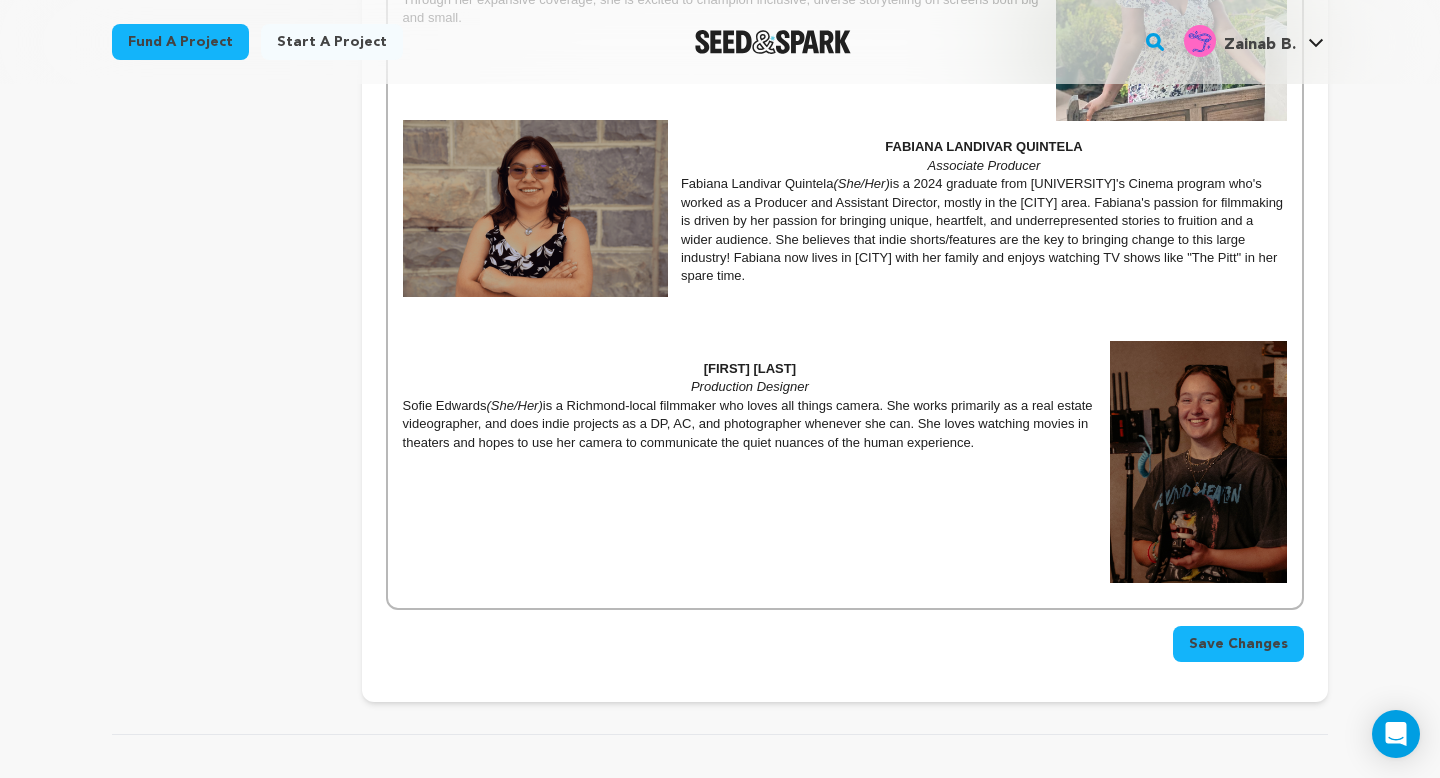 click on "Save Changes" at bounding box center [1238, 644] 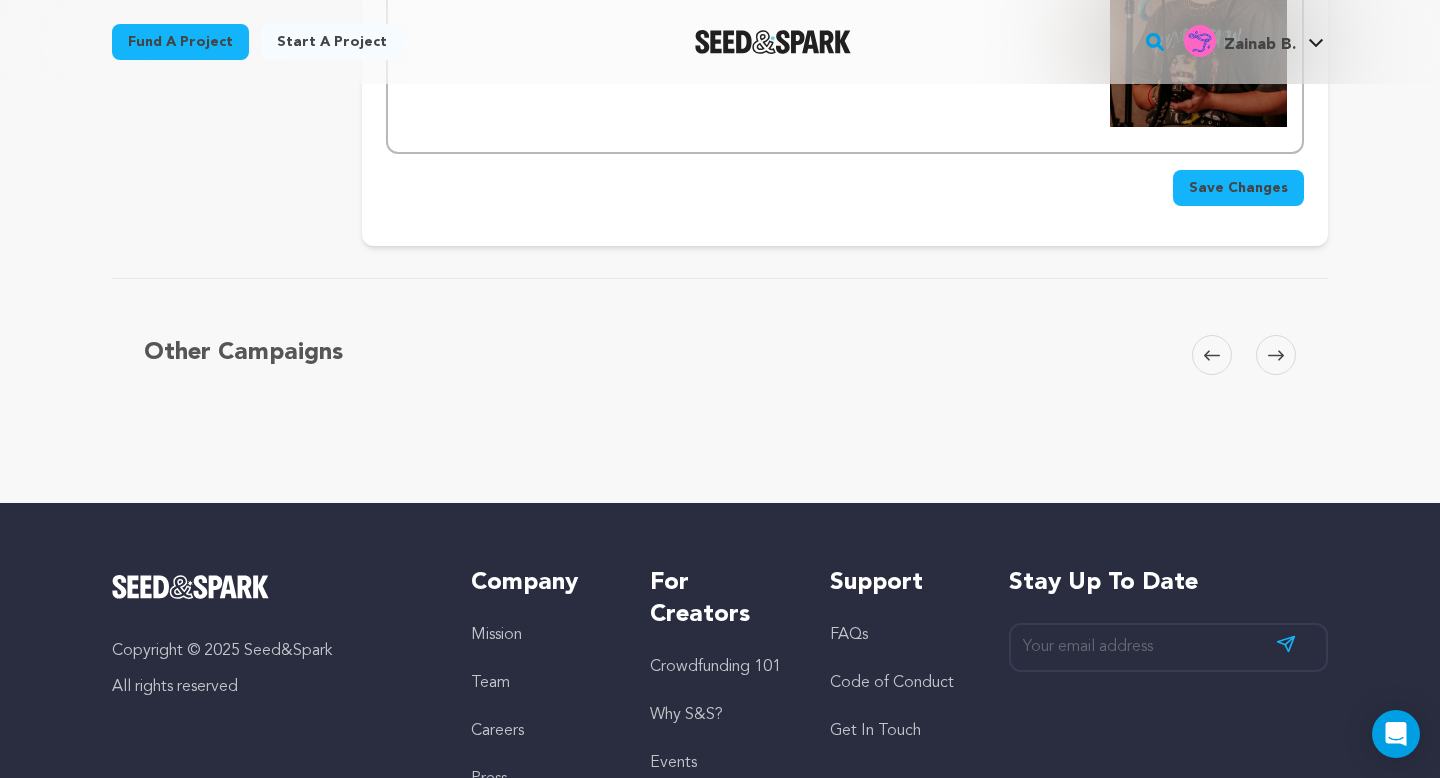 scroll, scrollTop: 2661, scrollLeft: 0, axis: vertical 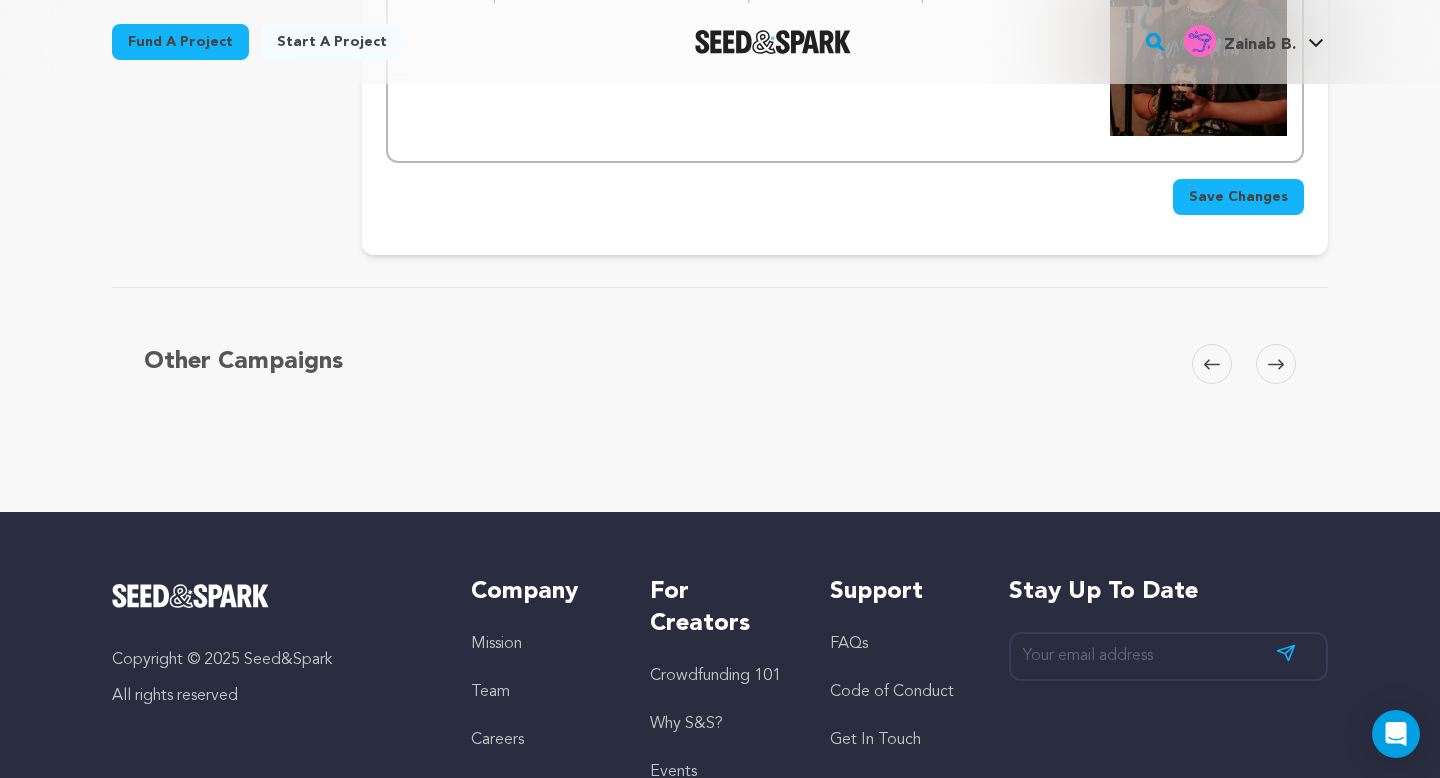 click on "Save Changes" at bounding box center [1238, 197] 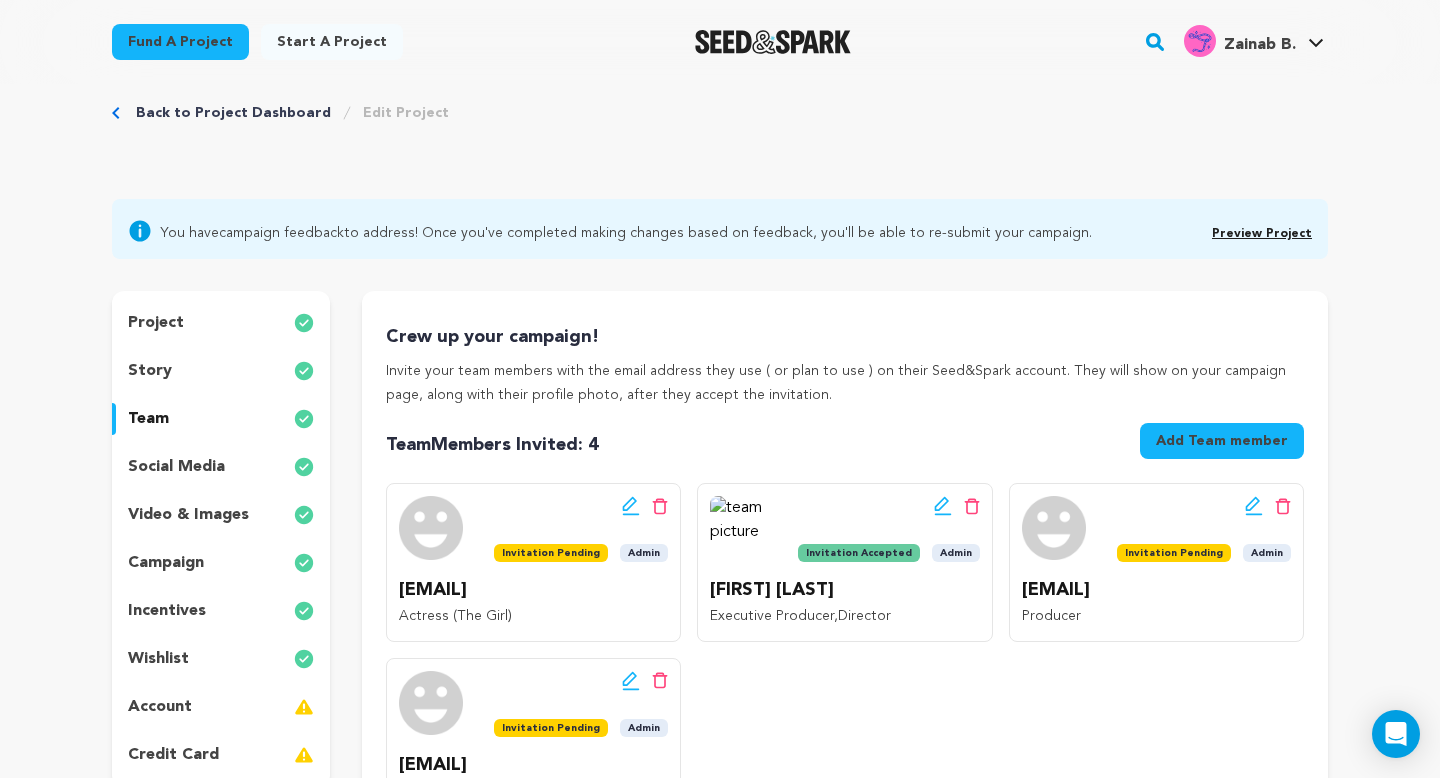 scroll, scrollTop: 51, scrollLeft: 0, axis: vertical 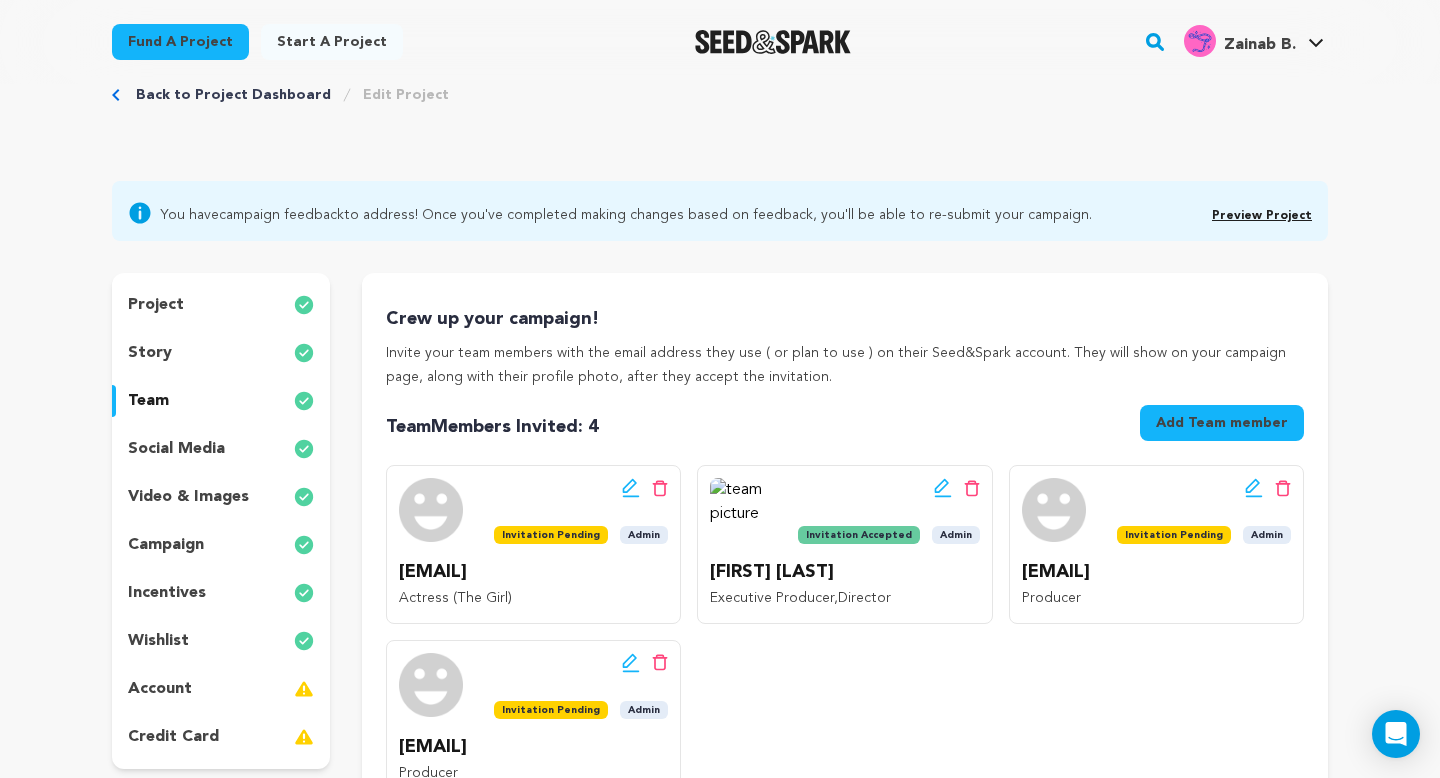 click on "Add Team member" at bounding box center (1222, 423) 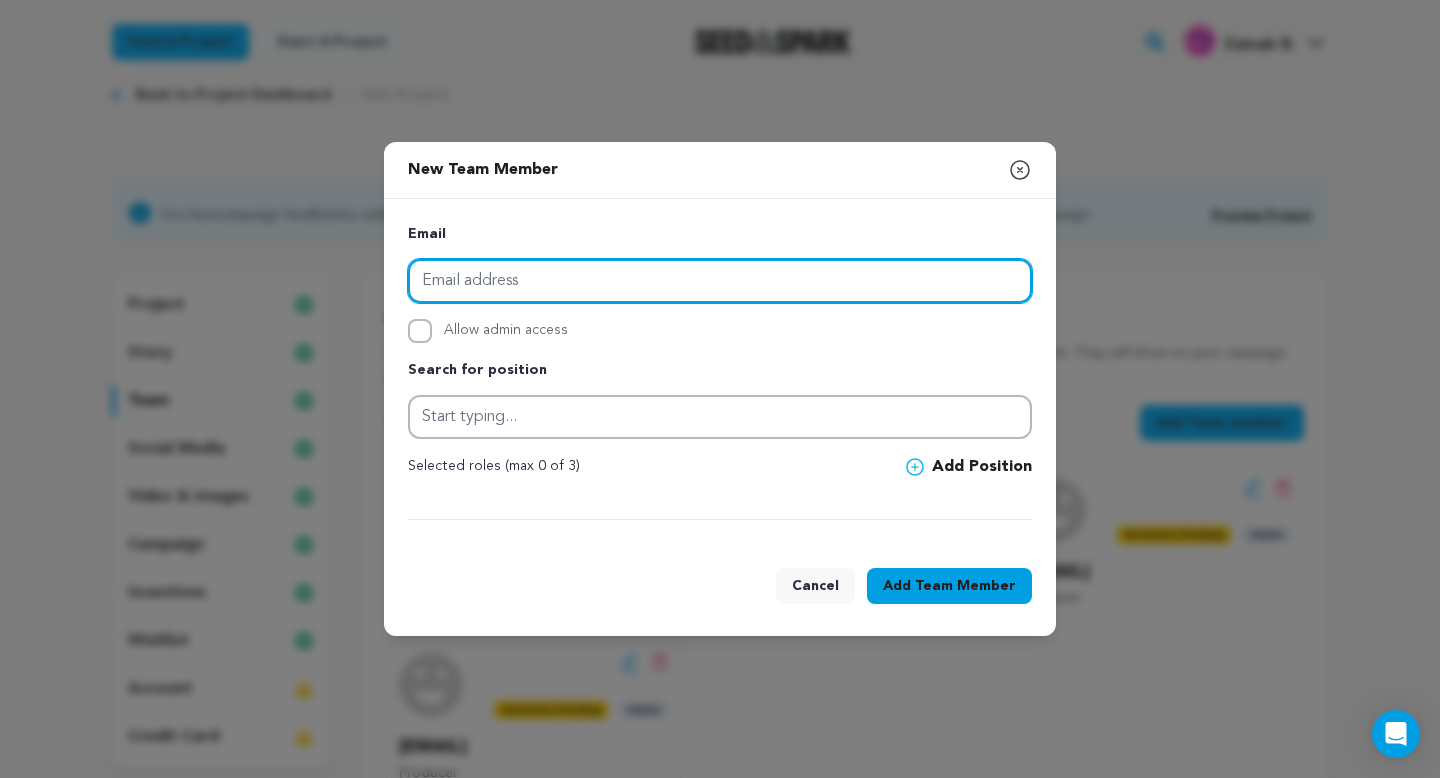 click at bounding box center (720, 281) 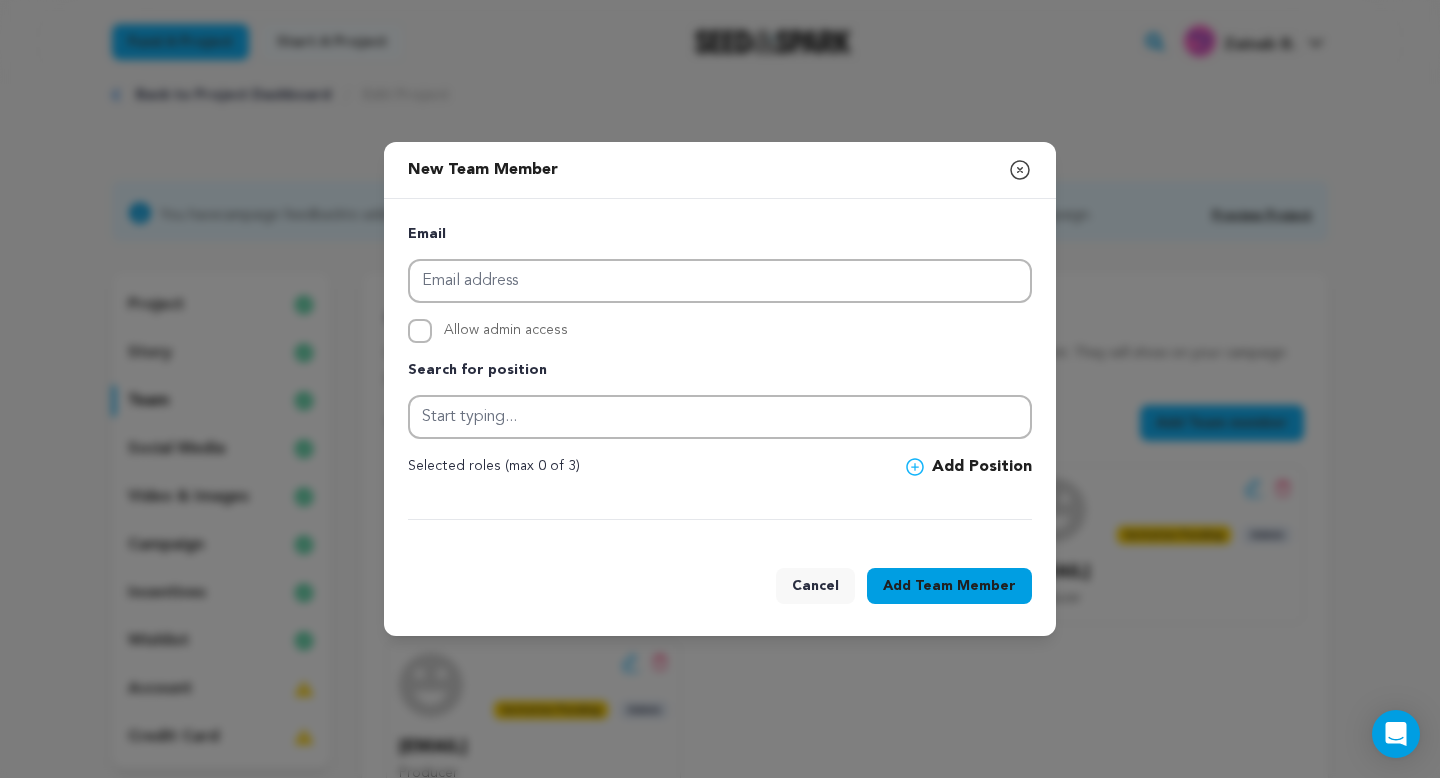 click on "Cancel" at bounding box center (815, 586) 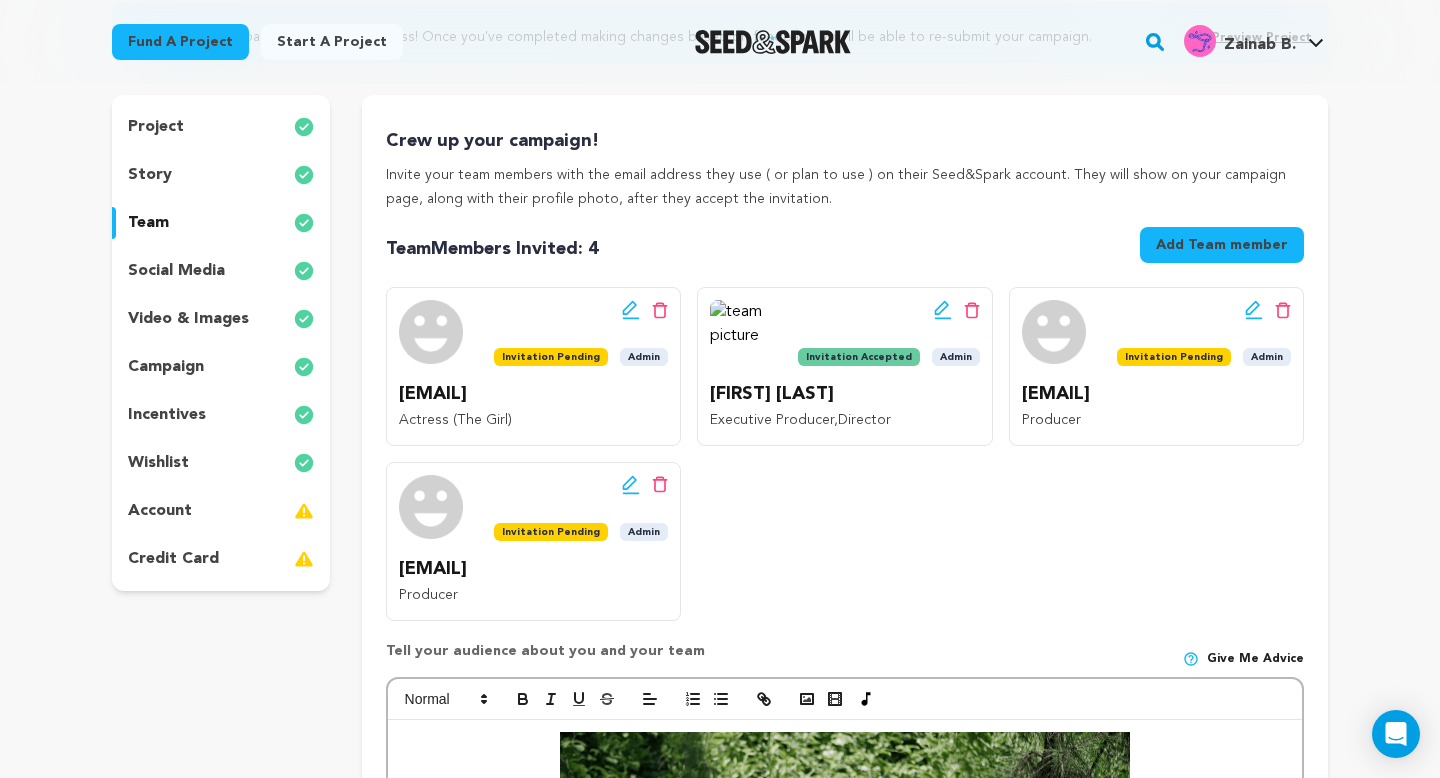 scroll, scrollTop: 220, scrollLeft: 0, axis: vertical 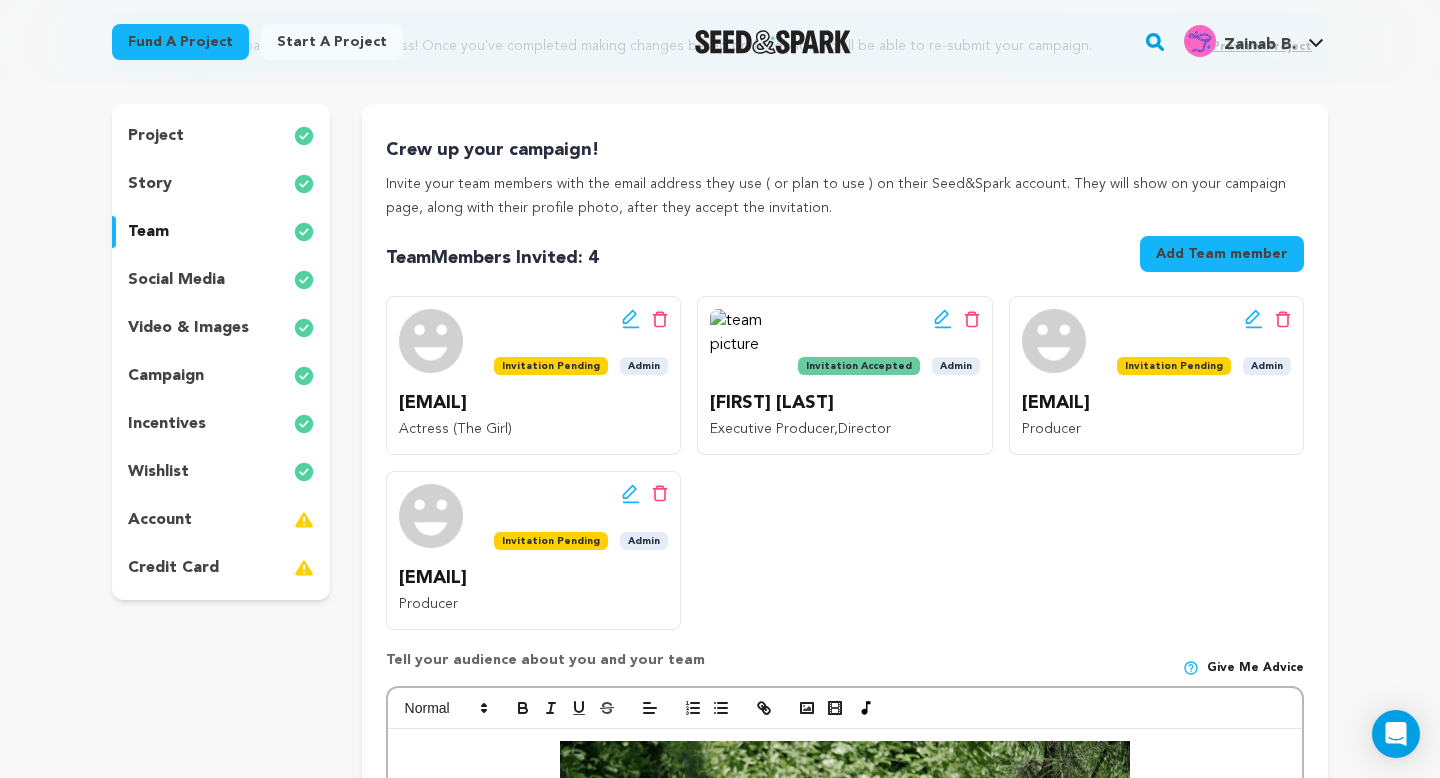 click on "Edit team button
Delete team button" at bounding box center [889, 319] 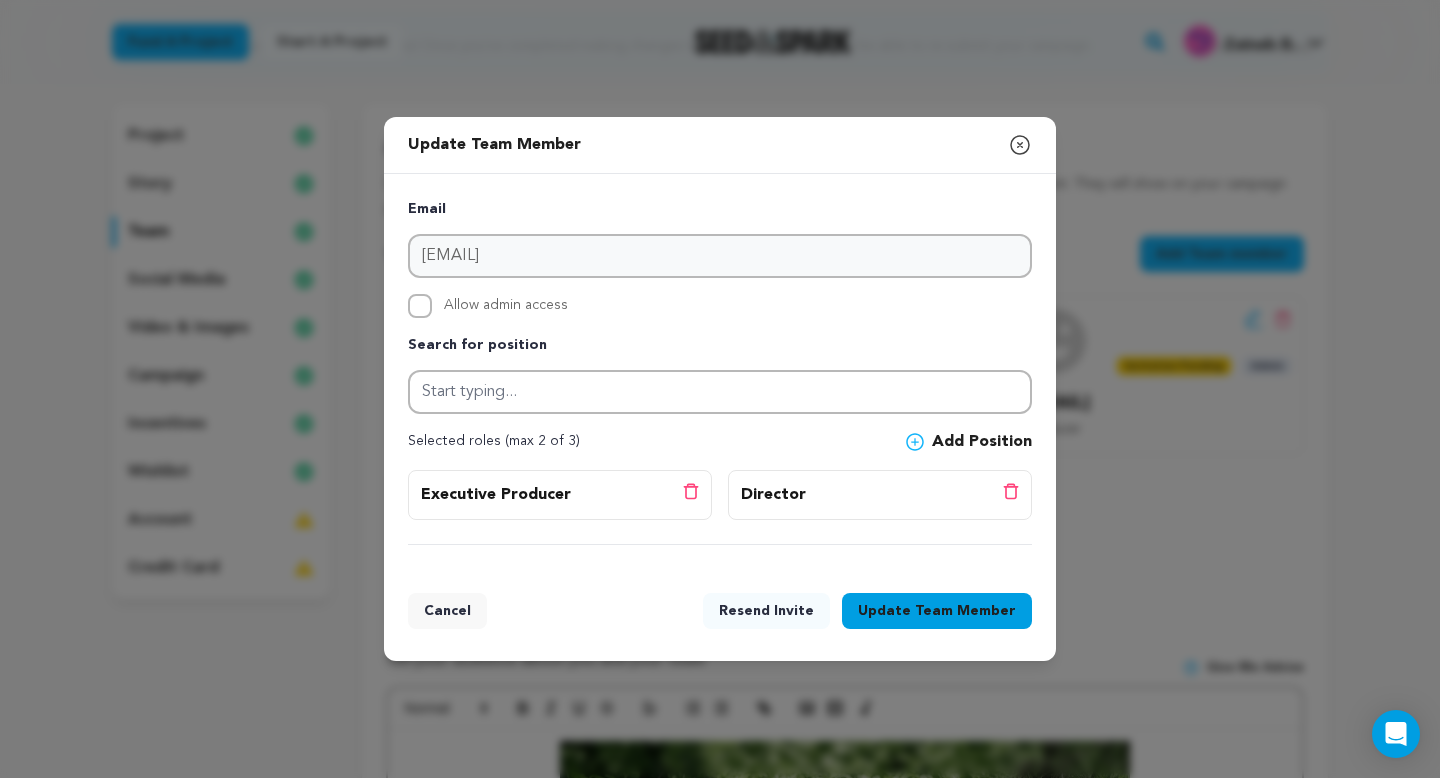click 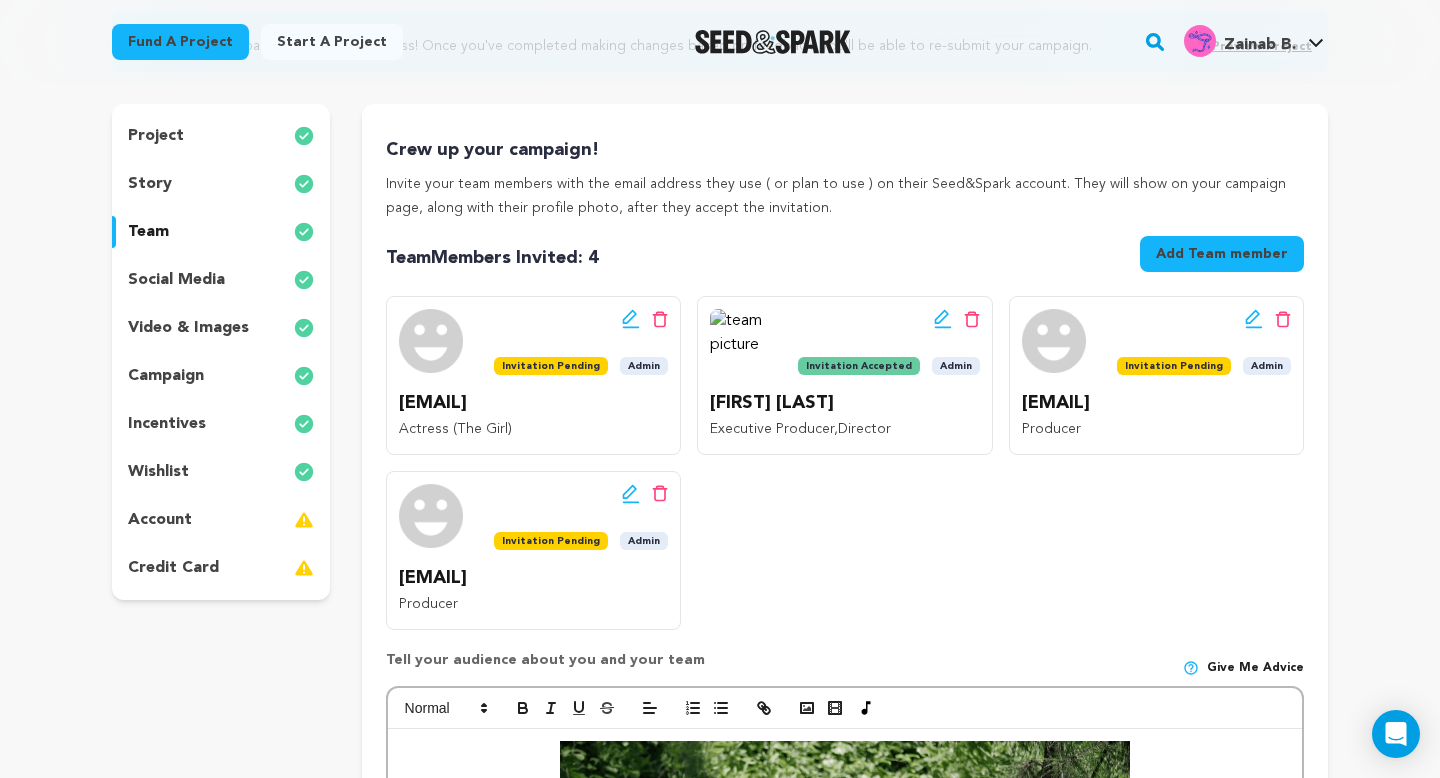click 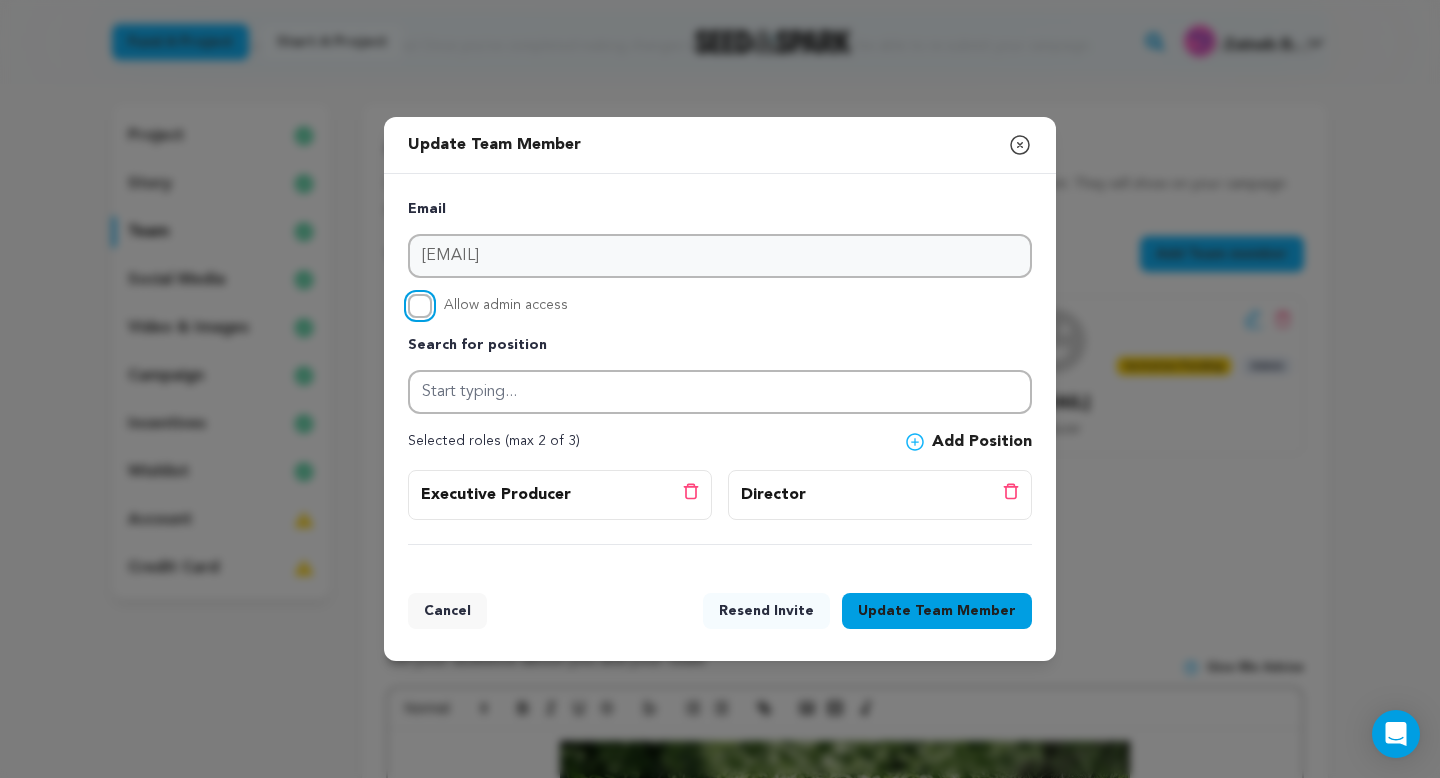 click on "Allow admin access" at bounding box center (420, 306) 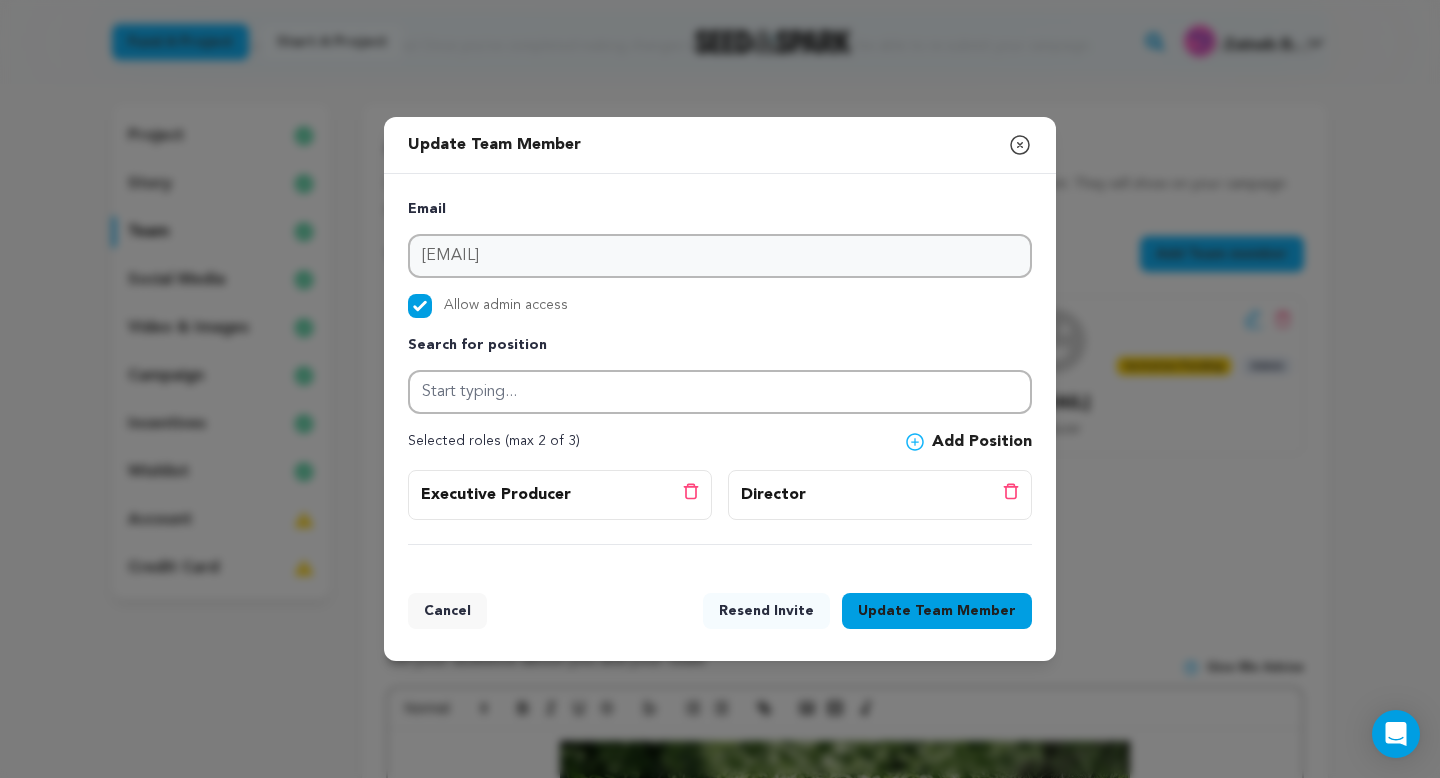 click on "Team Member" at bounding box center [965, 611] 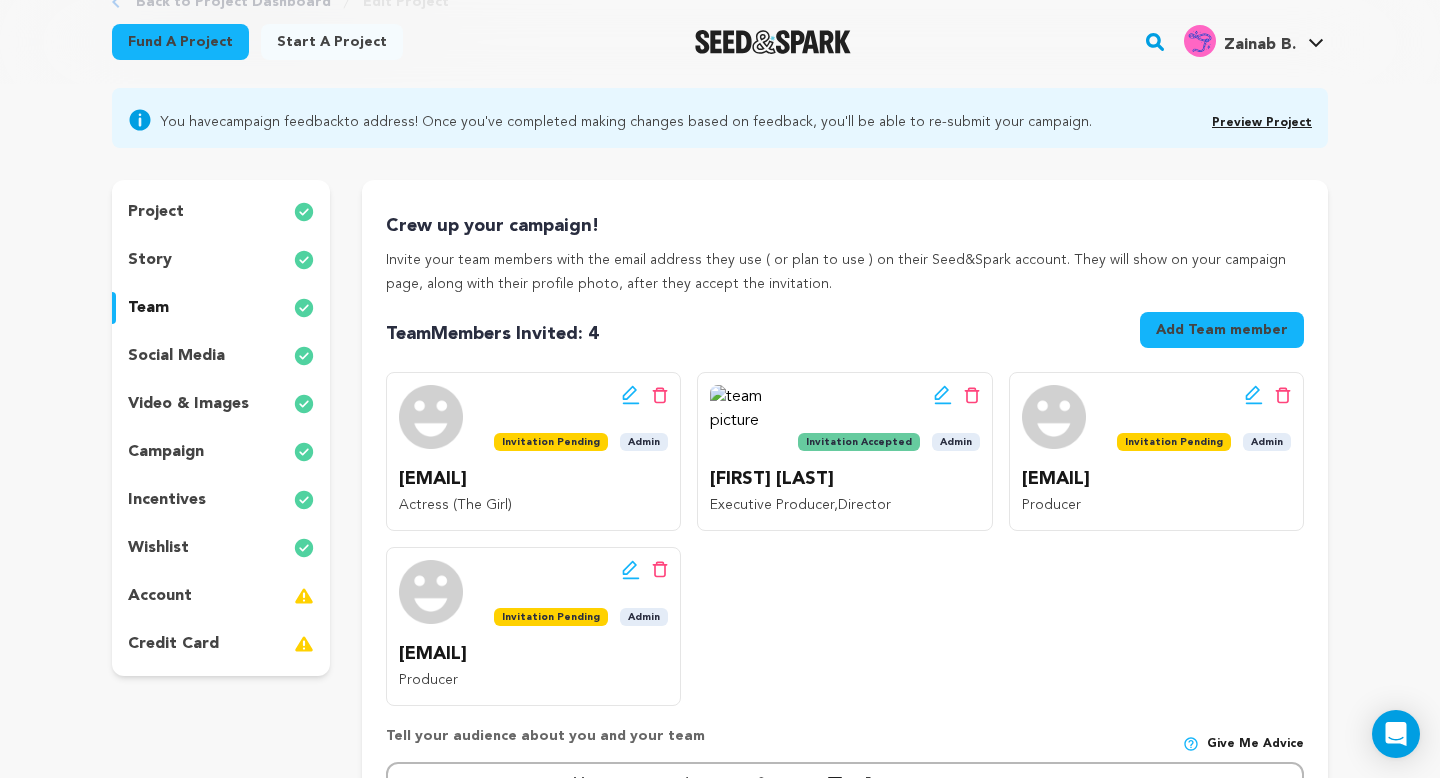 scroll, scrollTop: 147, scrollLeft: 0, axis: vertical 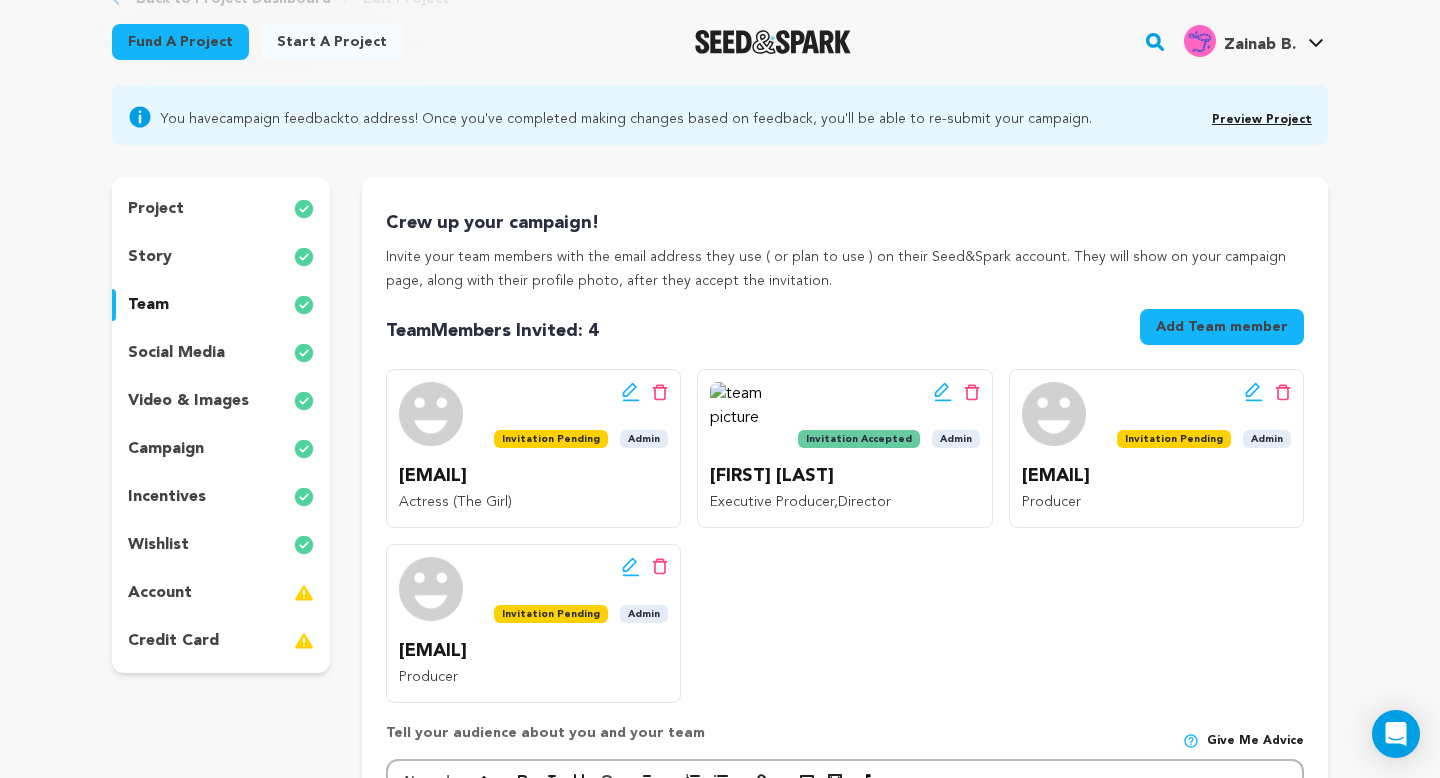 click on "wishlist" at bounding box center [221, 545] 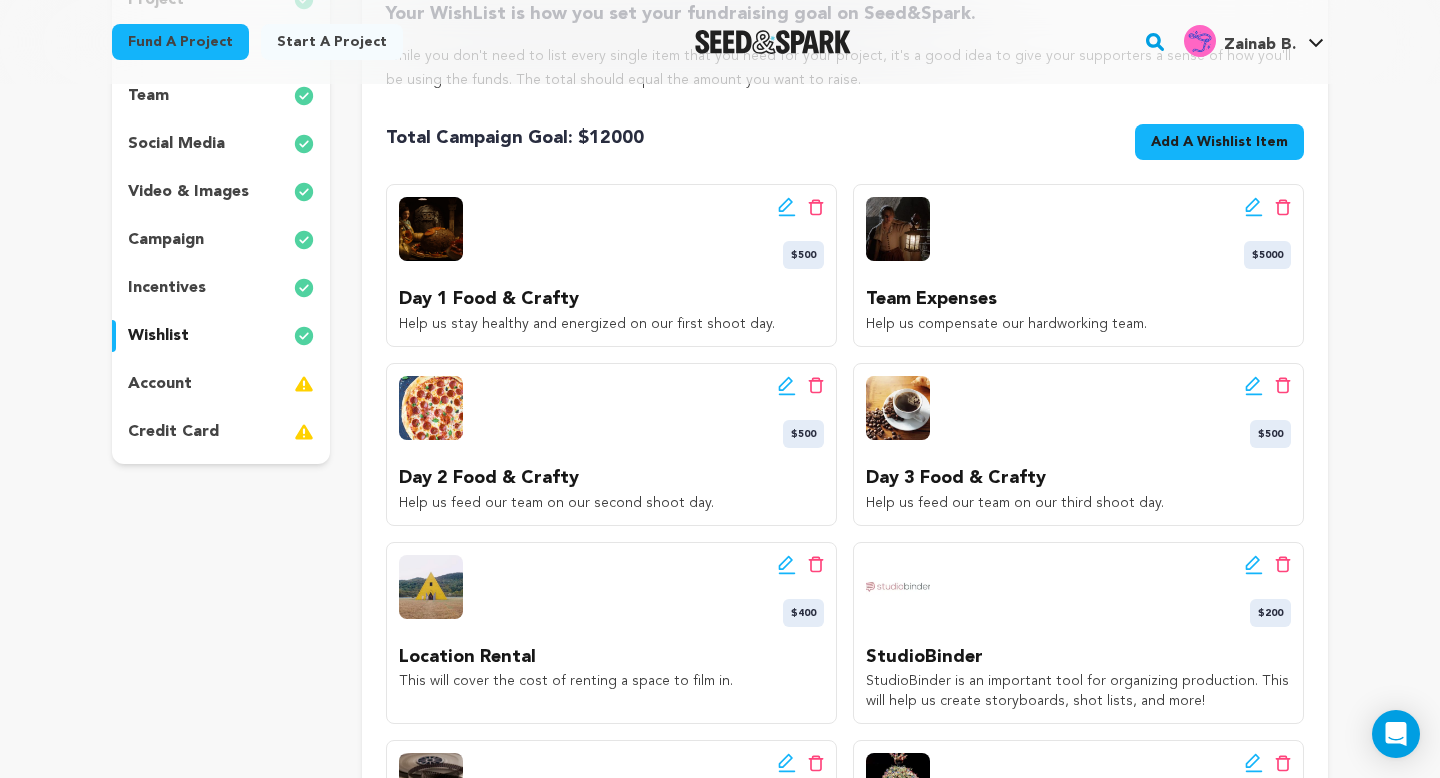 scroll, scrollTop: 358, scrollLeft: 0, axis: vertical 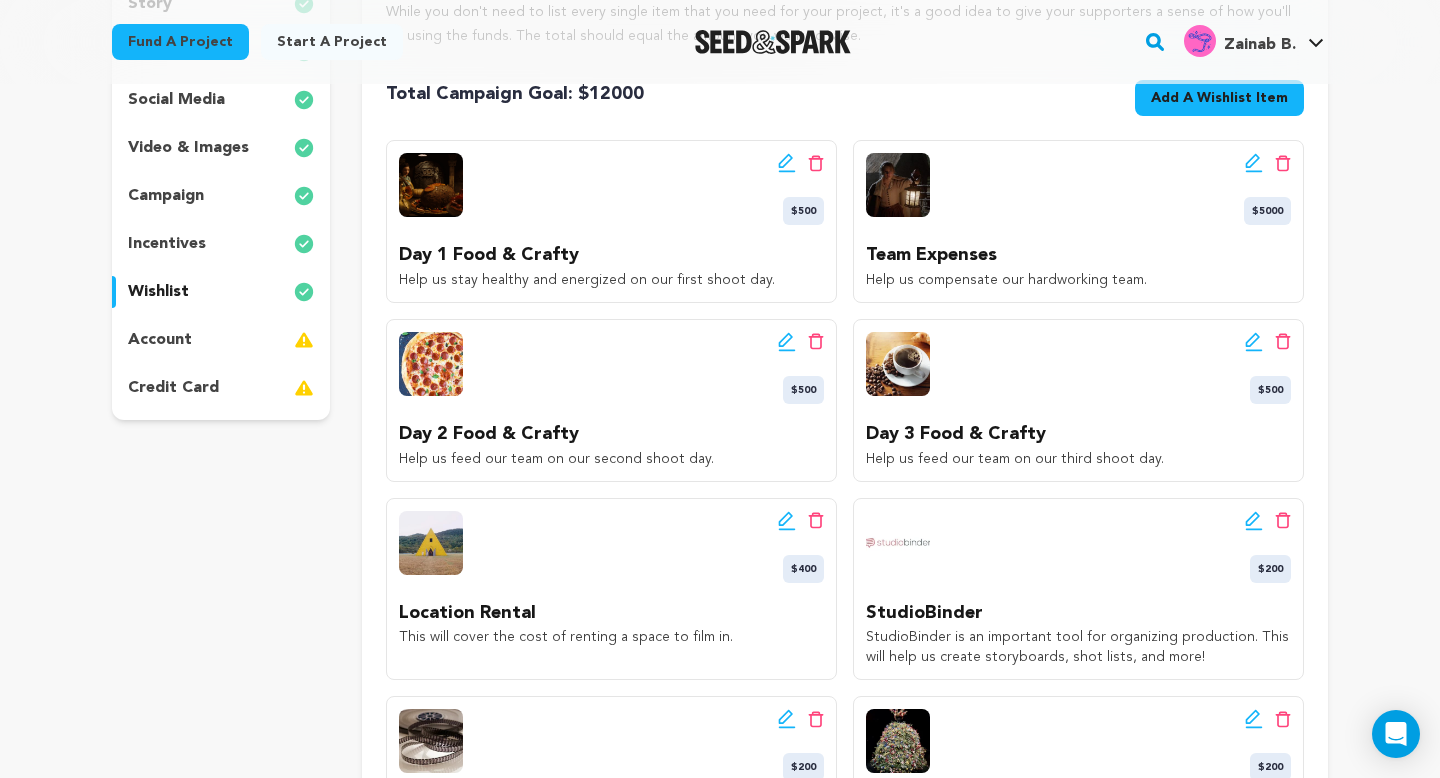 click 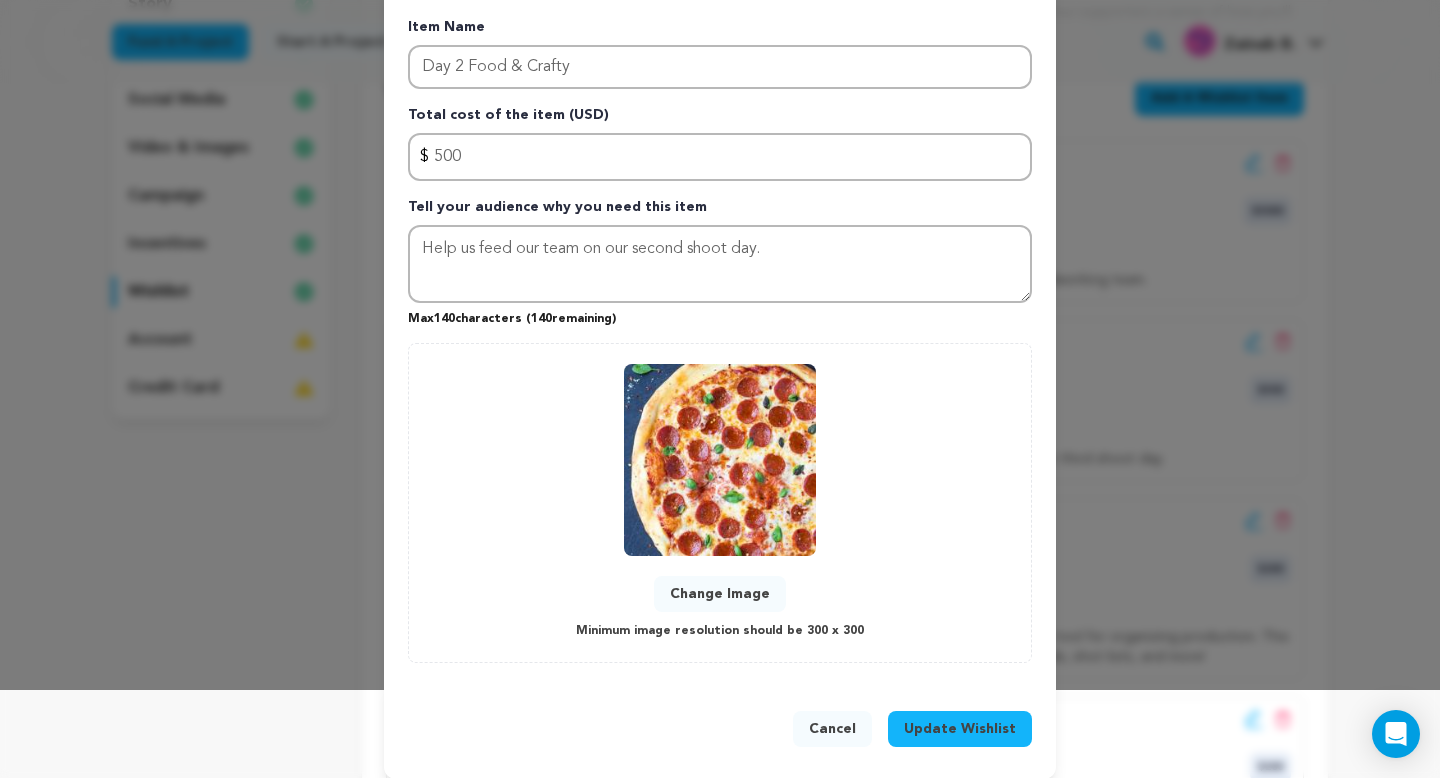 scroll, scrollTop: 105, scrollLeft: 0, axis: vertical 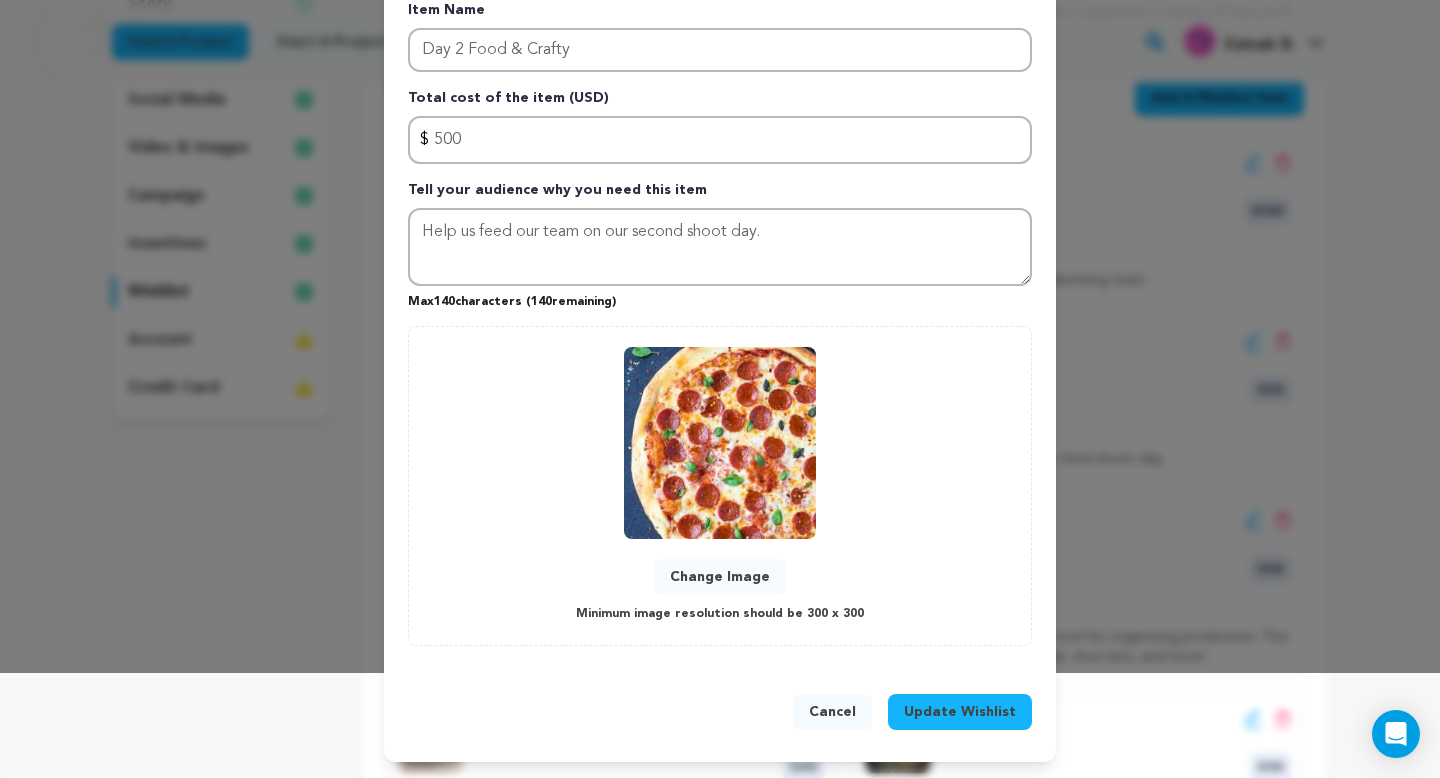click on "Change Image" at bounding box center [720, 577] 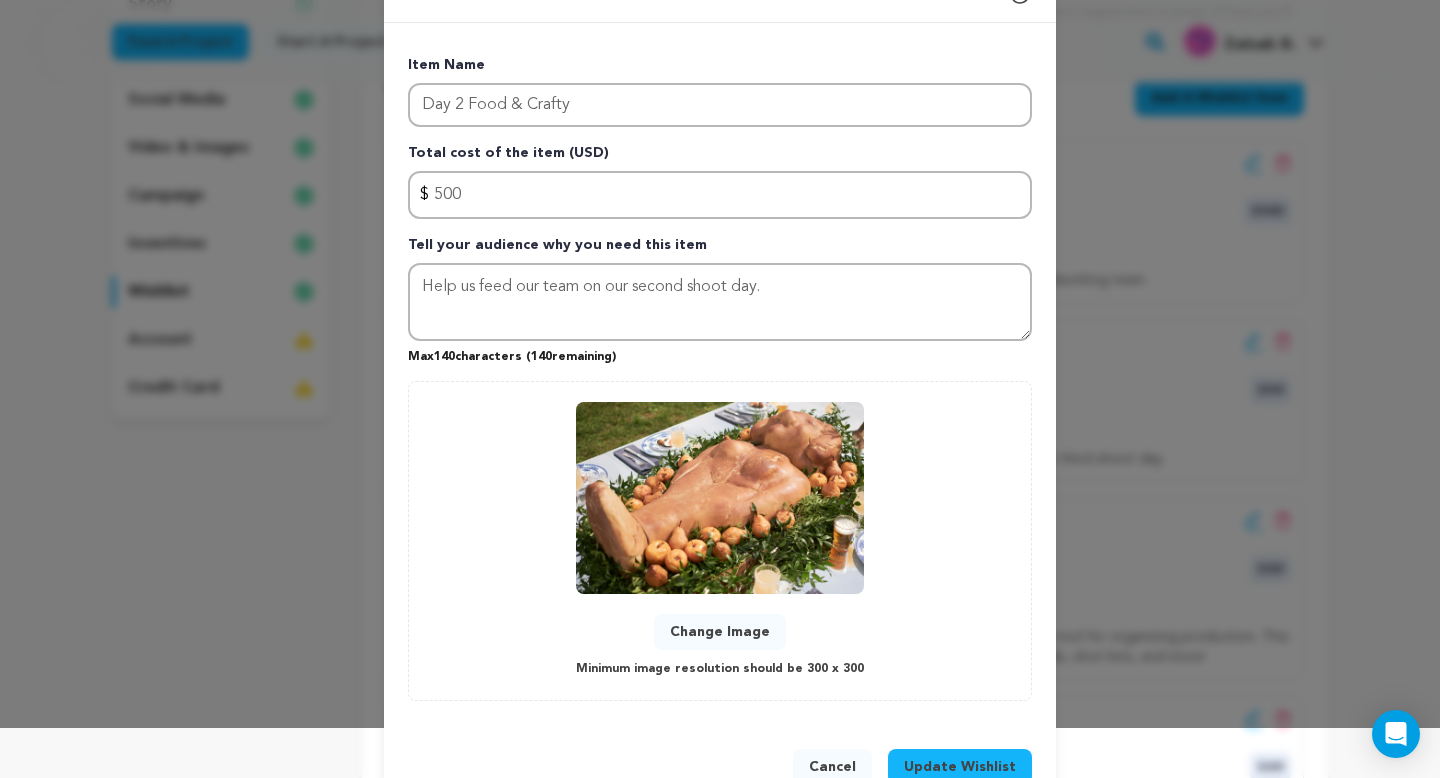 scroll, scrollTop: 105, scrollLeft: 0, axis: vertical 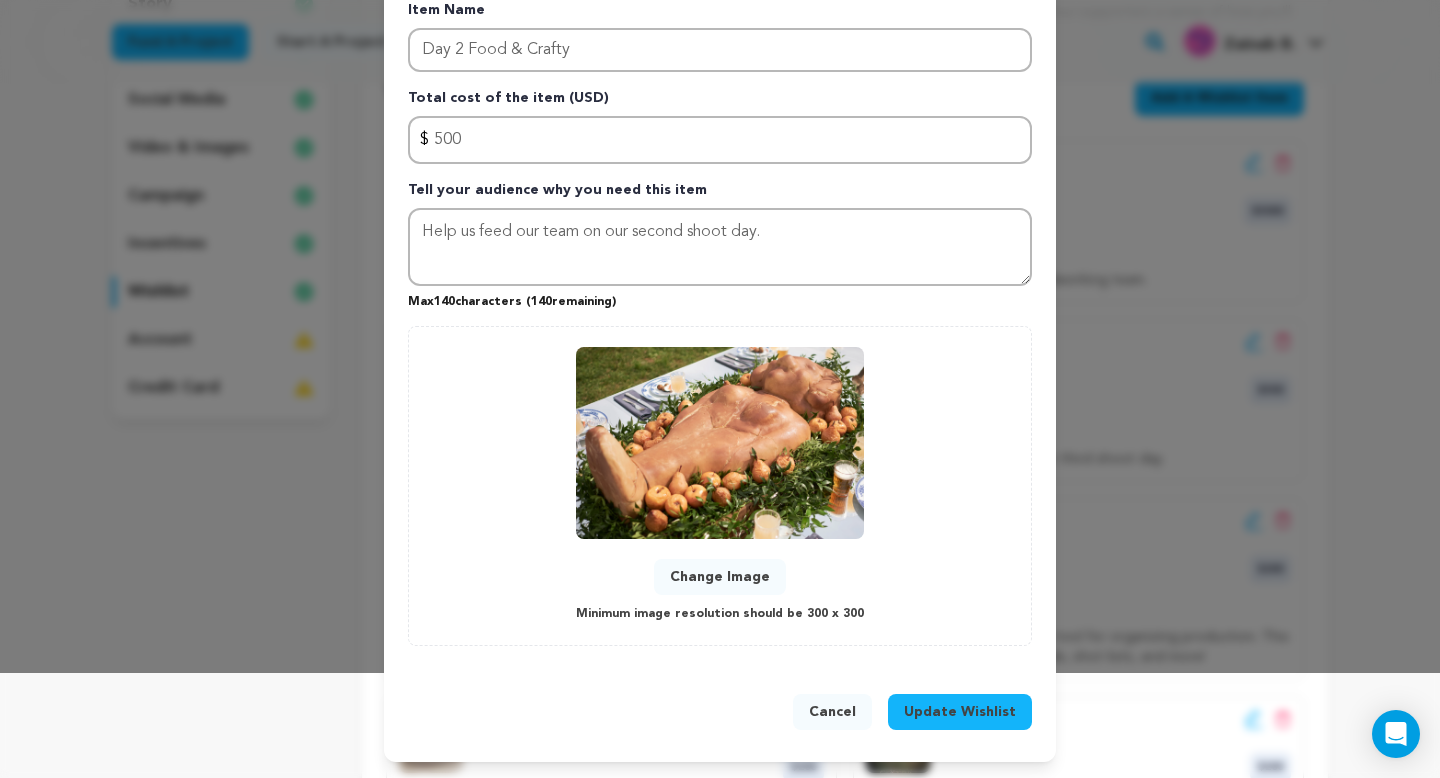 click on "Update Wishlist" at bounding box center (960, 712) 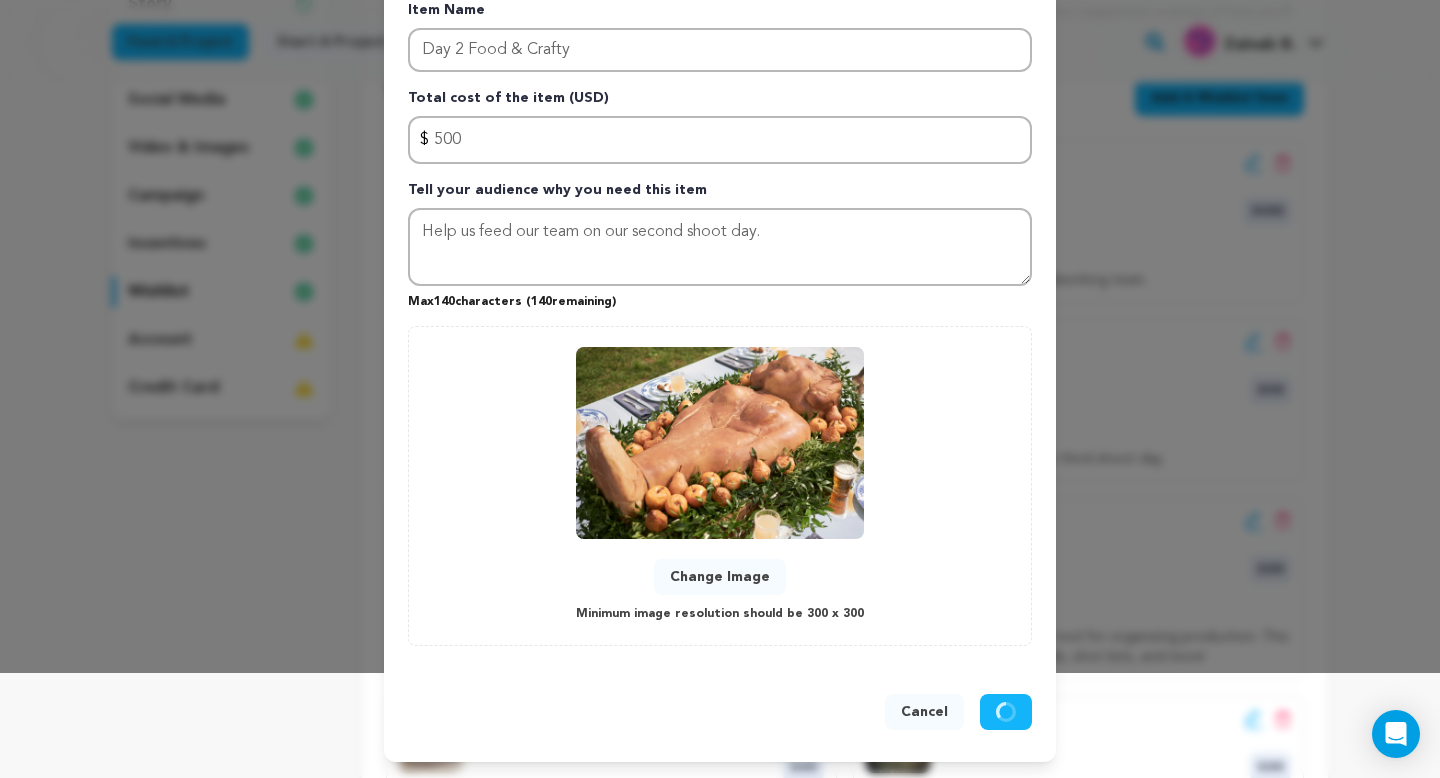 type 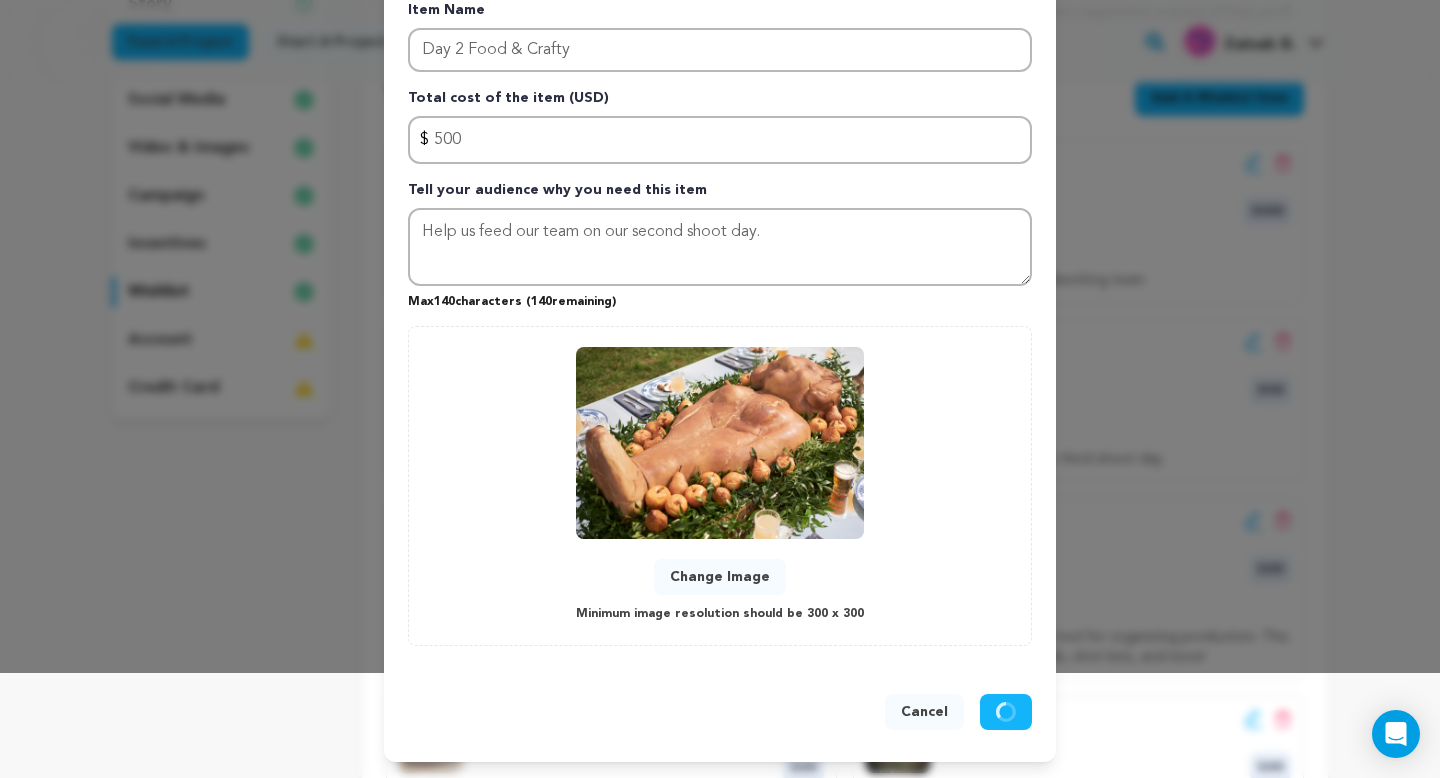 type 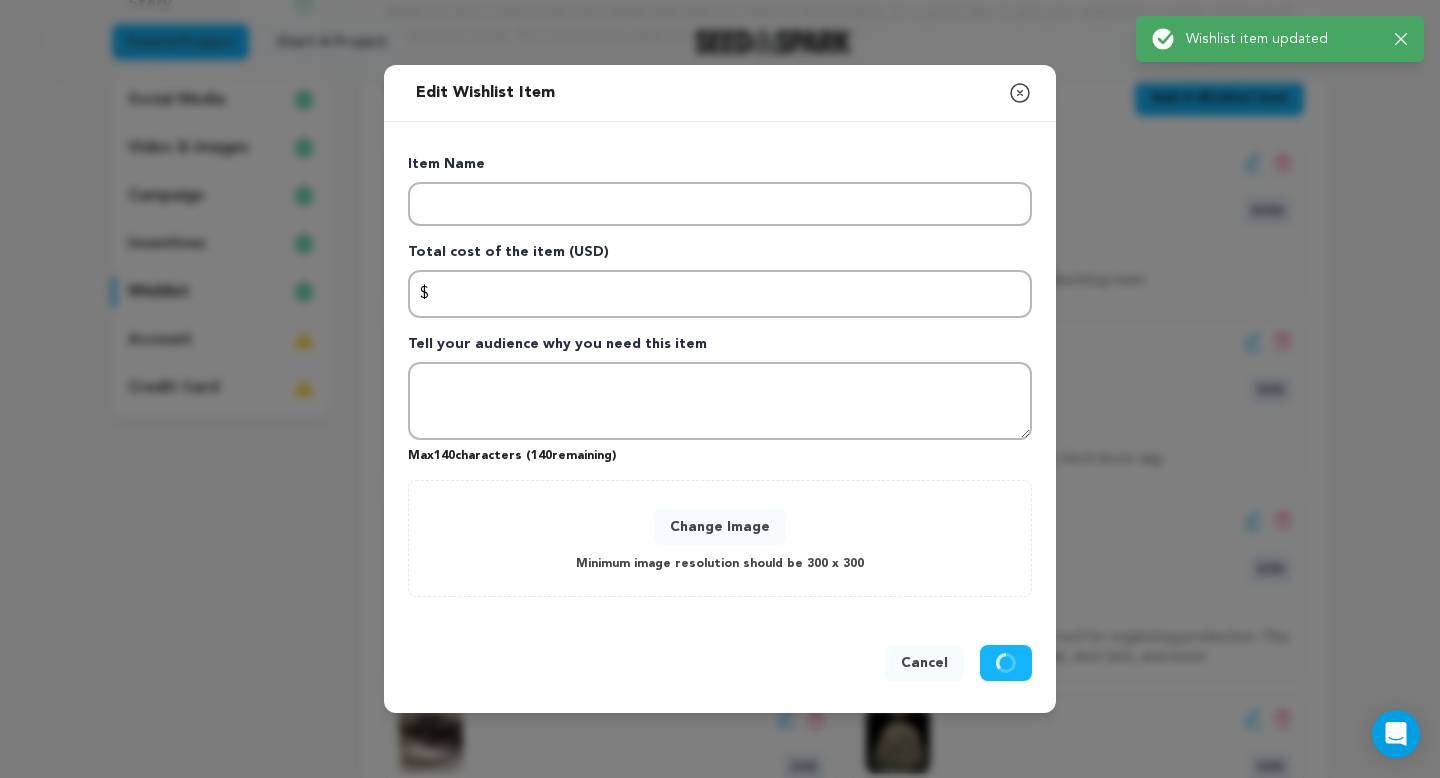 scroll, scrollTop: 0, scrollLeft: 0, axis: both 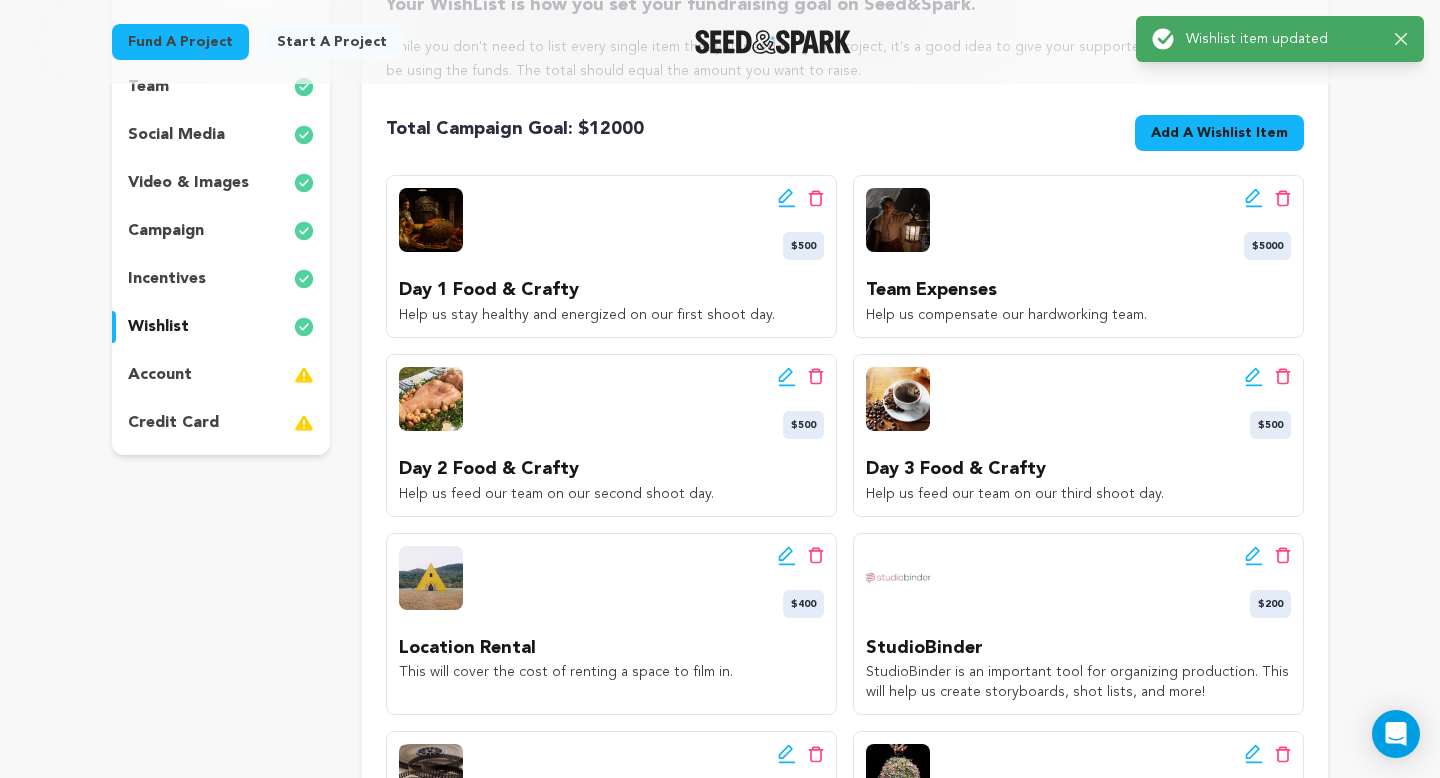 click 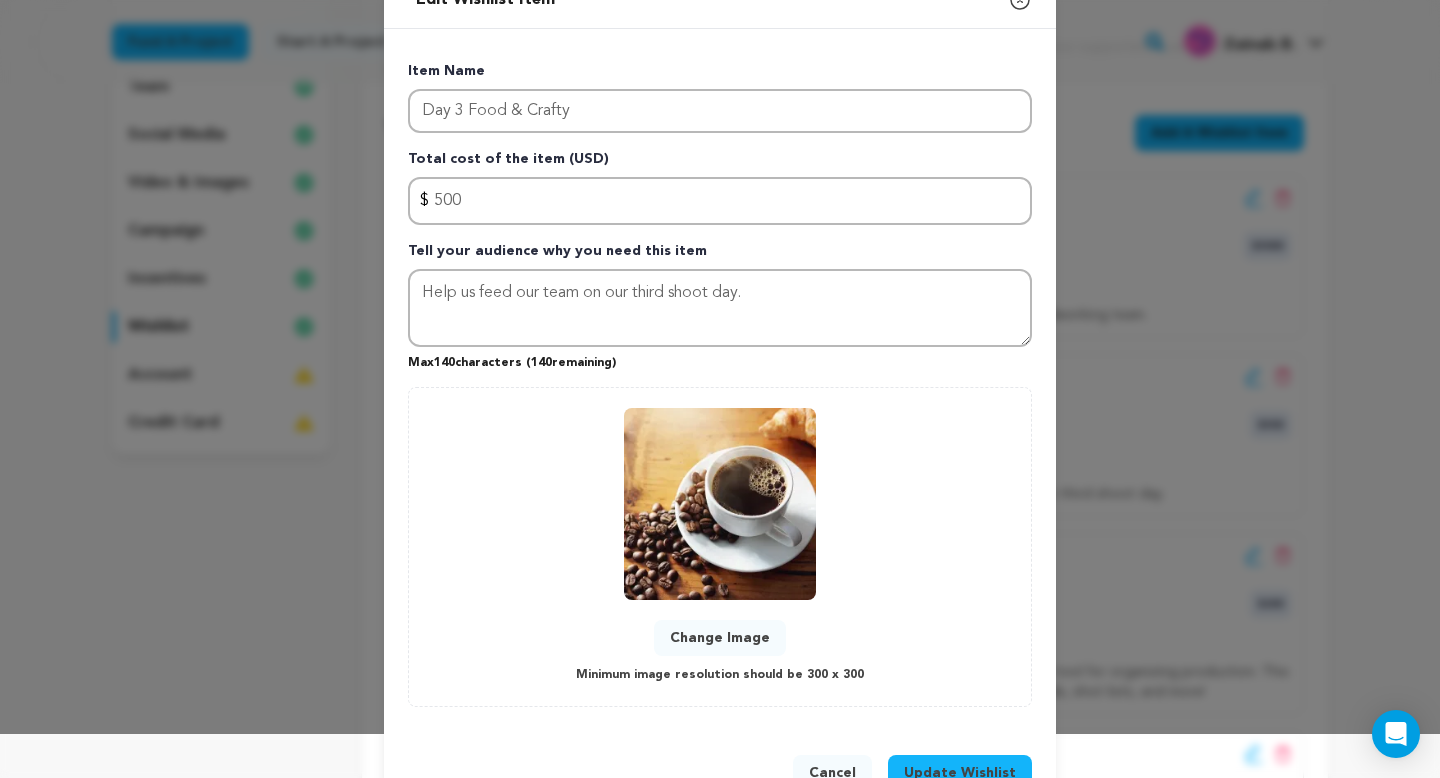 scroll, scrollTop: 105, scrollLeft: 0, axis: vertical 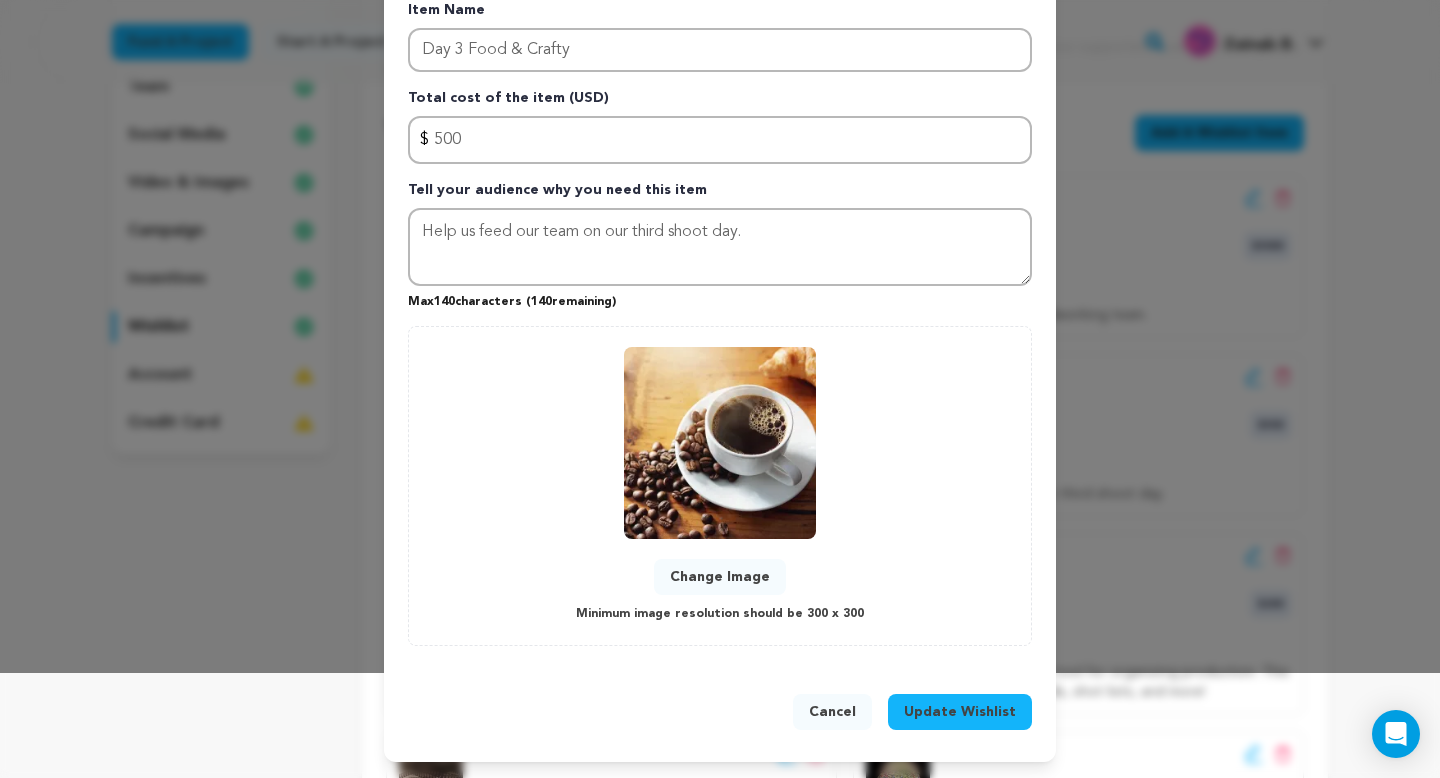 click on "Change Image" at bounding box center (720, 577) 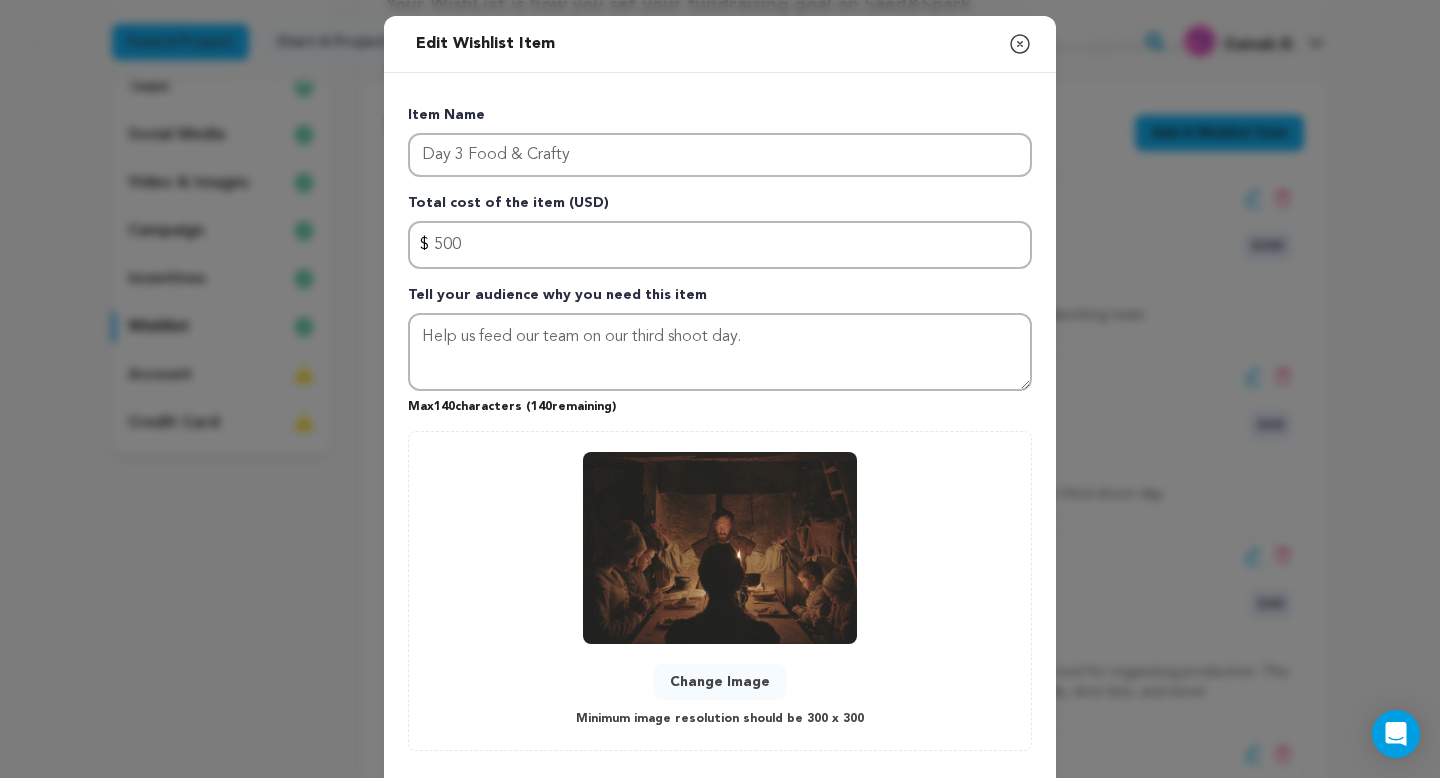 scroll, scrollTop: 105, scrollLeft: 0, axis: vertical 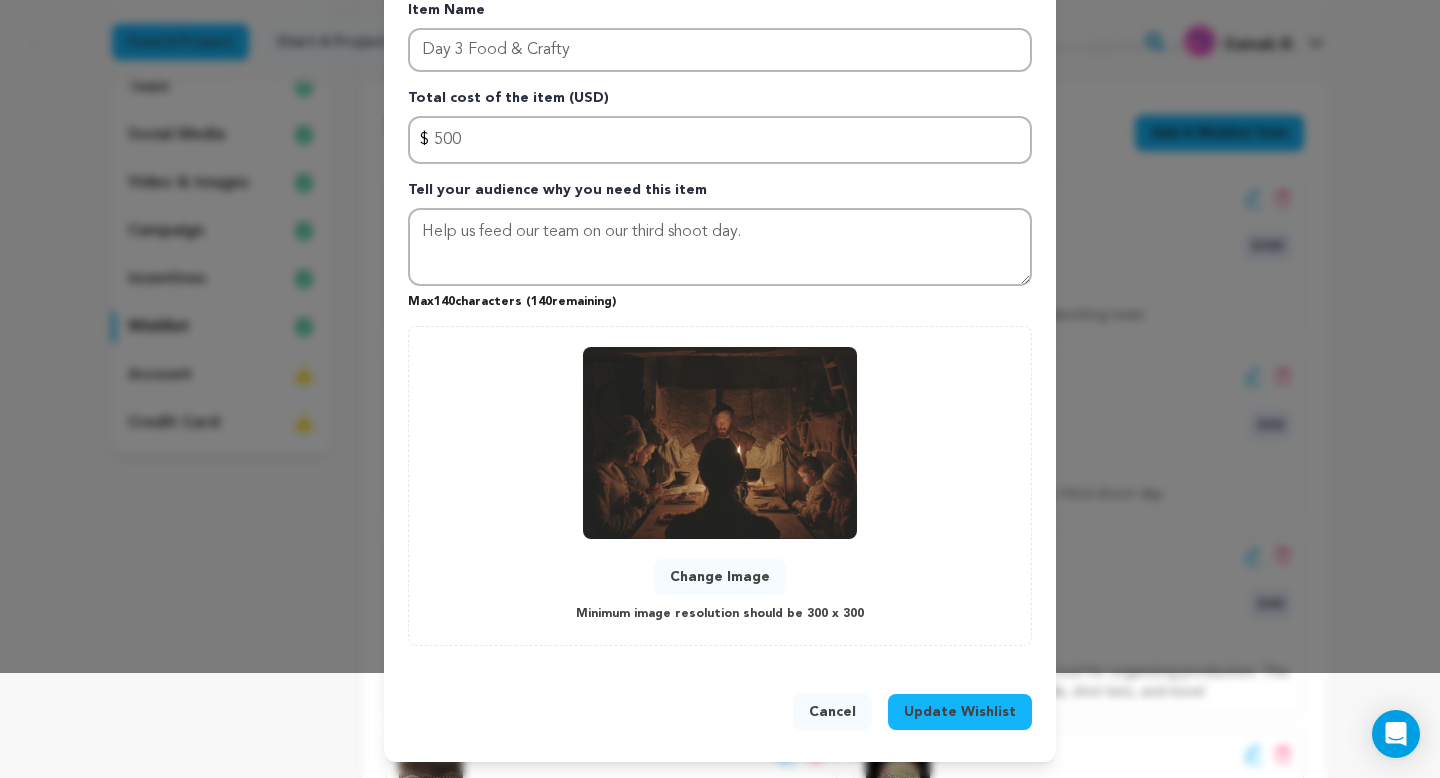 click on "Update Wishlist" at bounding box center (960, 712) 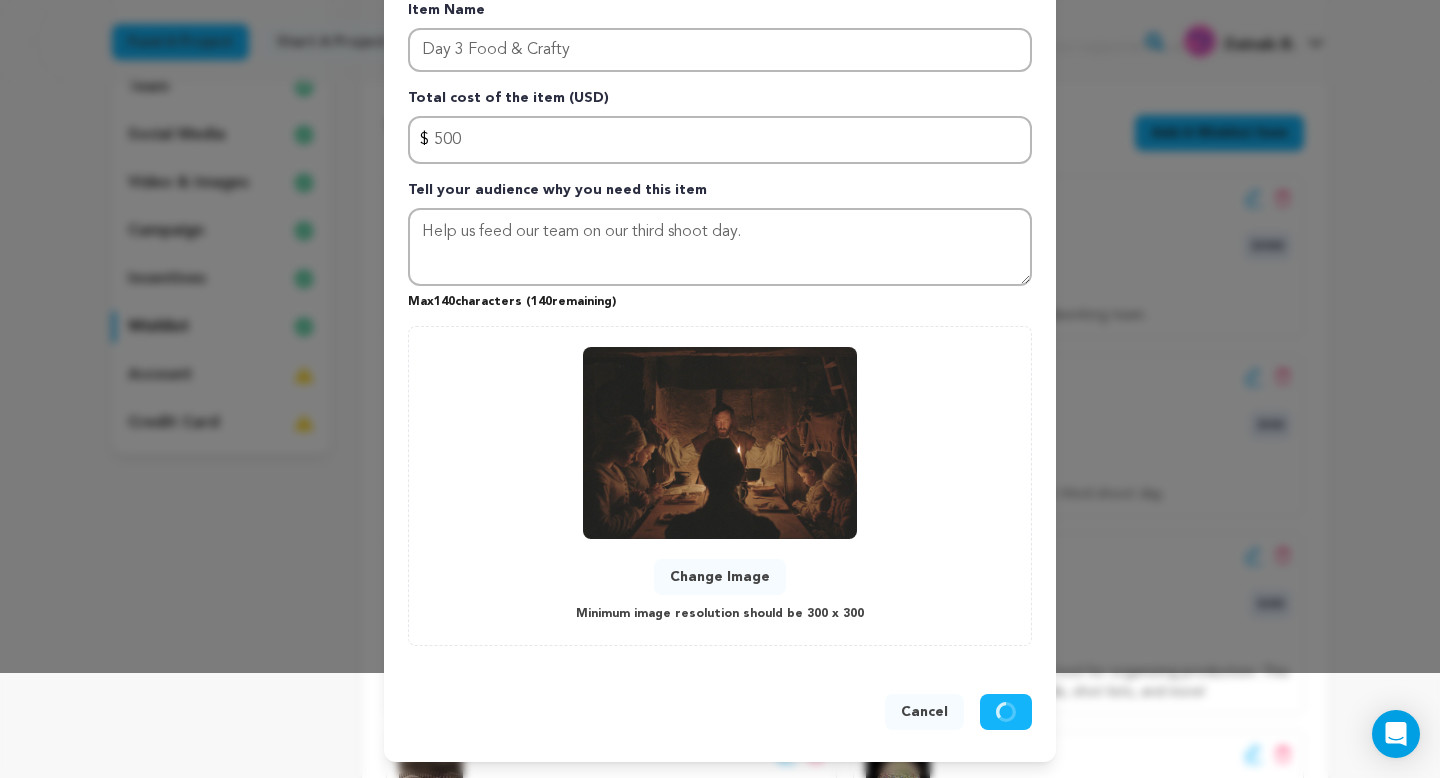 type 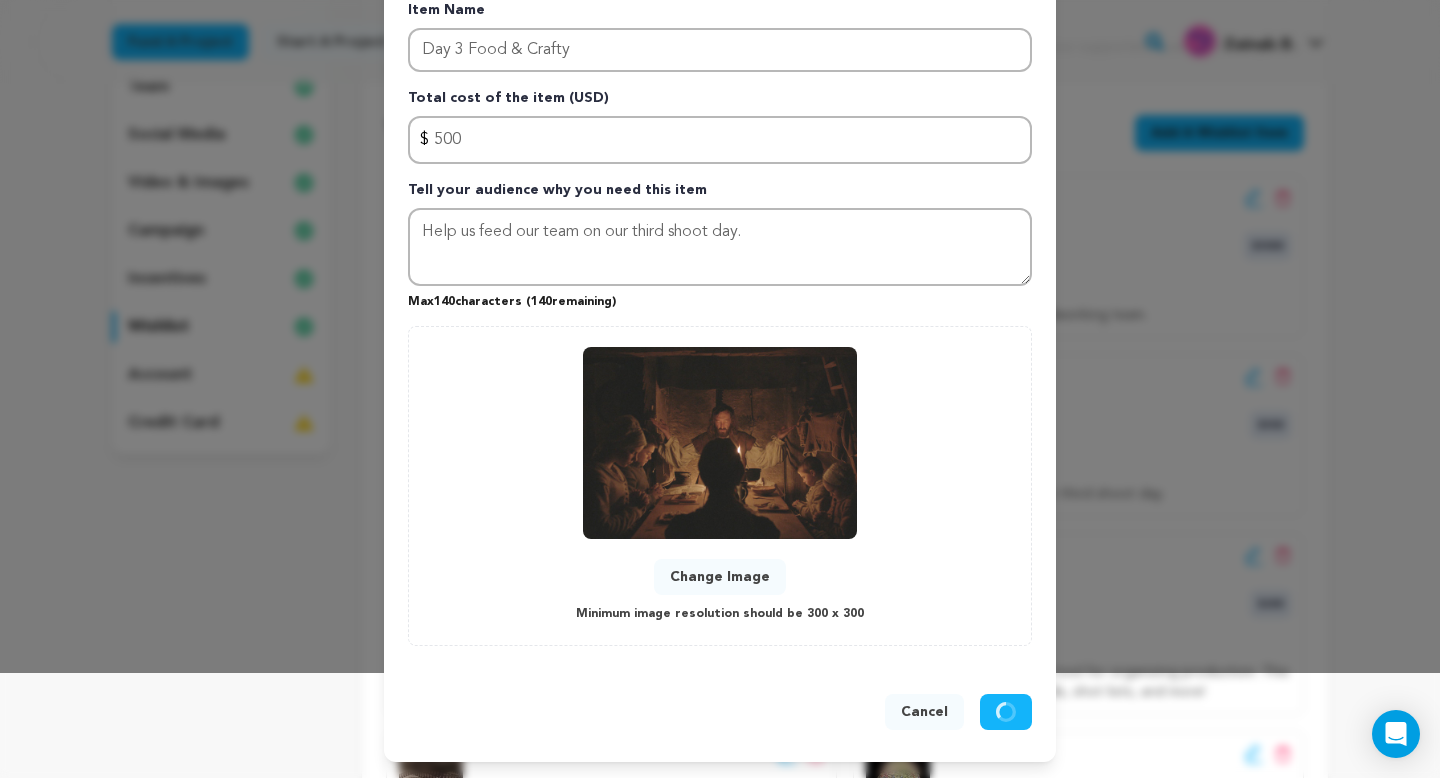 type 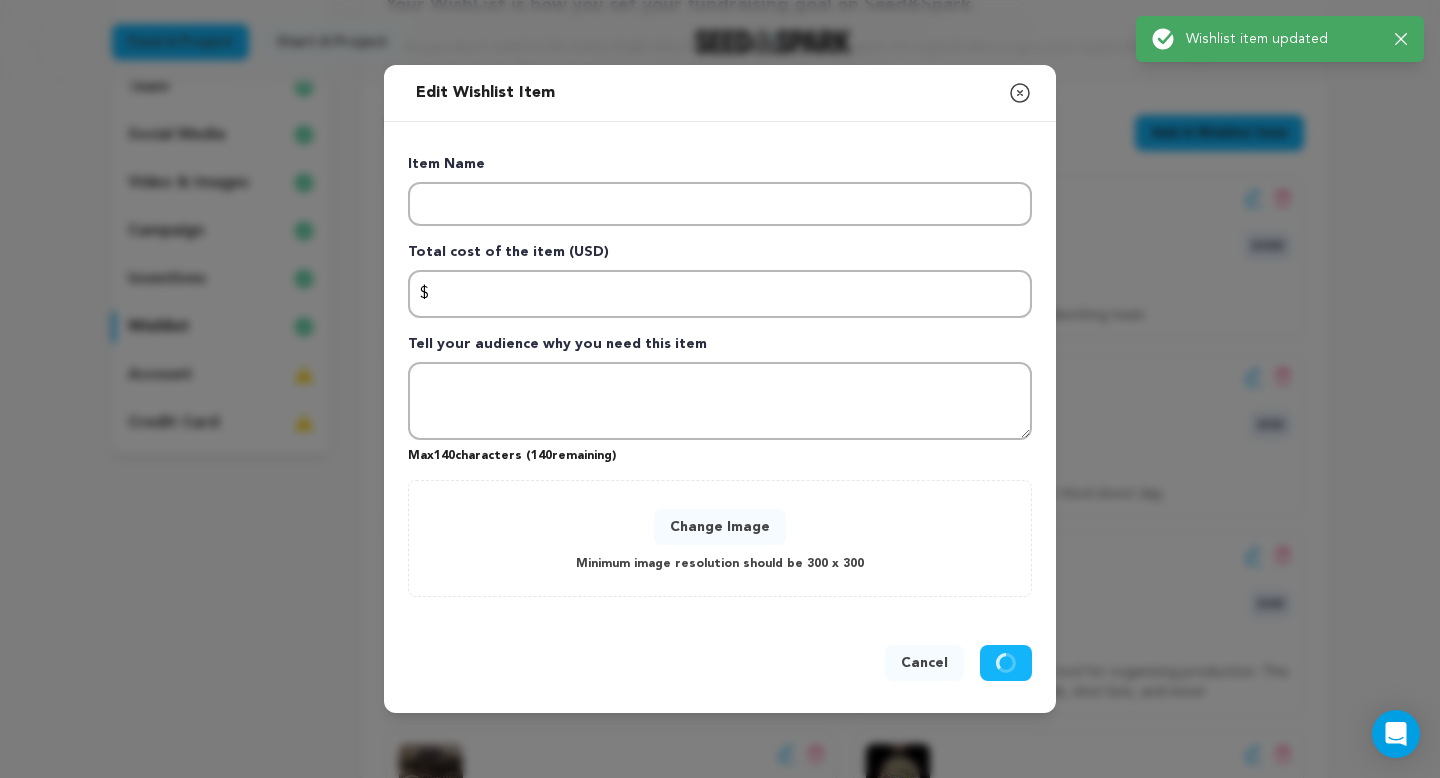 scroll, scrollTop: 0, scrollLeft: 0, axis: both 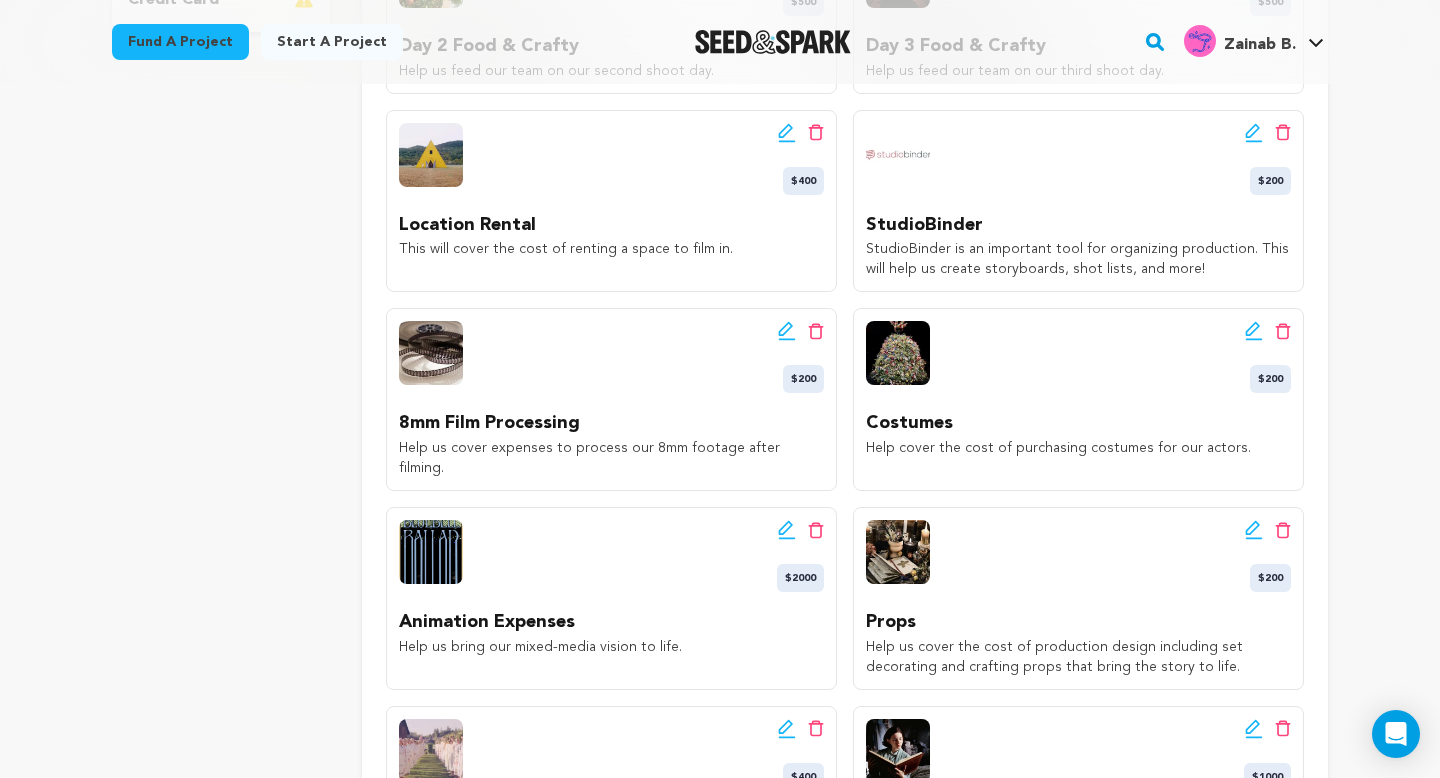 click on "Edit wishlist button
Delete wishlist button
$200" at bounding box center (1078, 357) 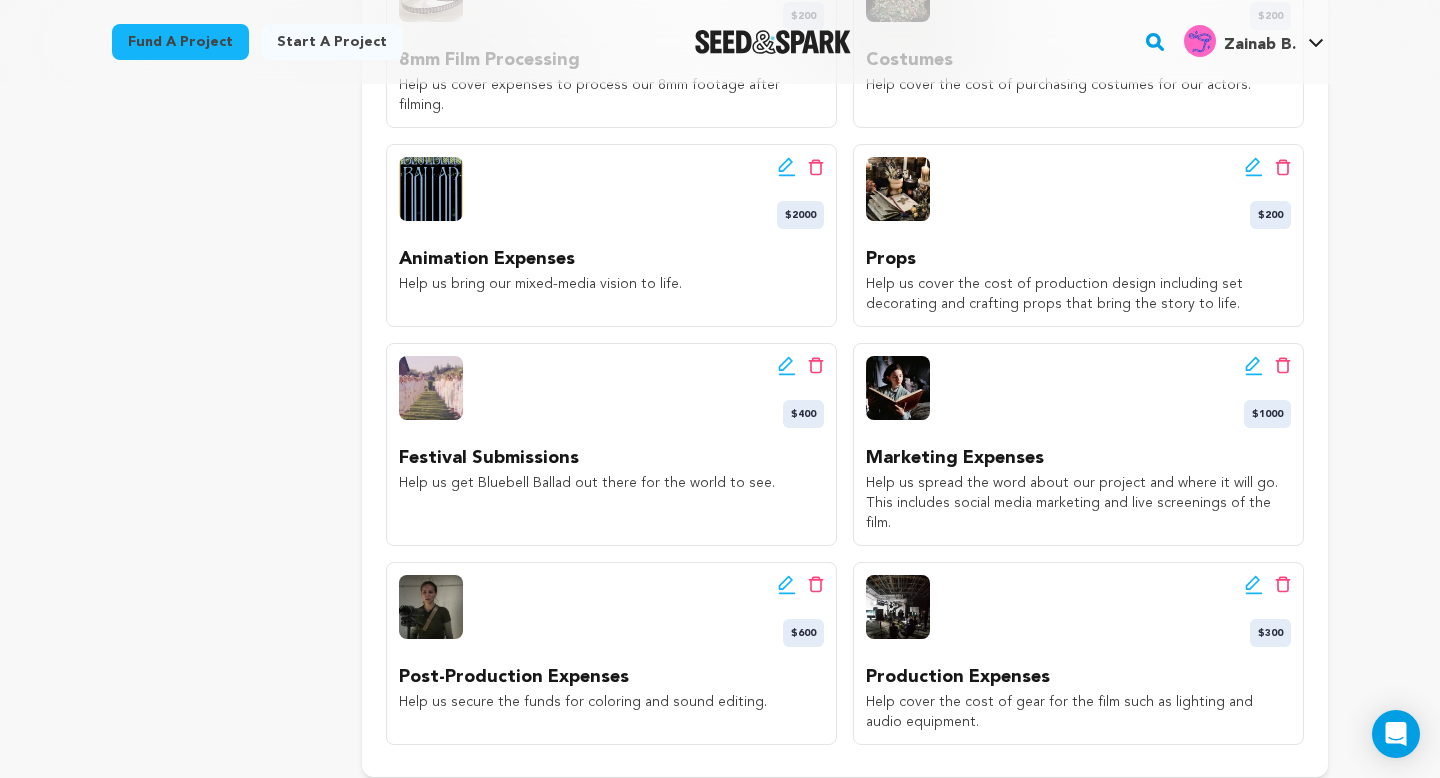 scroll, scrollTop: 1149, scrollLeft: 0, axis: vertical 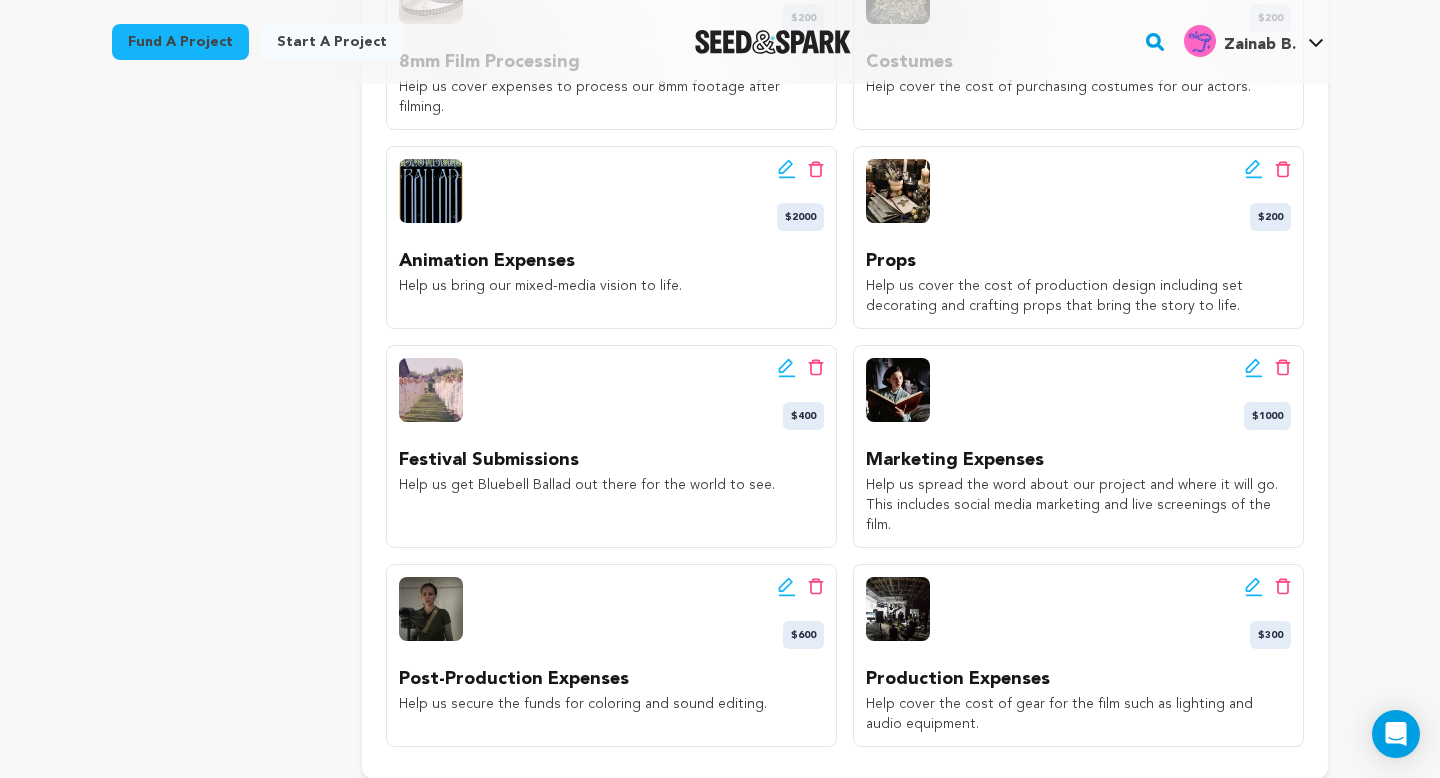 click 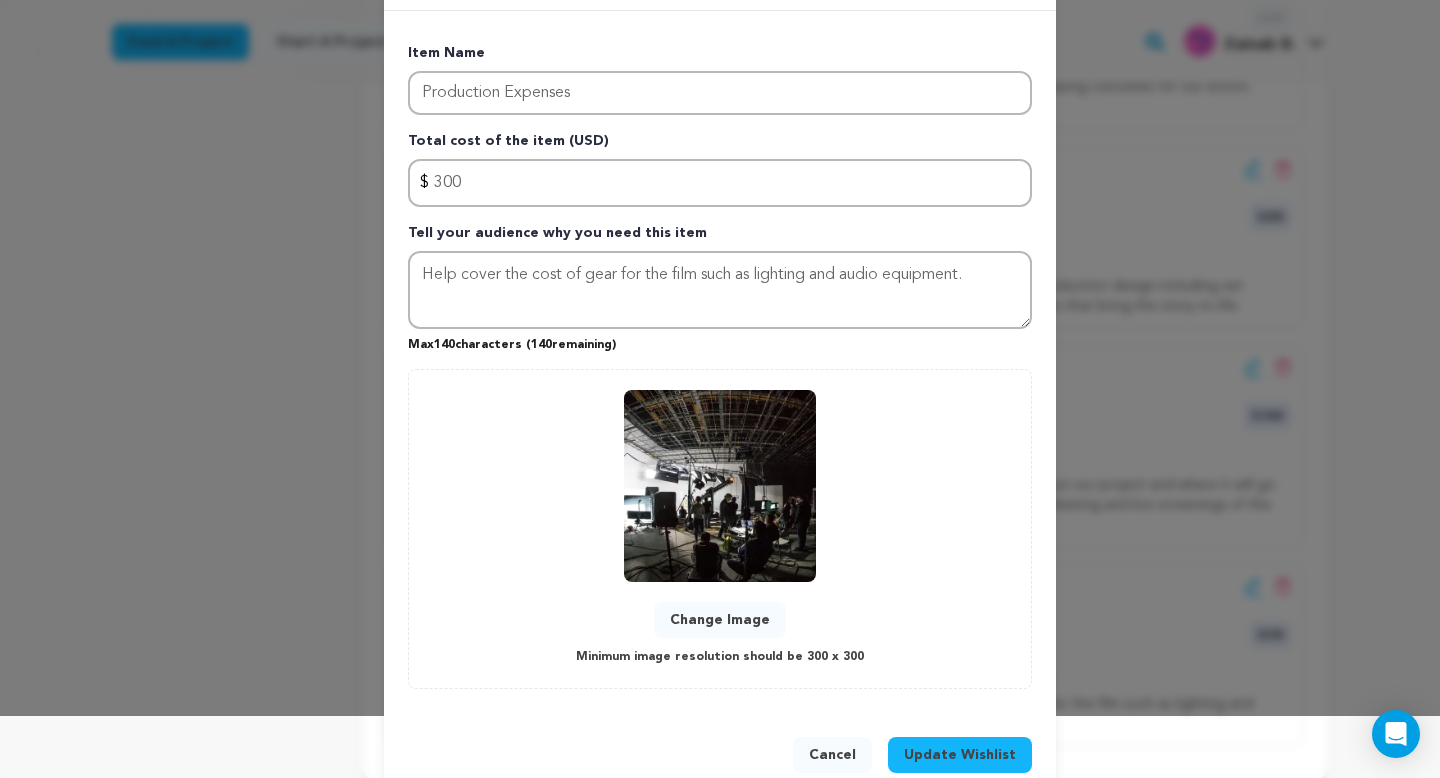 scroll, scrollTop: 105, scrollLeft: 0, axis: vertical 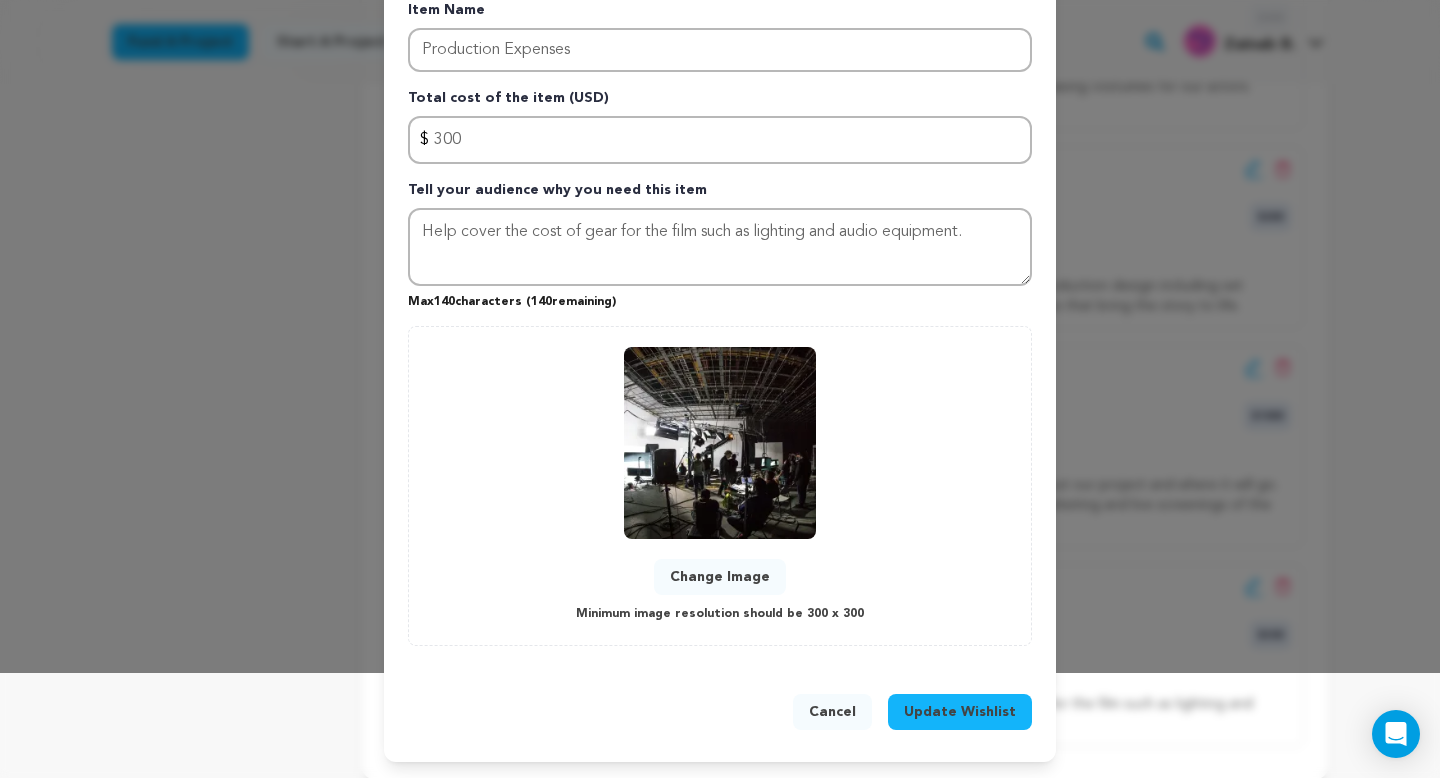 click on "Change Image" at bounding box center (720, 577) 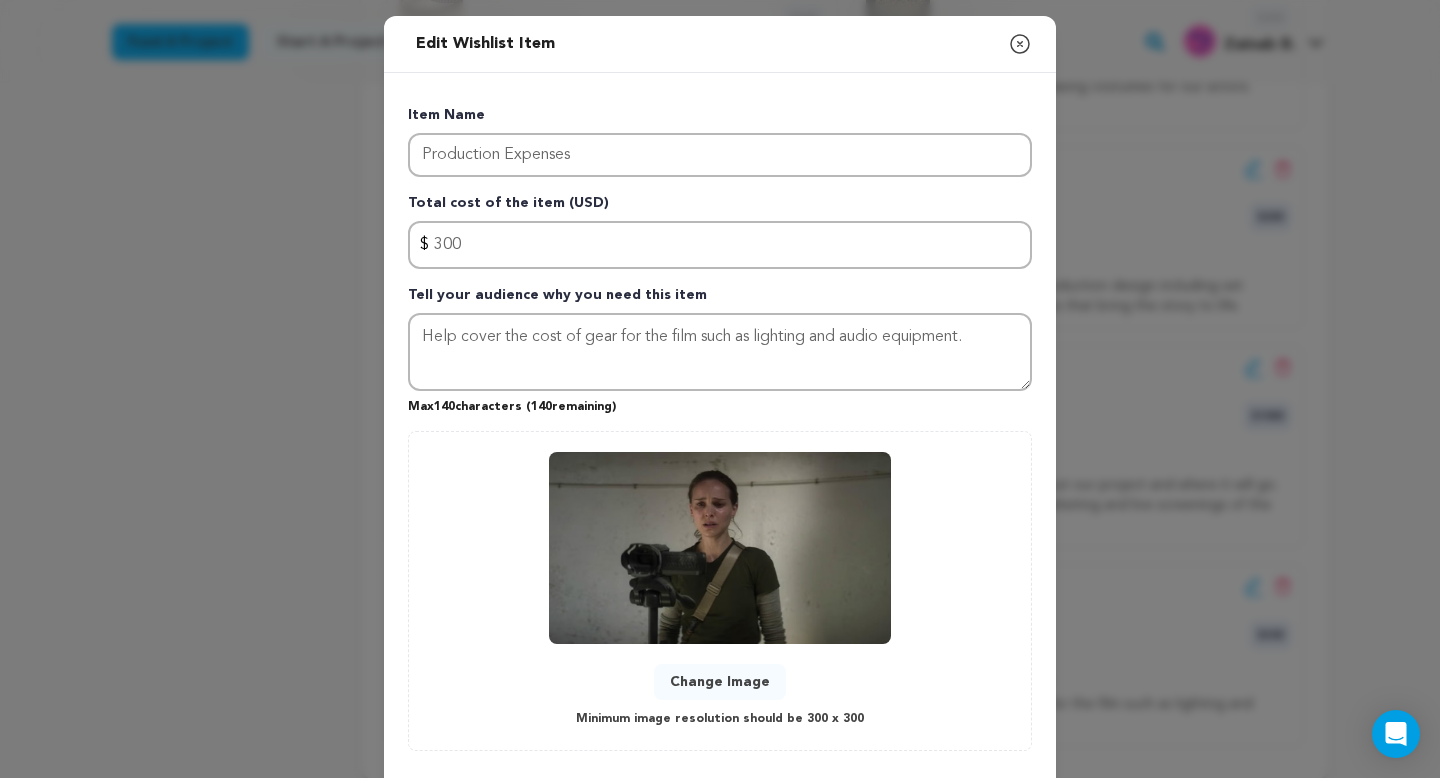 click on "Change Image
Minimum image resolution should be 300 x 300" at bounding box center [720, 591] 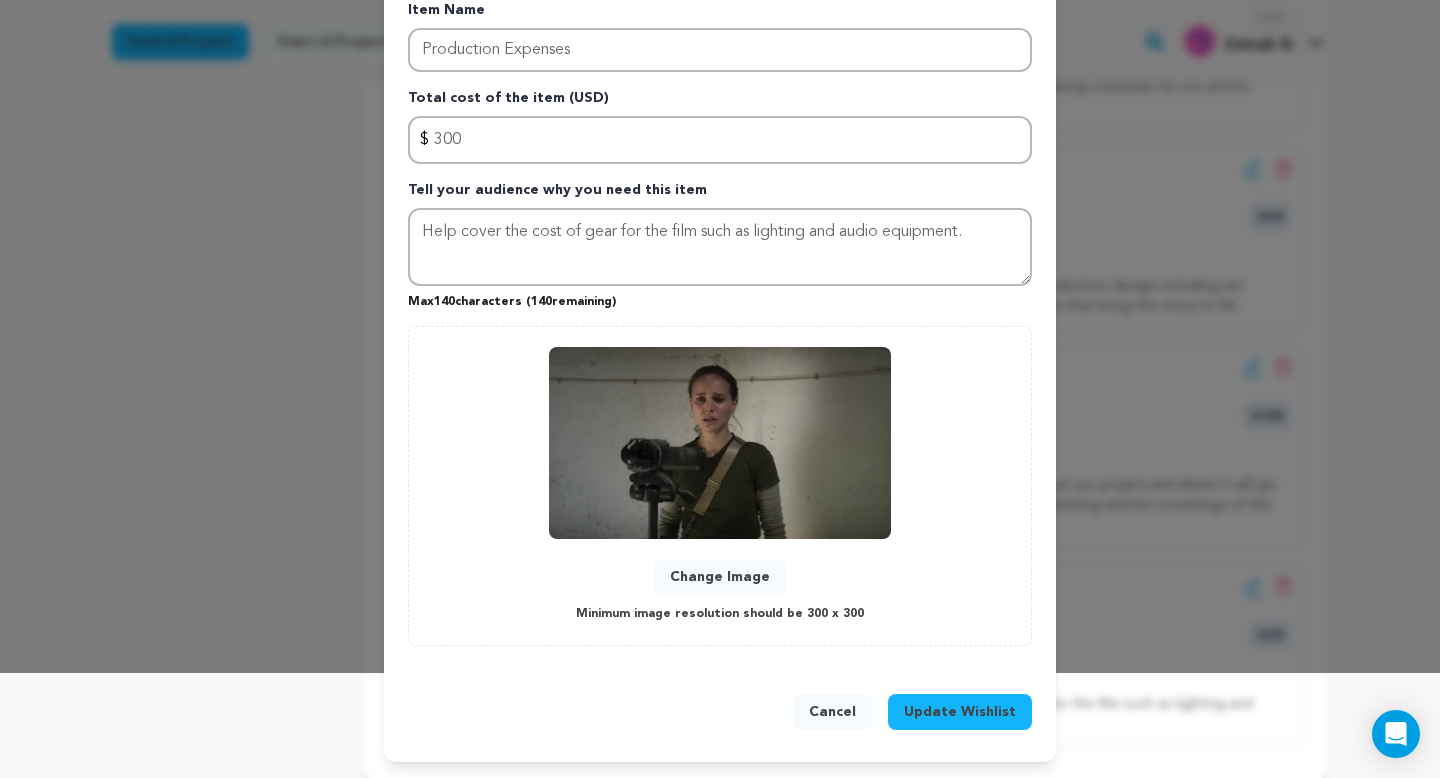 click on "Update Wishlist" at bounding box center [960, 712] 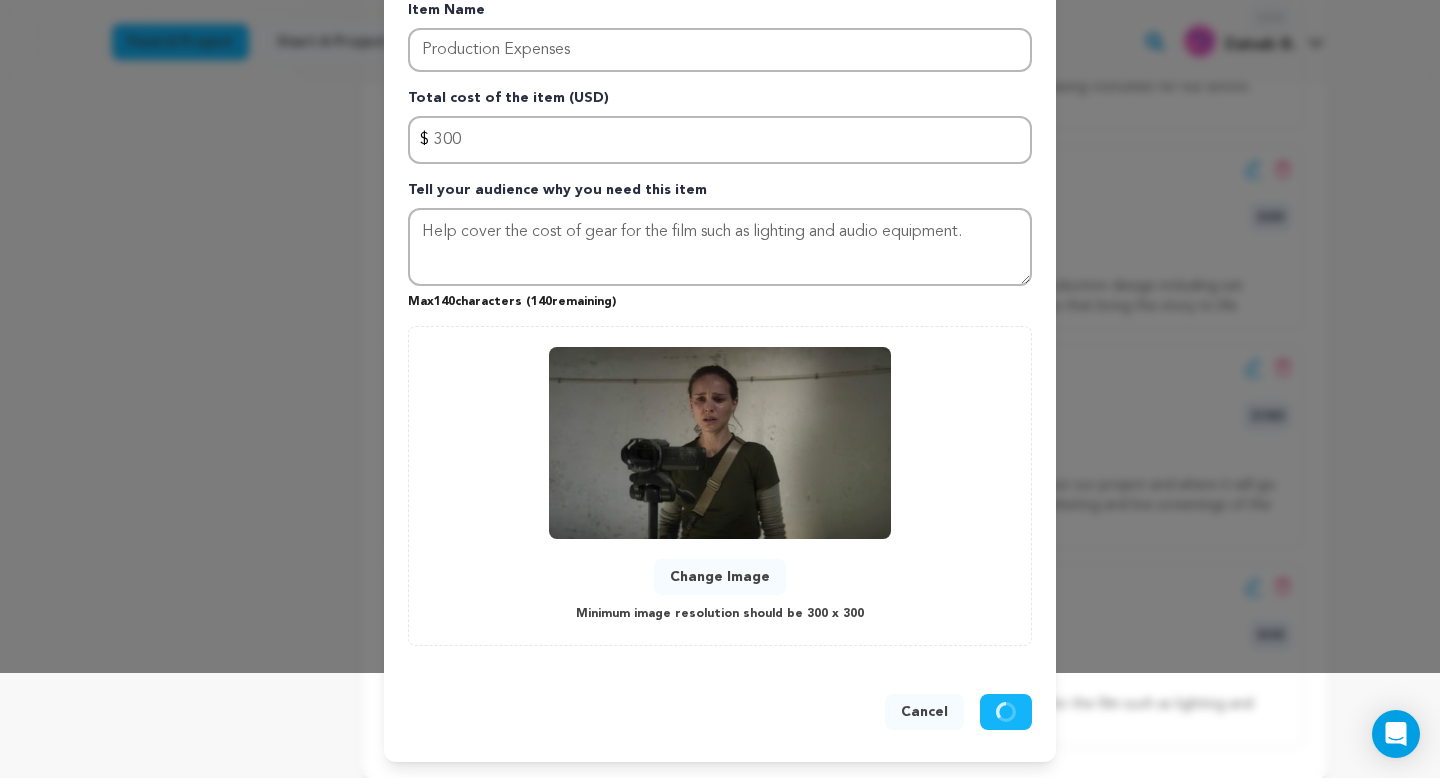type 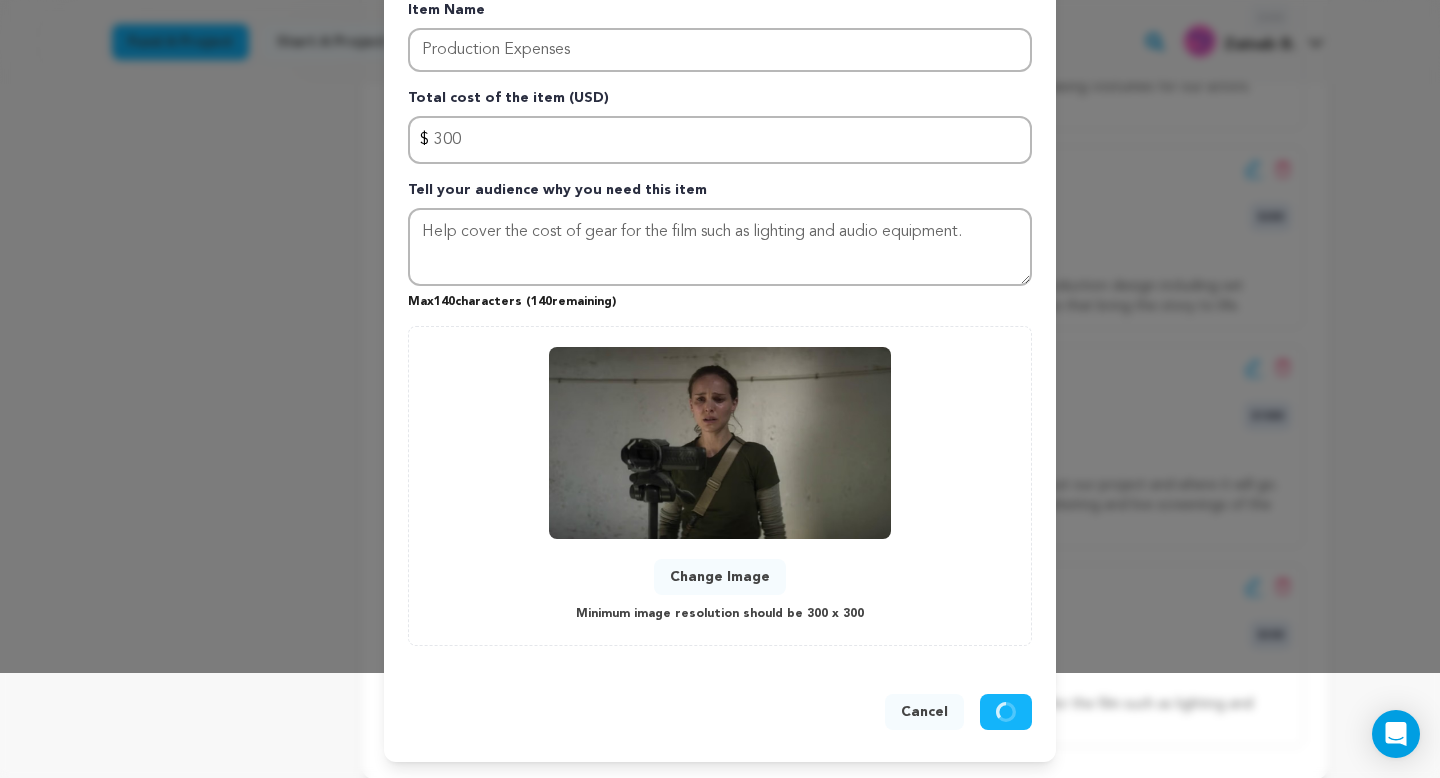 type 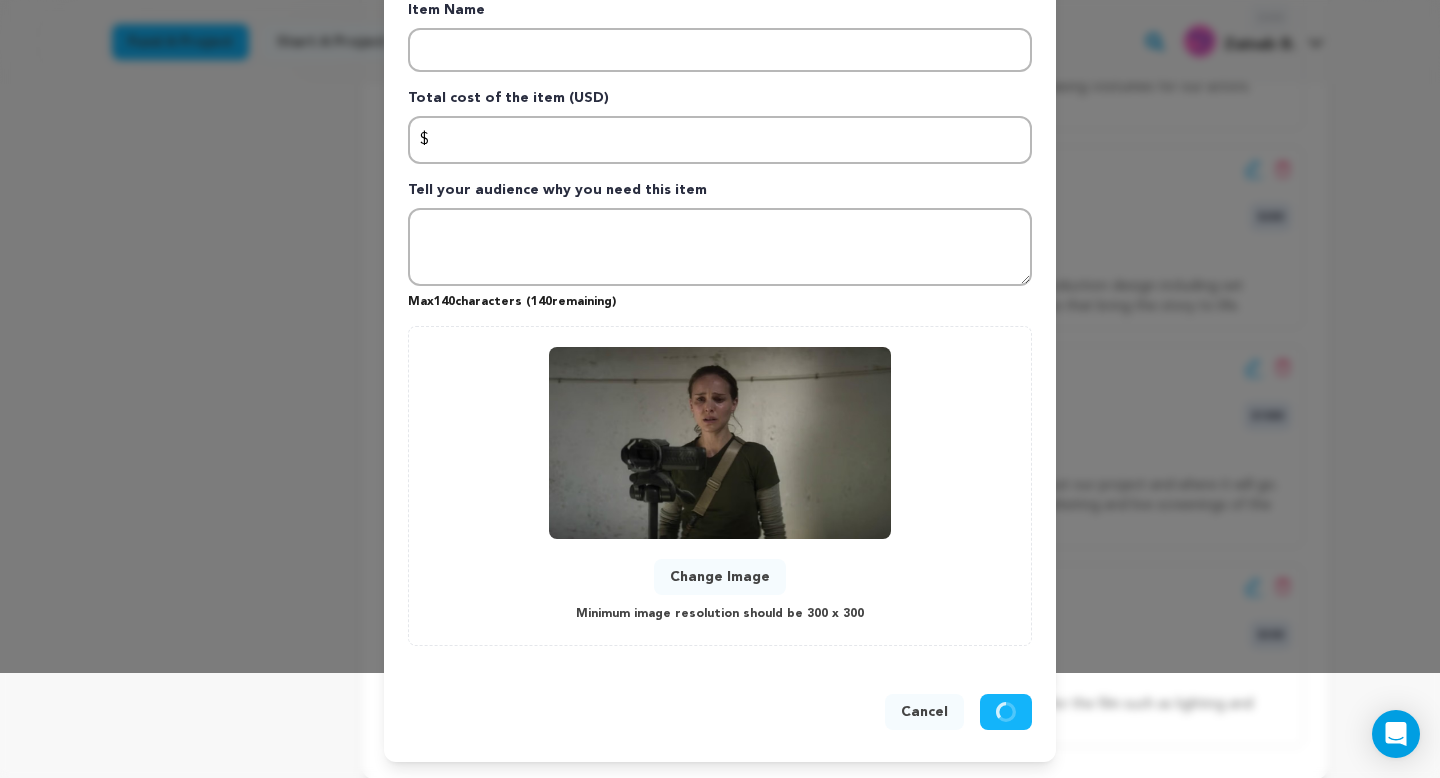 scroll, scrollTop: 0, scrollLeft: 0, axis: both 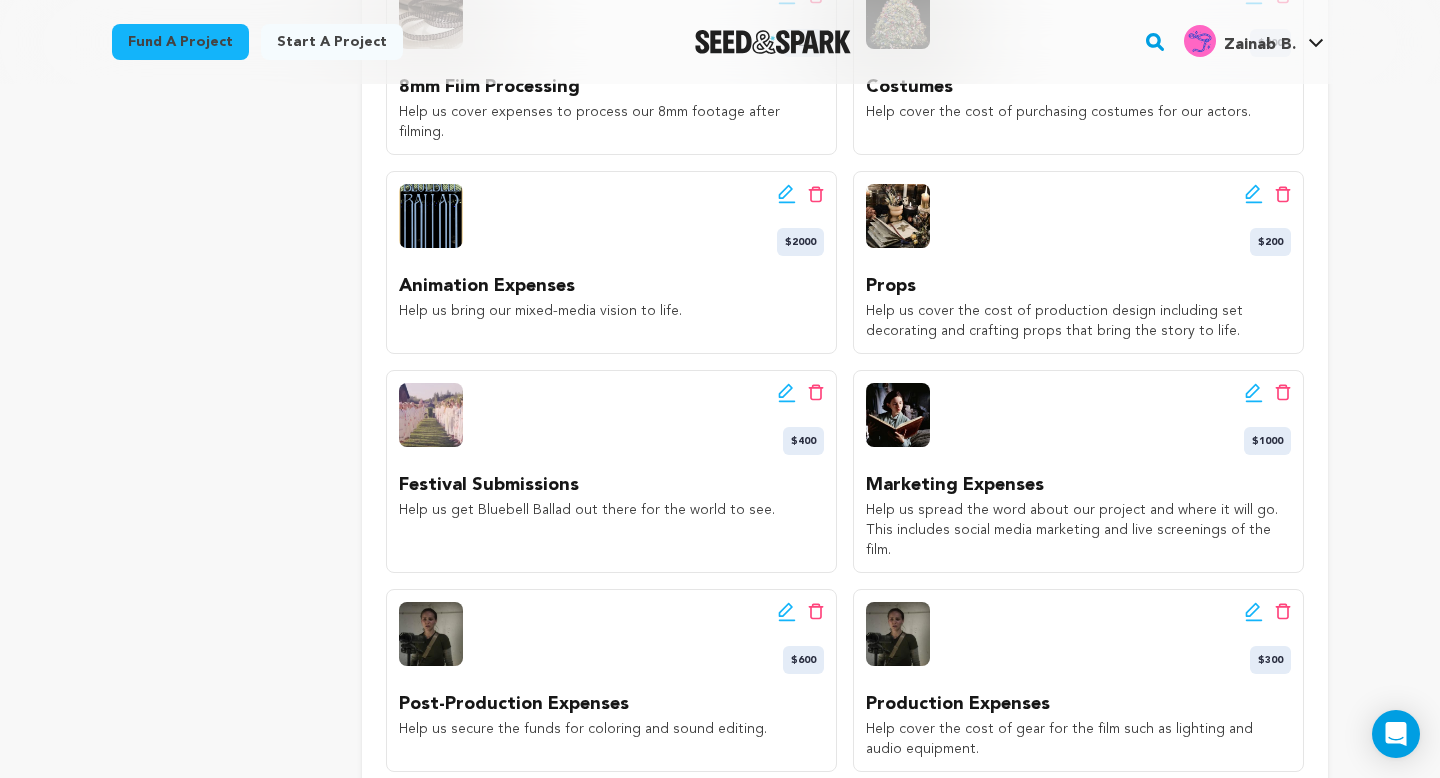 click 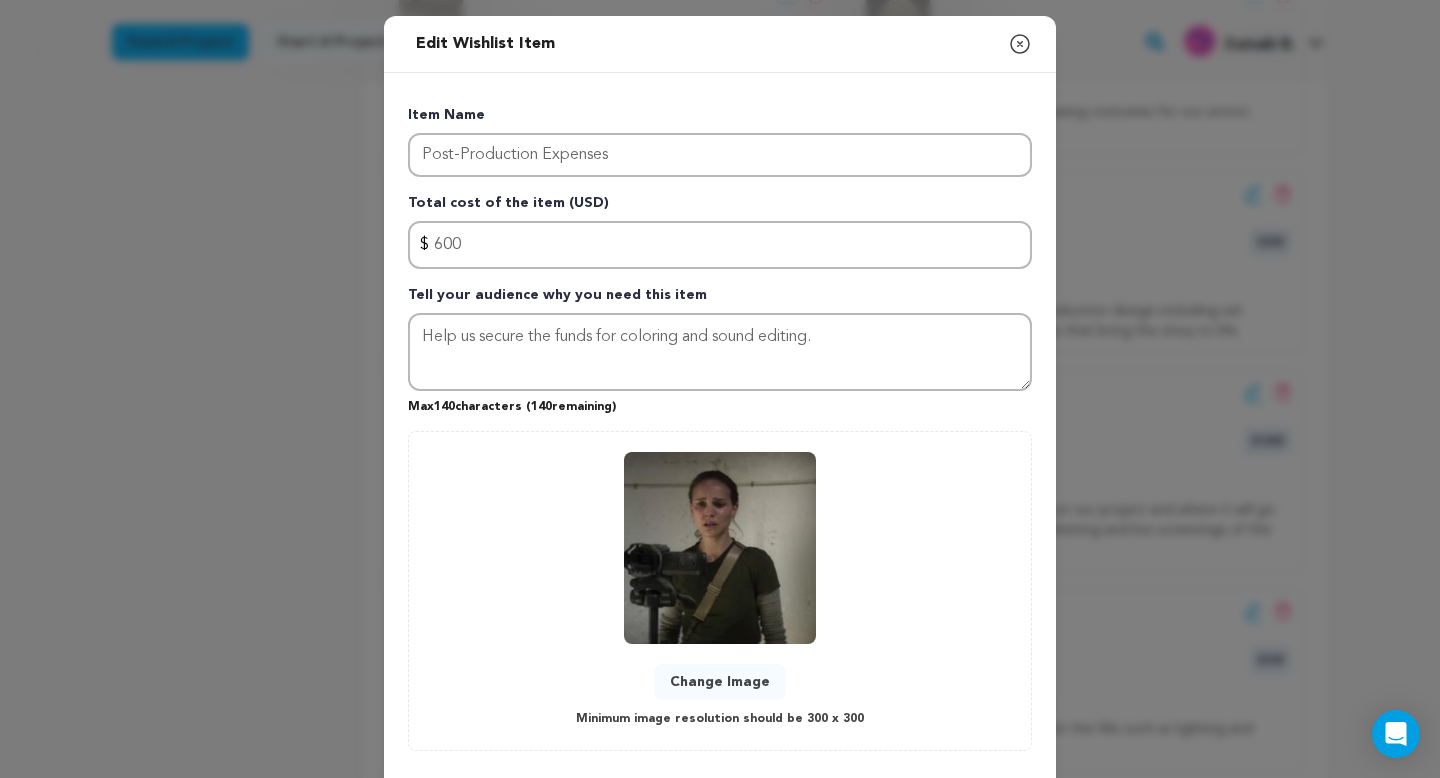 click on "Change Image" at bounding box center [720, 682] 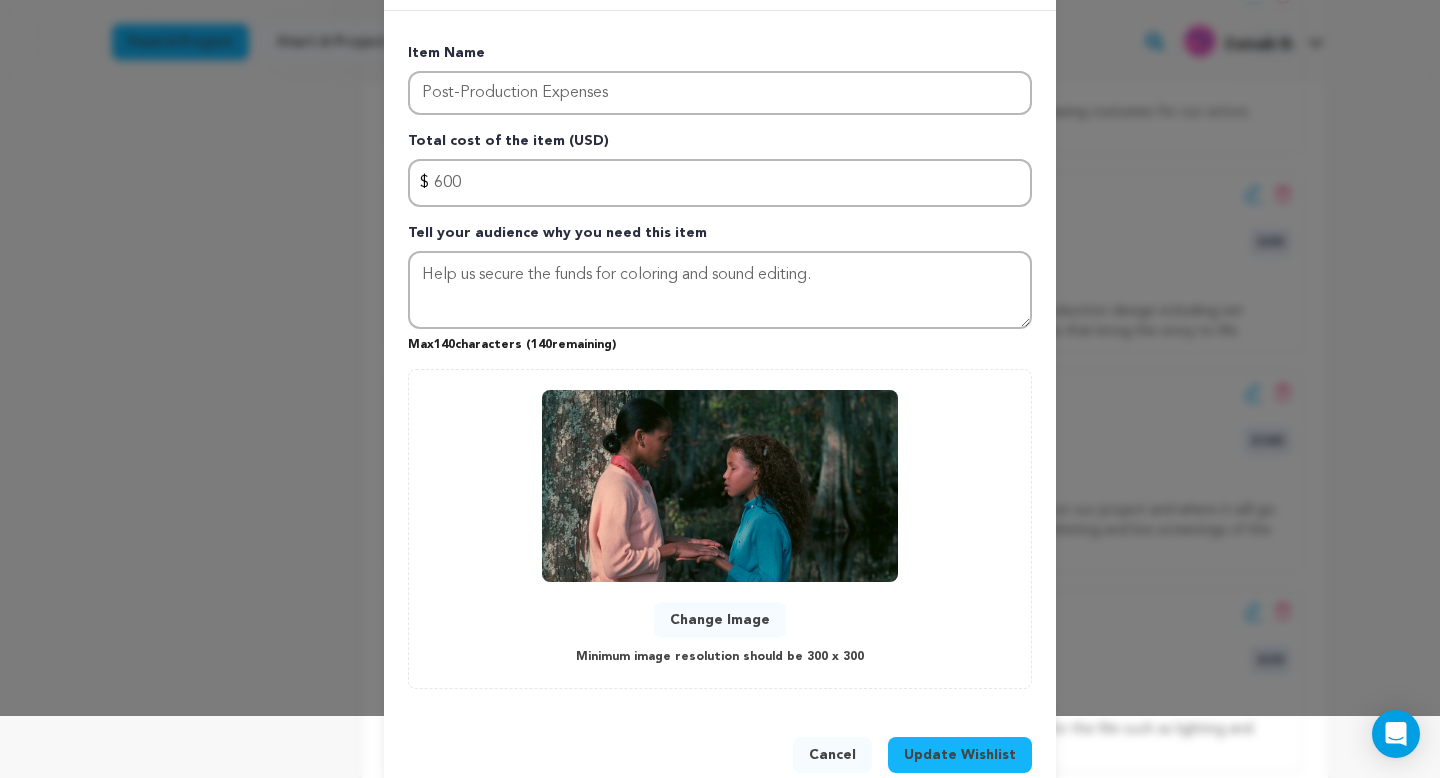 scroll, scrollTop: 101, scrollLeft: 0, axis: vertical 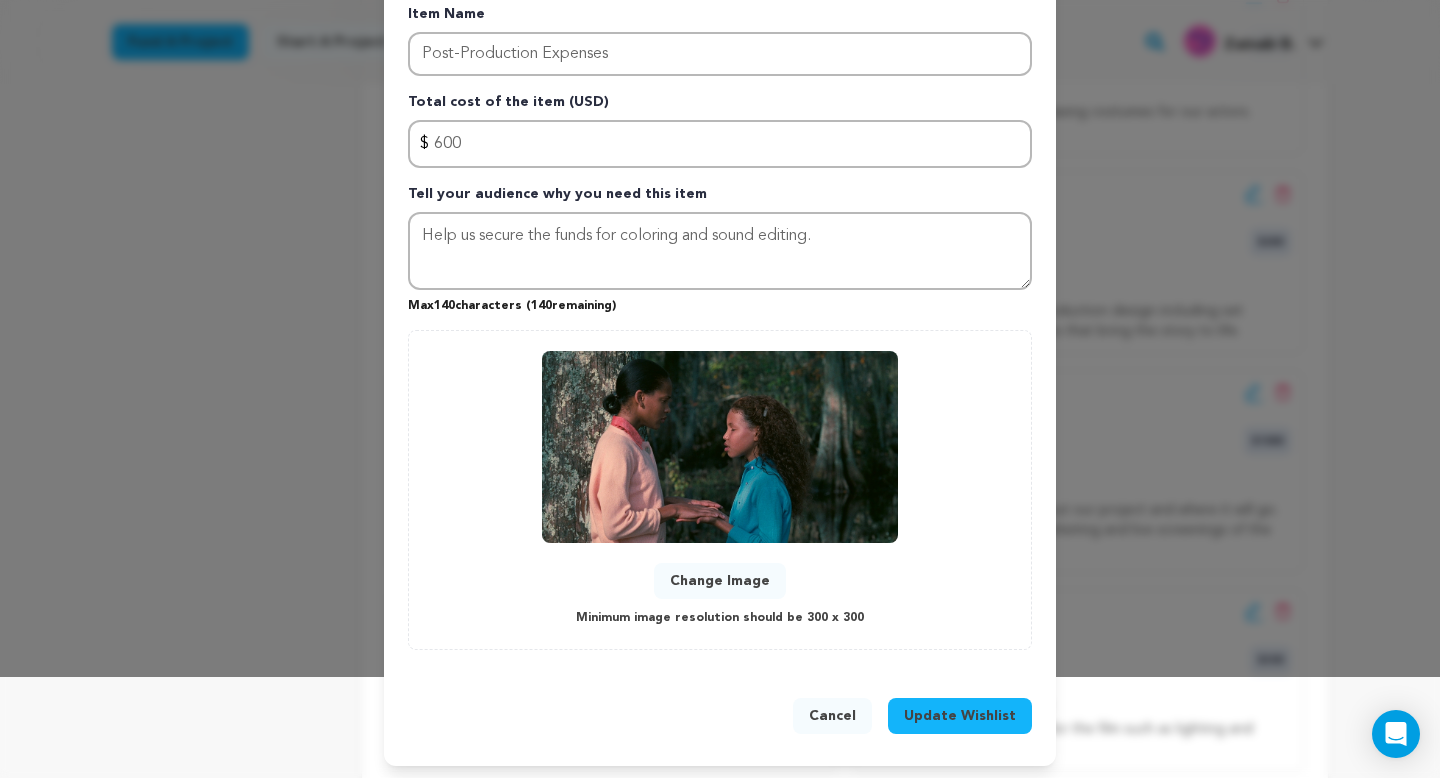 click on "Update Wishlist" at bounding box center [960, 716] 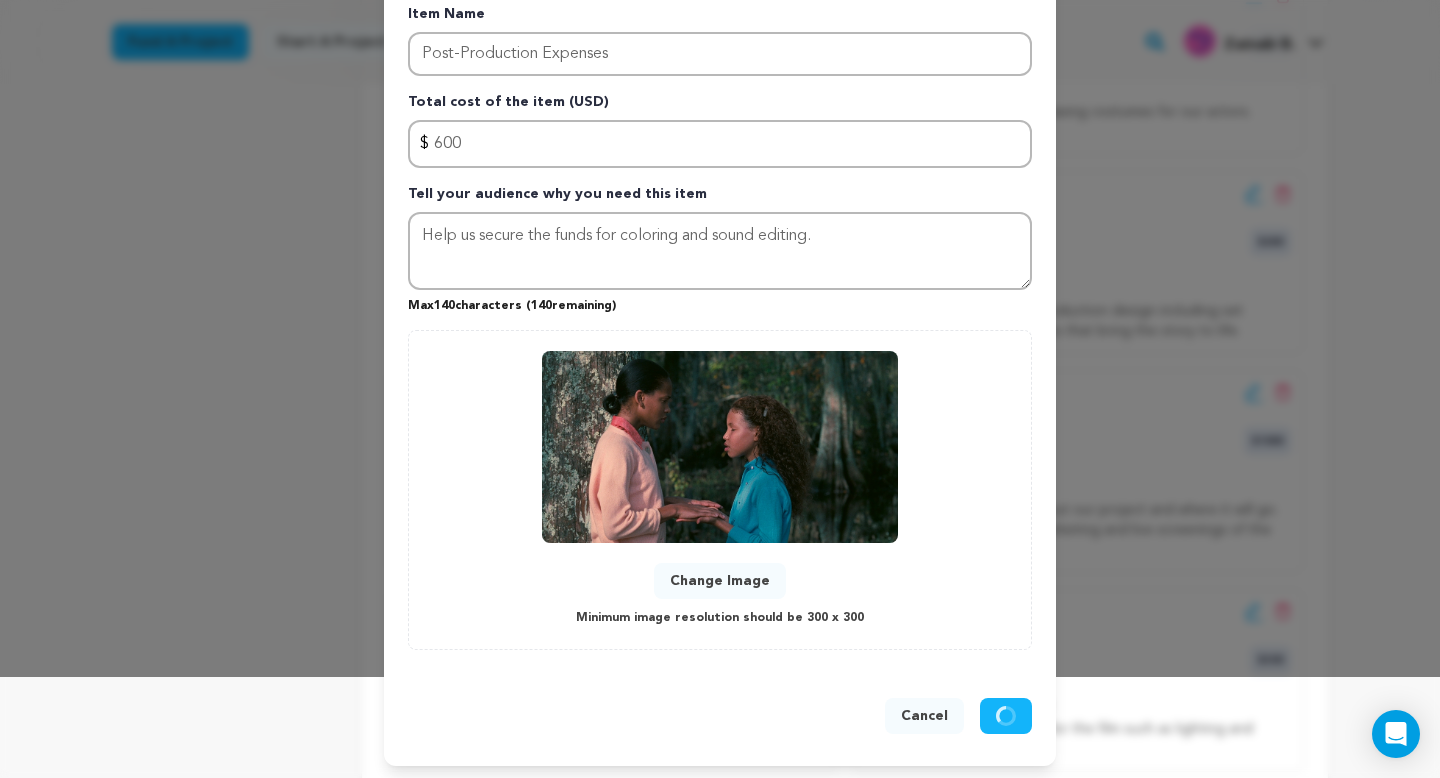 type 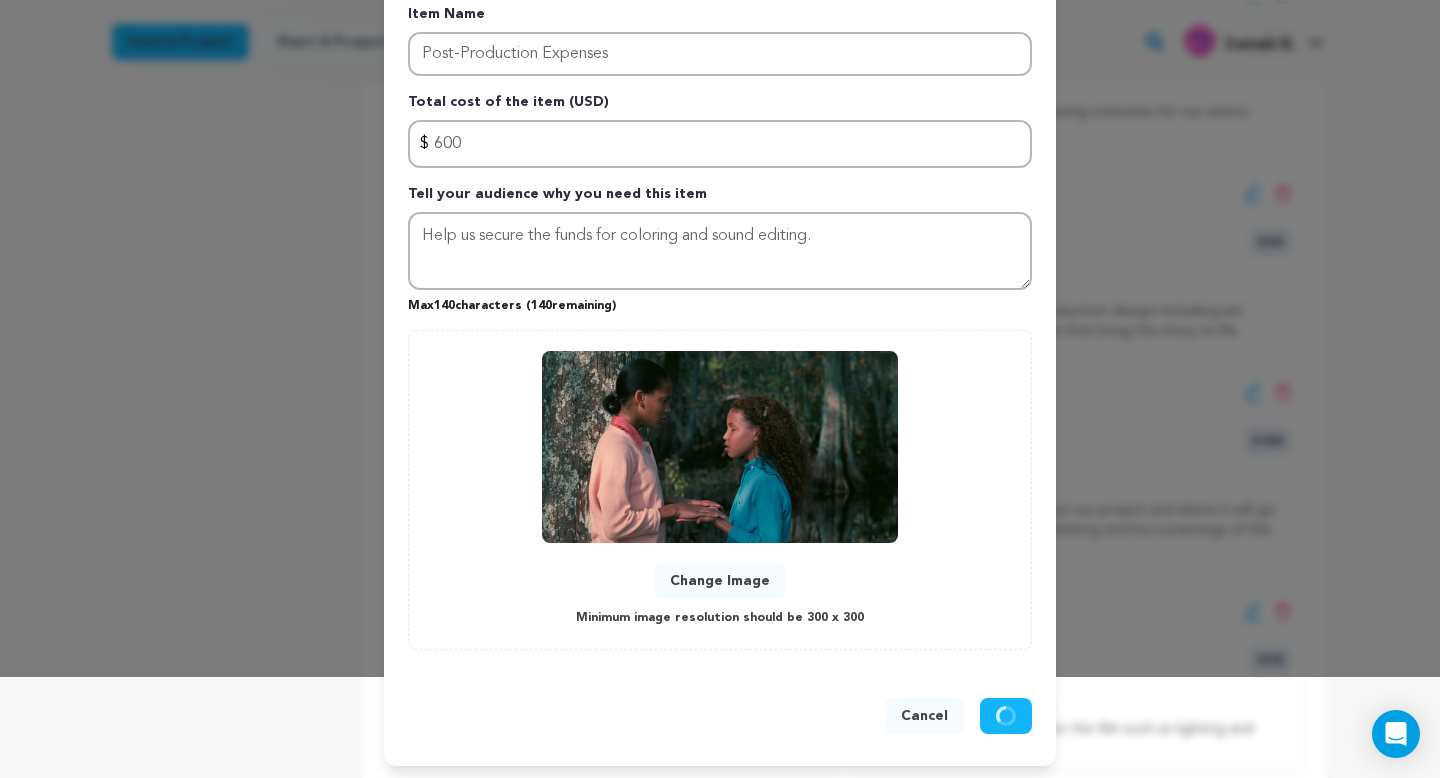 type 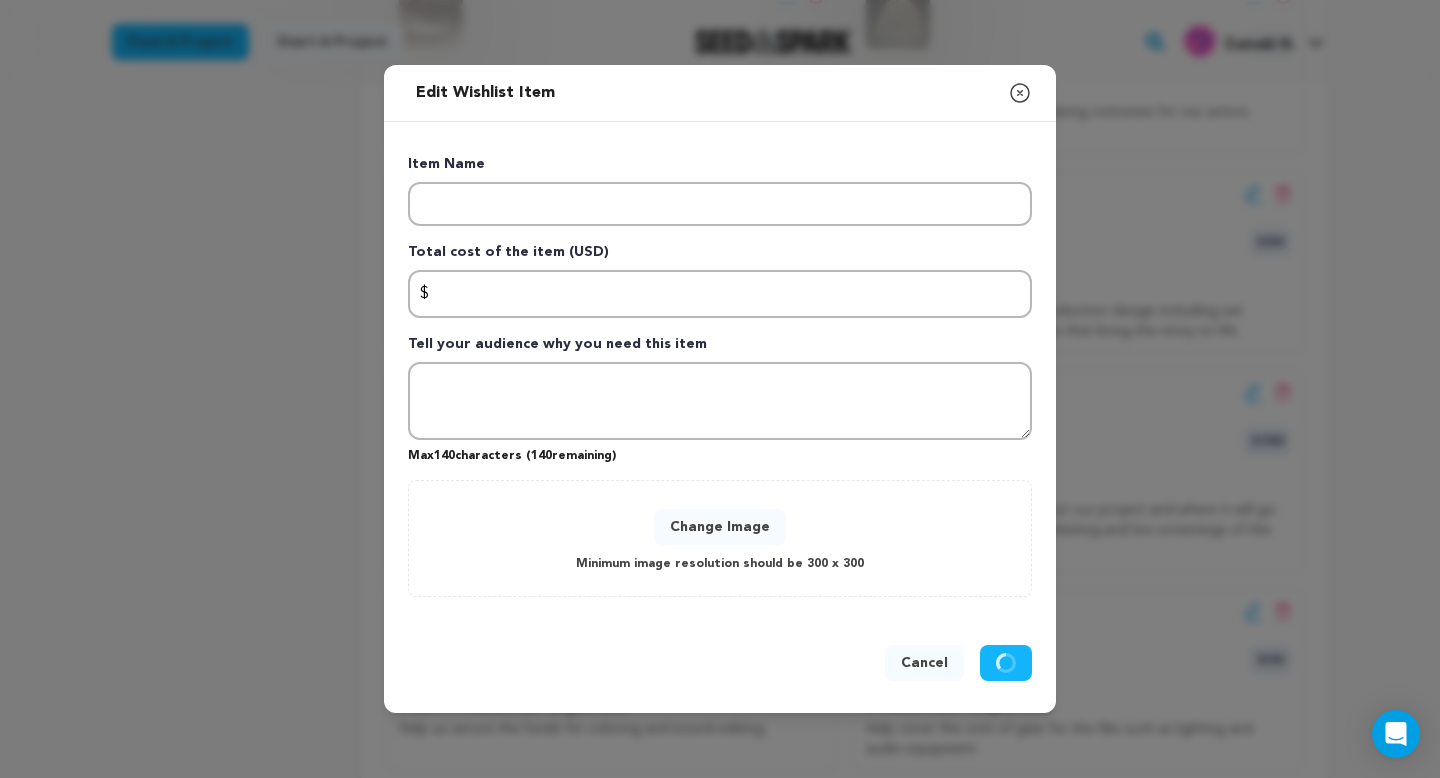 scroll, scrollTop: 0, scrollLeft: 0, axis: both 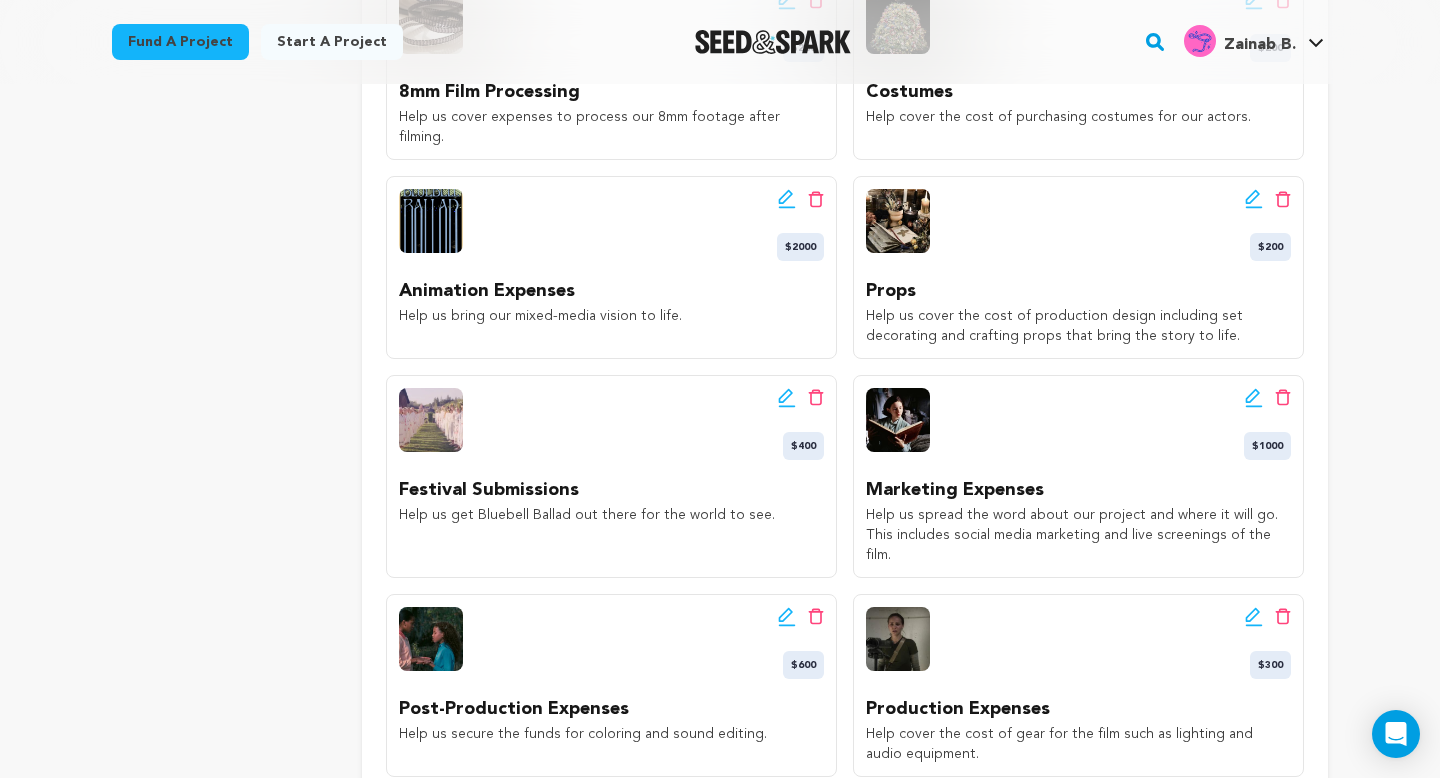 click on "Props" at bounding box center (1078, 291) 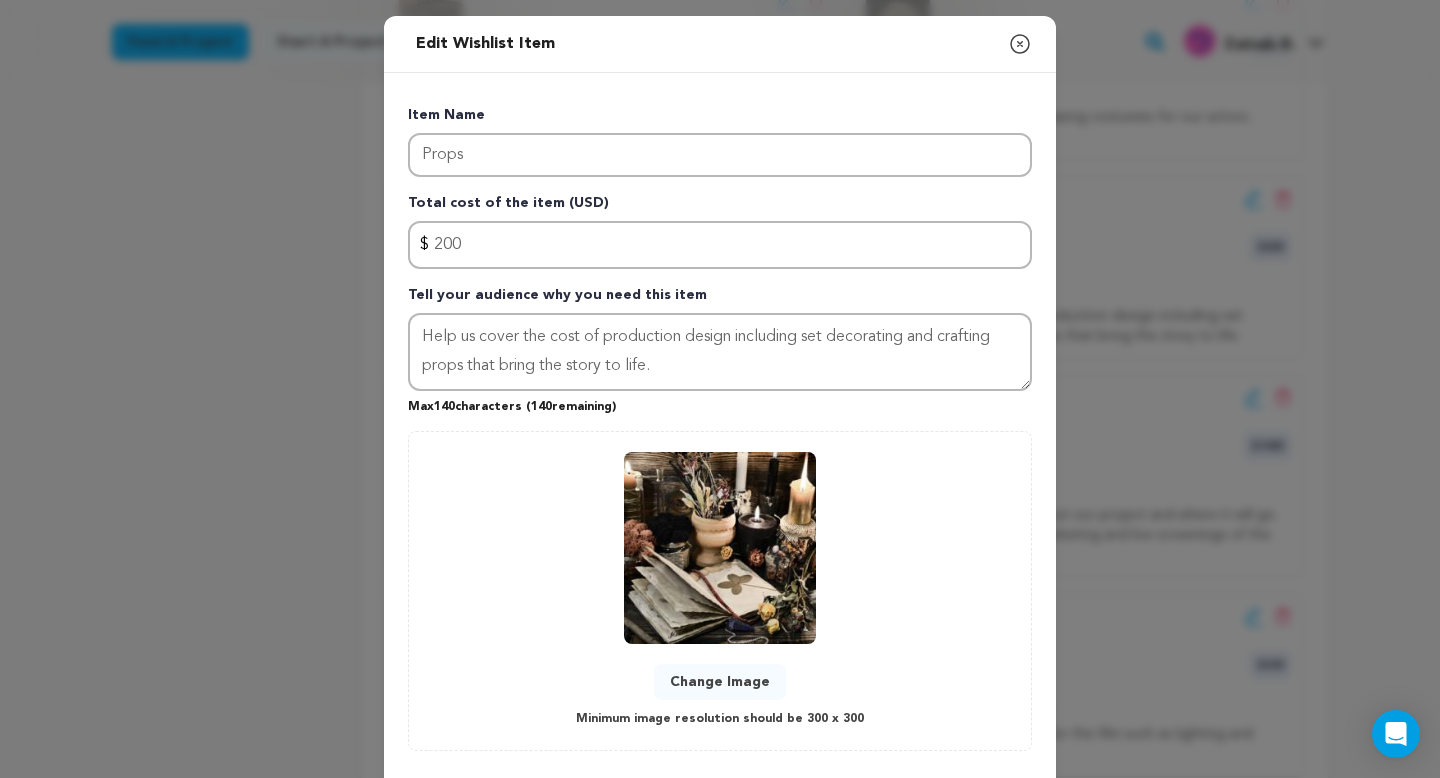 click on "Edit Wishlist Item
Close modal
Item Name
Props
Total cost of the item (USD)
$
Amount
200
Tell your audience why you need this item
Help us cover the cost of production design including set decorating and crafting props that bring the story to life.  Max" at bounding box center [720, 441] 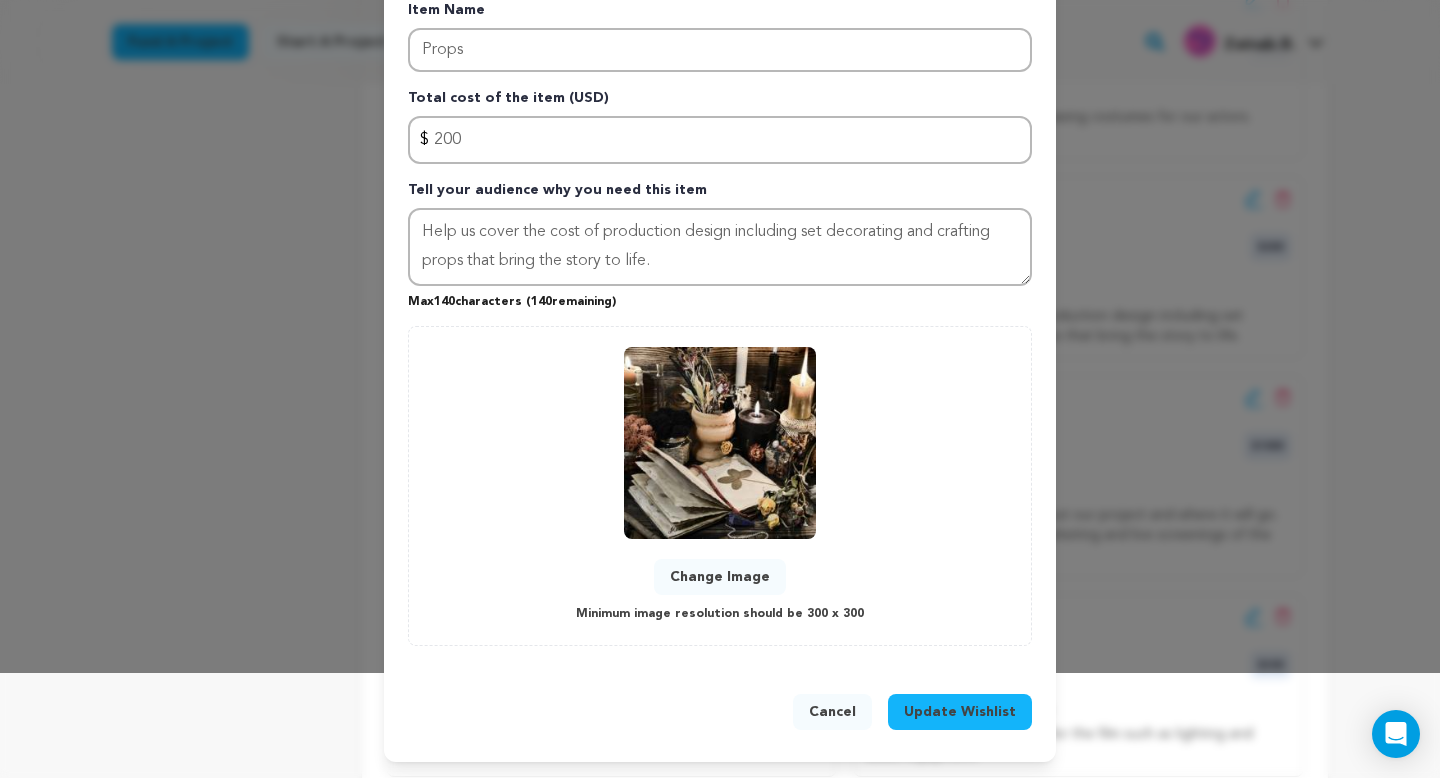 click on "Cancel" at bounding box center [832, 712] 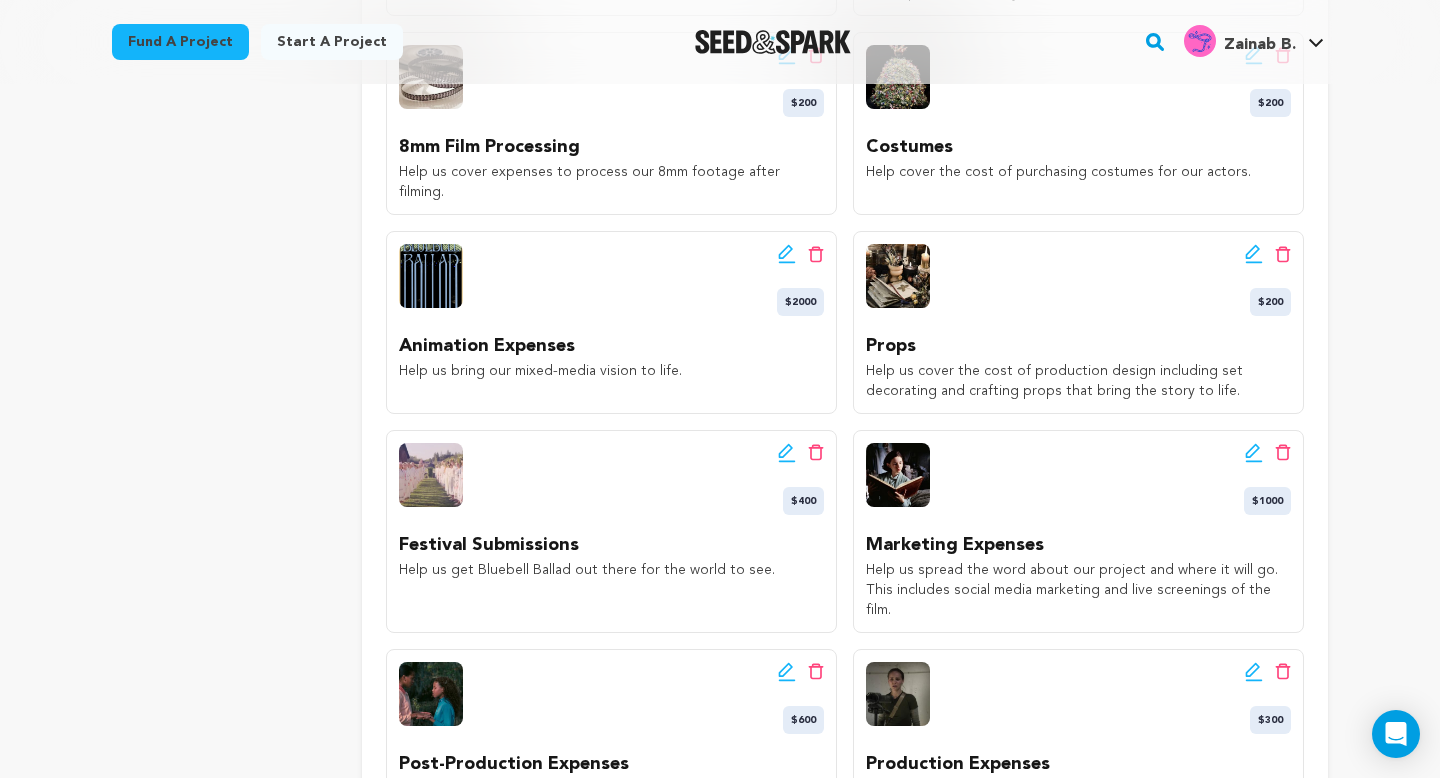 scroll, scrollTop: 1067, scrollLeft: 0, axis: vertical 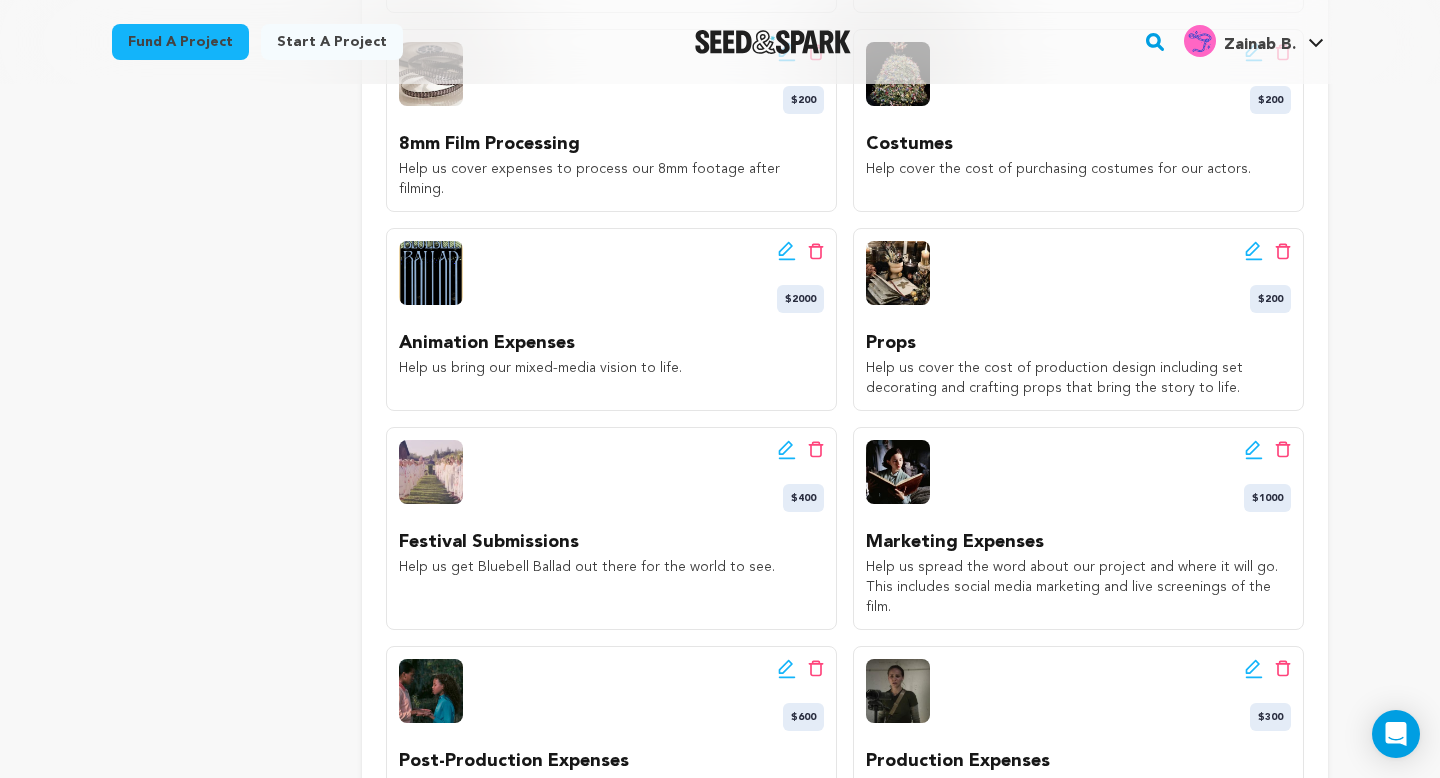 click 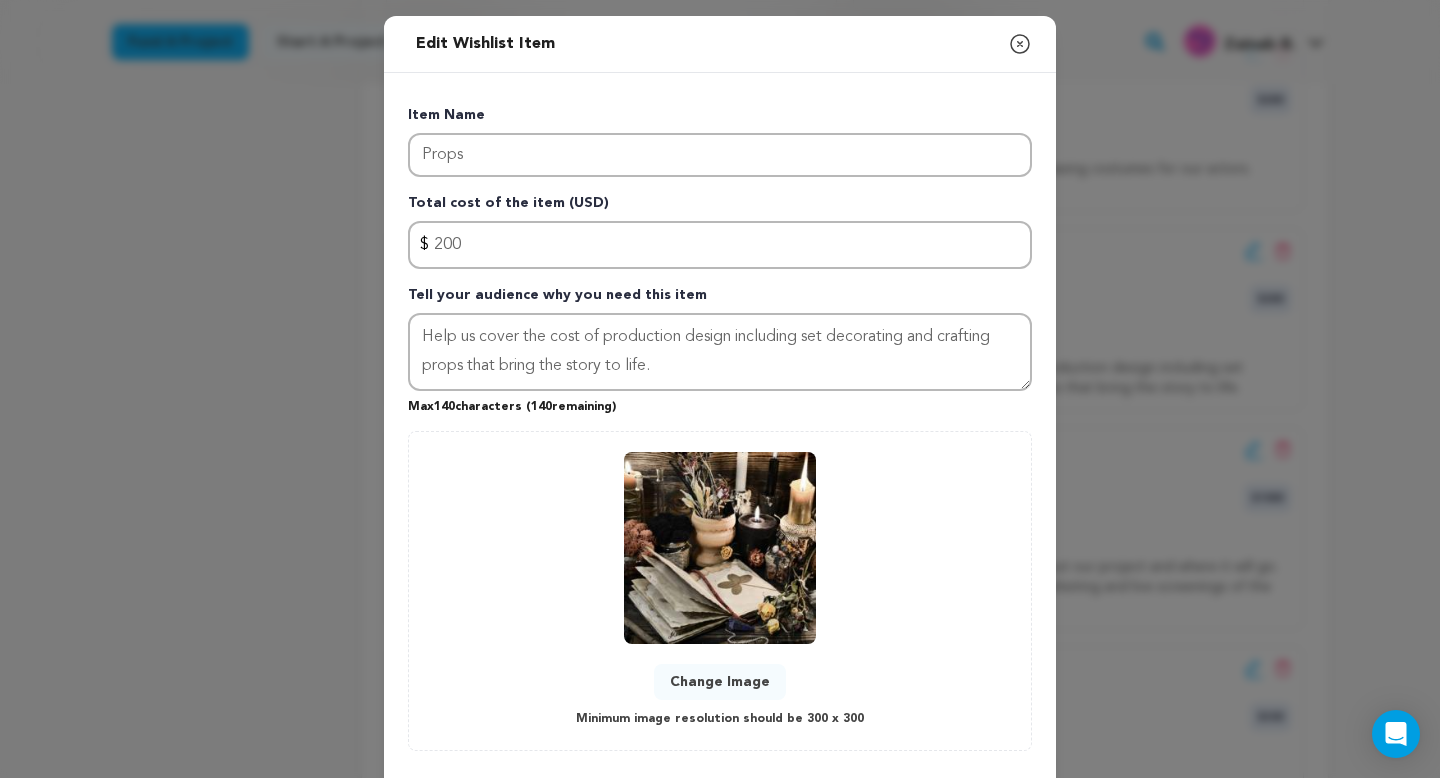 scroll, scrollTop: 105, scrollLeft: 0, axis: vertical 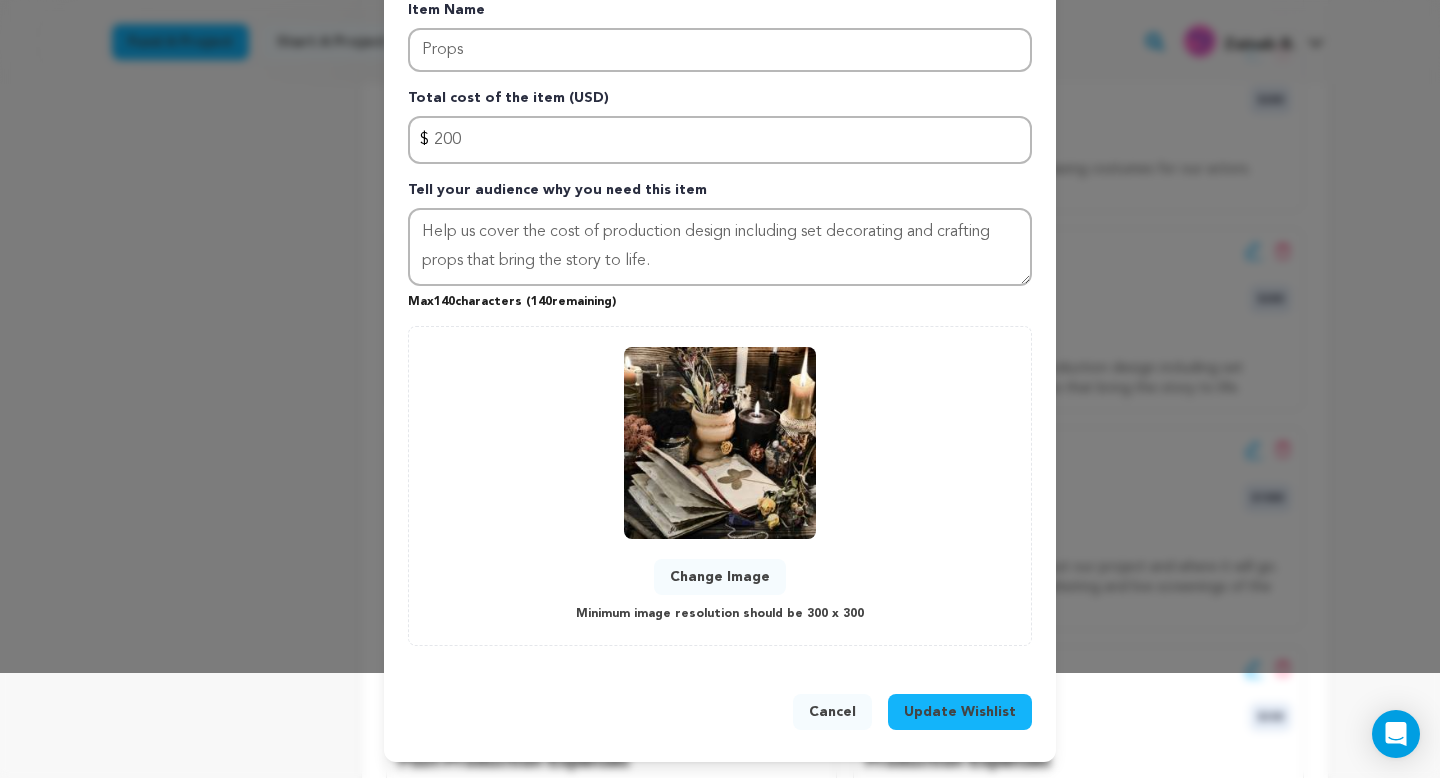 click on "Change Image" at bounding box center (720, 577) 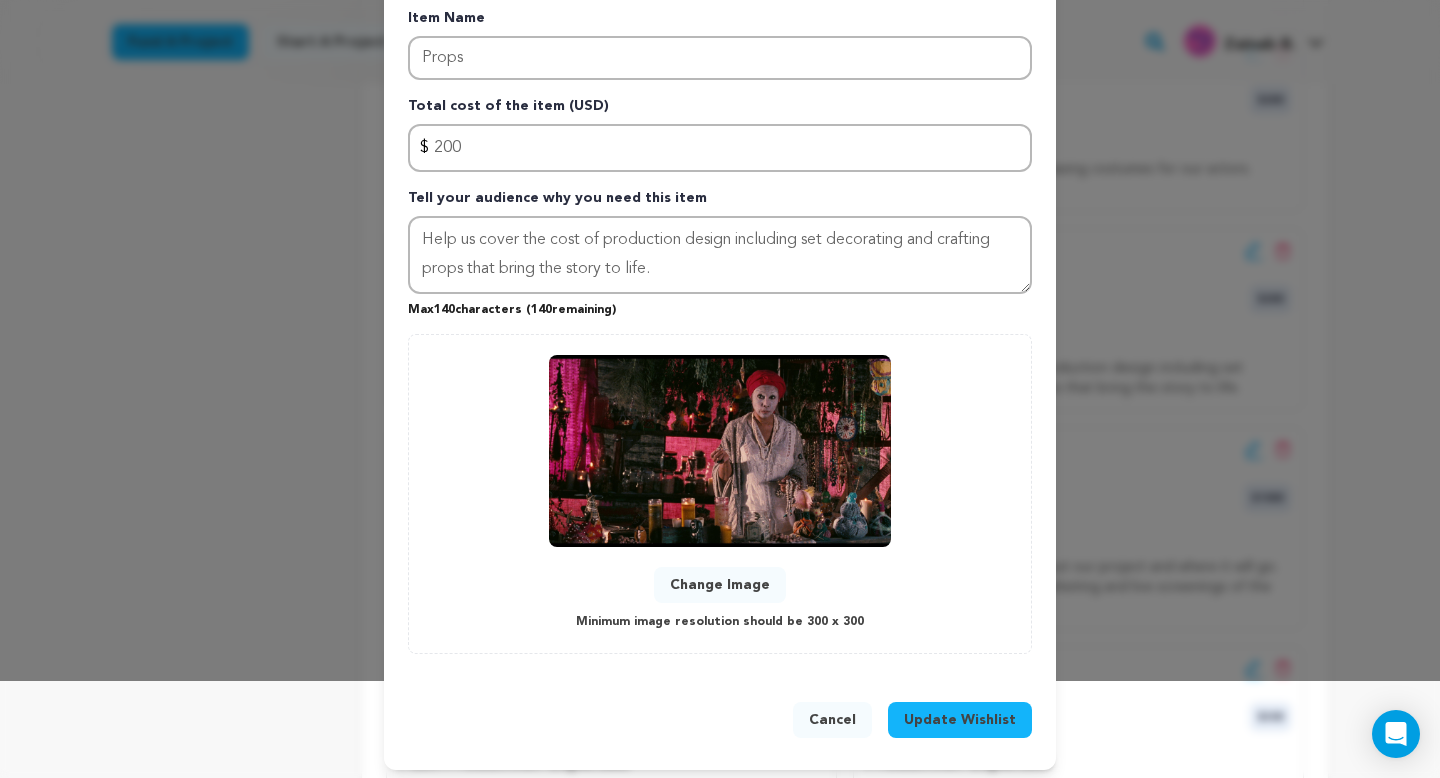 scroll, scrollTop: 105, scrollLeft: 0, axis: vertical 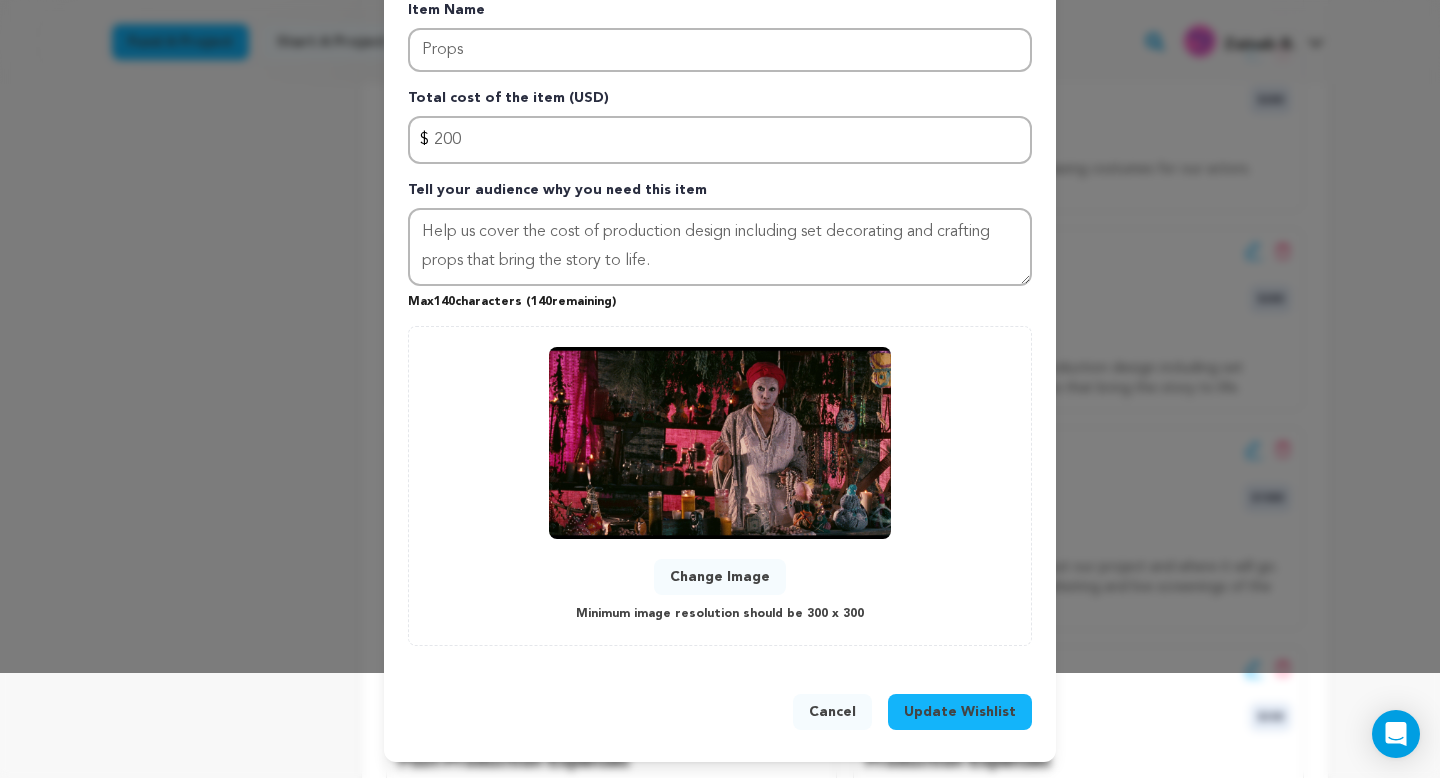 click on "Update Wishlist" at bounding box center (960, 712) 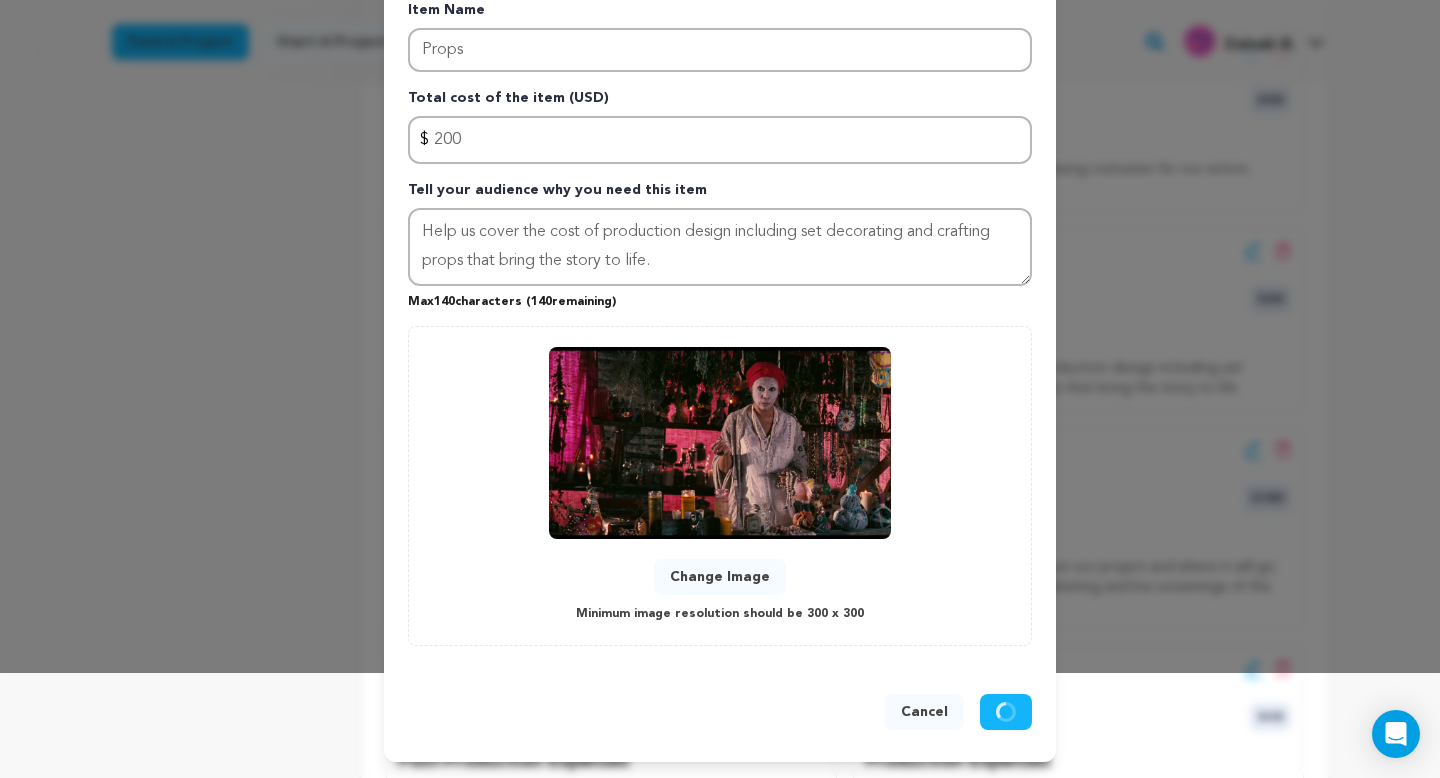 type 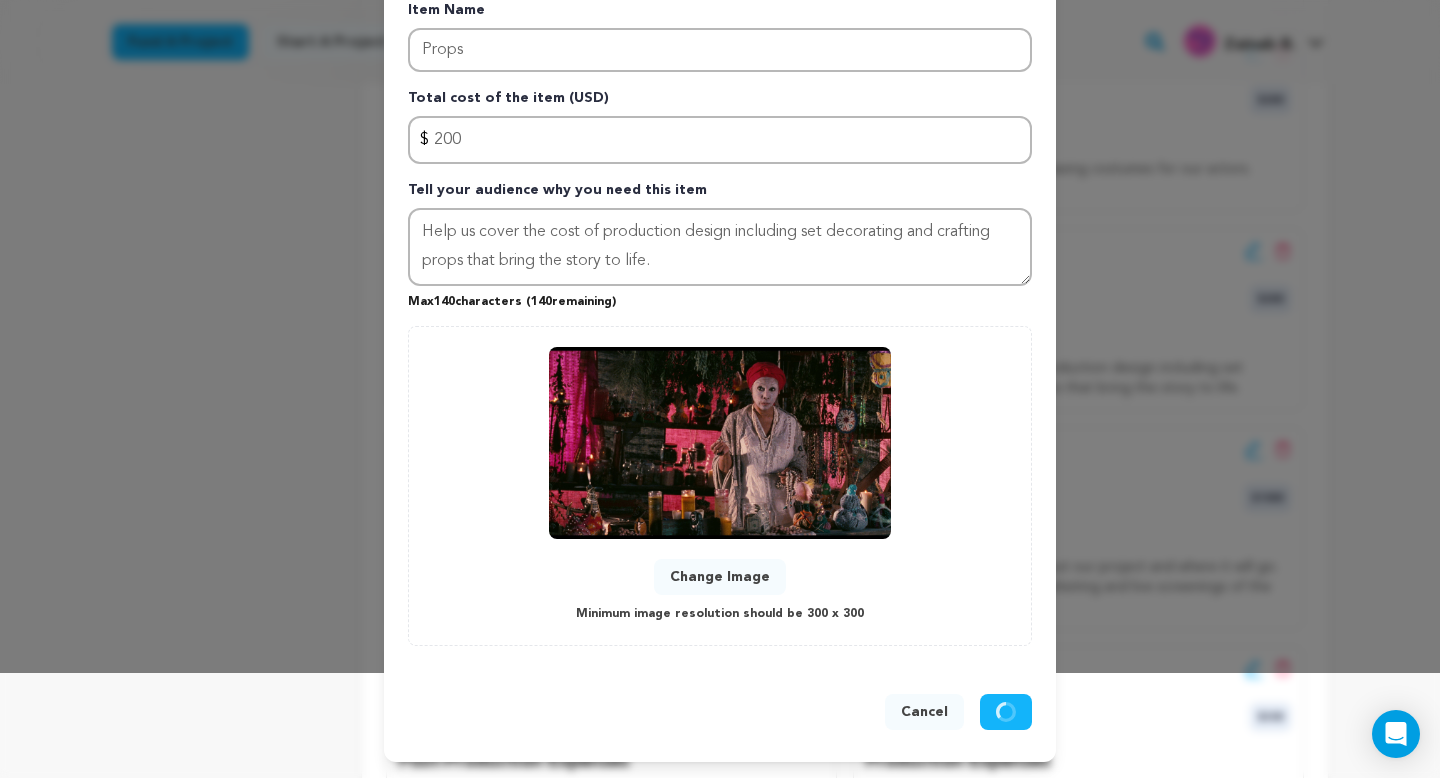 type 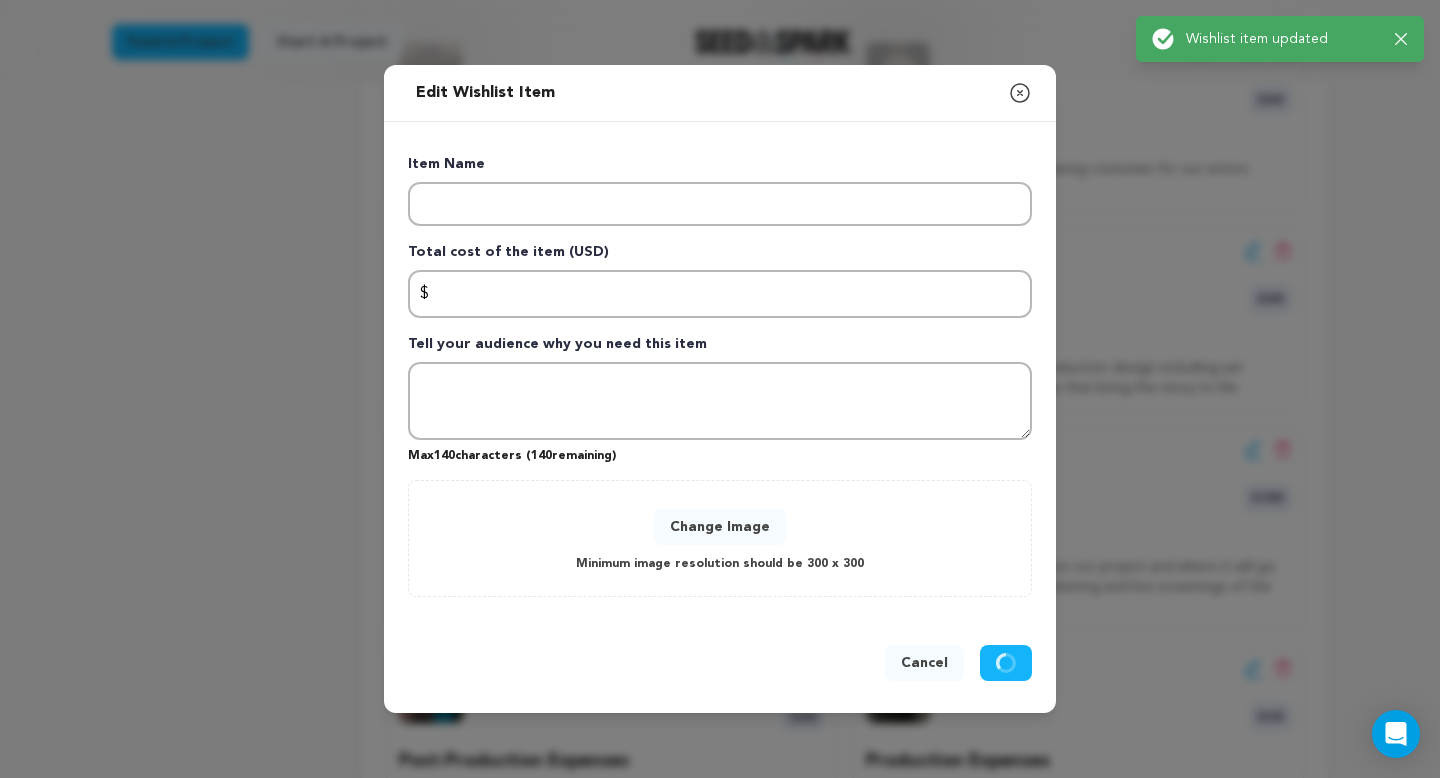scroll, scrollTop: 0, scrollLeft: 0, axis: both 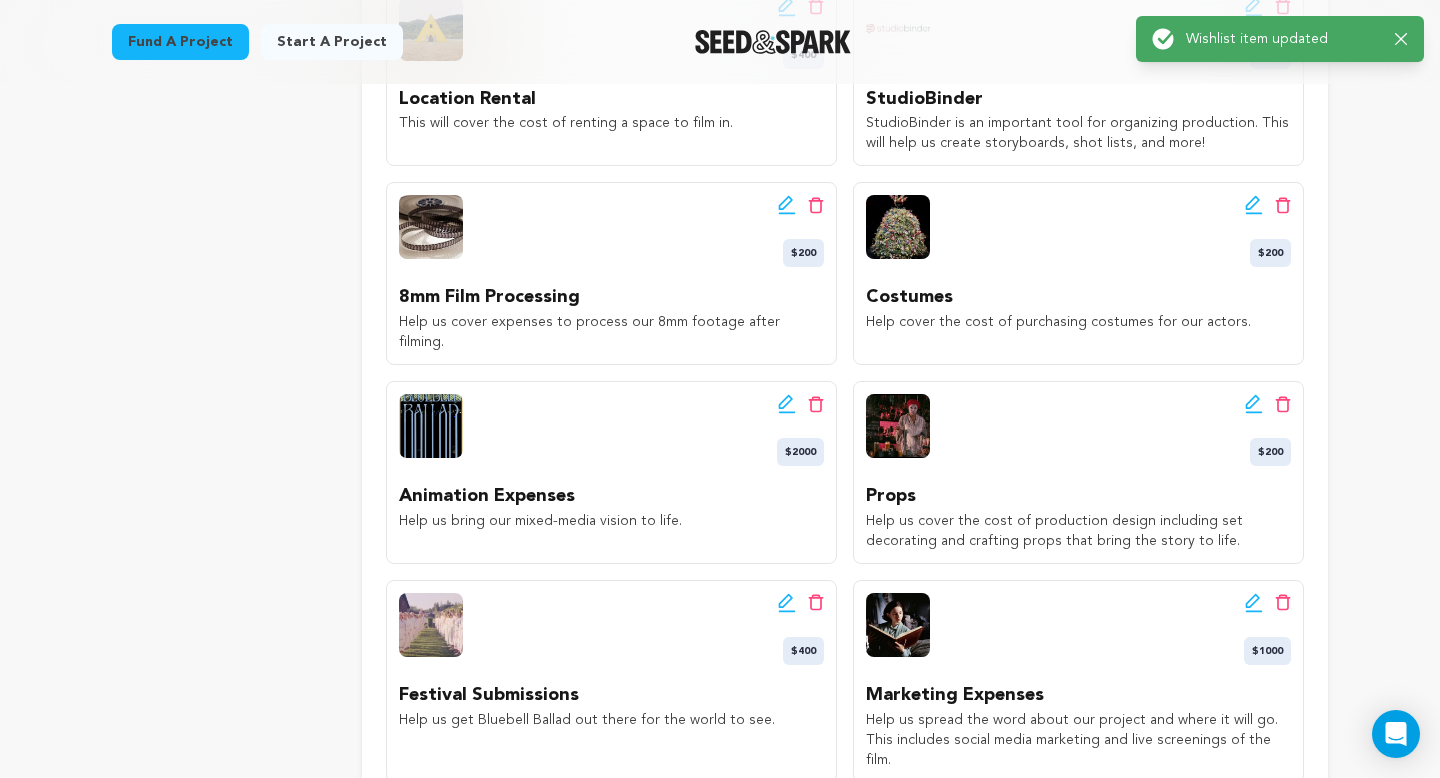 click on "Props" at bounding box center [1078, 496] 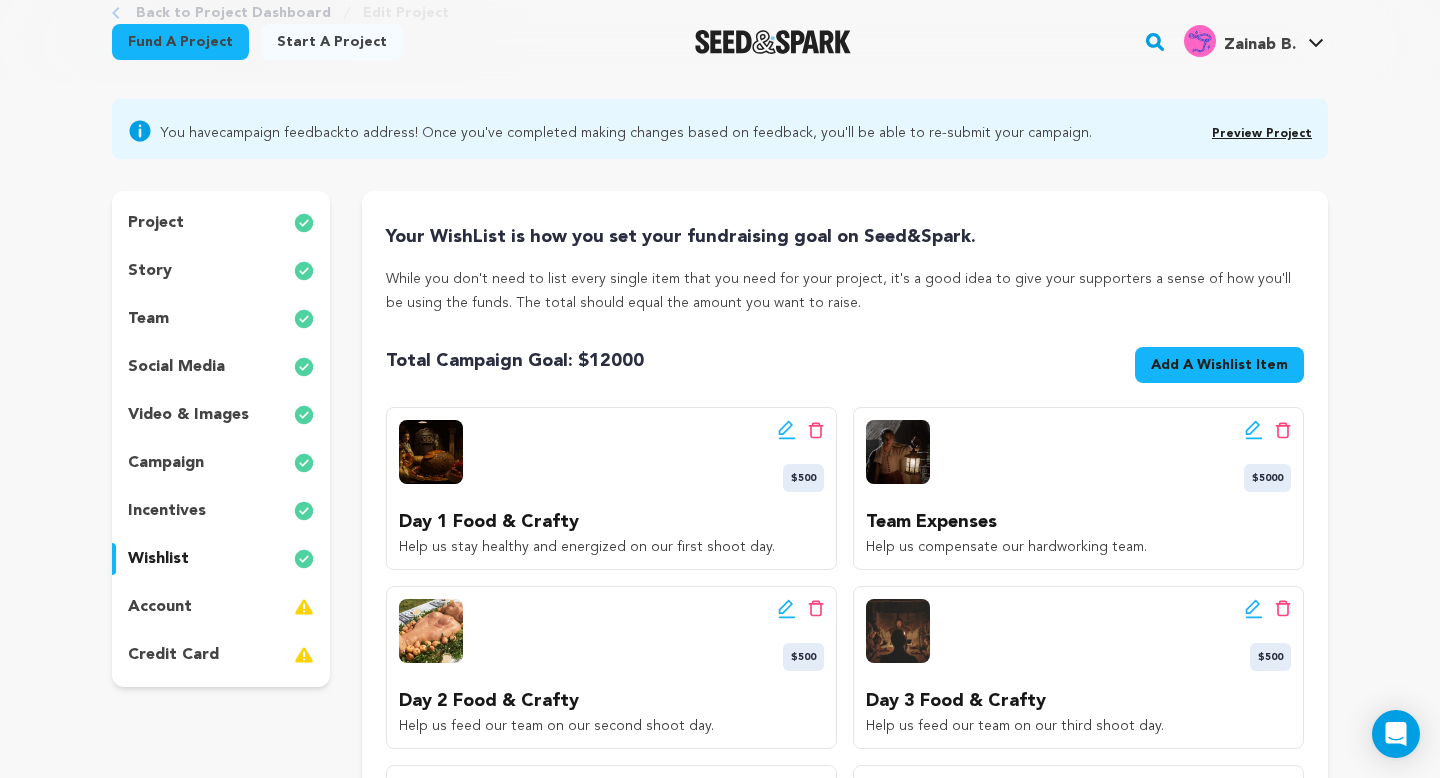 scroll, scrollTop: 0, scrollLeft: 0, axis: both 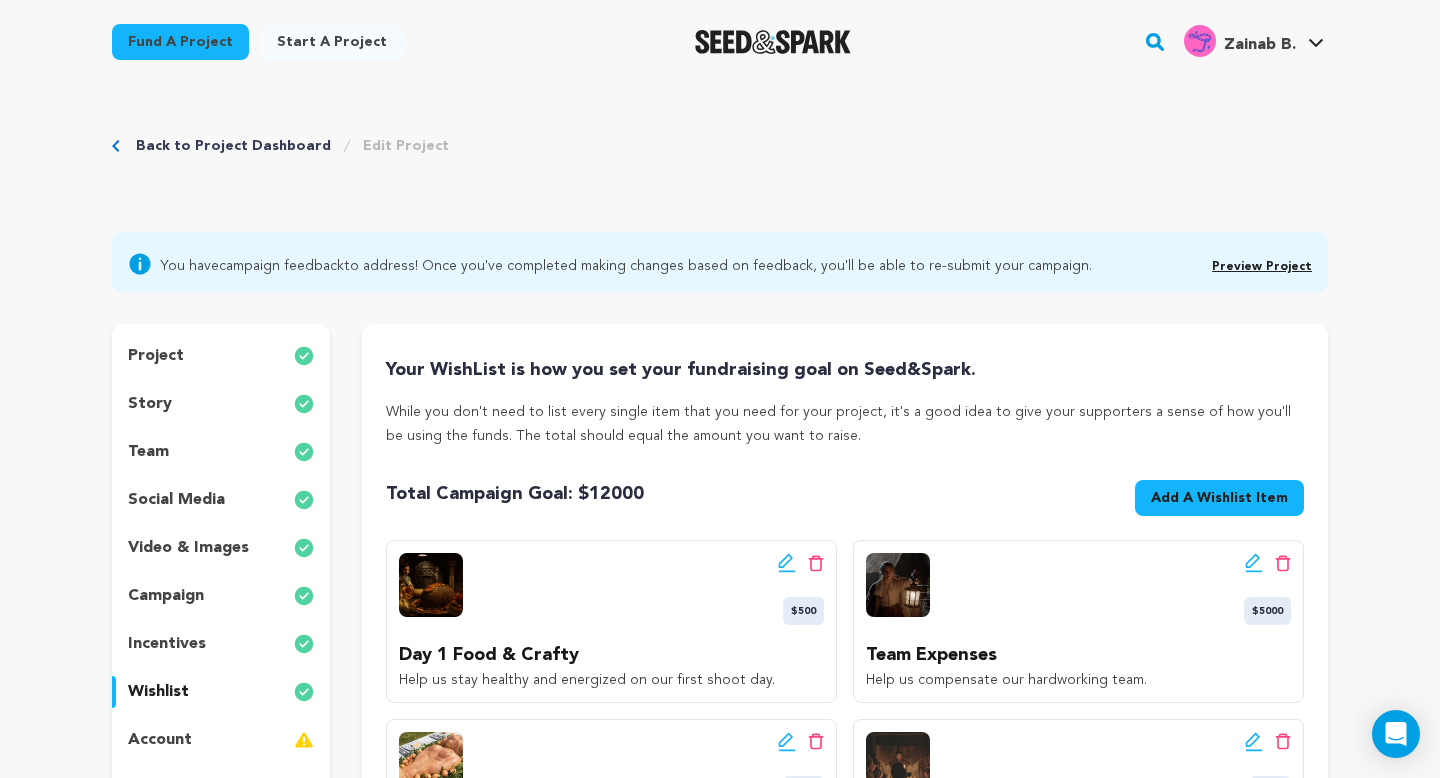 click on "Preview Project" at bounding box center [1262, 267] 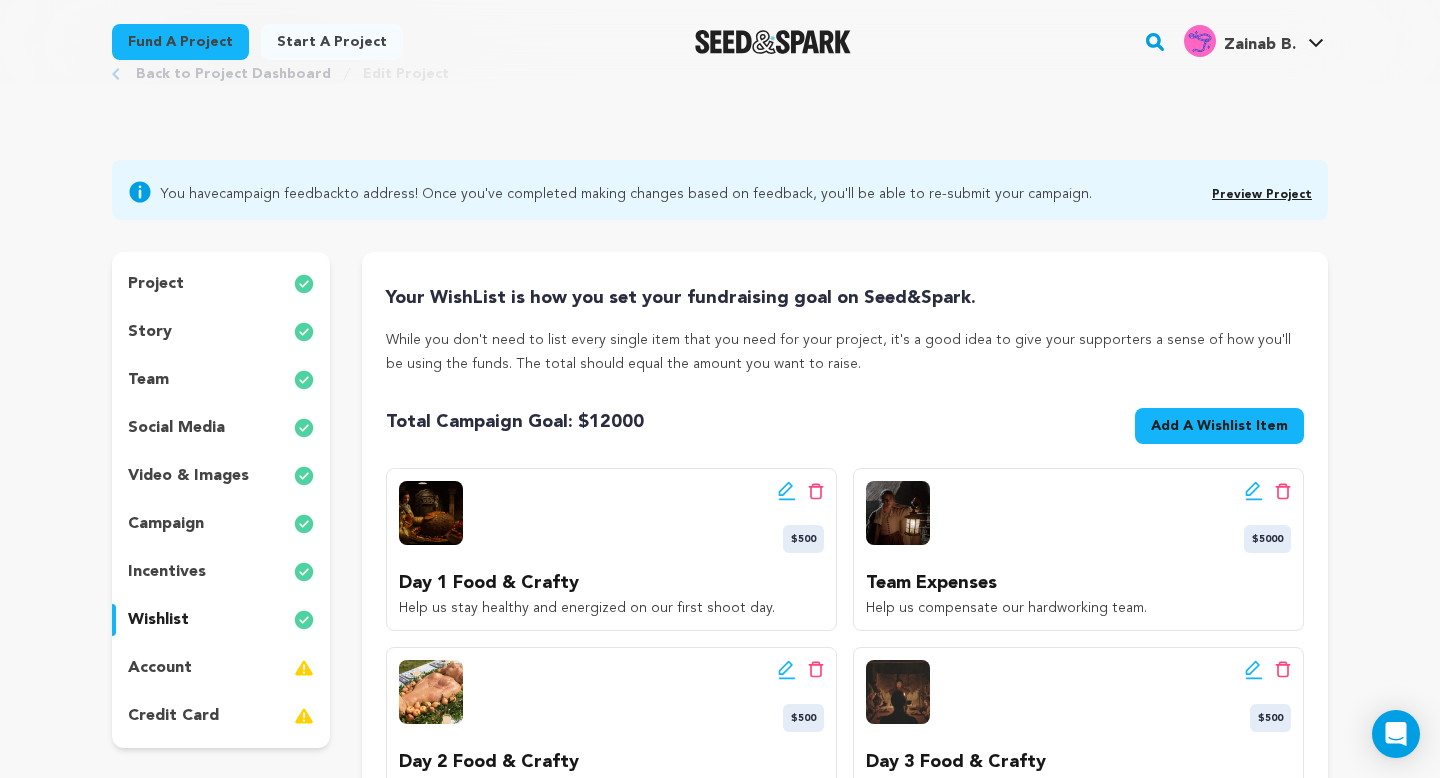 scroll, scrollTop: 0, scrollLeft: 0, axis: both 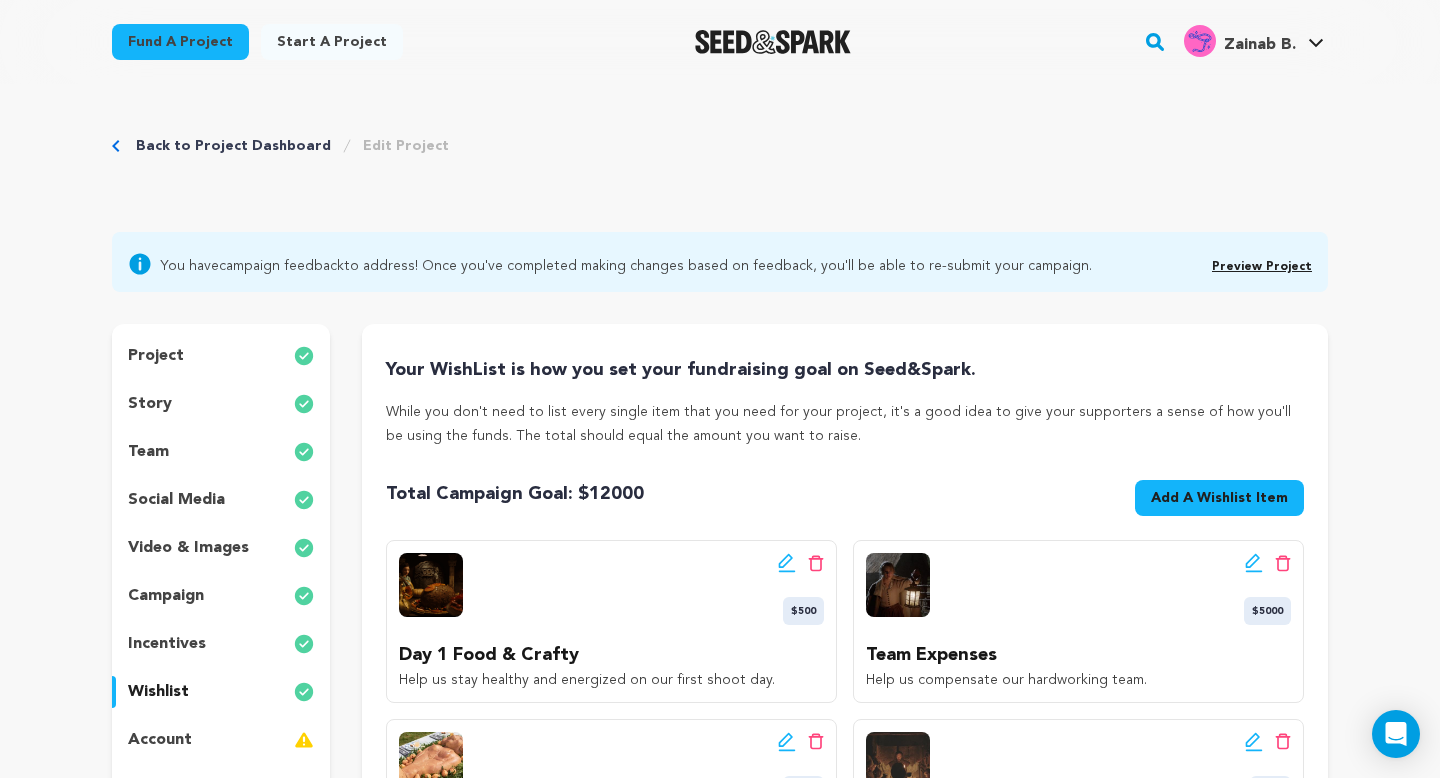 click on "Back to Project Dashboard" at bounding box center (233, 146) 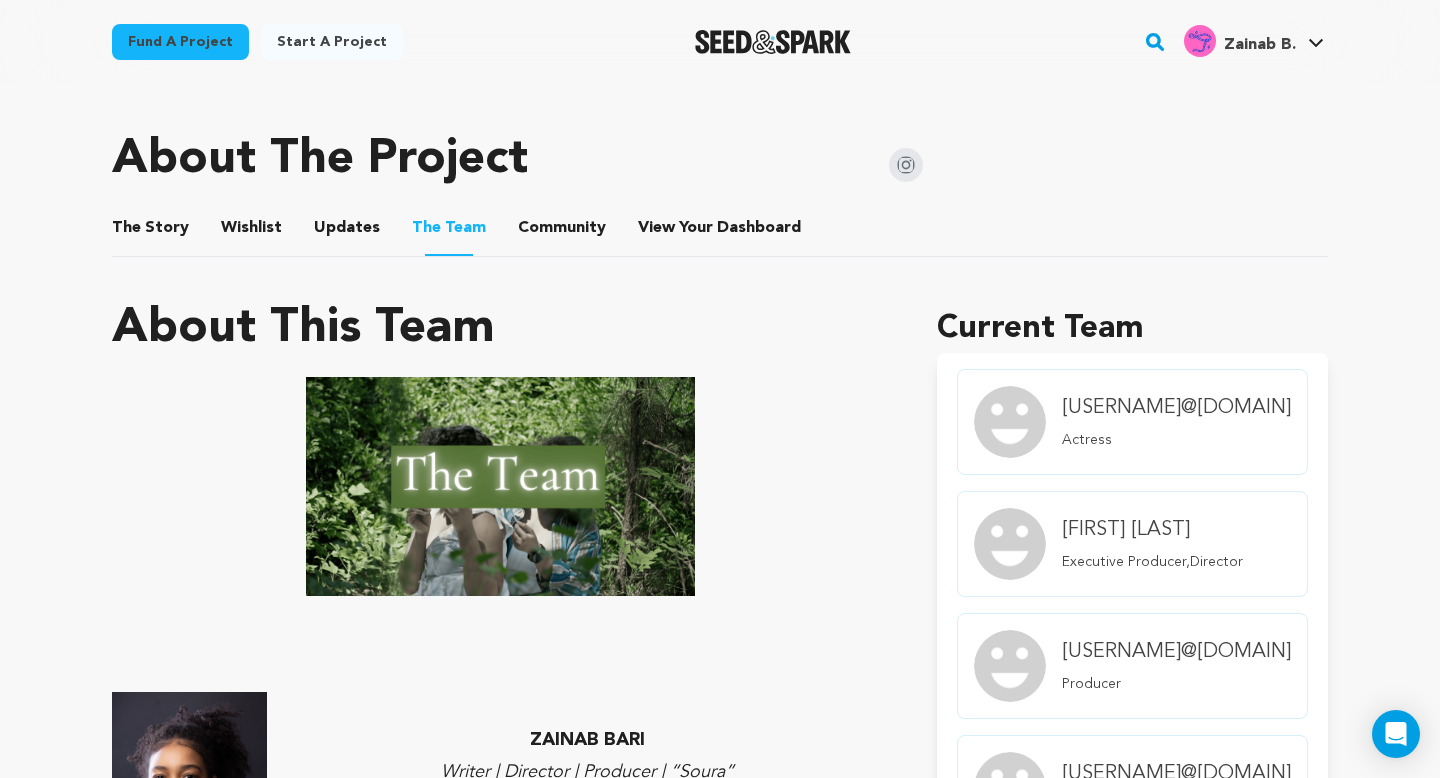 scroll, scrollTop: 804, scrollLeft: 0, axis: vertical 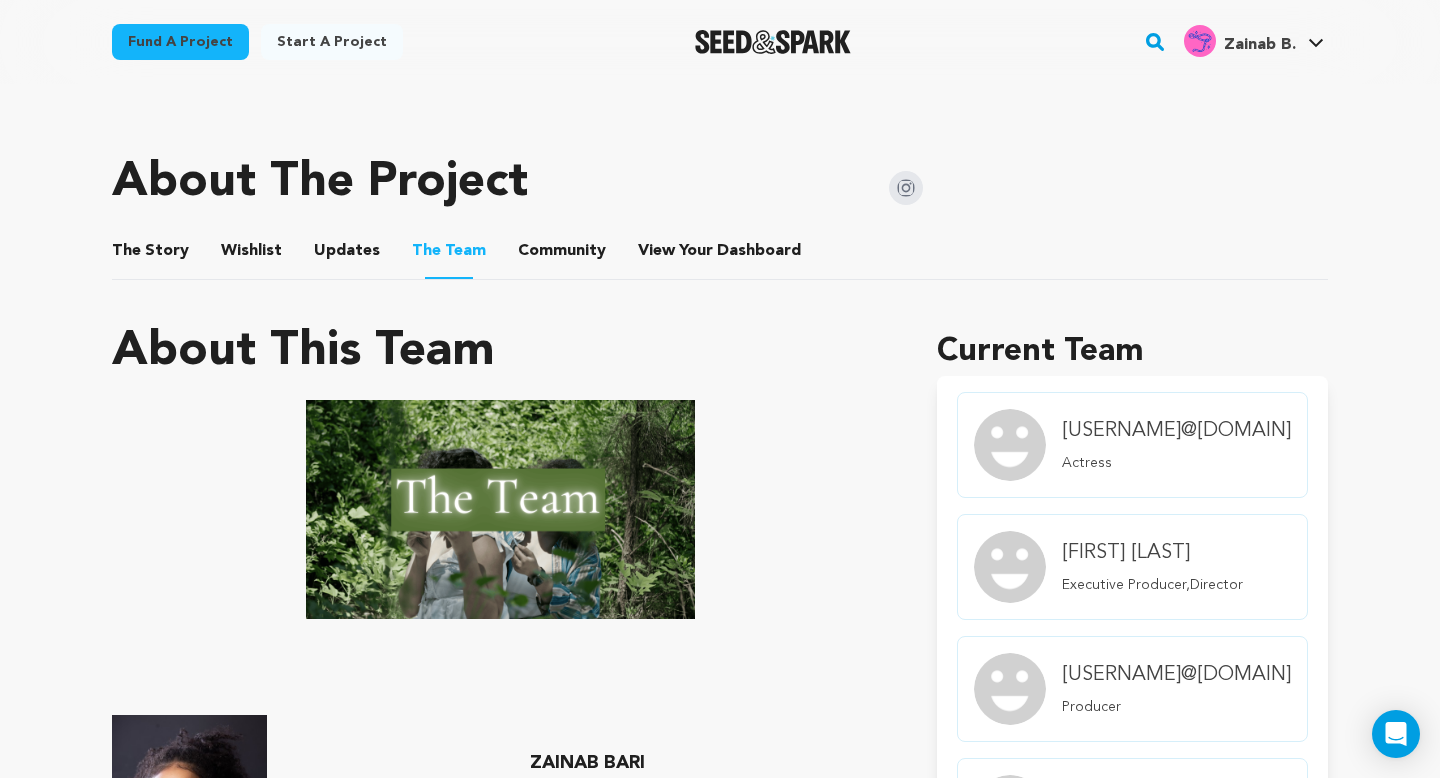 click on "The Story" at bounding box center [151, 255] 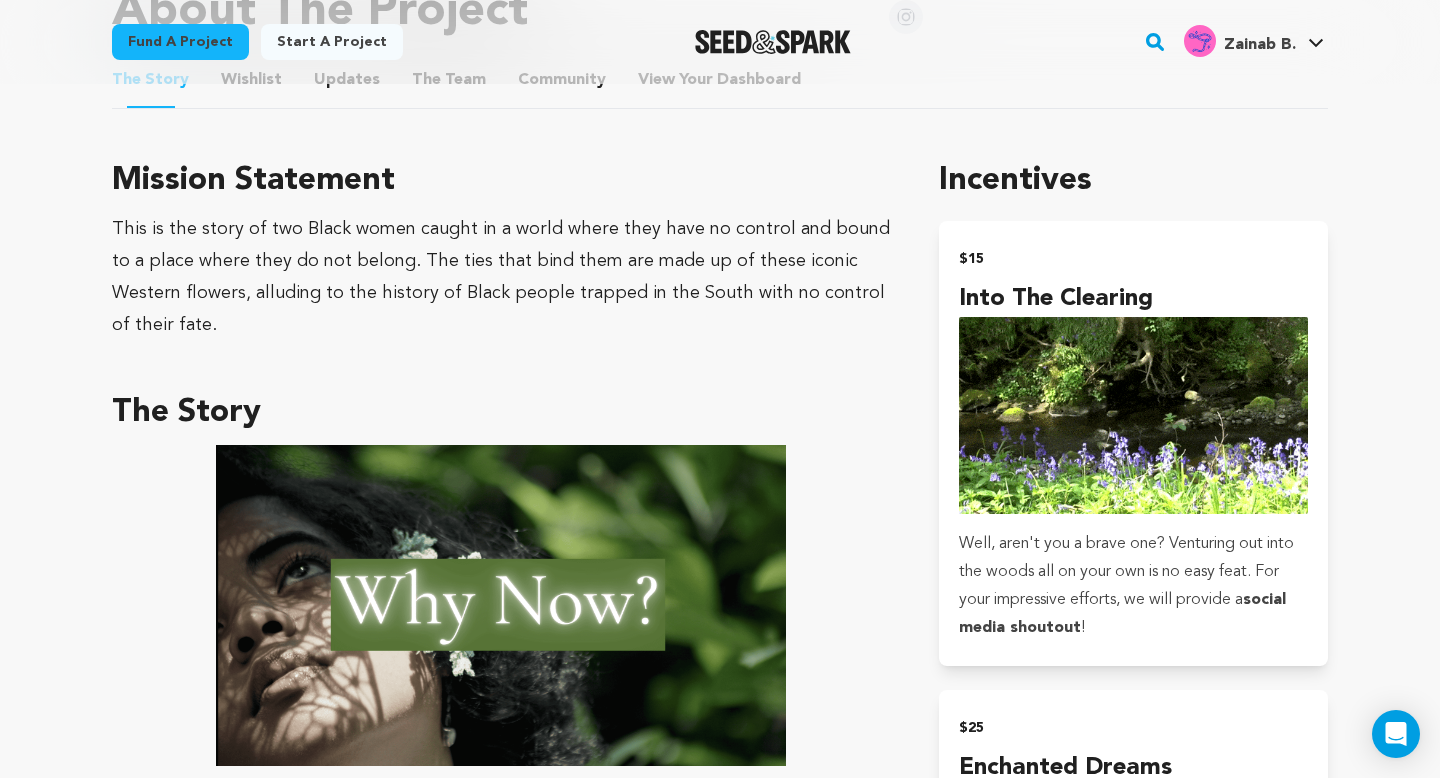 scroll, scrollTop: 819, scrollLeft: 0, axis: vertical 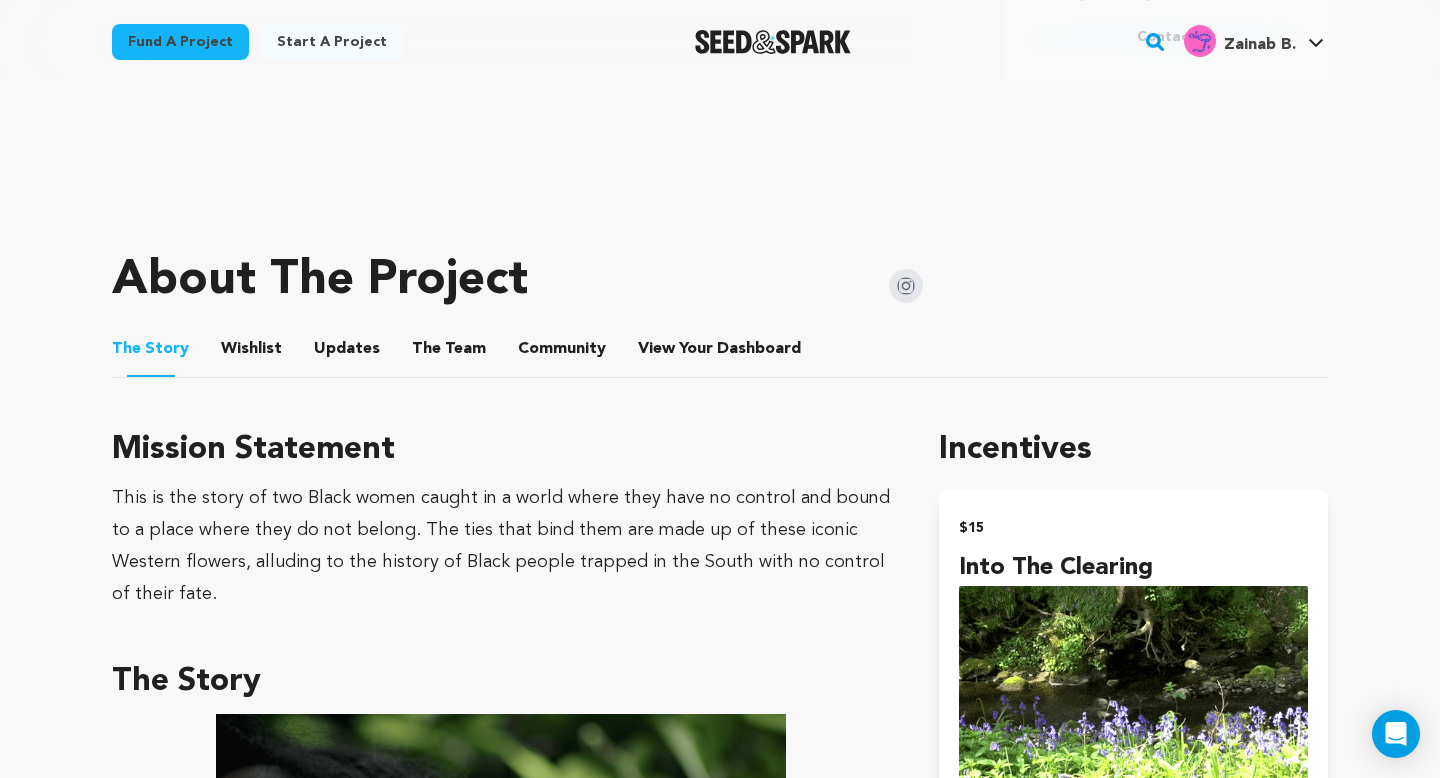 click on "About The Project" at bounding box center [517, 281] 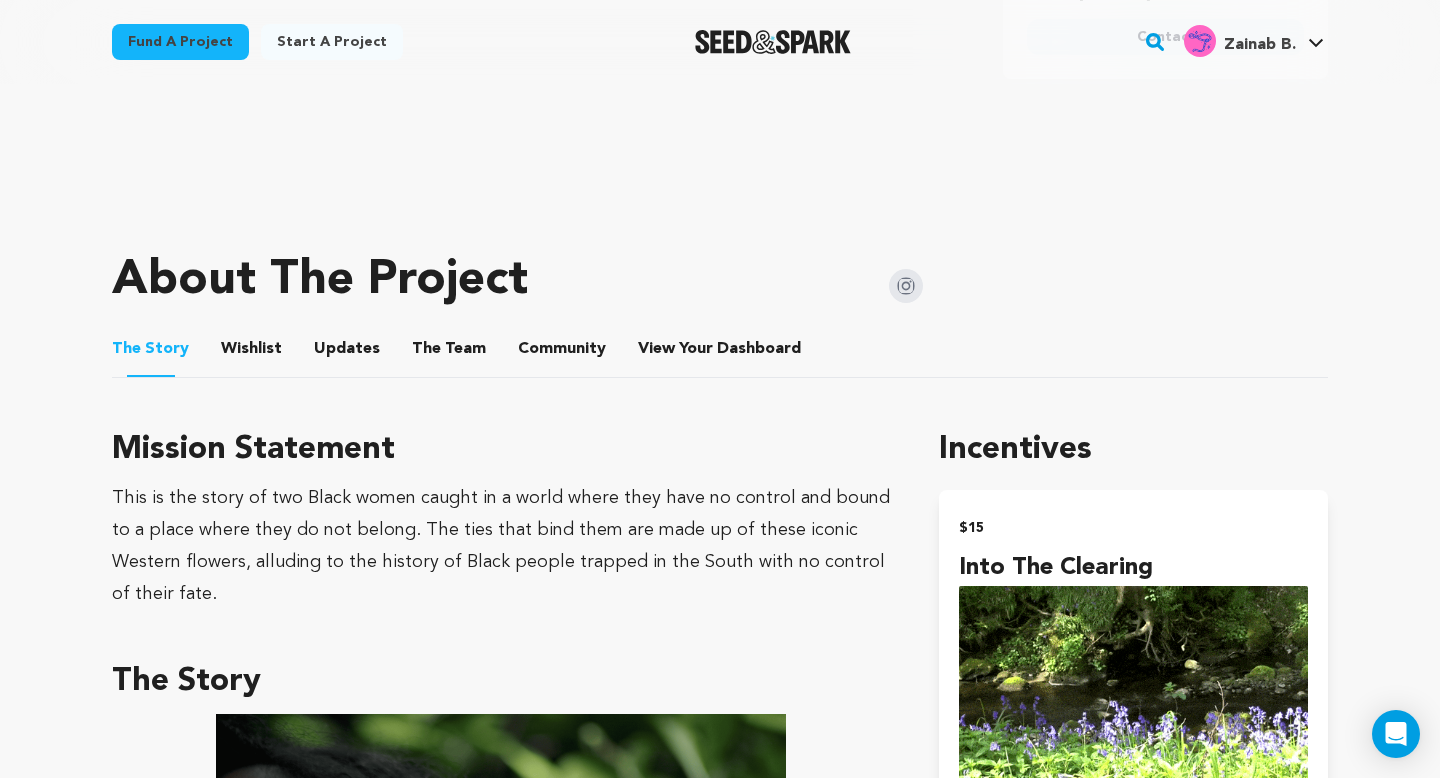 click on "The Team" at bounding box center (449, 353) 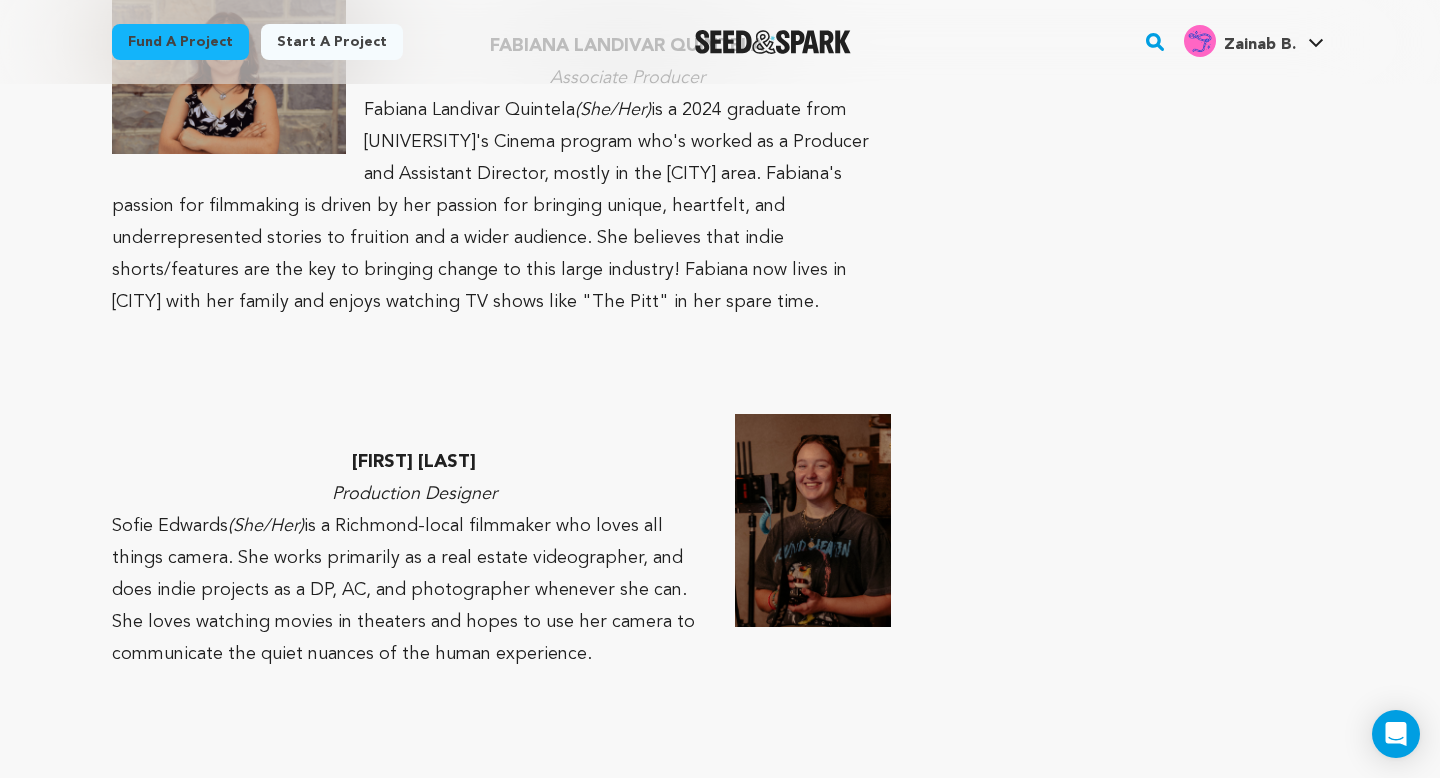 scroll, scrollTop: 3700, scrollLeft: 0, axis: vertical 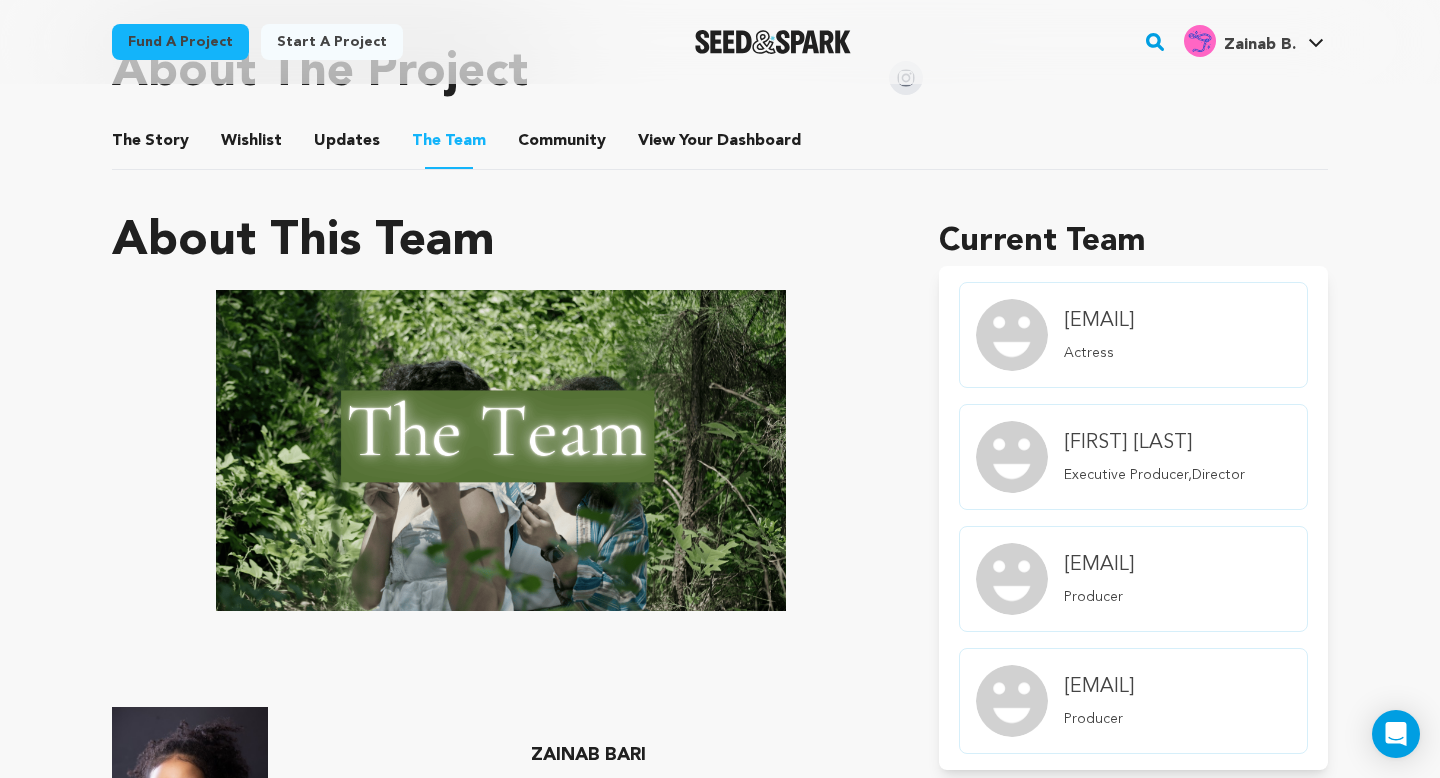 click on "Wishlist" at bounding box center [252, 145] 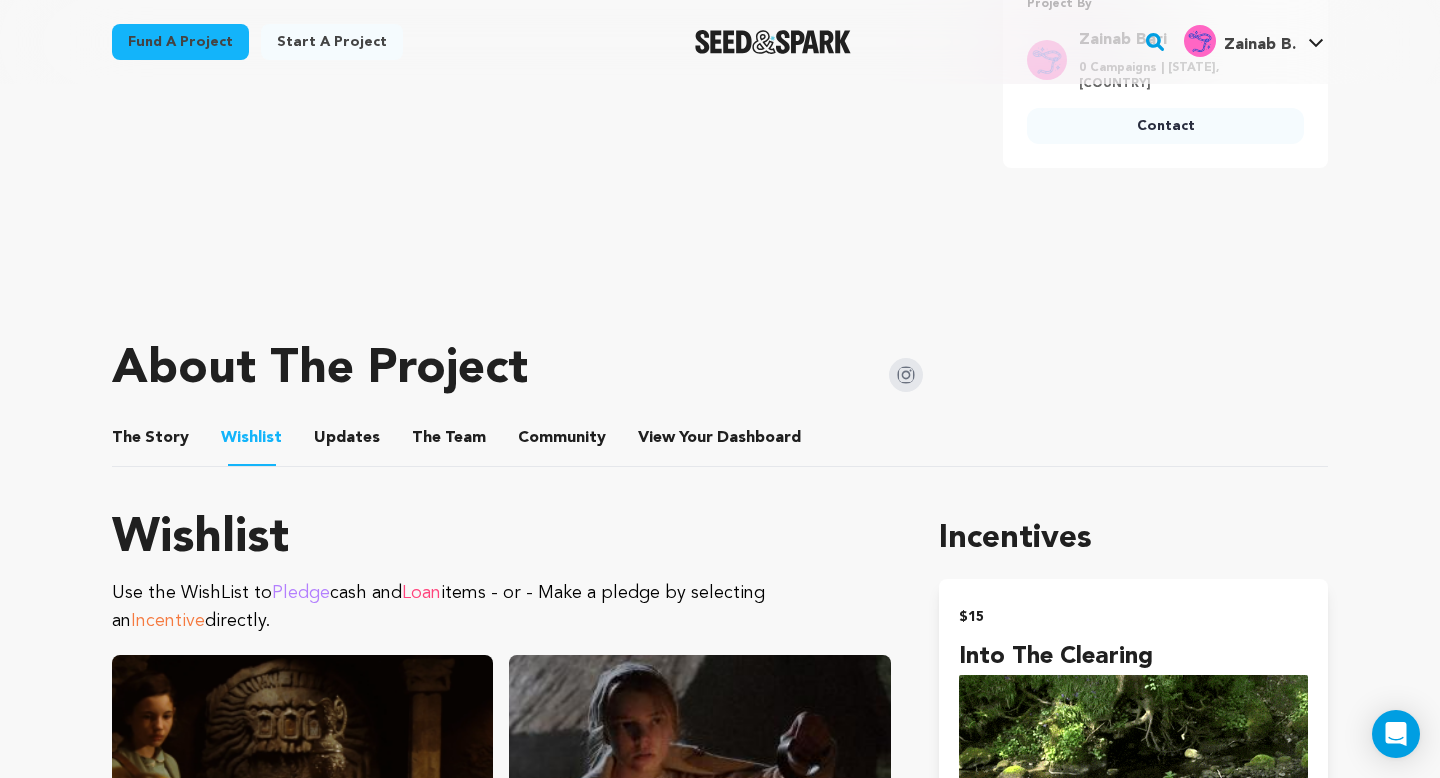 scroll, scrollTop: 0, scrollLeft: 0, axis: both 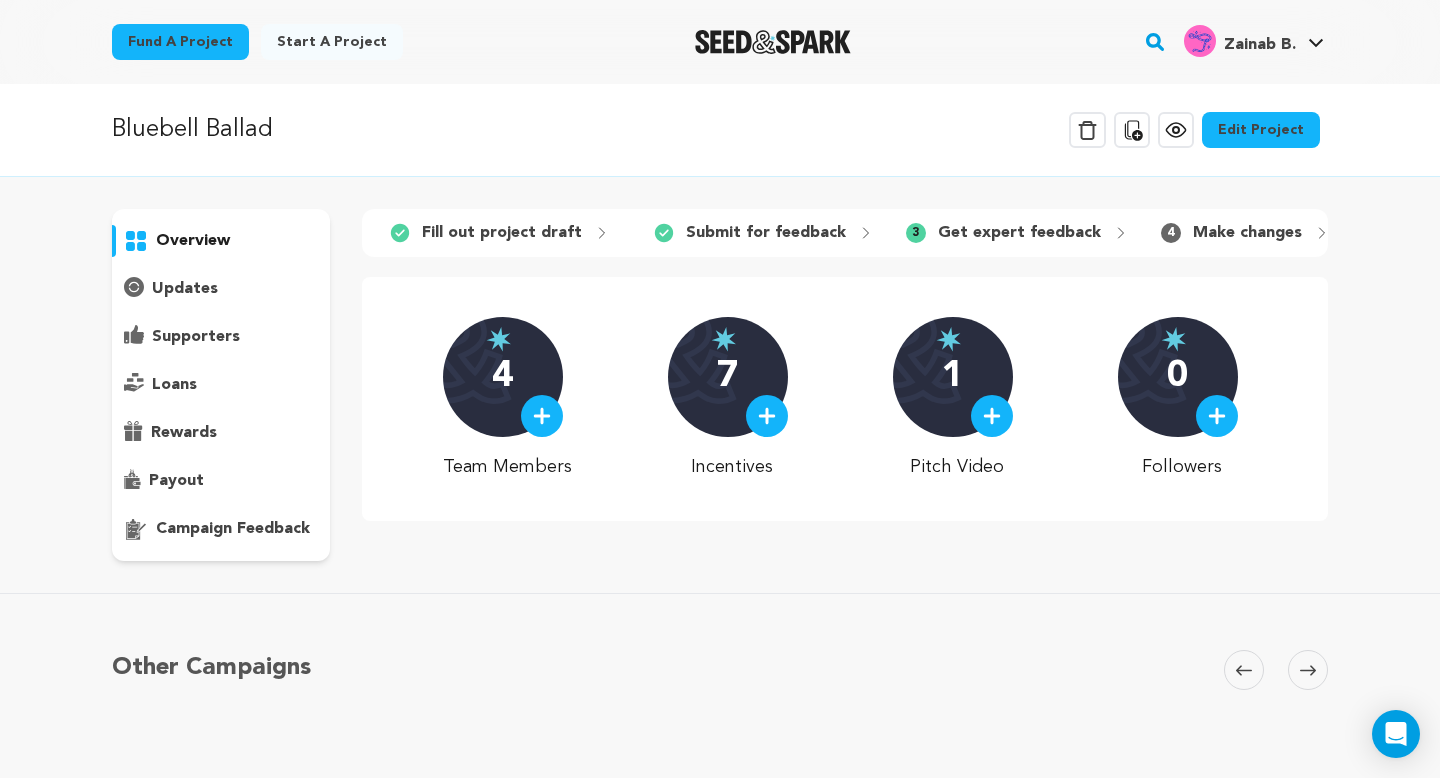 click on "campaign feedback" at bounding box center (233, 529) 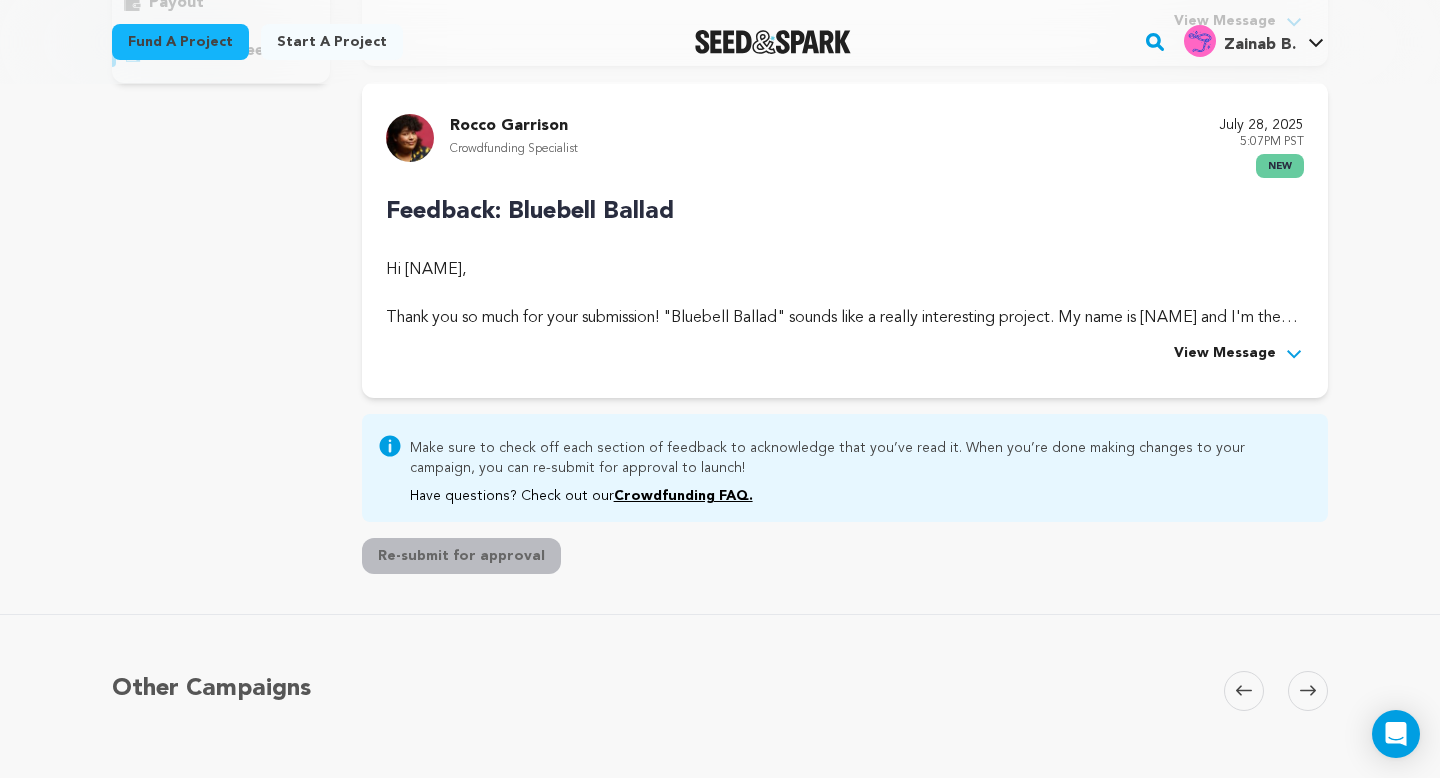 scroll, scrollTop: 486, scrollLeft: 0, axis: vertical 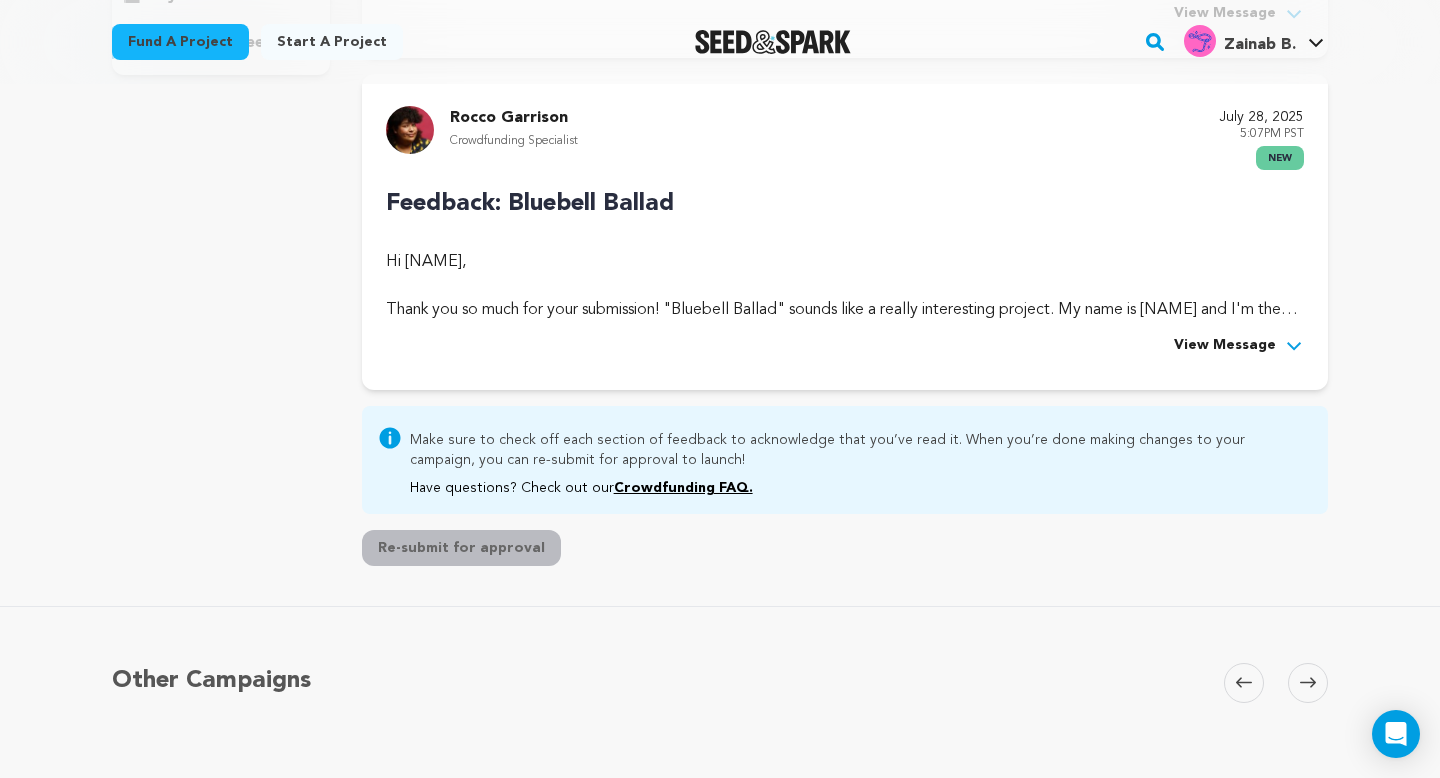 click on "View Message" at bounding box center [1225, 346] 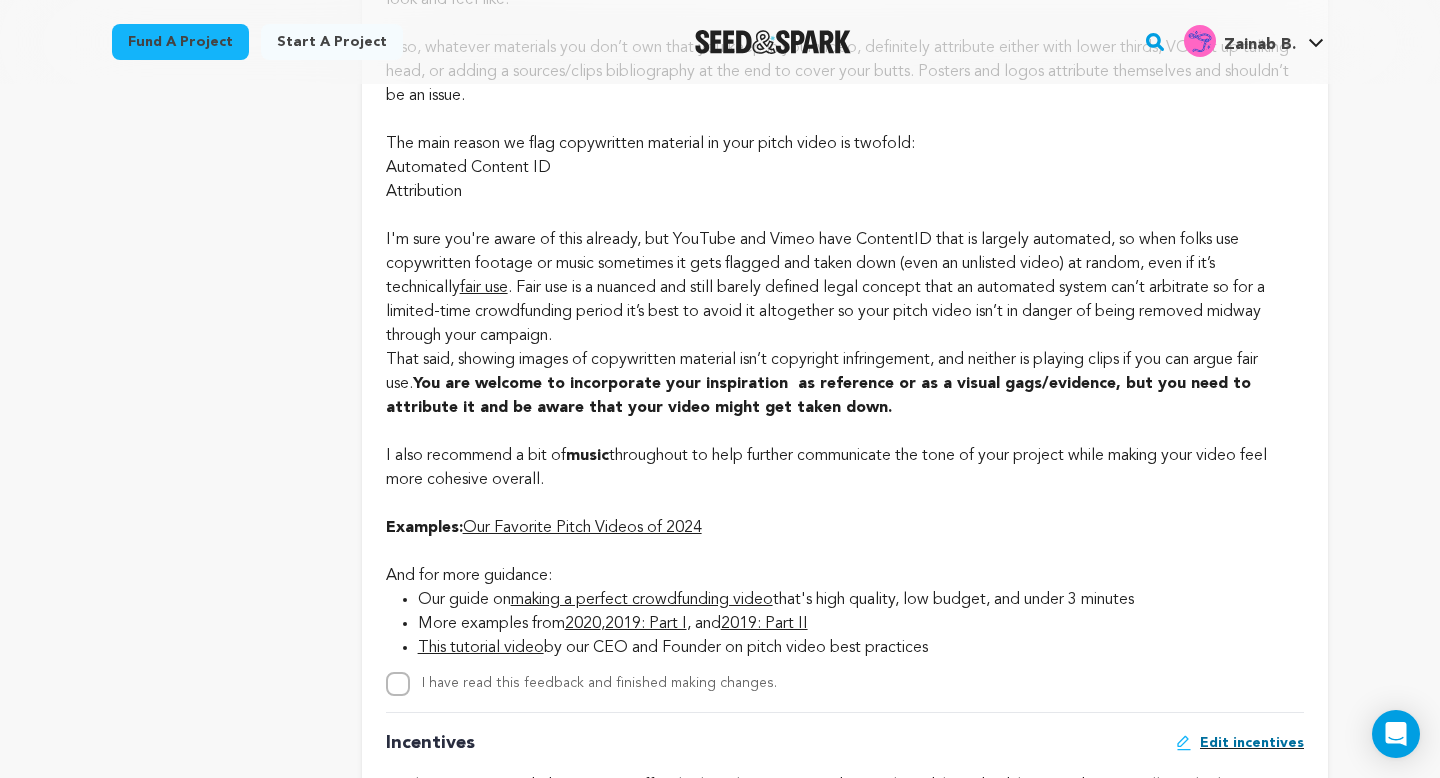 scroll, scrollTop: 1570, scrollLeft: 0, axis: vertical 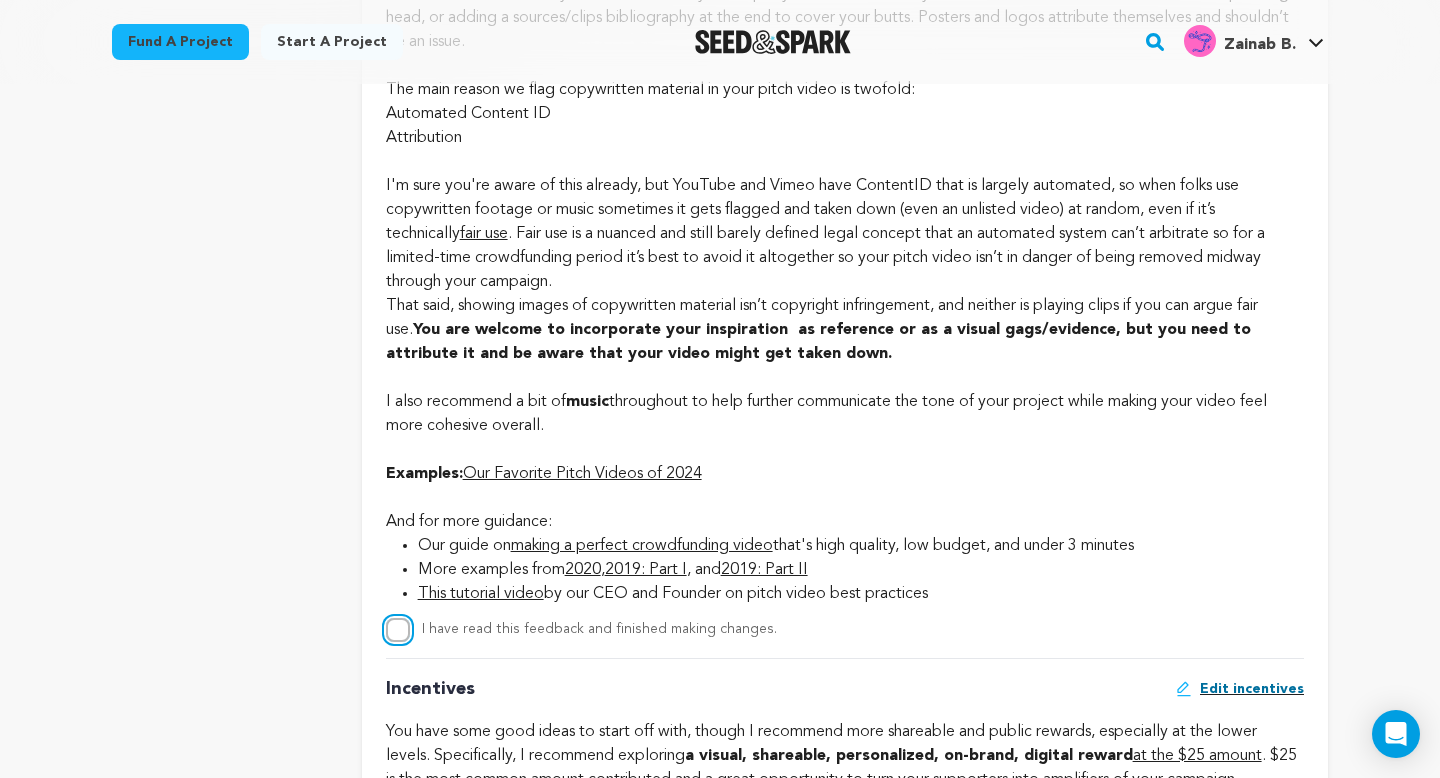 click on "I have read this feedback and finished making changes." at bounding box center [398, 630] 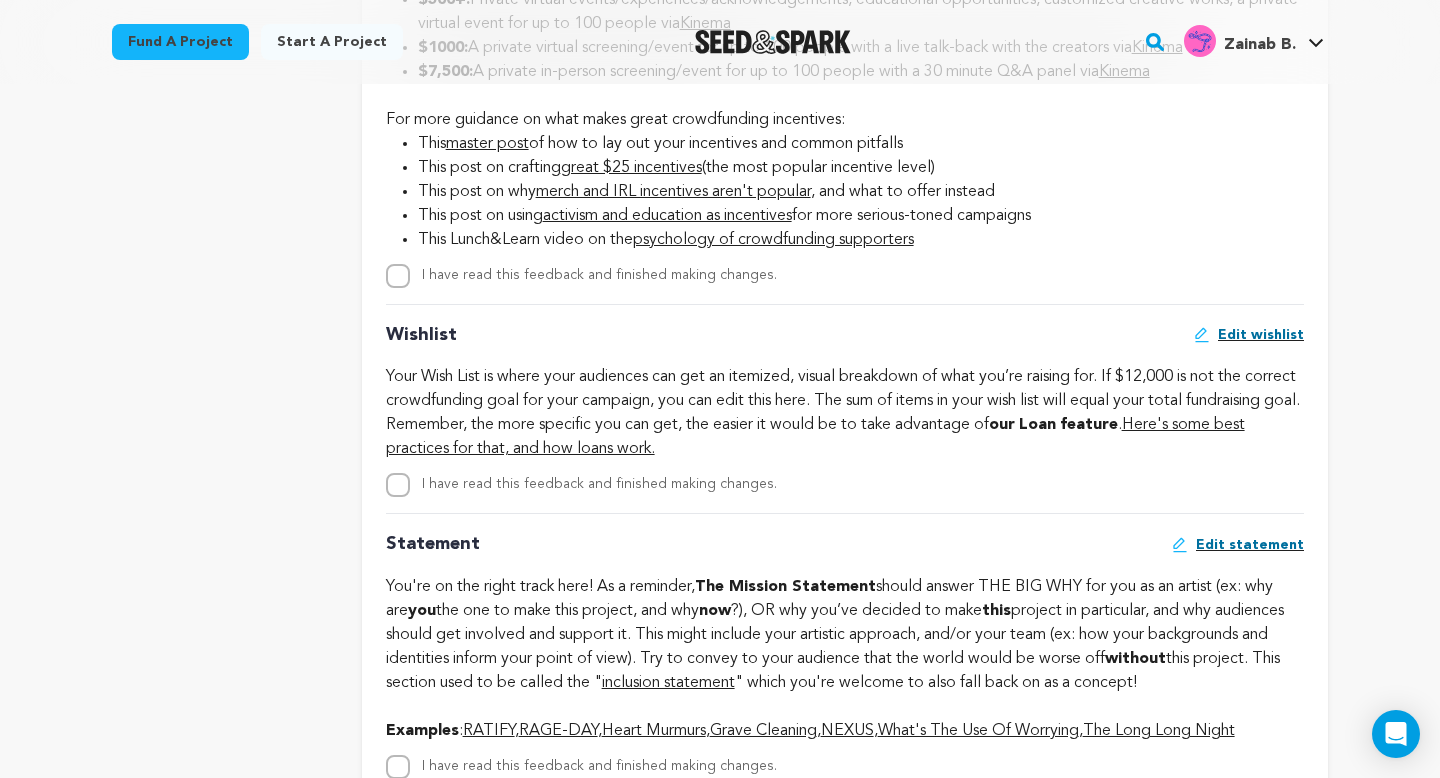 scroll, scrollTop: 3202, scrollLeft: 0, axis: vertical 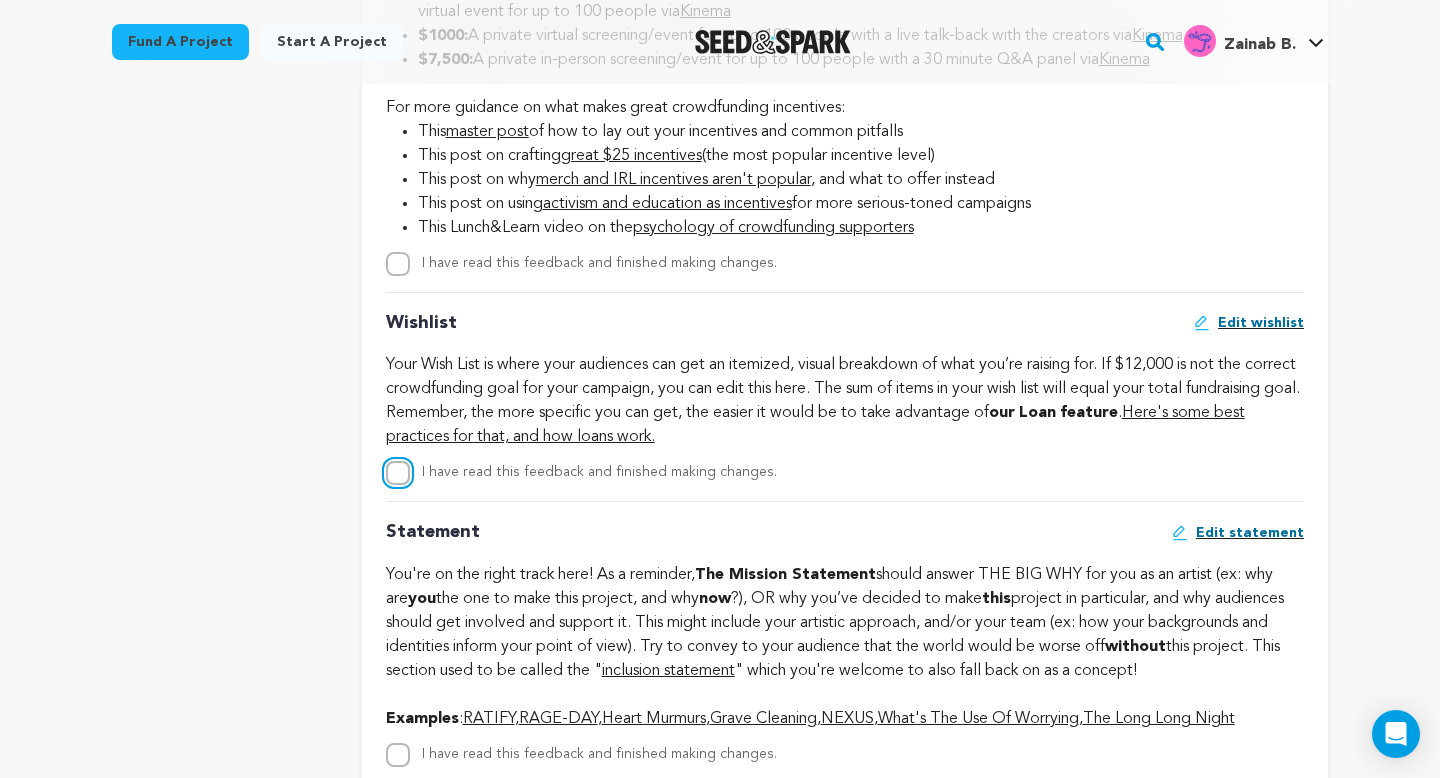 click on "I have read this feedback and finished making changes." at bounding box center (398, 473) 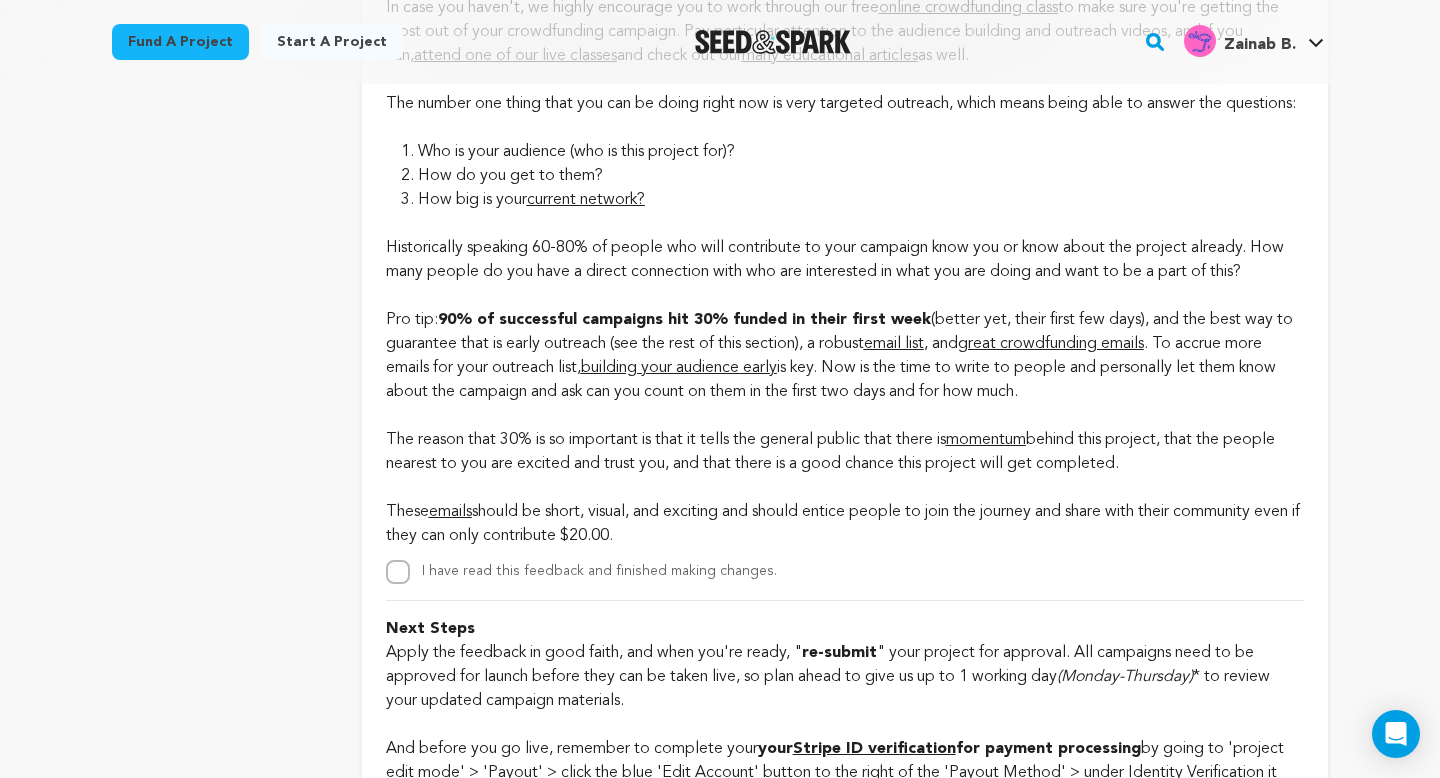 scroll, scrollTop: 5000, scrollLeft: 0, axis: vertical 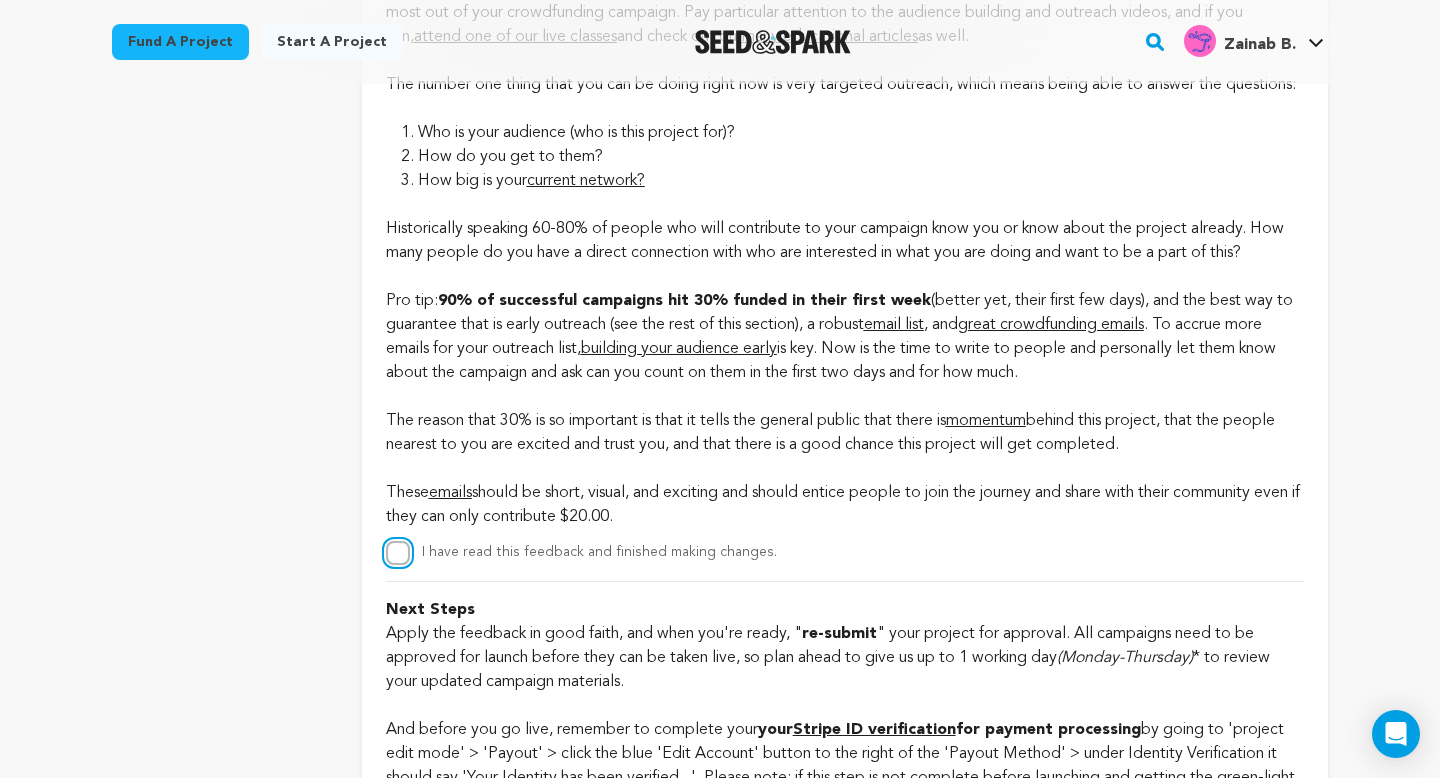 click on "I have read this feedback and finished making changes." at bounding box center [398, 553] 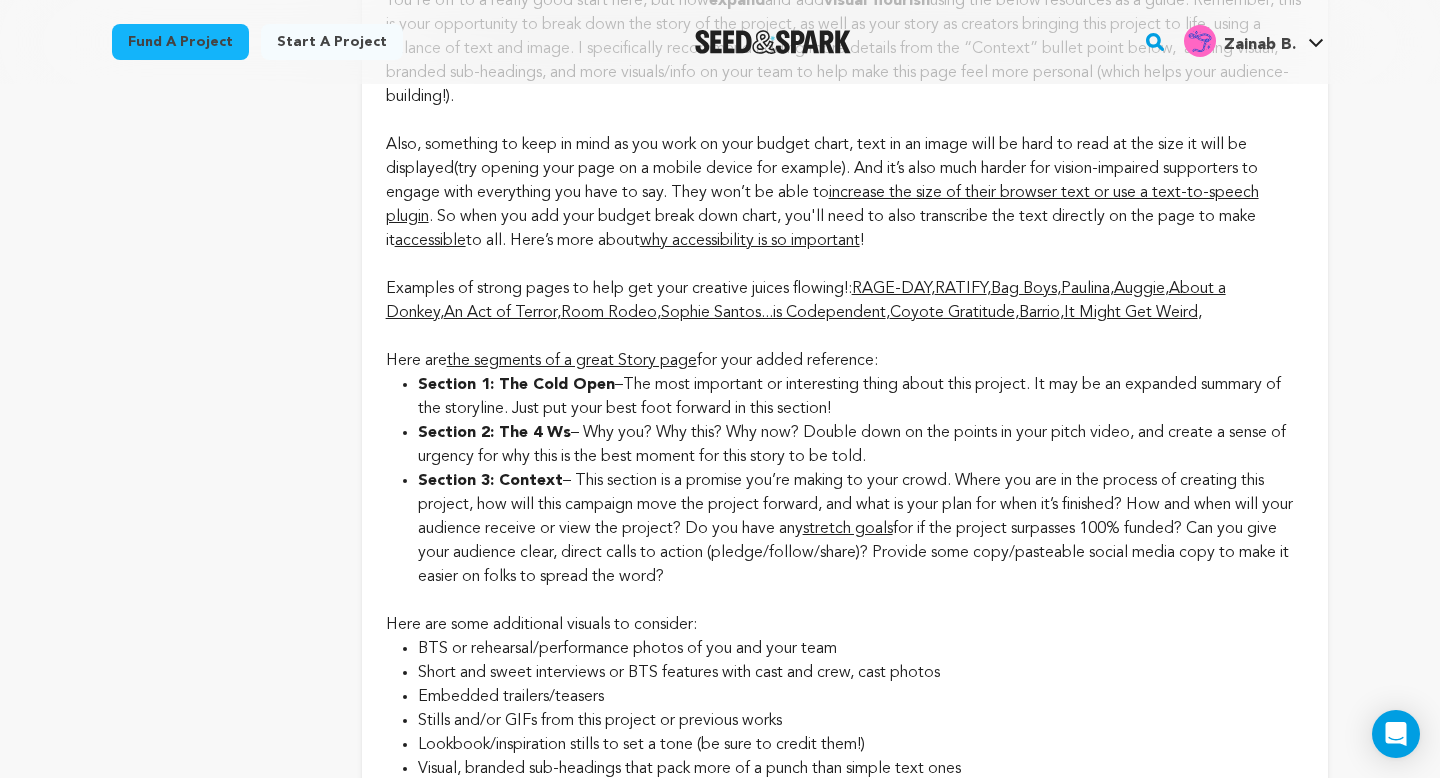 scroll, scrollTop: 4054, scrollLeft: 0, axis: vertical 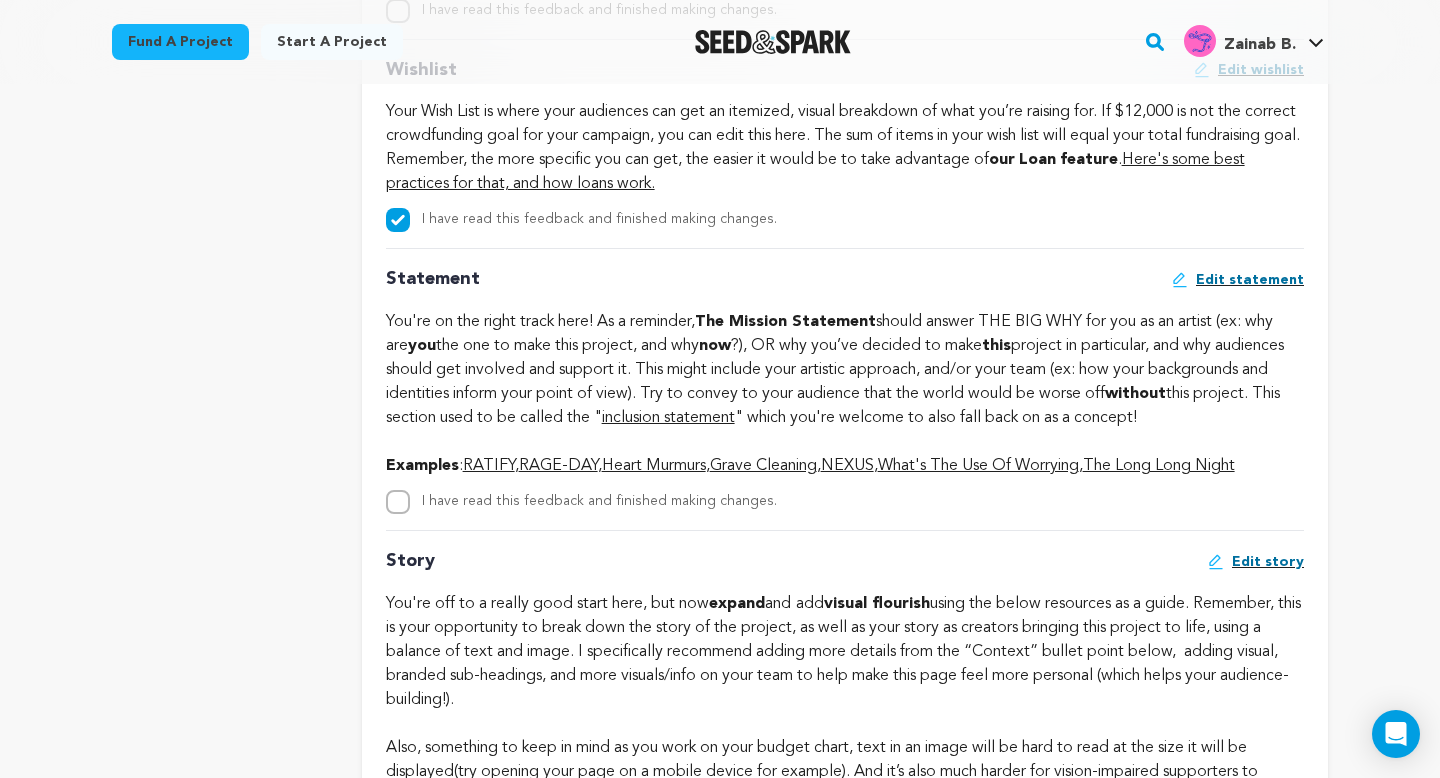 click on "RATIFY" at bounding box center [489, 466] 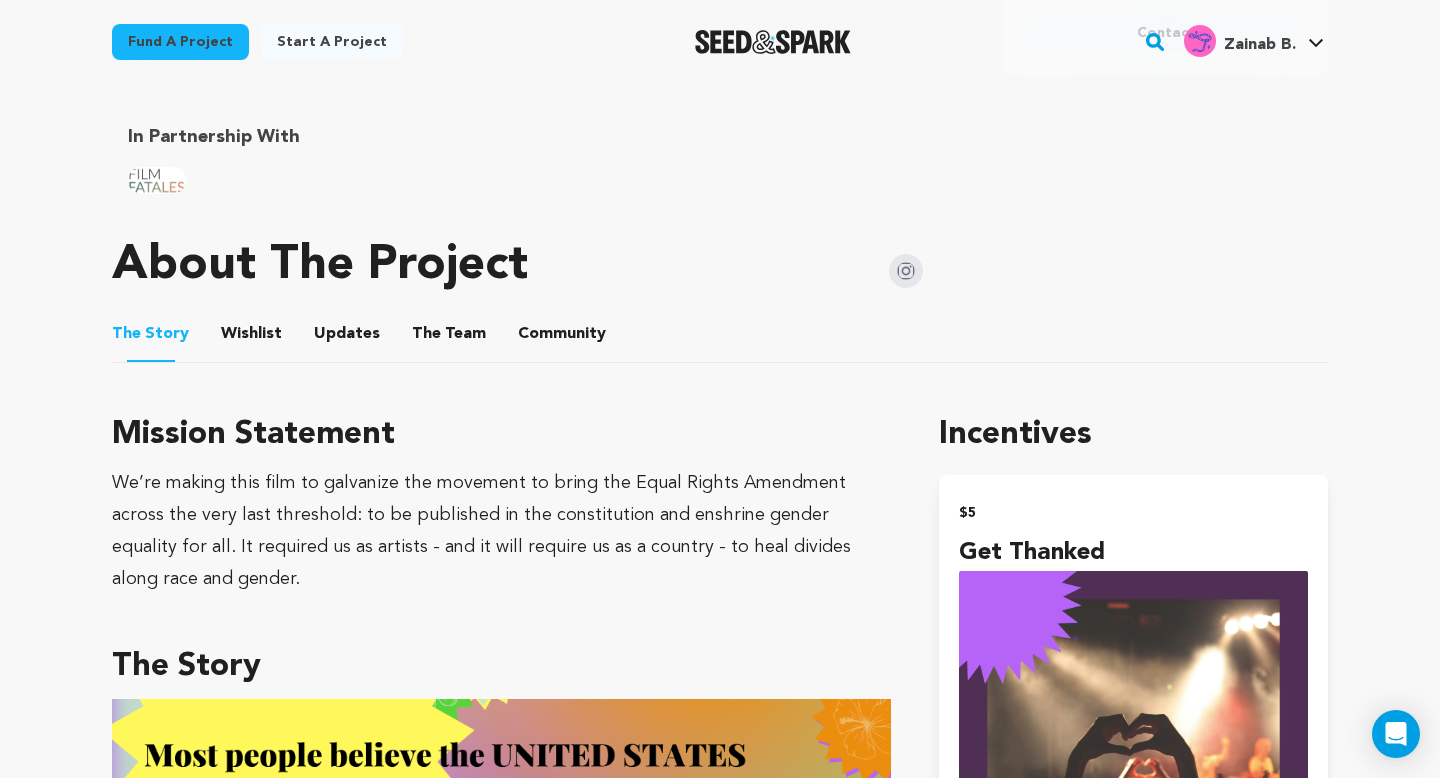 scroll, scrollTop: 877, scrollLeft: 0, axis: vertical 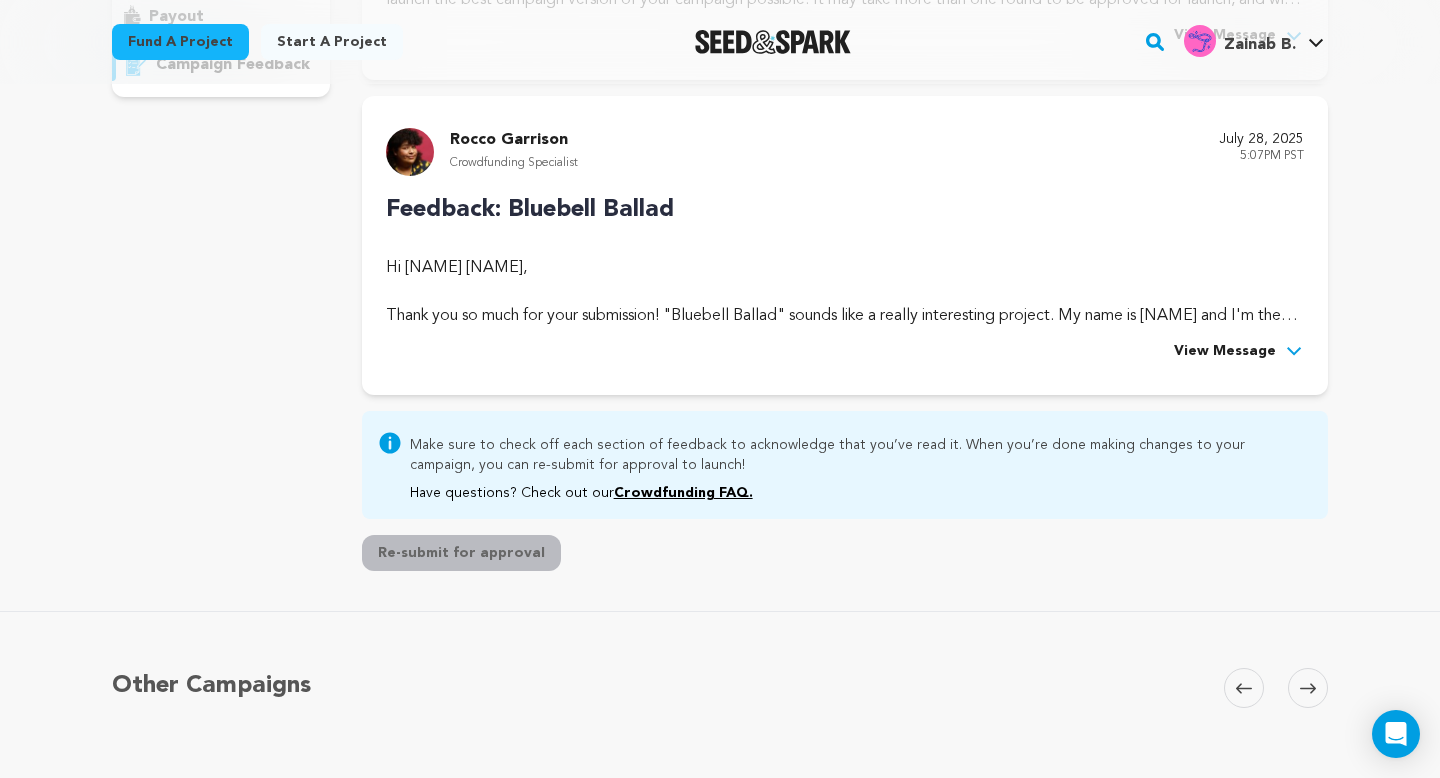 click on "View Message" at bounding box center [1225, 352] 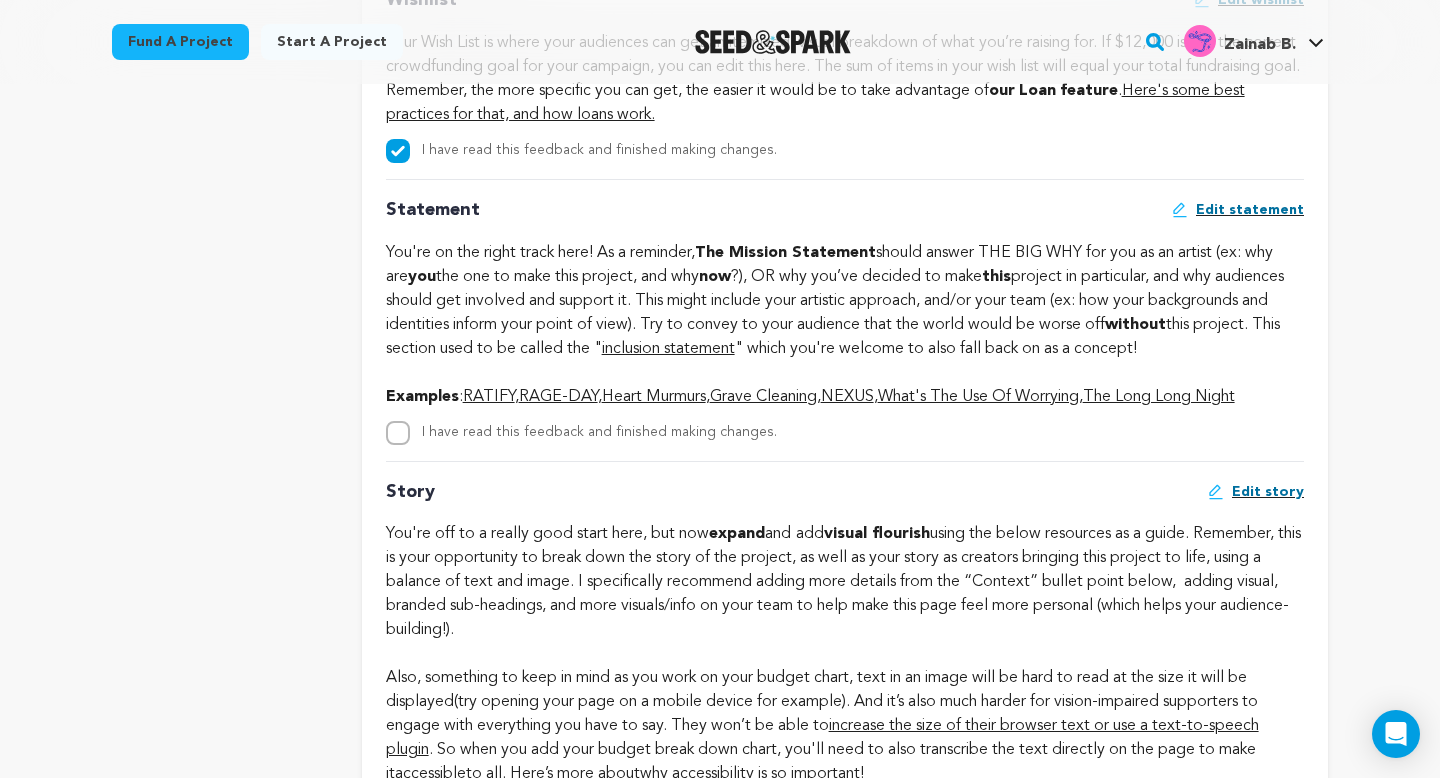 scroll, scrollTop: 3485, scrollLeft: 0, axis: vertical 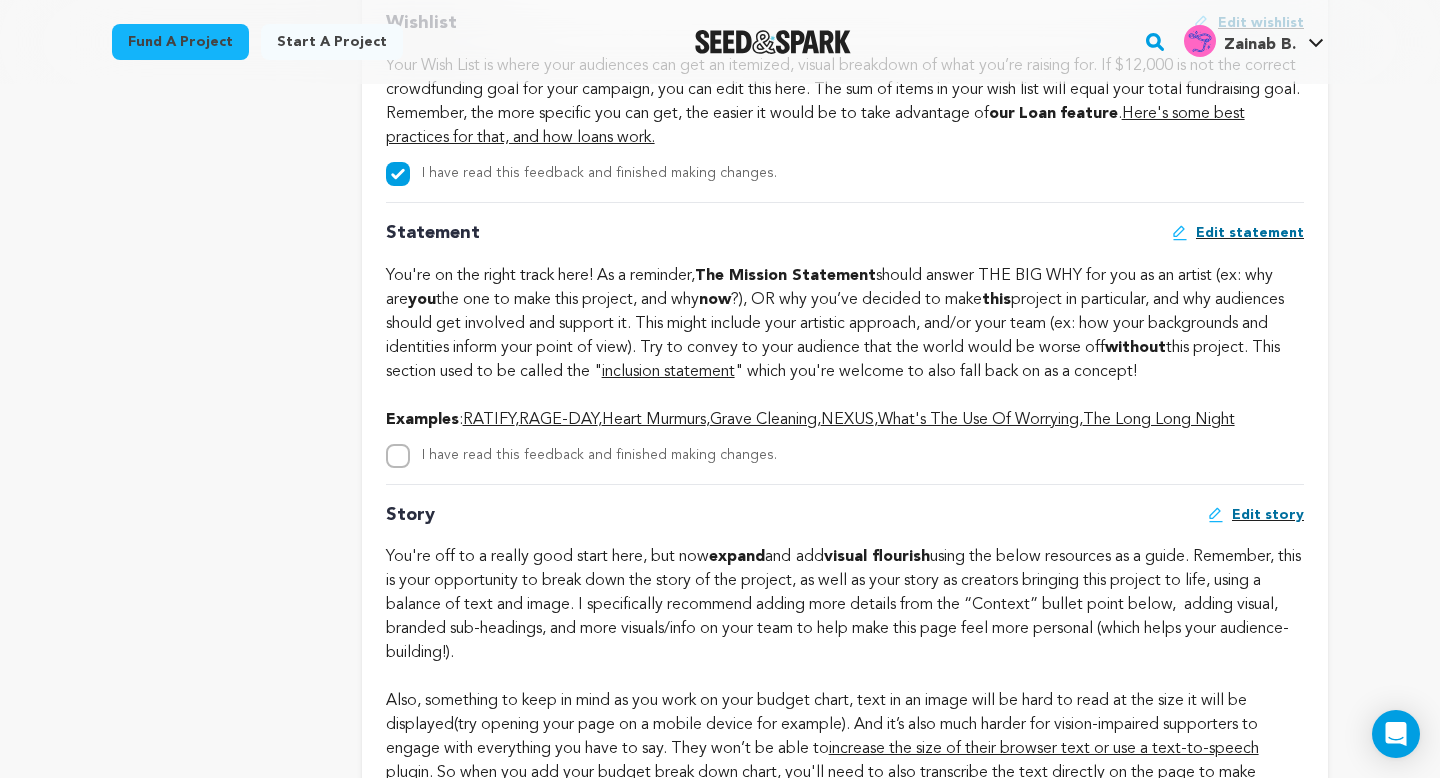 click on "Heart Murmurs" at bounding box center [654, 420] 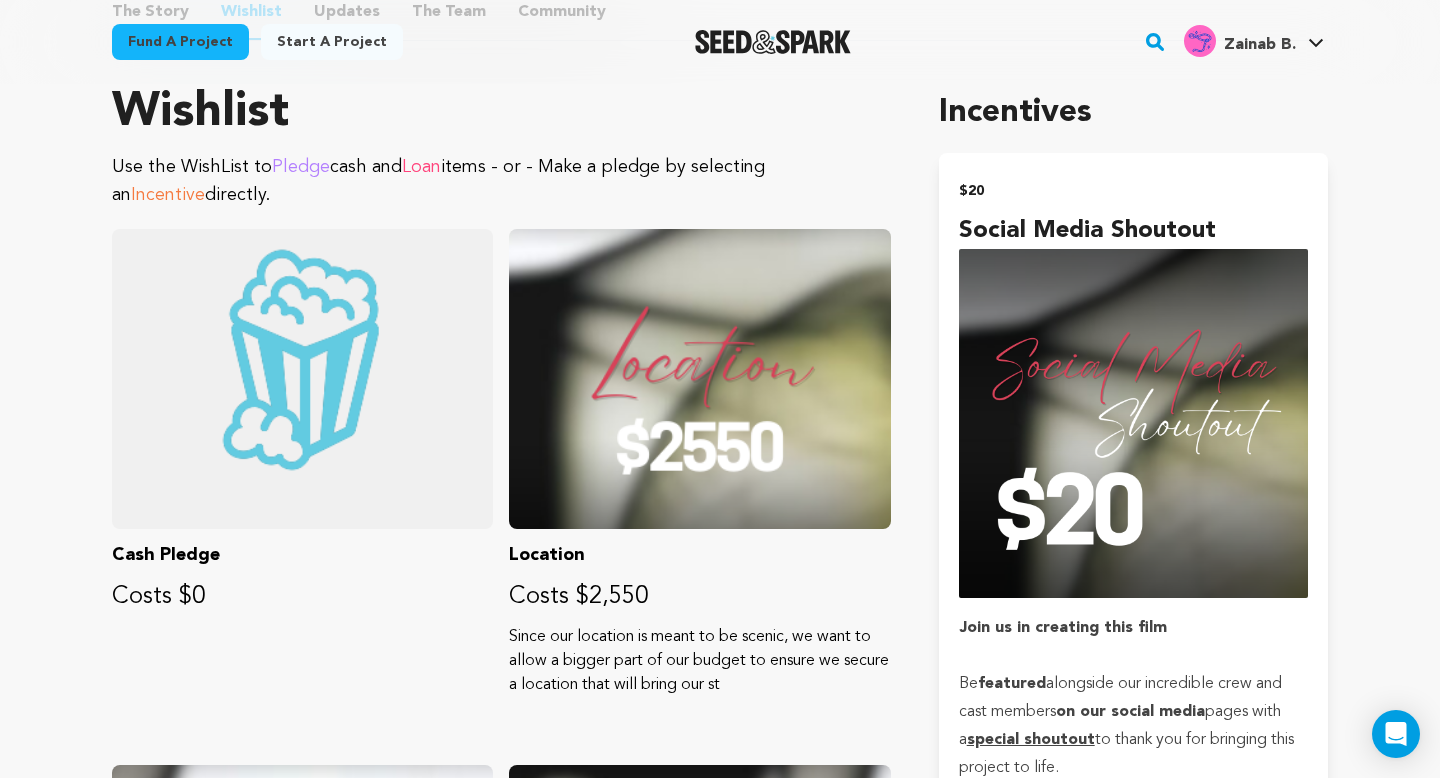 scroll, scrollTop: 666, scrollLeft: 0, axis: vertical 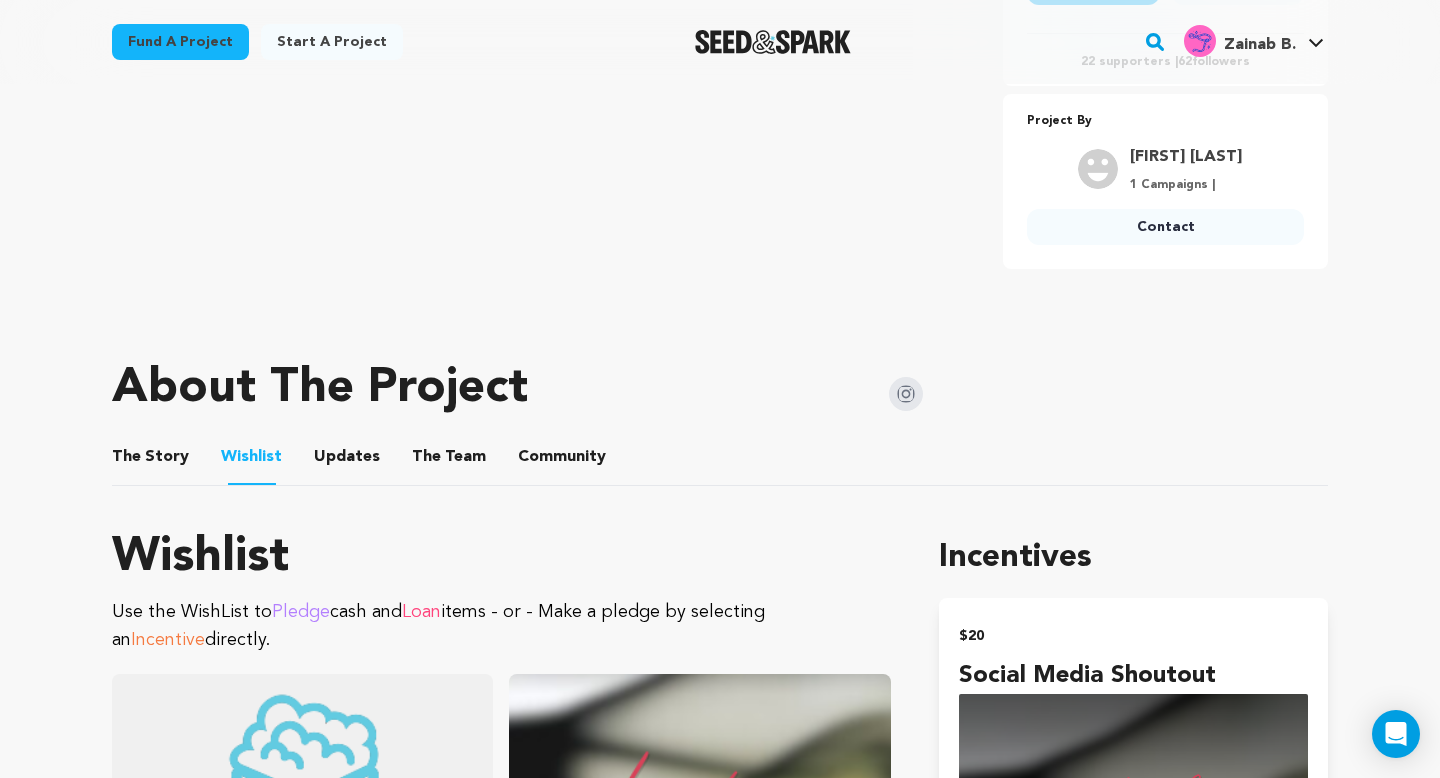 click on "The Story" at bounding box center [151, 461] 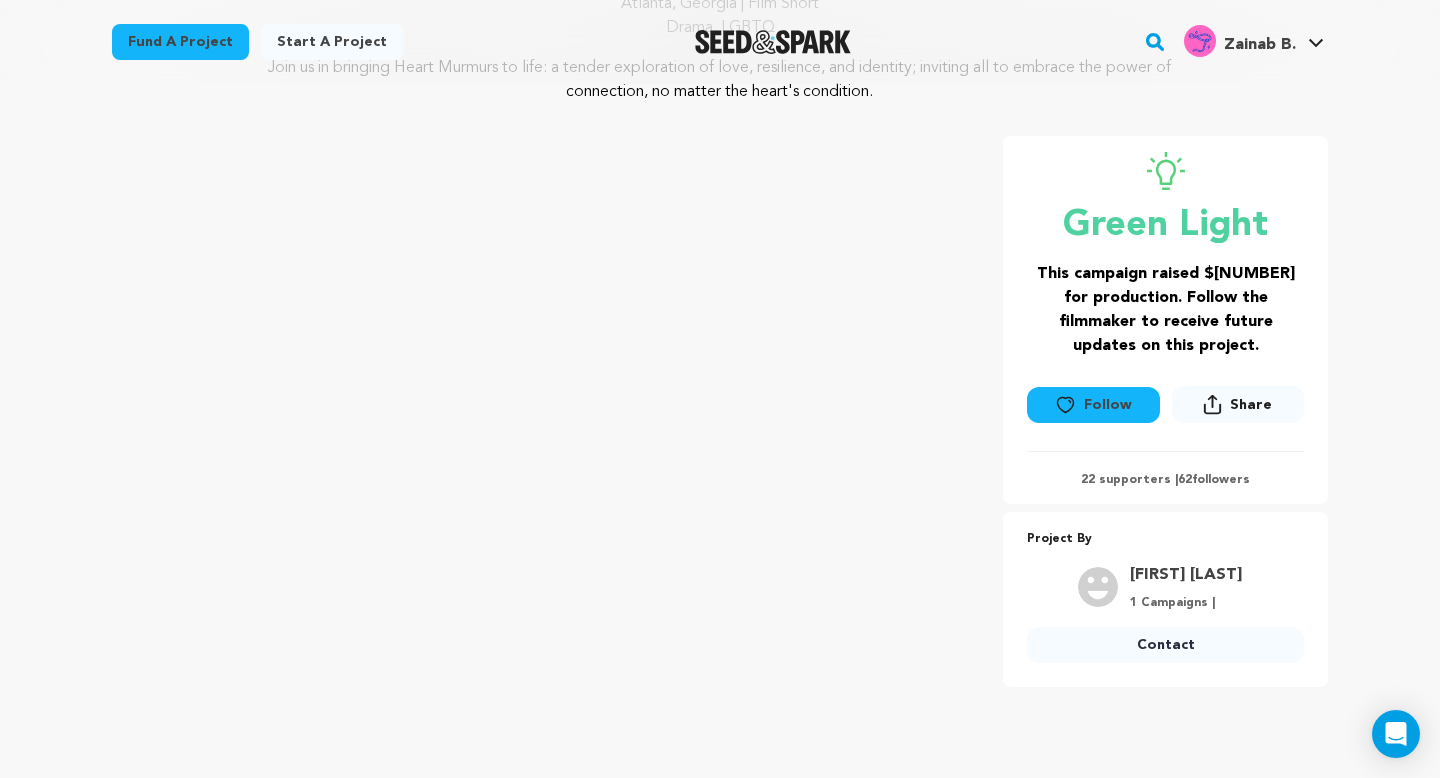scroll, scrollTop: 0, scrollLeft: 0, axis: both 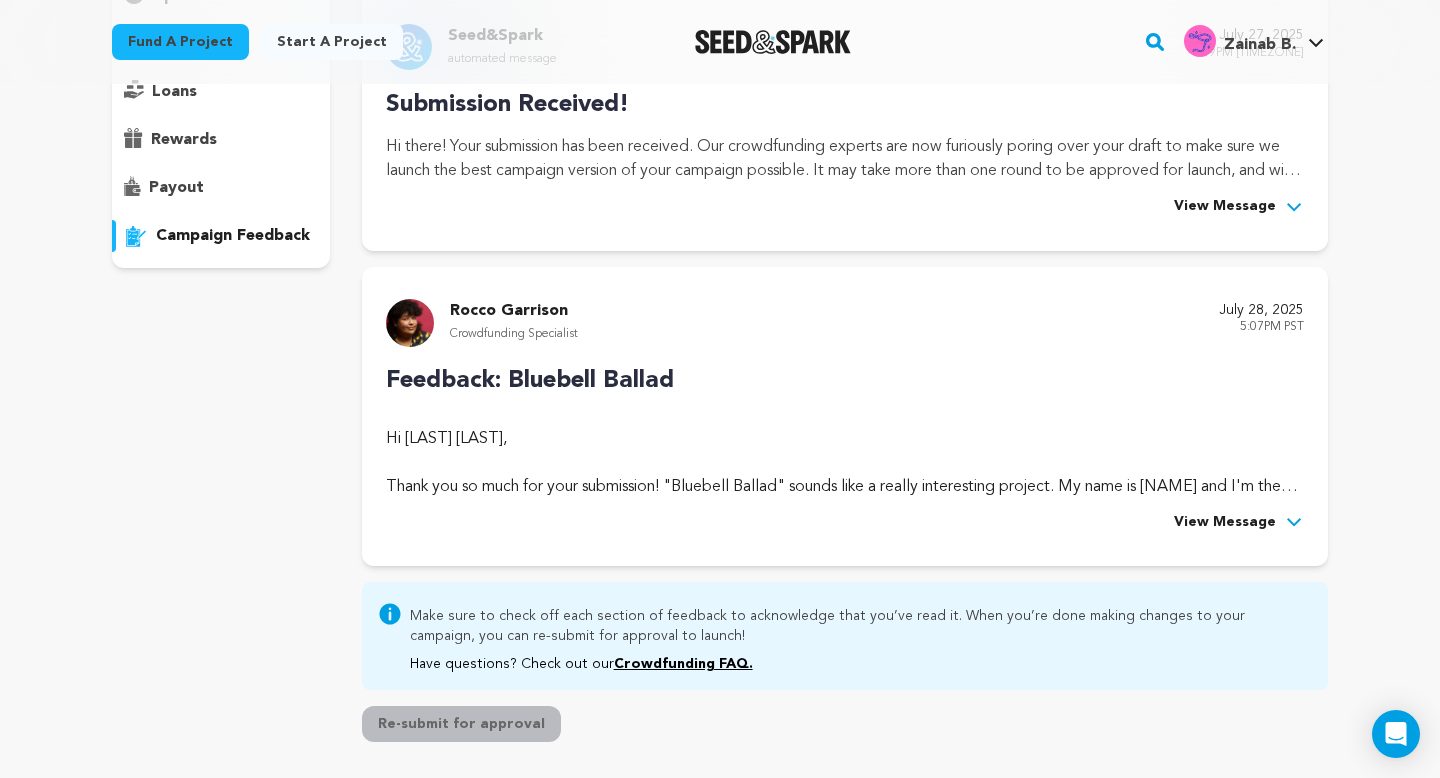 click on "View Message" at bounding box center [1225, 523] 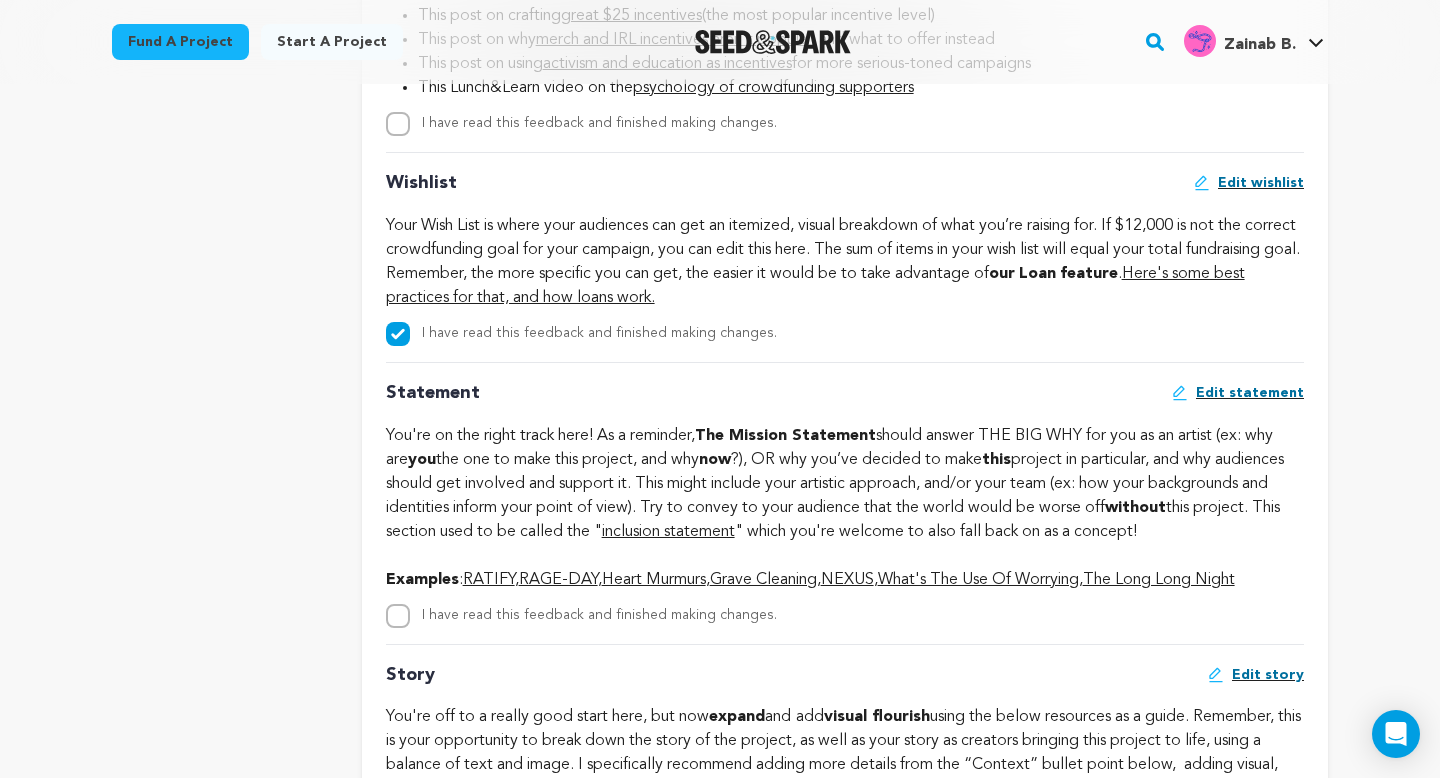 scroll, scrollTop: 3336, scrollLeft: 0, axis: vertical 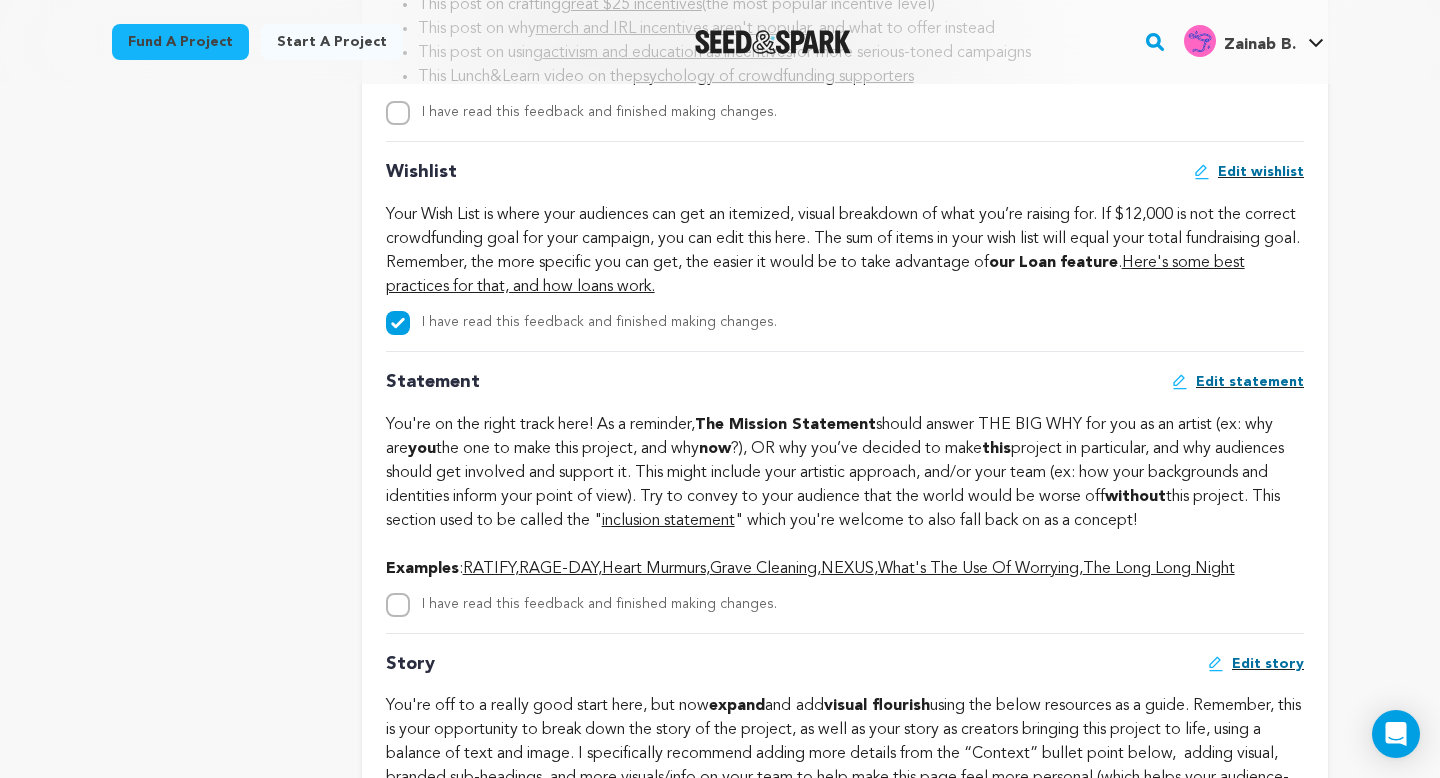 click on "The Long Long Night" at bounding box center [1159, 569] 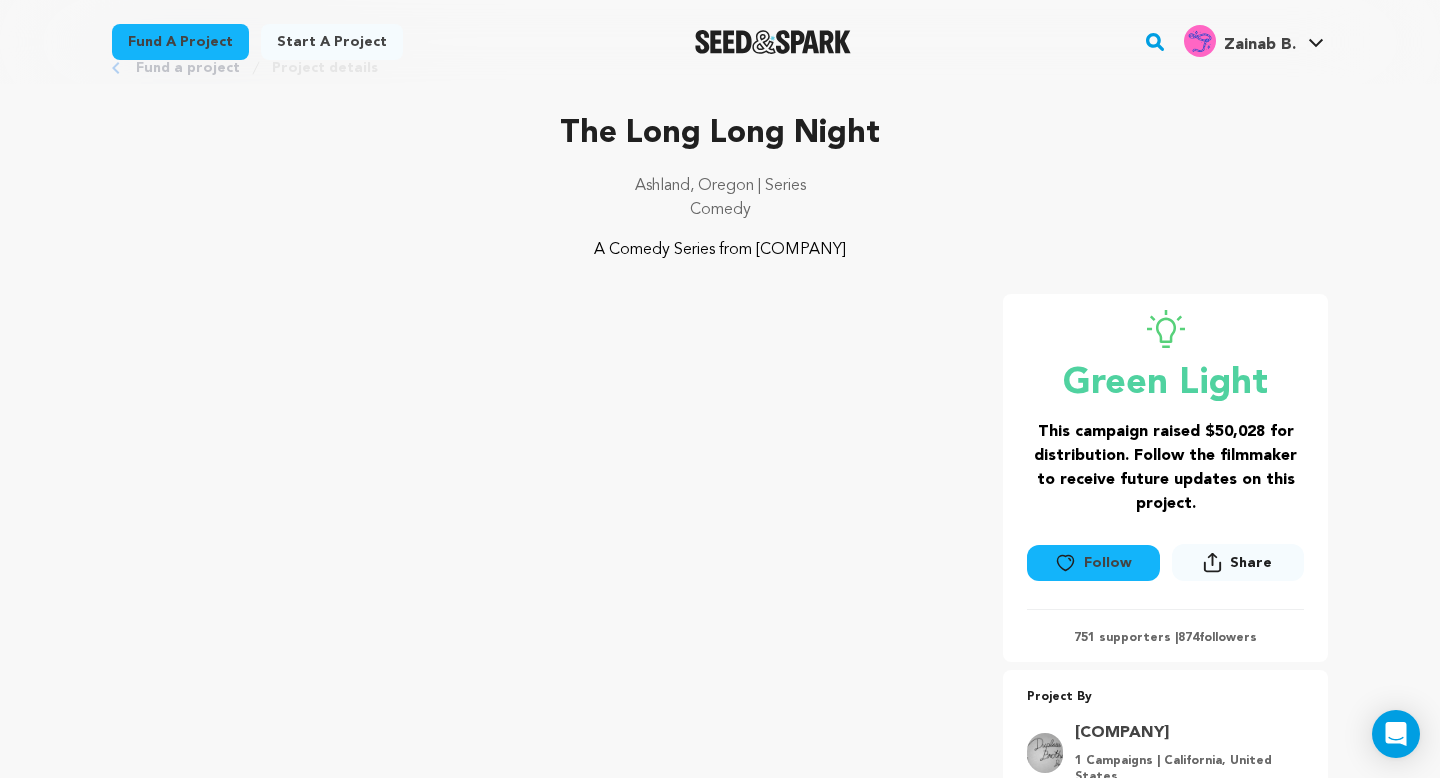 scroll, scrollTop: 0, scrollLeft: 0, axis: both 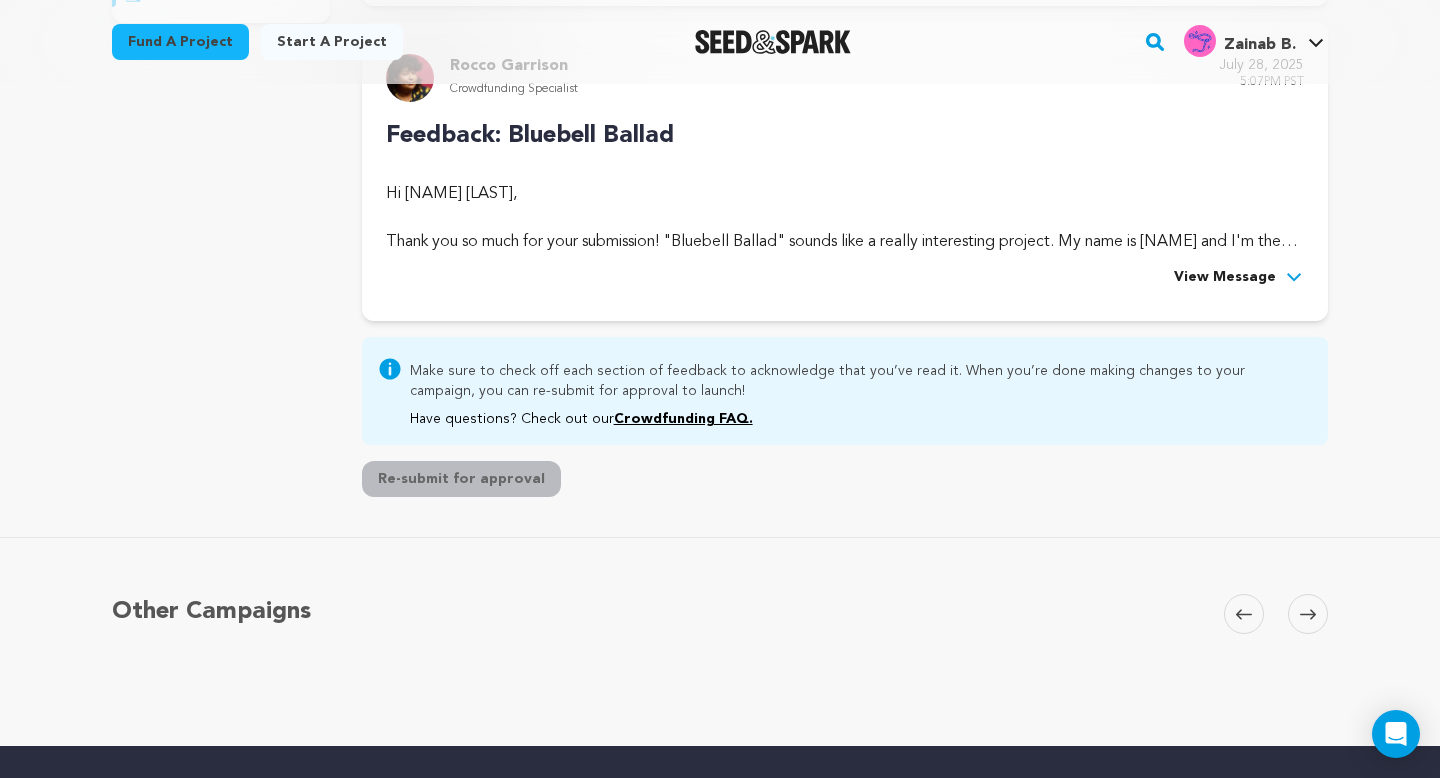 click on "View Message" at bounding box center (1225, 278) 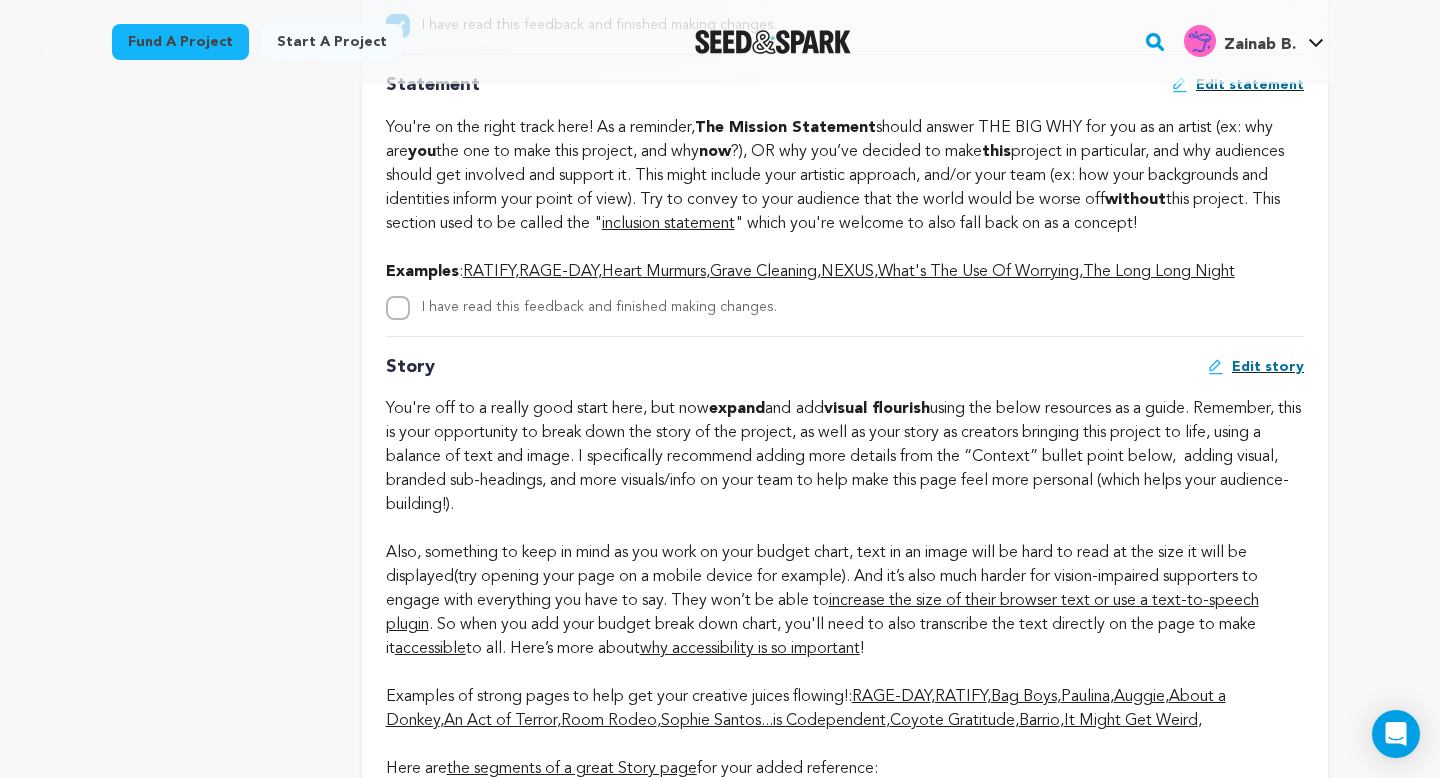 scroll, scrollTop: 3614, scrollLeft: 0, axis: vertical 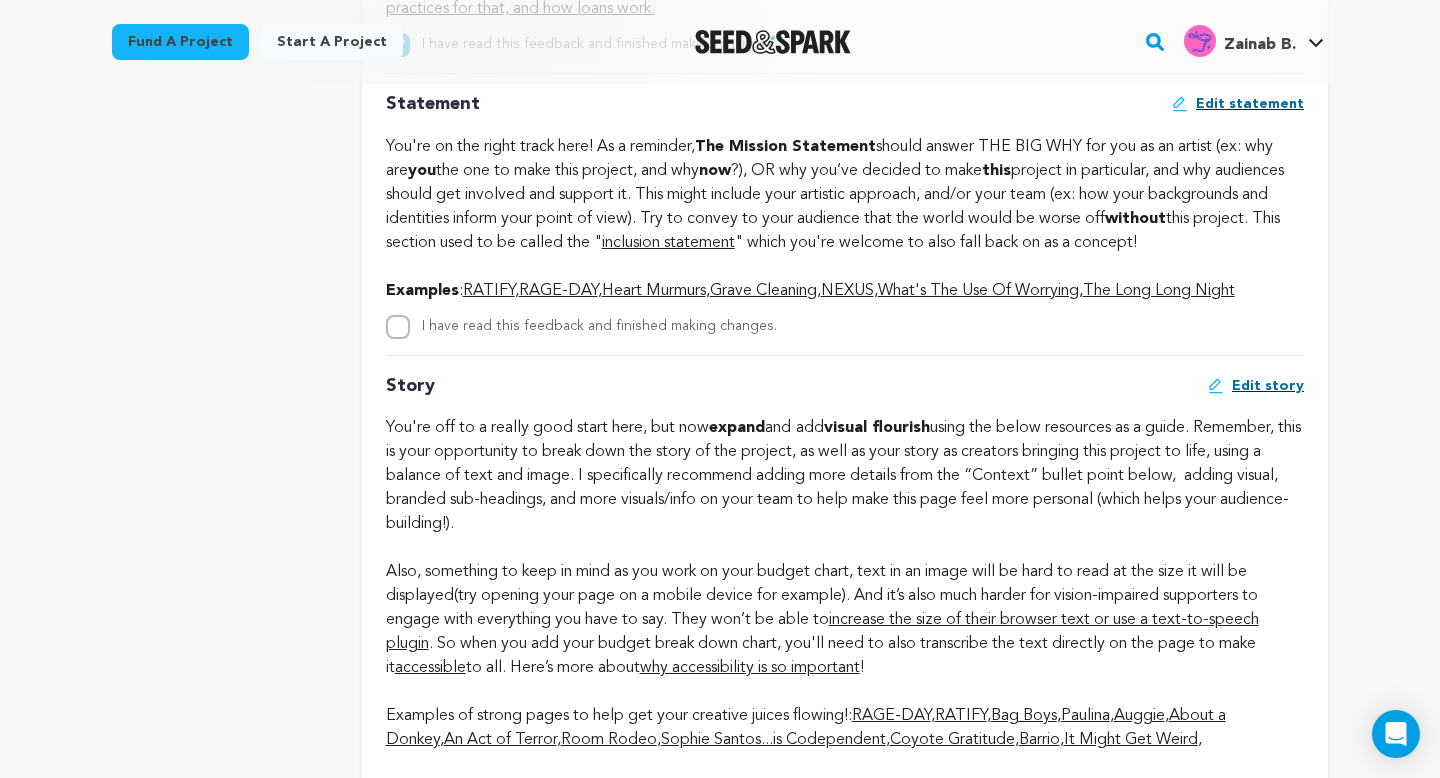 click on "What's The Use Of Worrying" at bounding box center (978, 291) 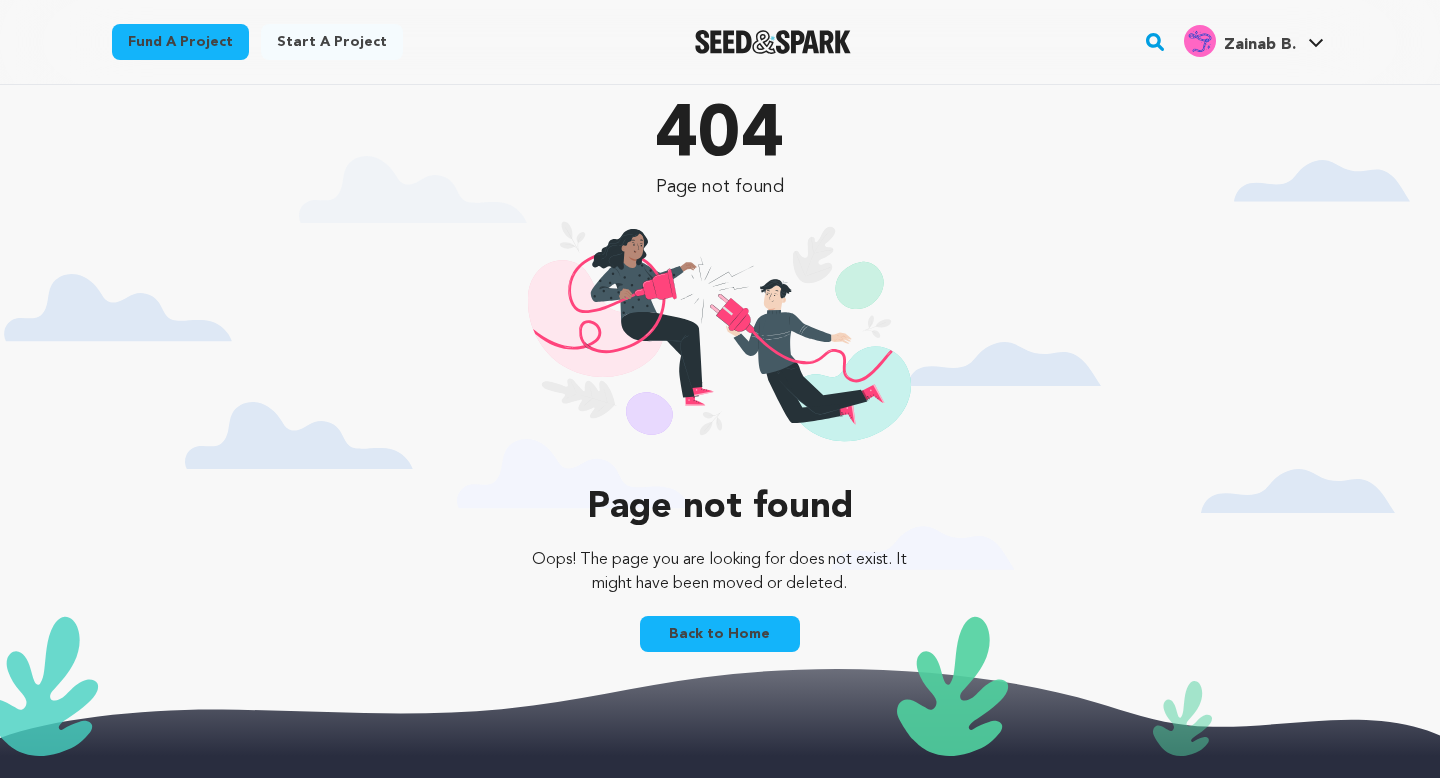 scroll, scrollTop: 0, scrollLeft: 0, axis: both 